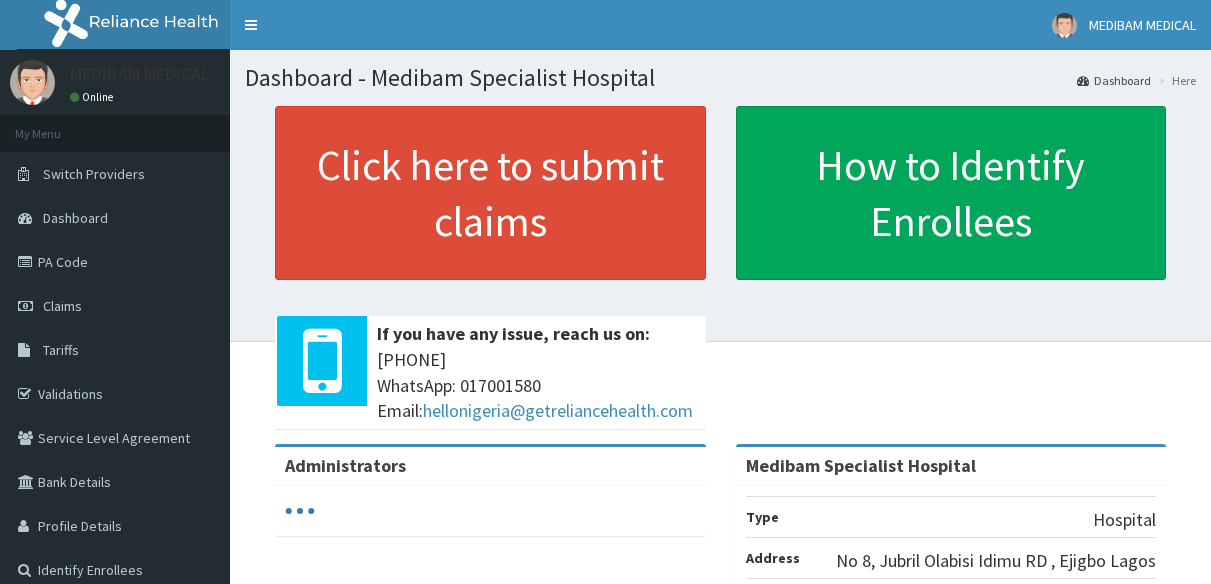scroll, scrollTop: 0, scrollLeft: 0, axis: both 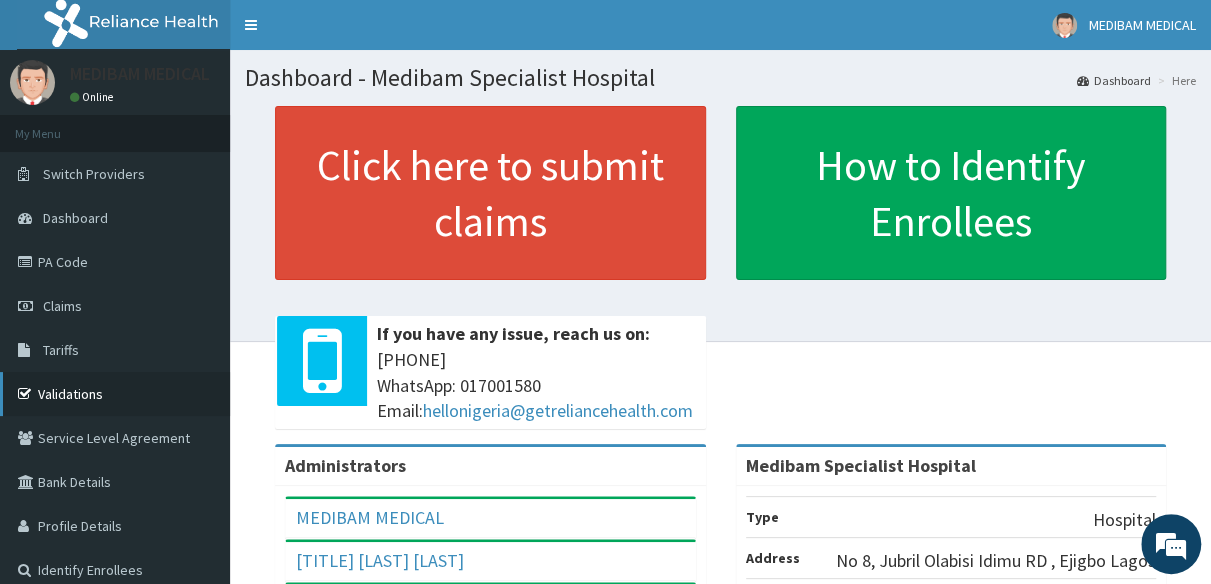 click on "Validations" at bounding box center (115, 394) 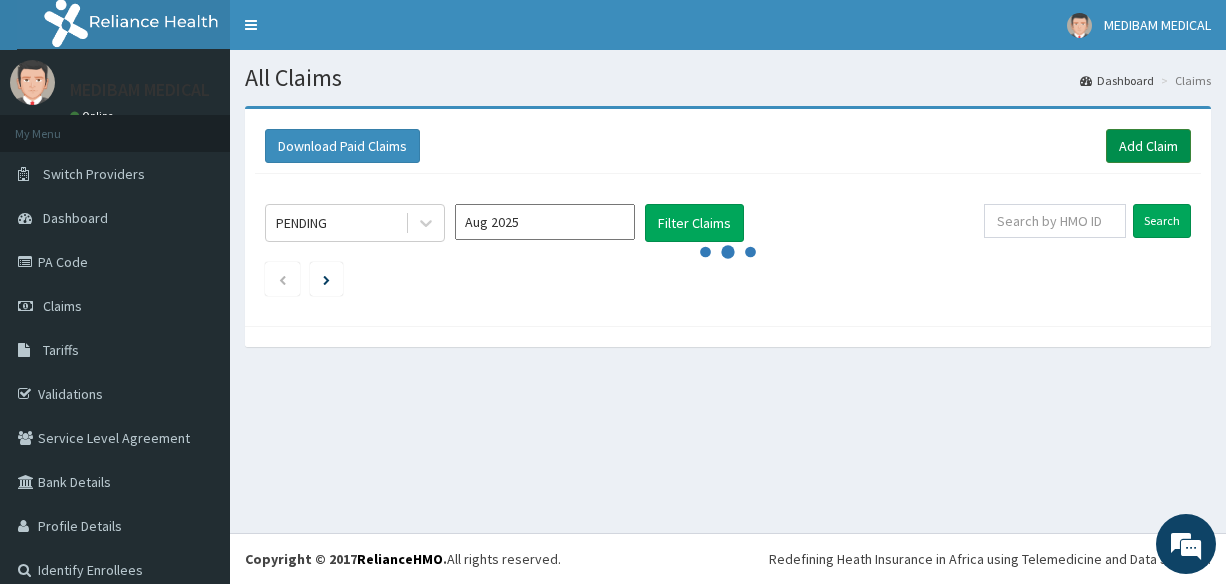 scroll, scrollTop: 0, scrollLeft: 0, axis: both 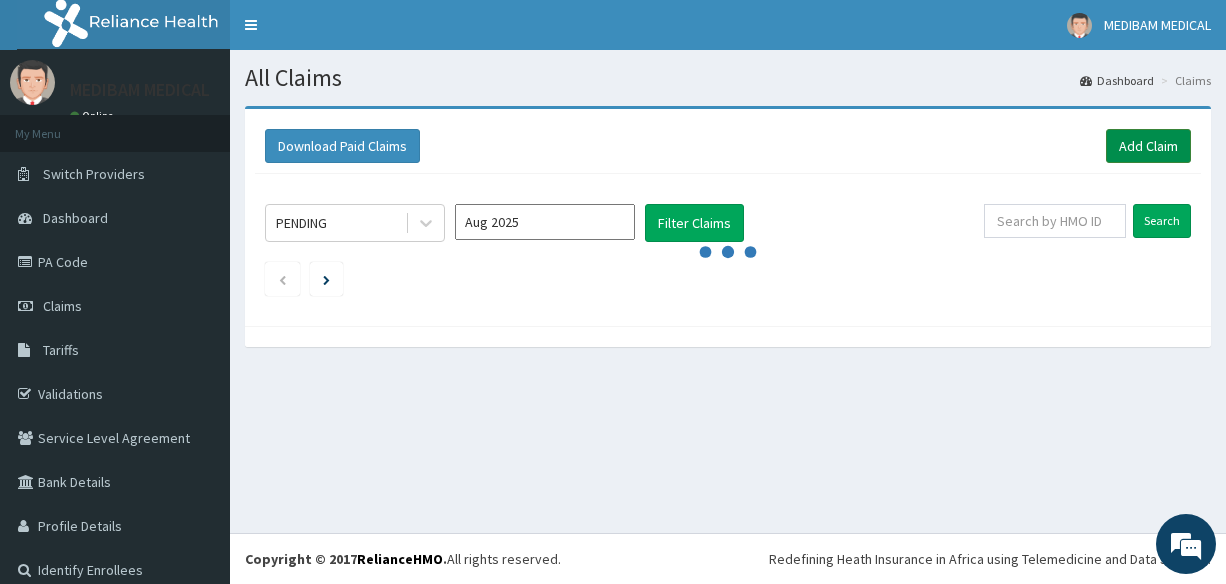 click on "Add Claim" at bounding box center [1148, 146] 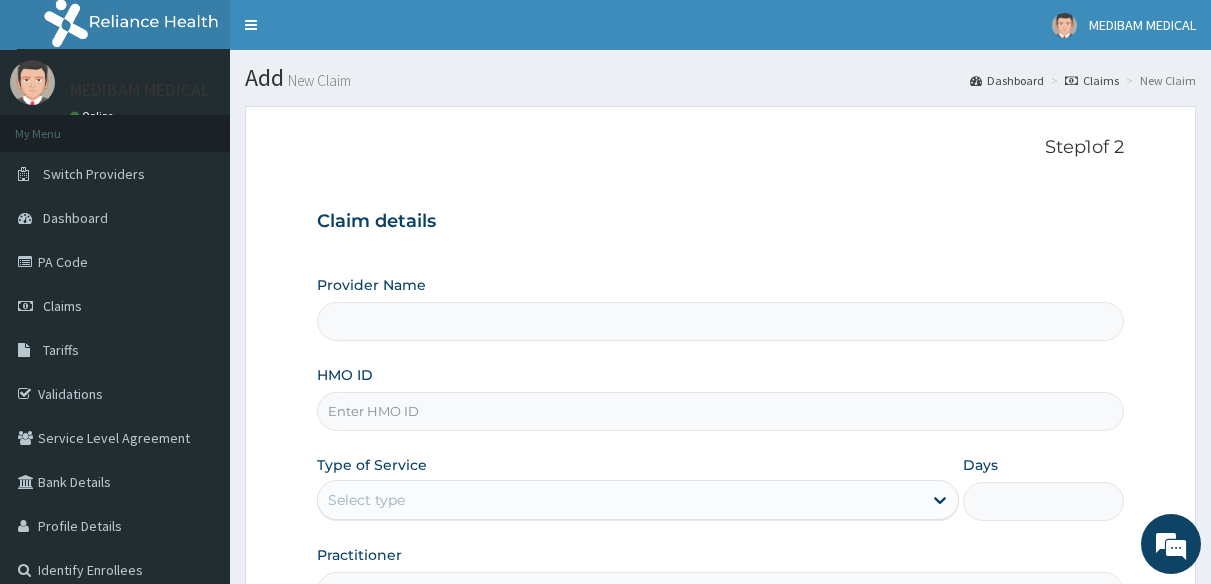 scroll, scrollTop: 0, scrollLeft: 0, axis: both 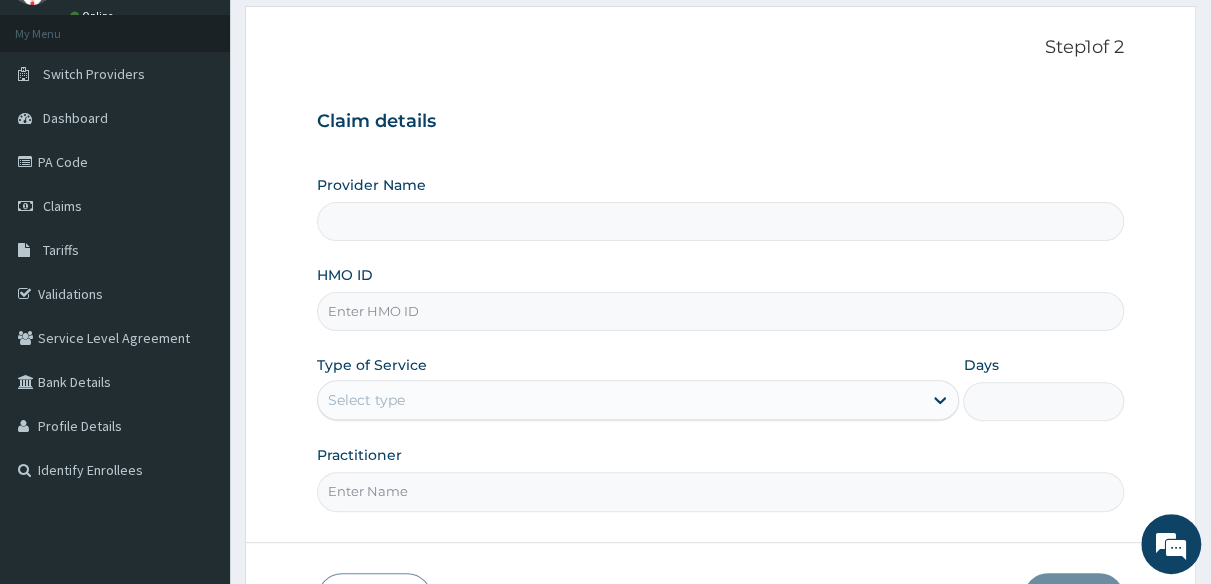 type on "Medibam Specialist Hospital" 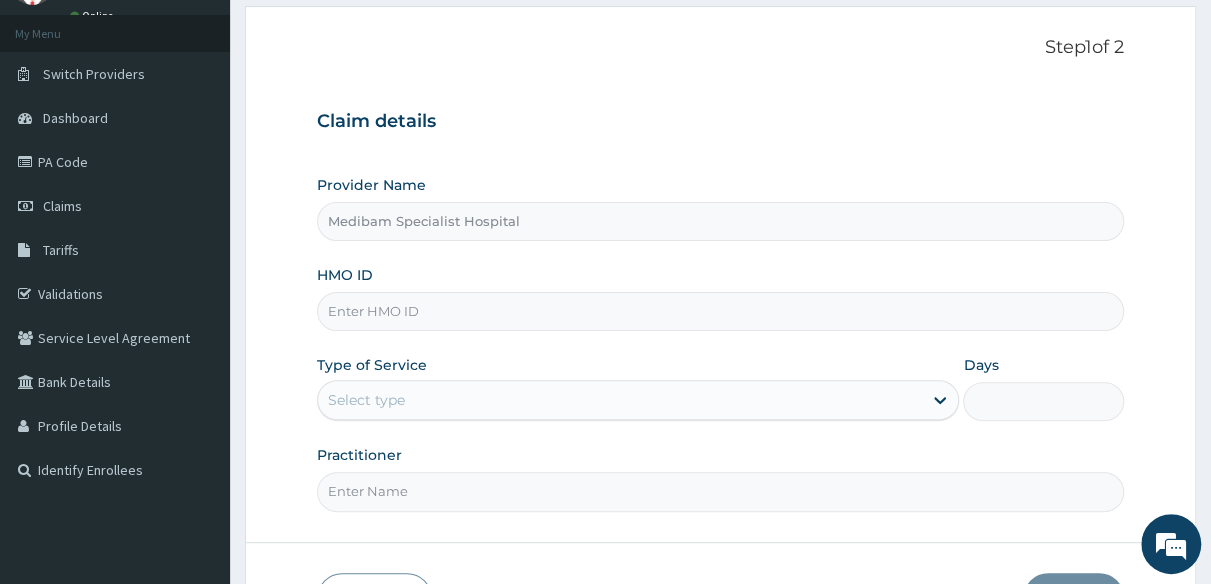click on "HMO ID" at bounding box center [720, 311] 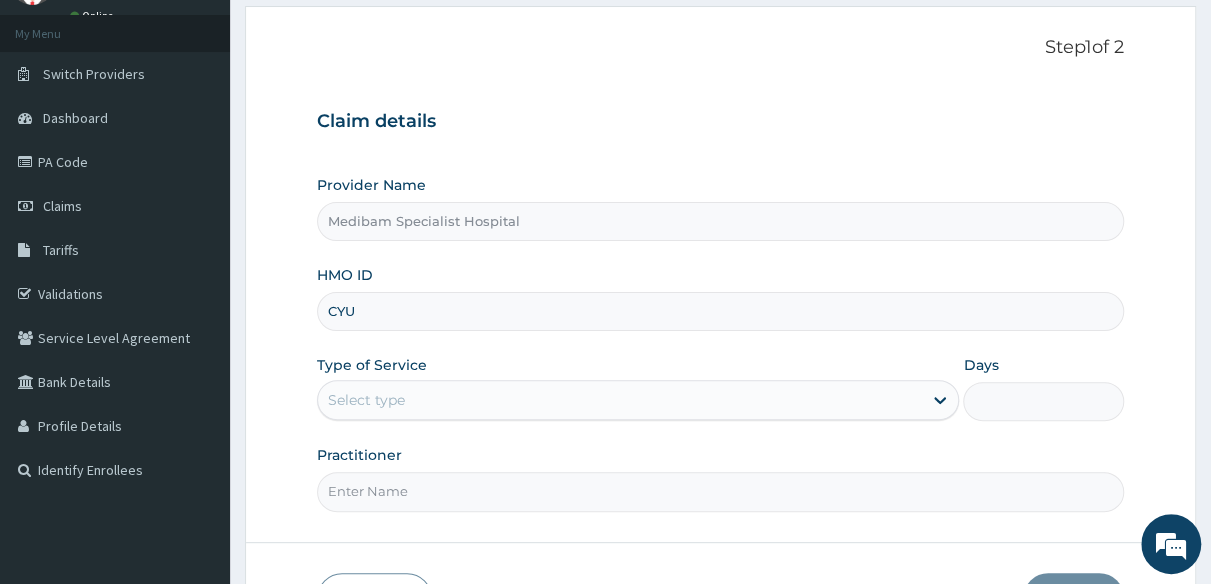 scroll, scrollTop: 0, scrollLeft: 0, axis: both 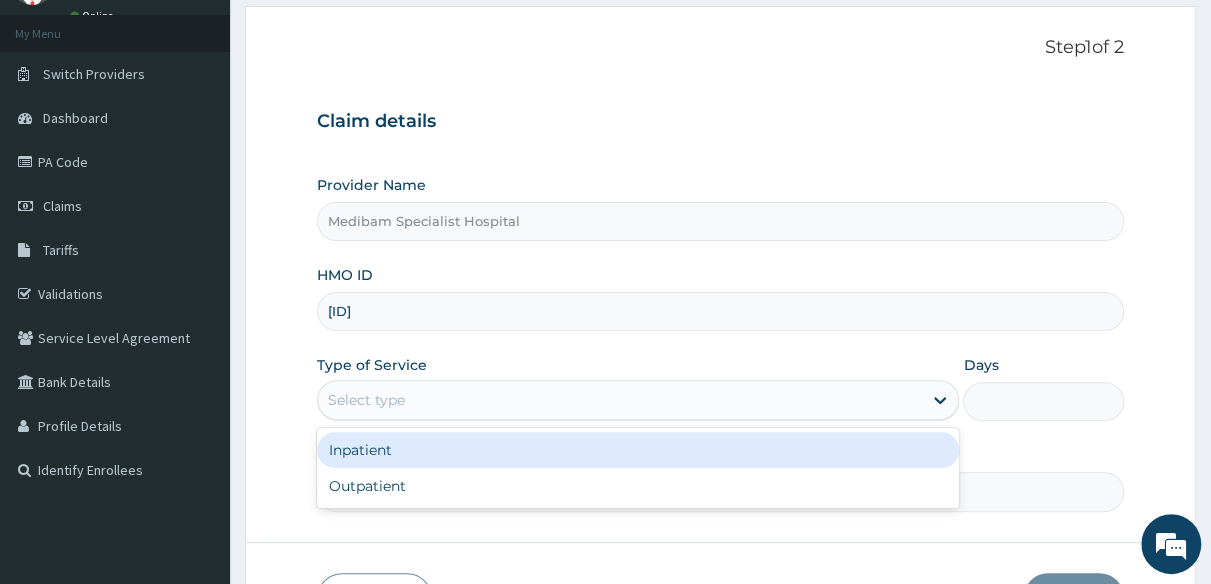 click on "Select type" at bounding box center [620, 400] 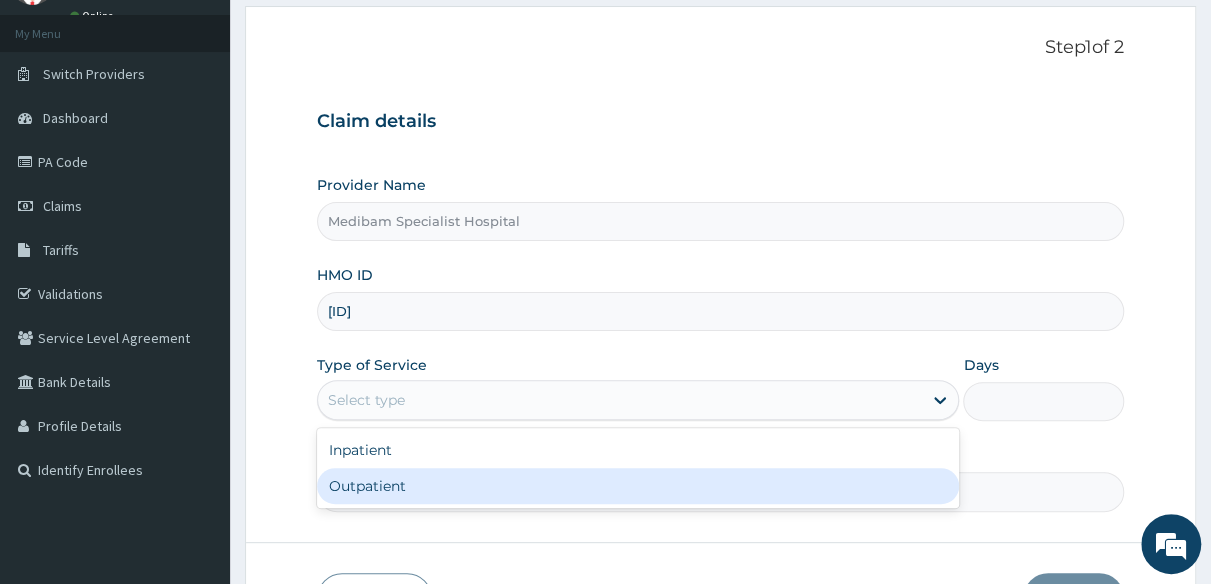 click on "Outpatient" at bounding box center (638, 486) 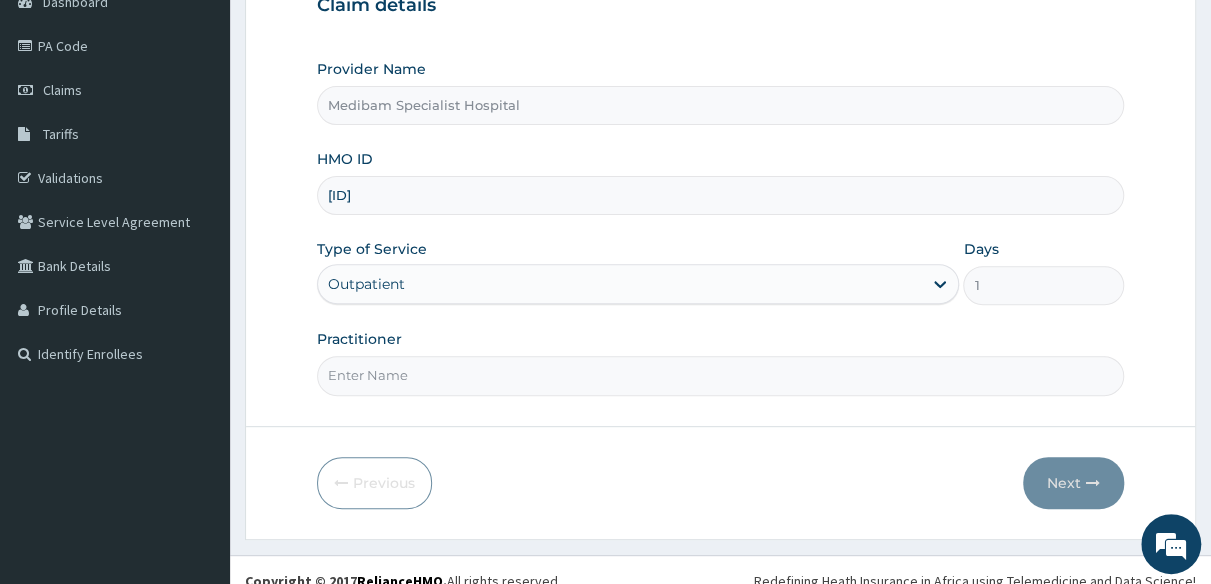 scroll, scrollTop: 234, scrollLeft: 0, axis: vertical 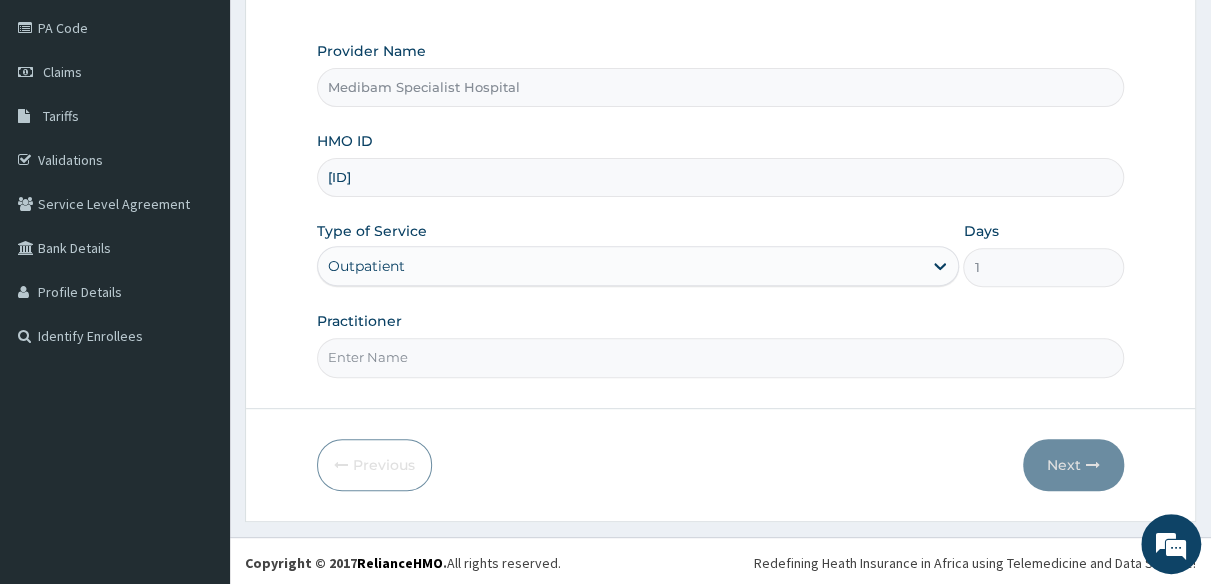 click on "Practitioner" at bounding box center [720, 357] 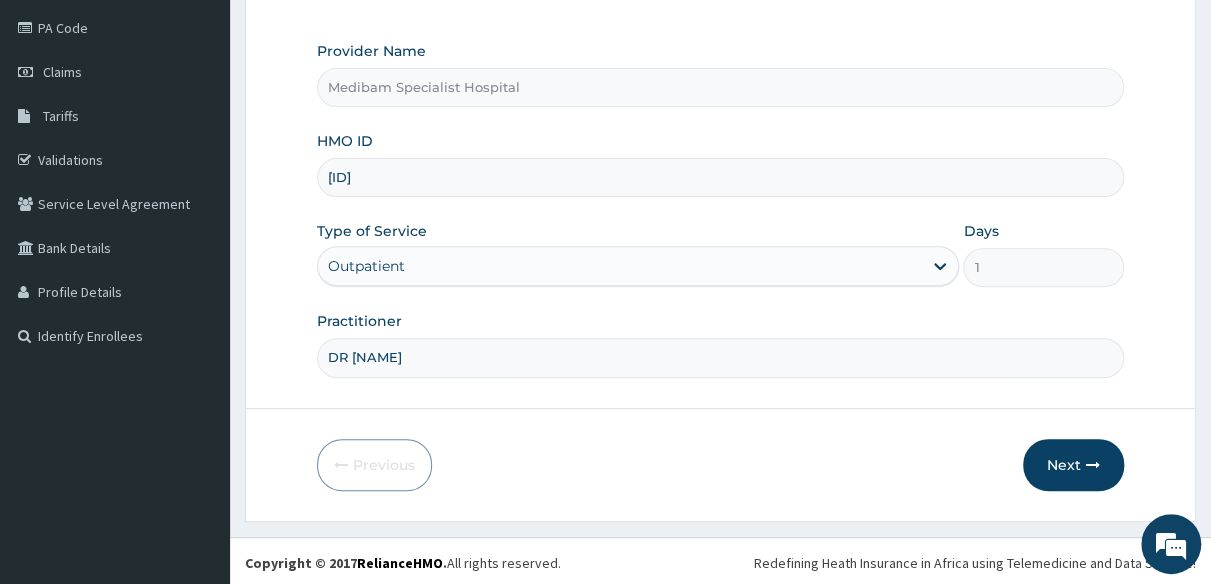 type on "dr glory" 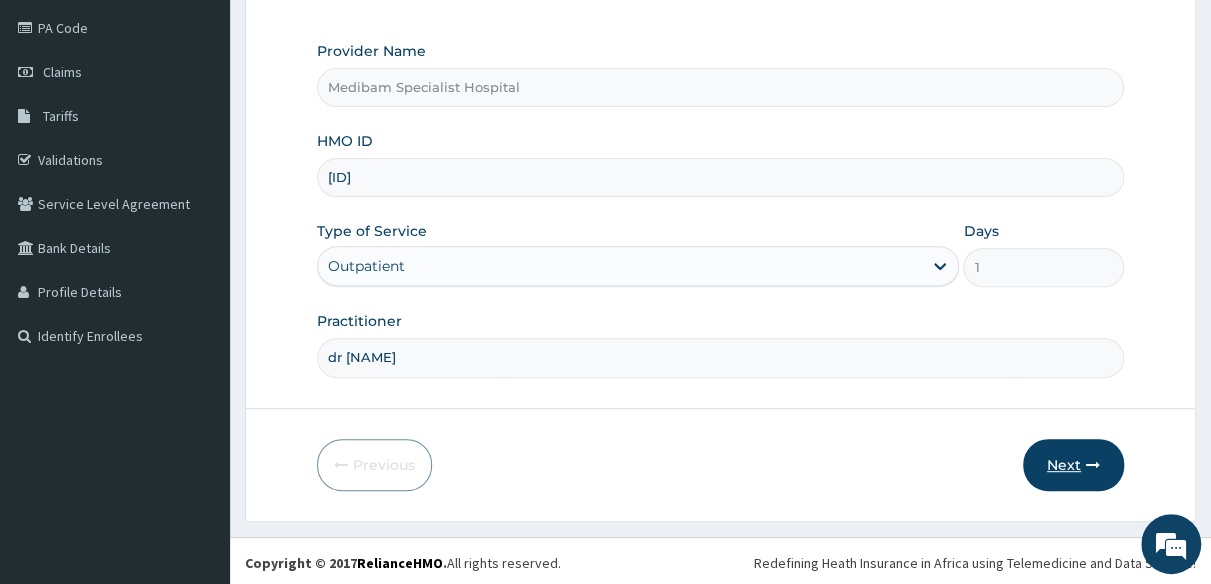 click on "Next" at bounding box center [1073, 465] 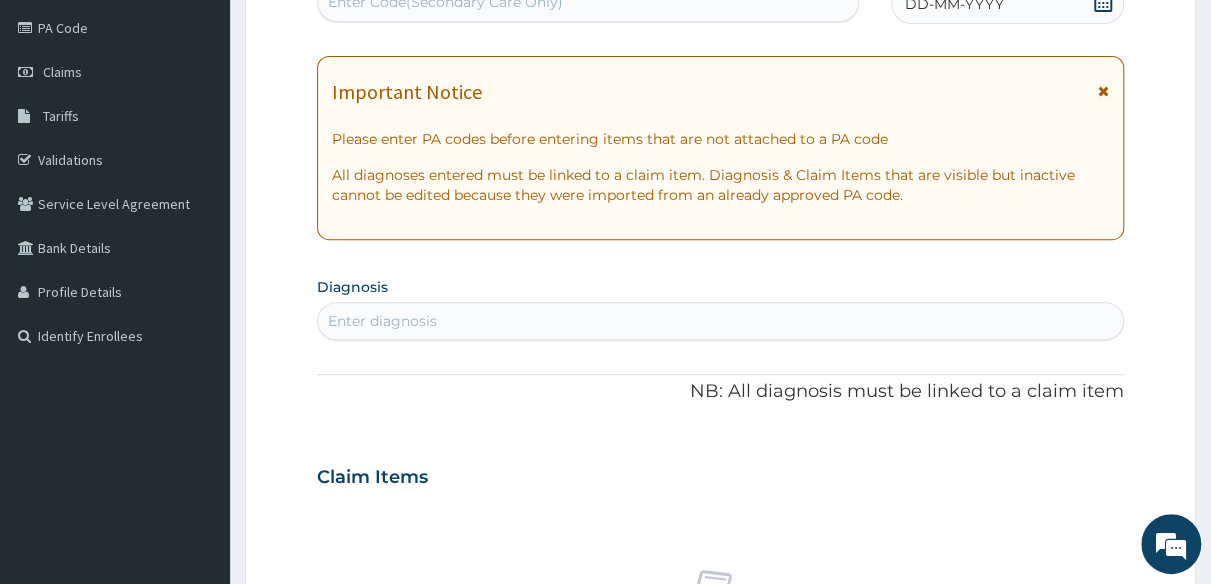 click on "DD-MM-YYYY" at bounding box center [1007, 4] 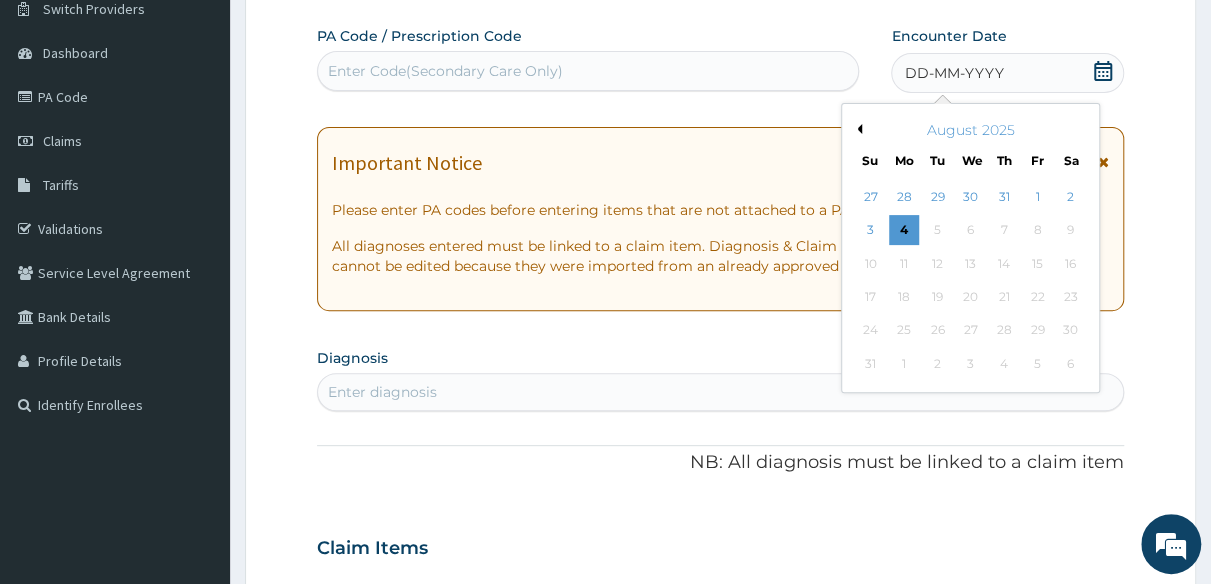 scroll, scrollTop: 134, scrollLeft: 0, axis: vertical 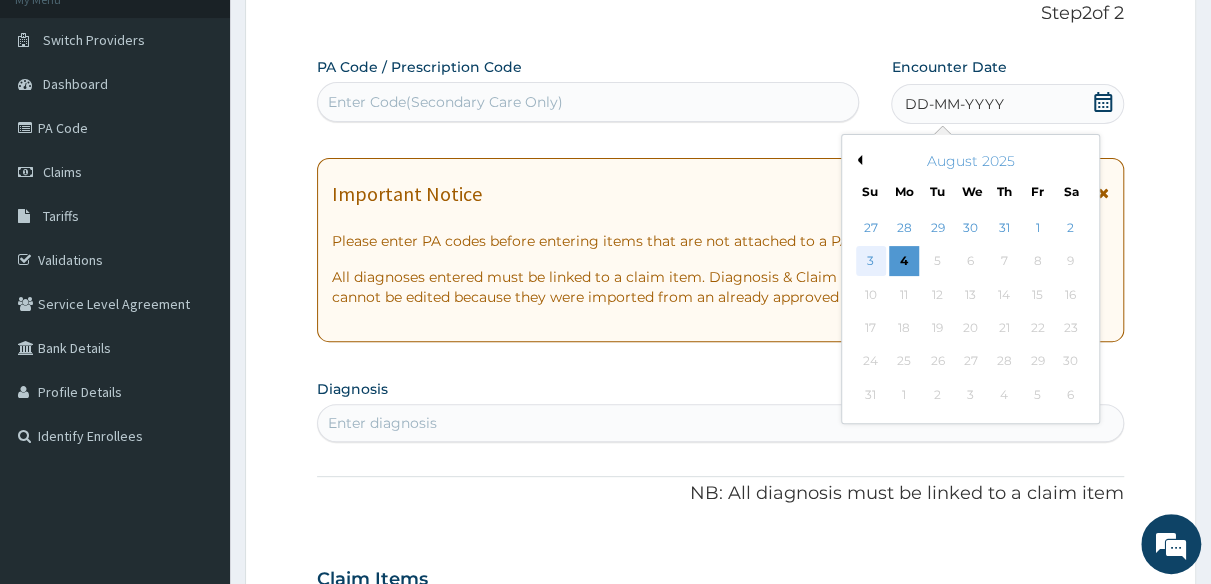 click on "3" at bounding box center (871, 262) 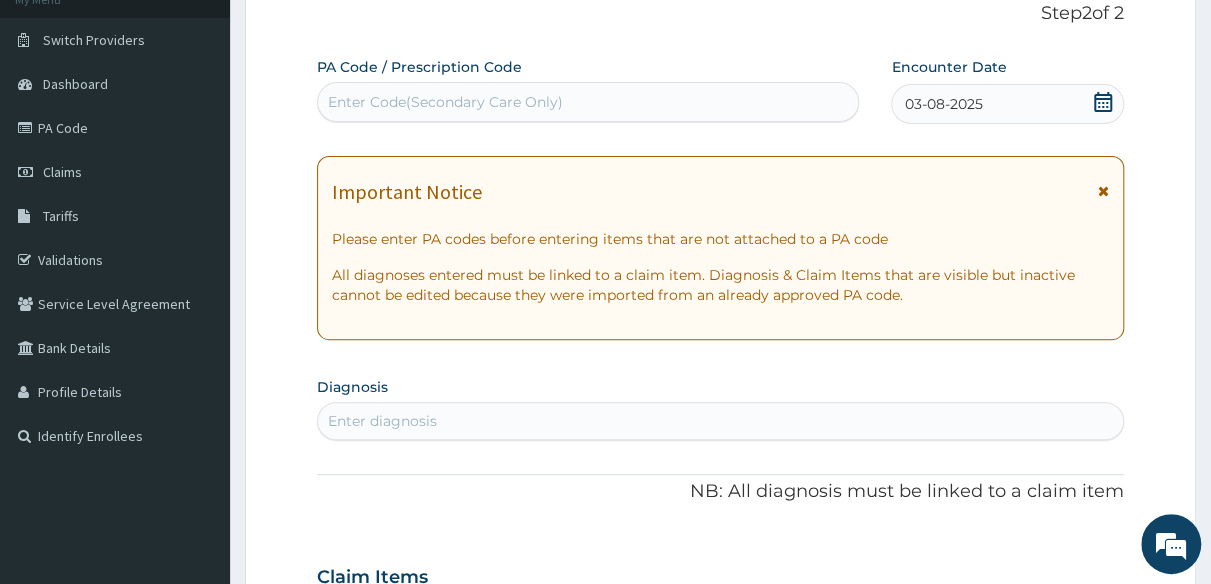drag, startPoint x: 466, startPoint y: 409, endPoint x: 542, endPoint y: 353, distance: 94.40339 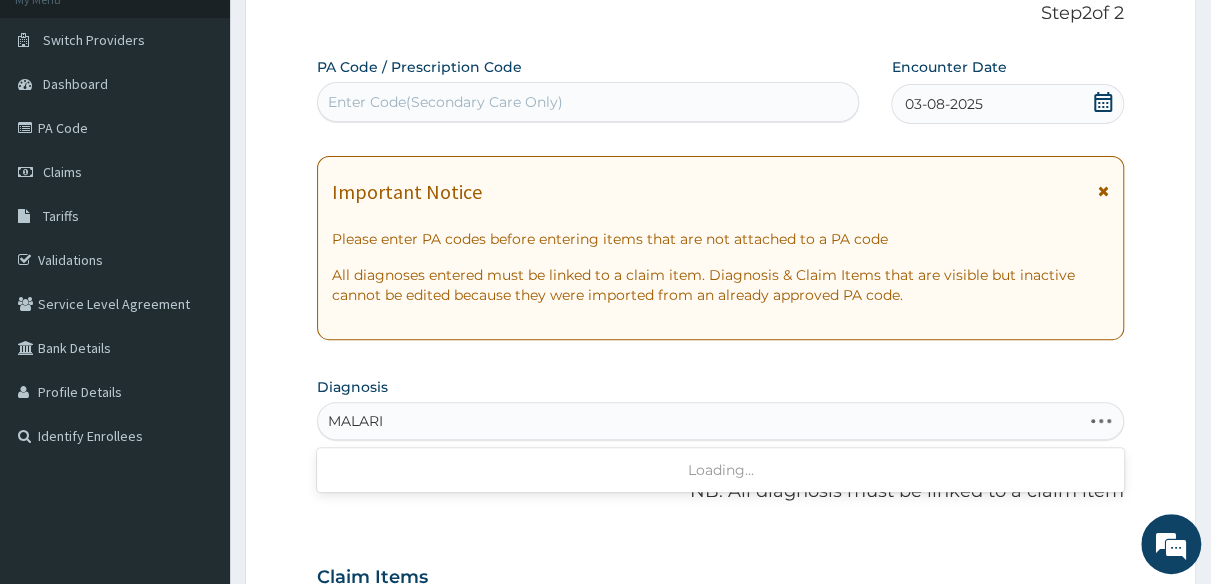 type on "MALARIA" 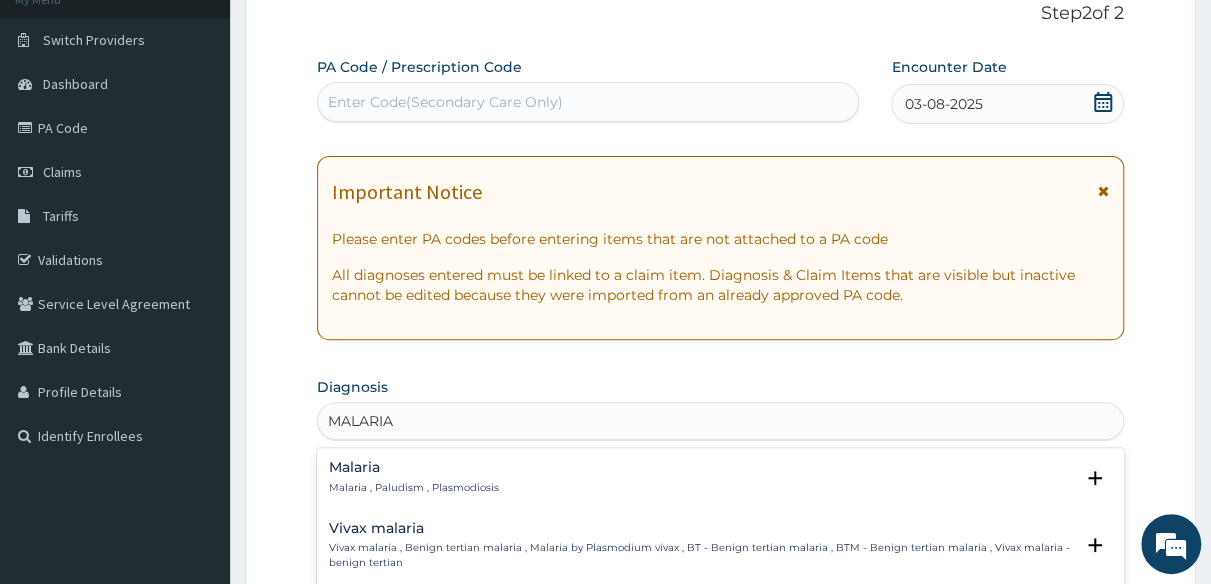 click on "Malaria" at bounding box center [414, 467] 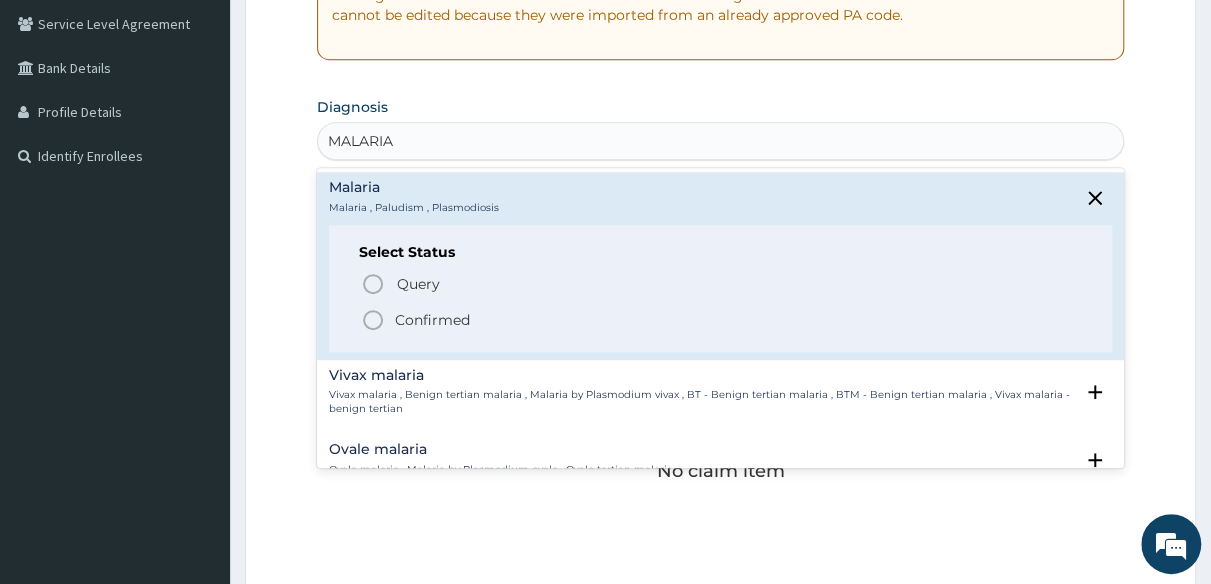 scroll, scrollTop: 434, scrollLeft: 0, axis: vertical 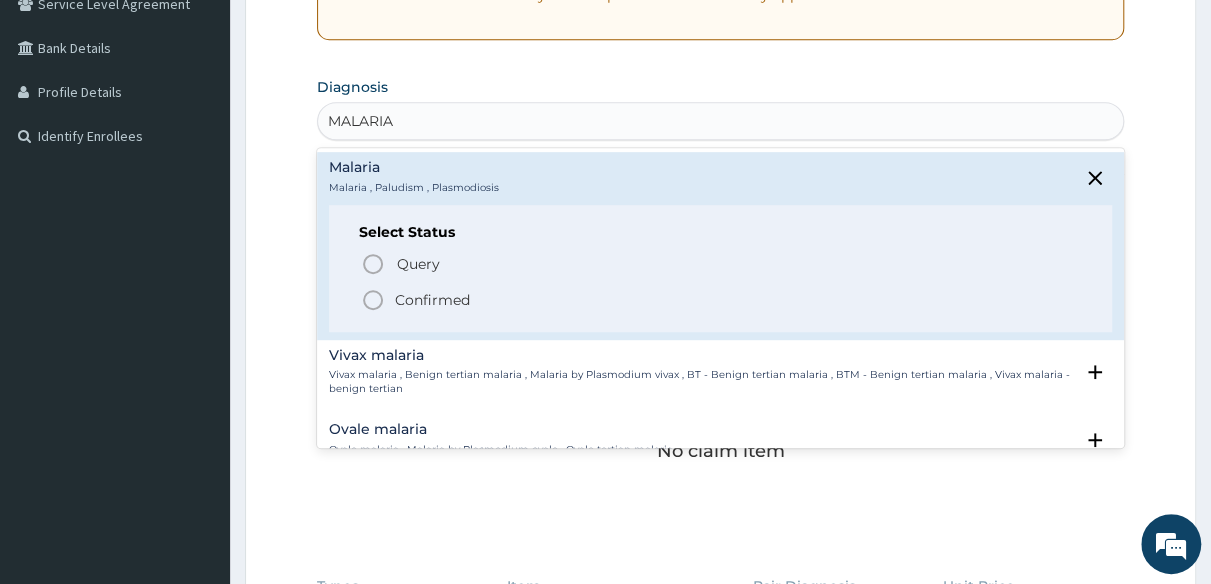 click 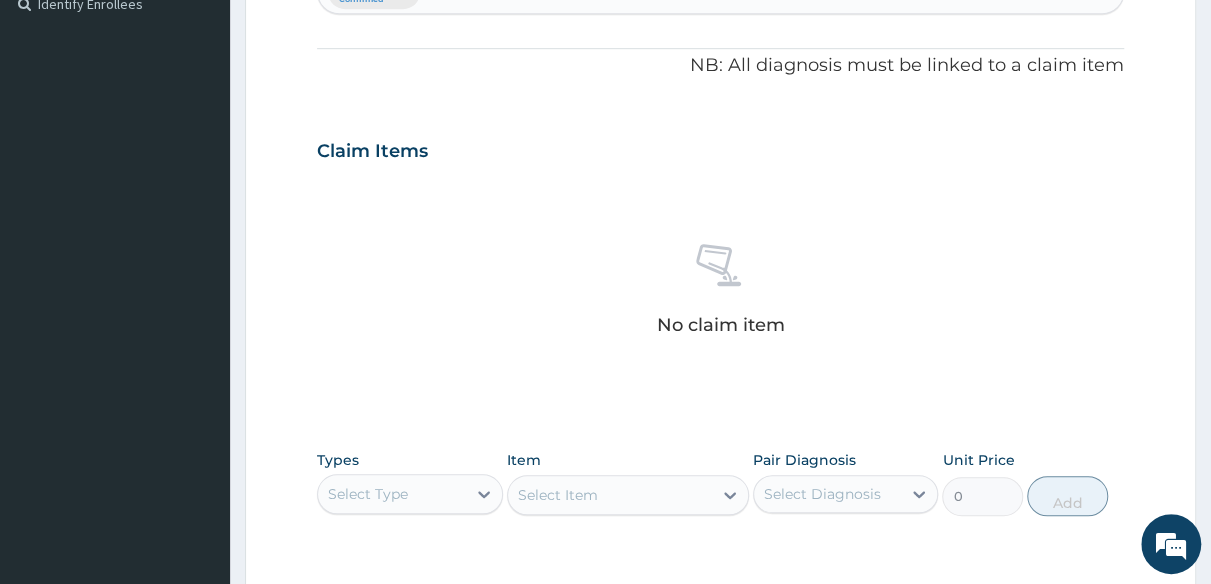 scroll, scrollTop: 734, scrollLeft: 0, axis: vertical 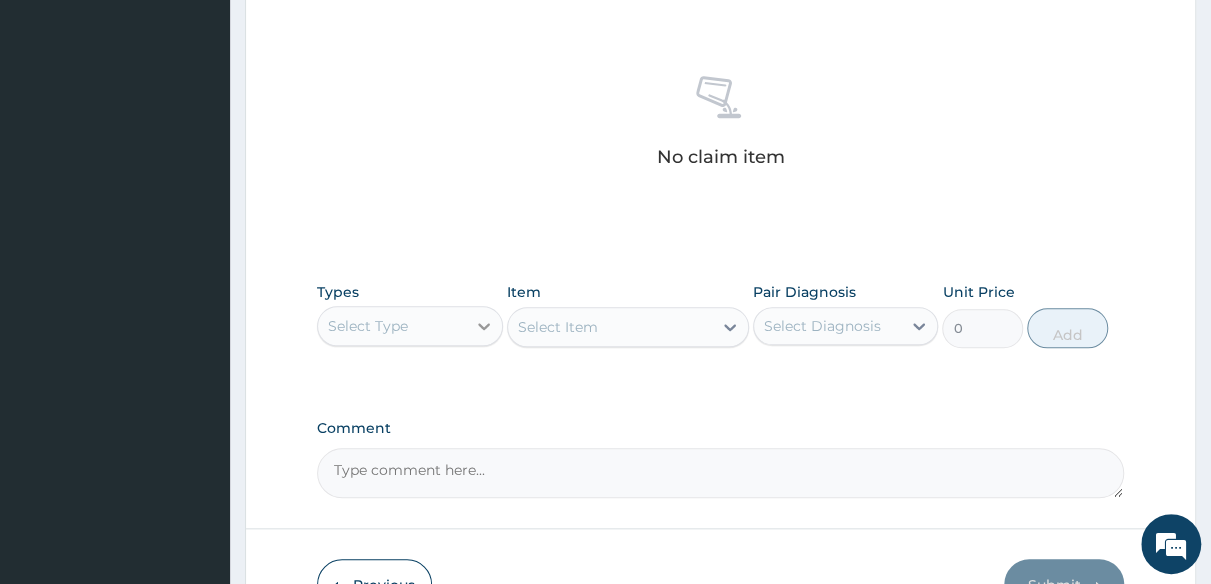 click 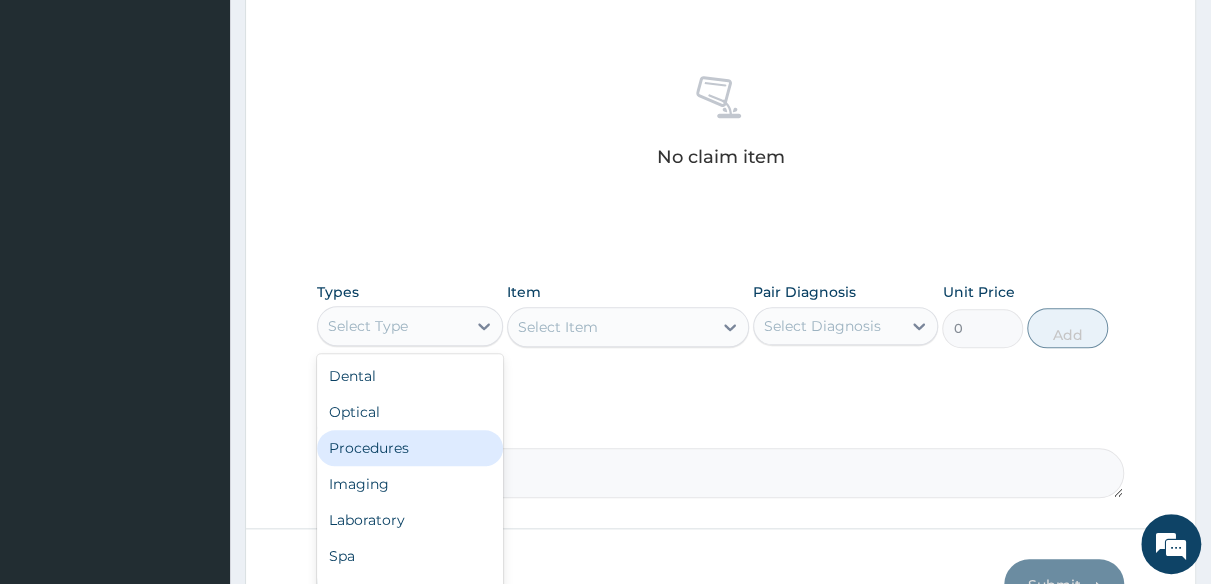 click on "Procedures" at bounding box center [410, 448] 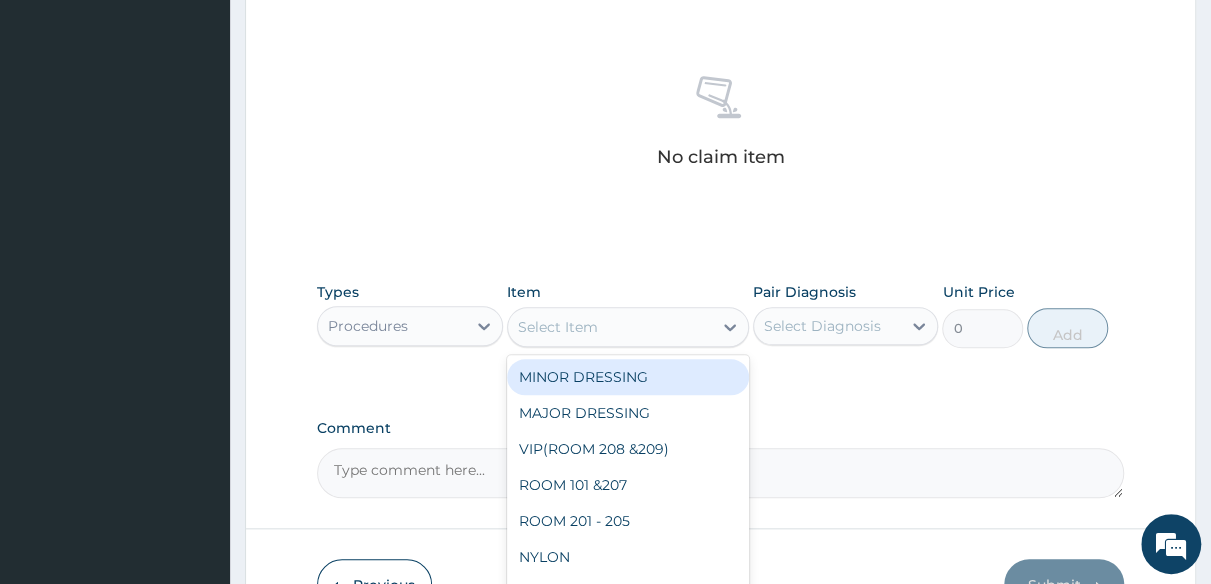 click 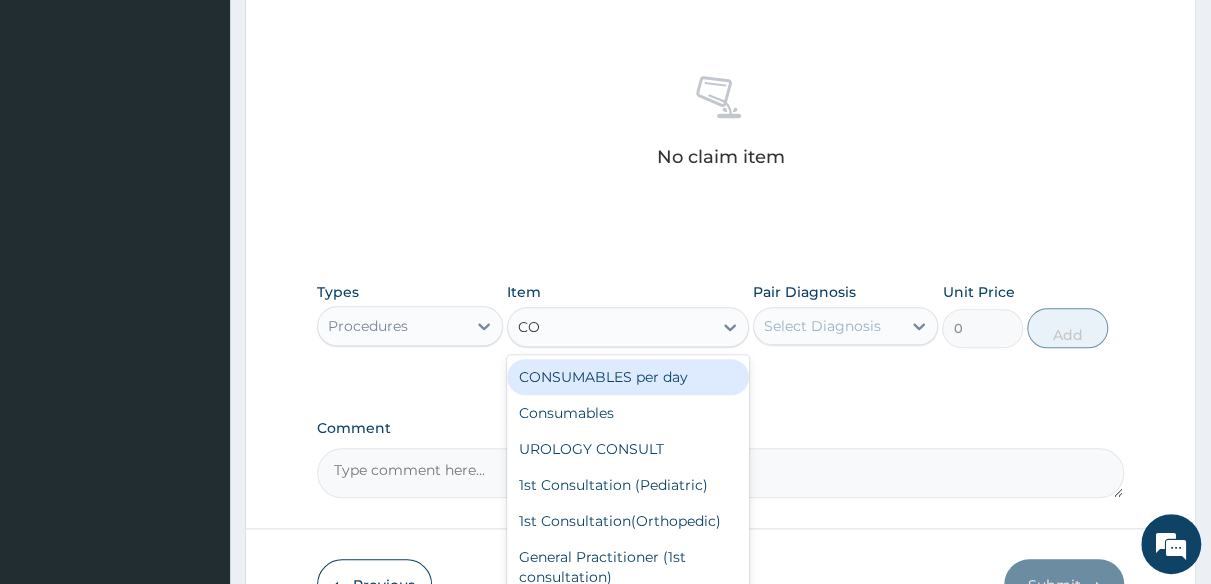type on "CON" 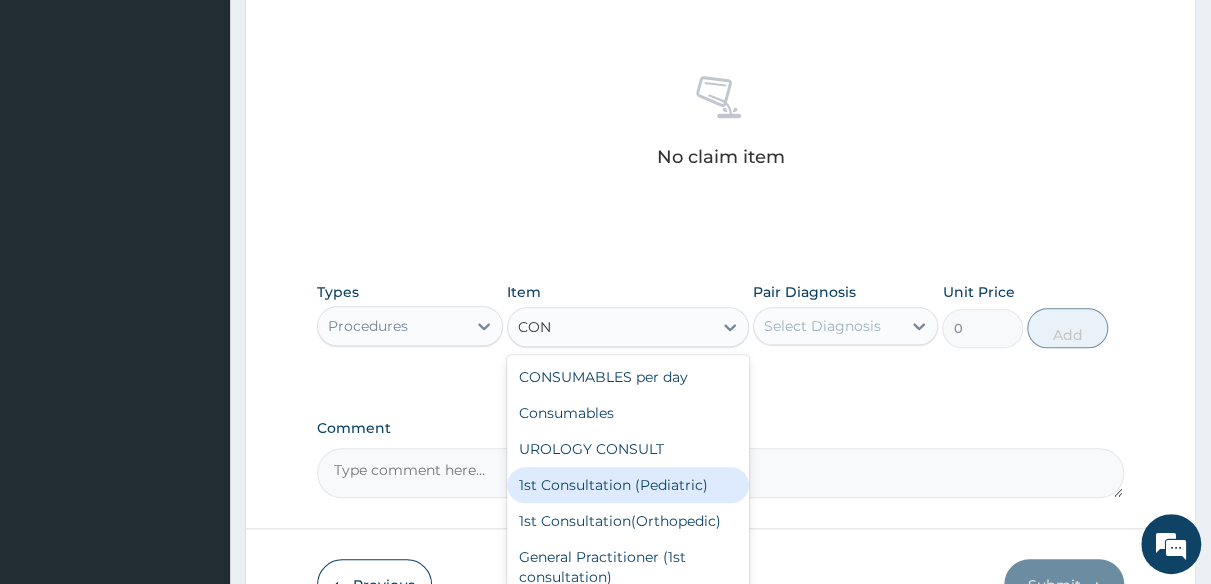 scroll, scrollTop: 100, scrollLeft: 0, axis: vertical 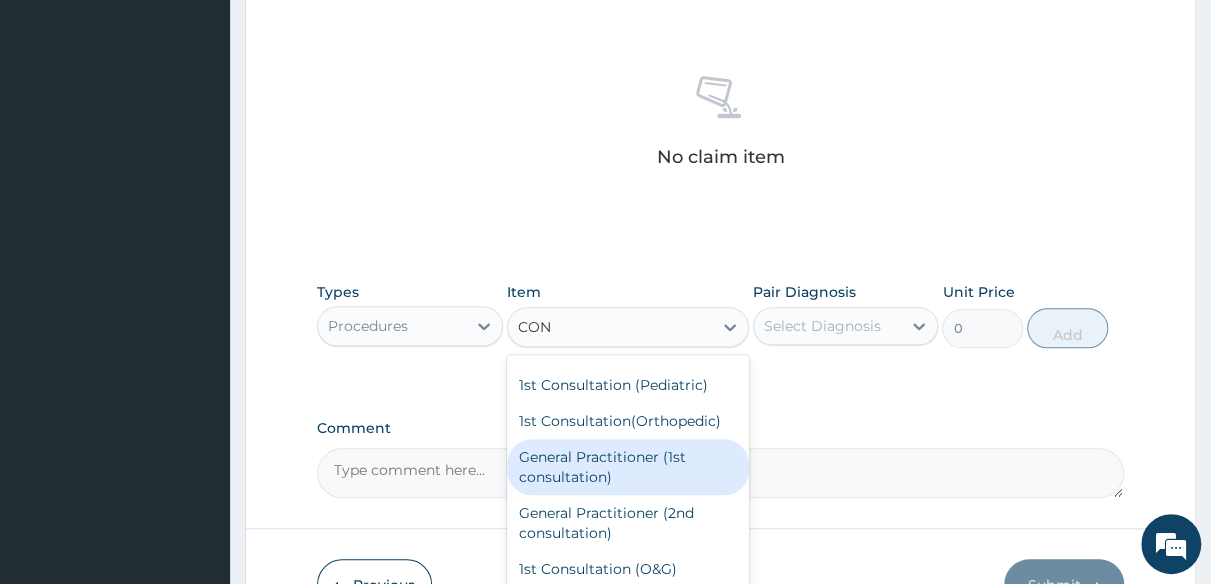 click on "General Practitioner (1st consultation)" at bounding box center (628, 467) 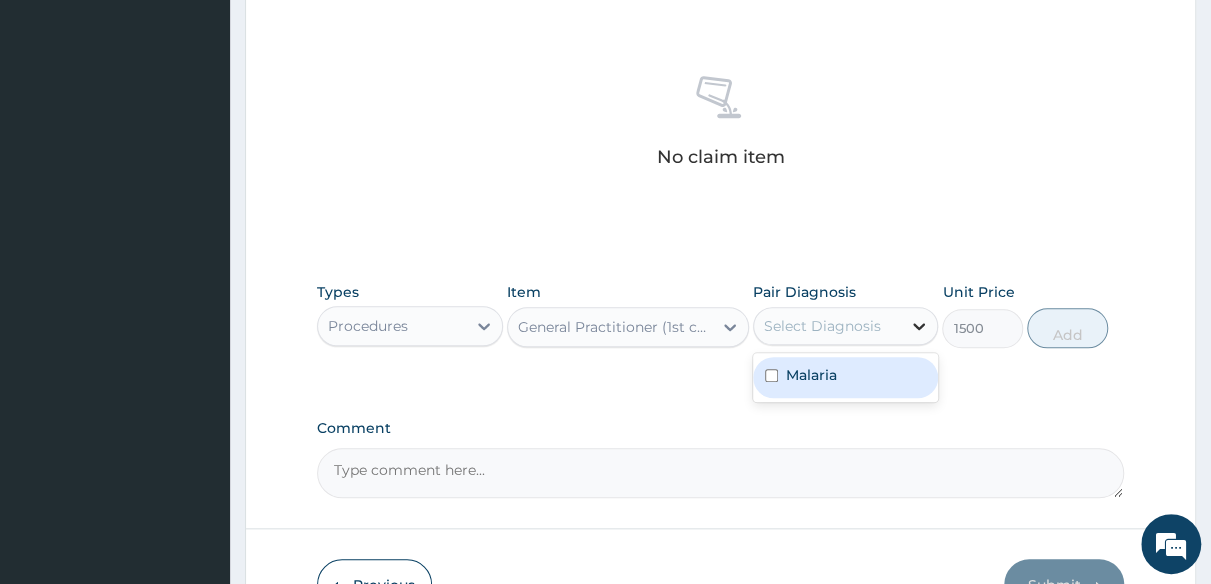 click 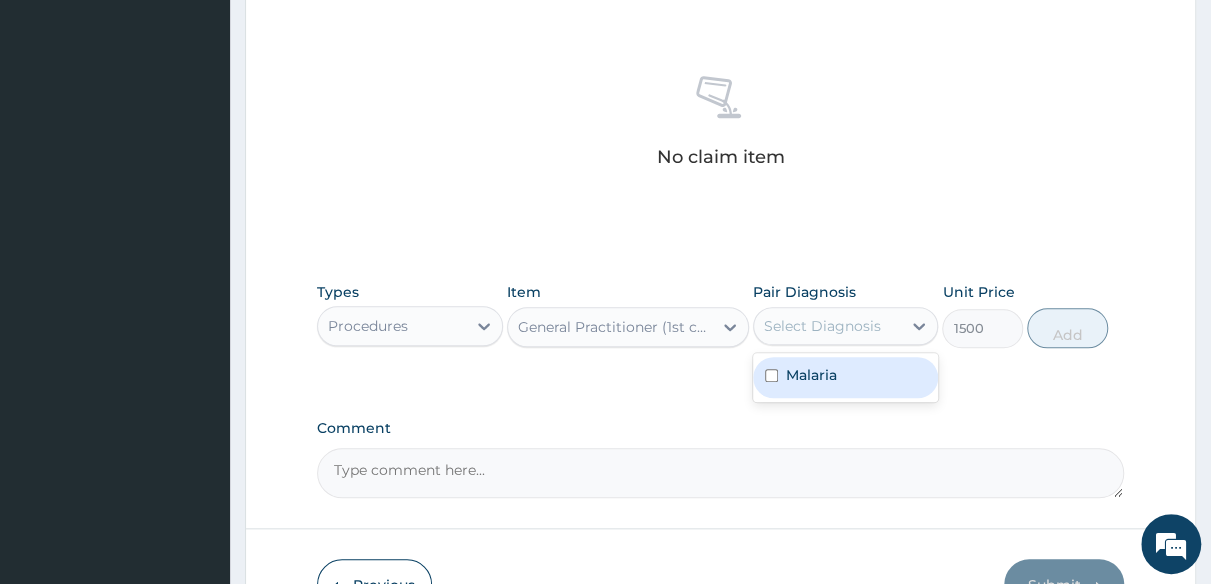 click on "Malaria" at bounding box center (846, 377) 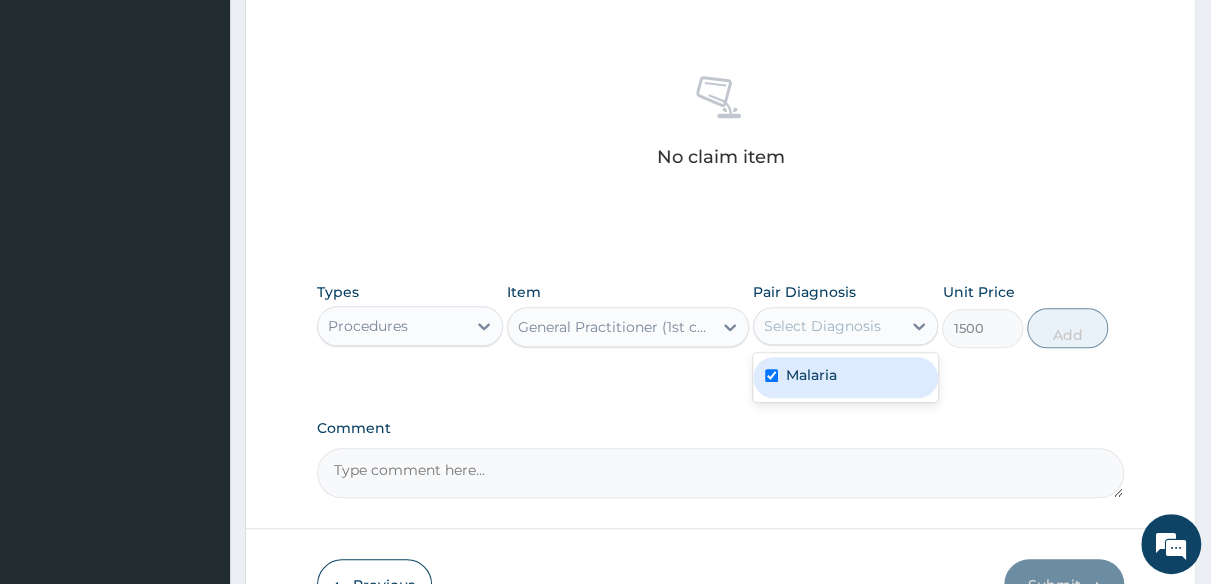 checkbox on "true" 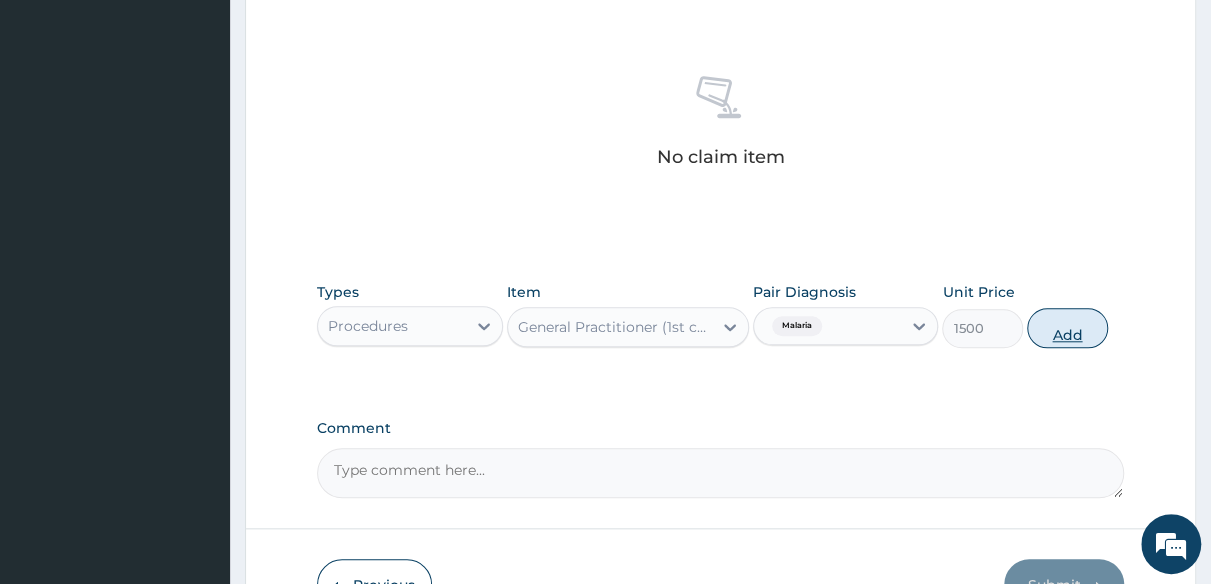 click on "Add" at bounding box center (1067, 328) 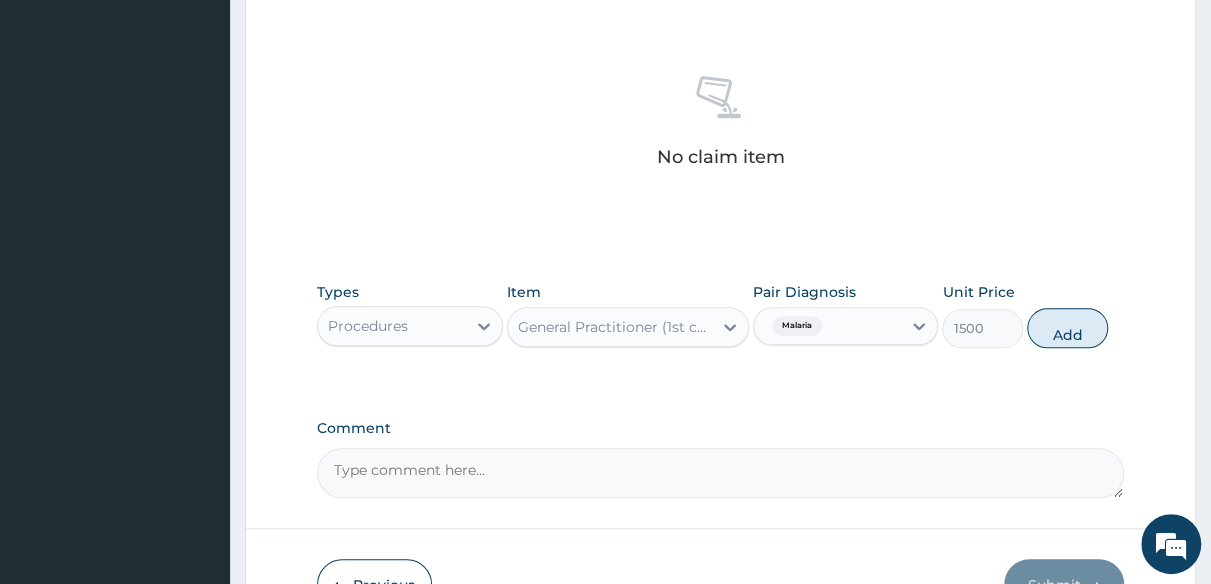 type on "0" 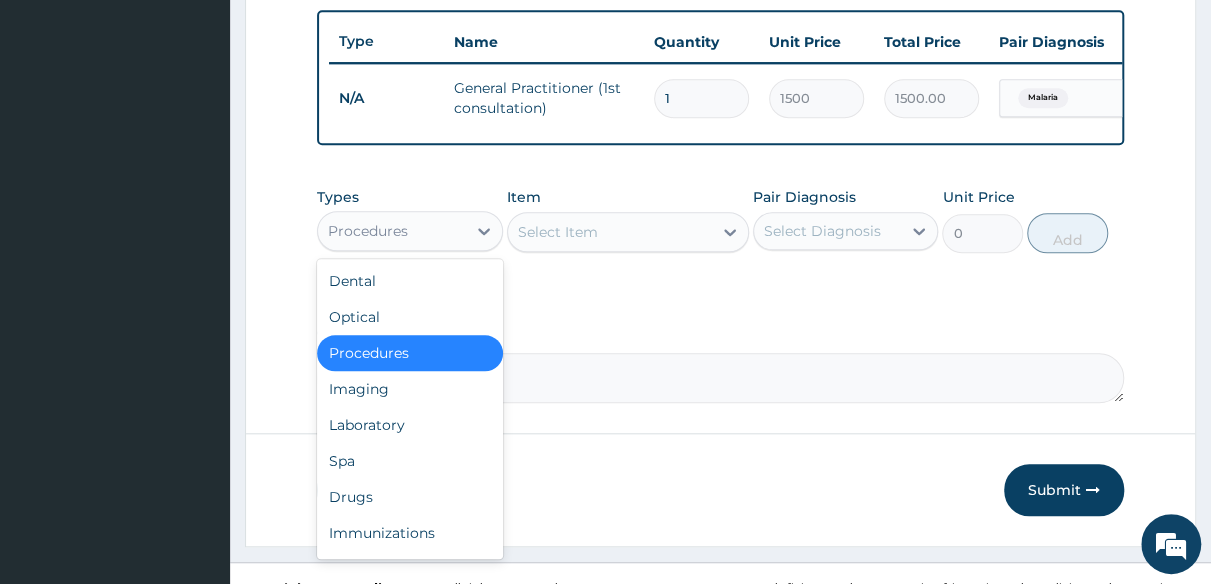 drag, startPoint x: 482, startPoint y: 243, endPoint x: 477, endPoint y: 279, distance: 36.345562 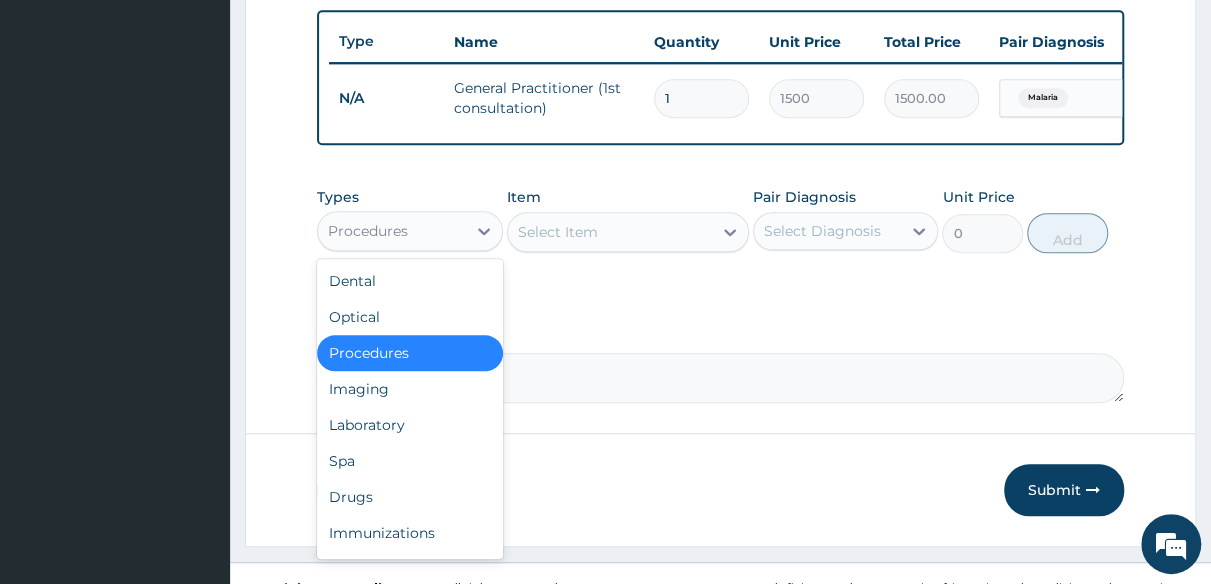 click 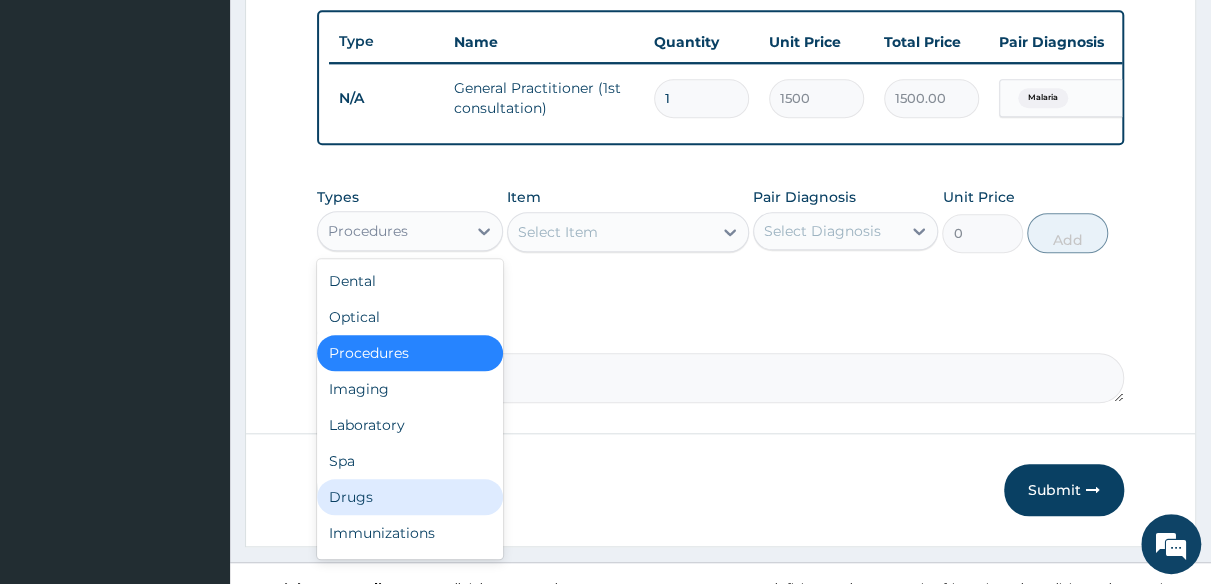drag, startPoint x: 368, startPoint y: 508, endPoint x: 459, endPoint y: 429, distance: 120.50726 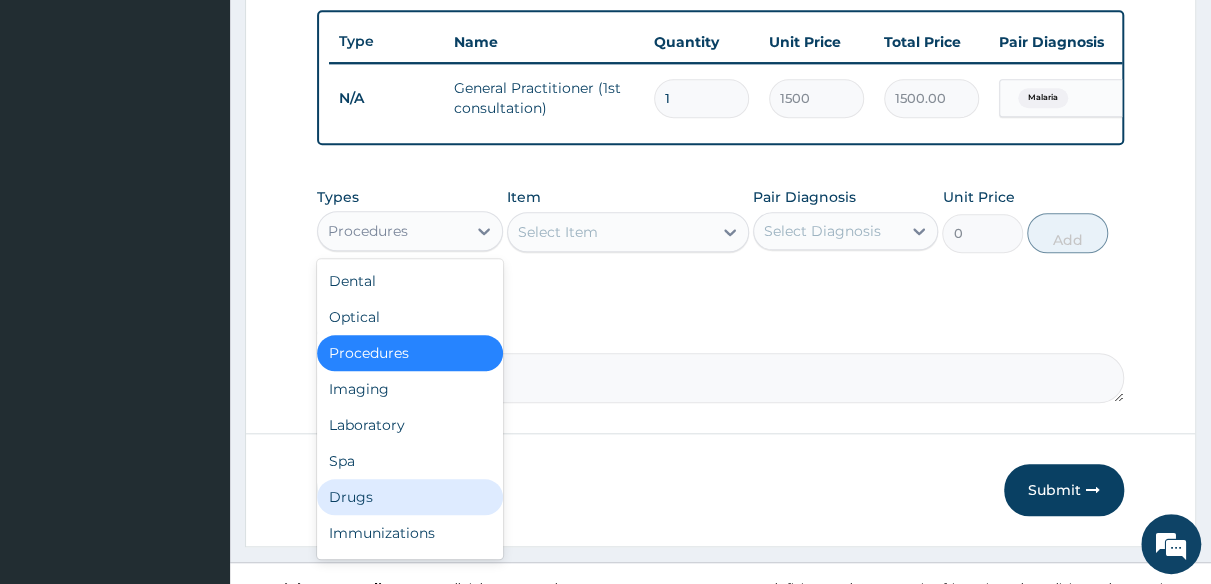 click on "Dental Optical Procedures Imaging Laboratory Spa Drugs Immunizations Others Gym" at bounding box center [410, 409] 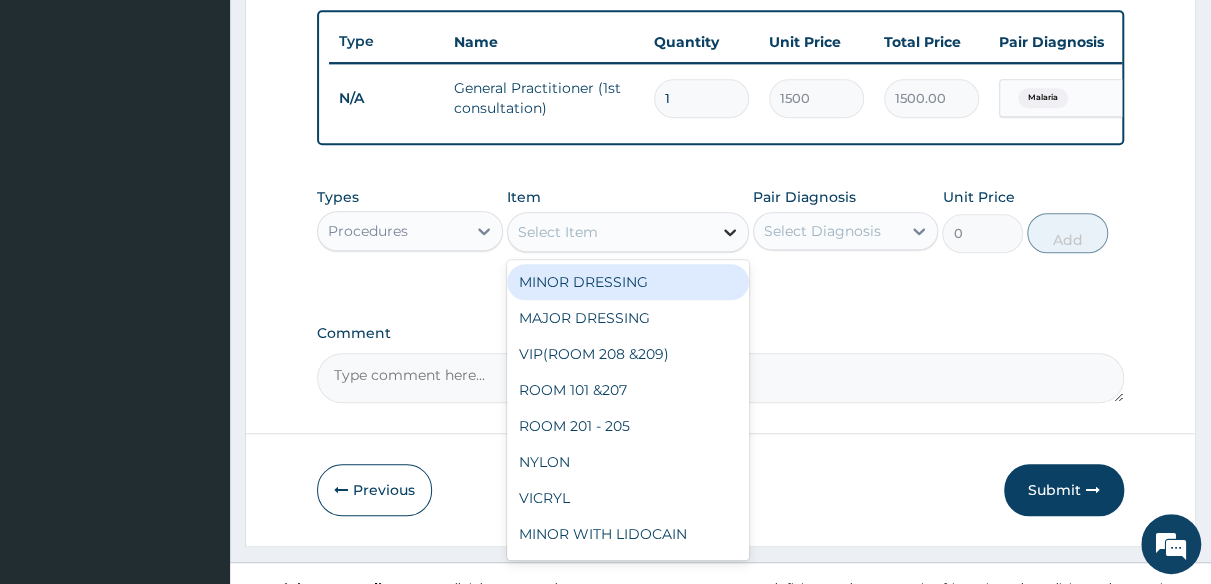 click 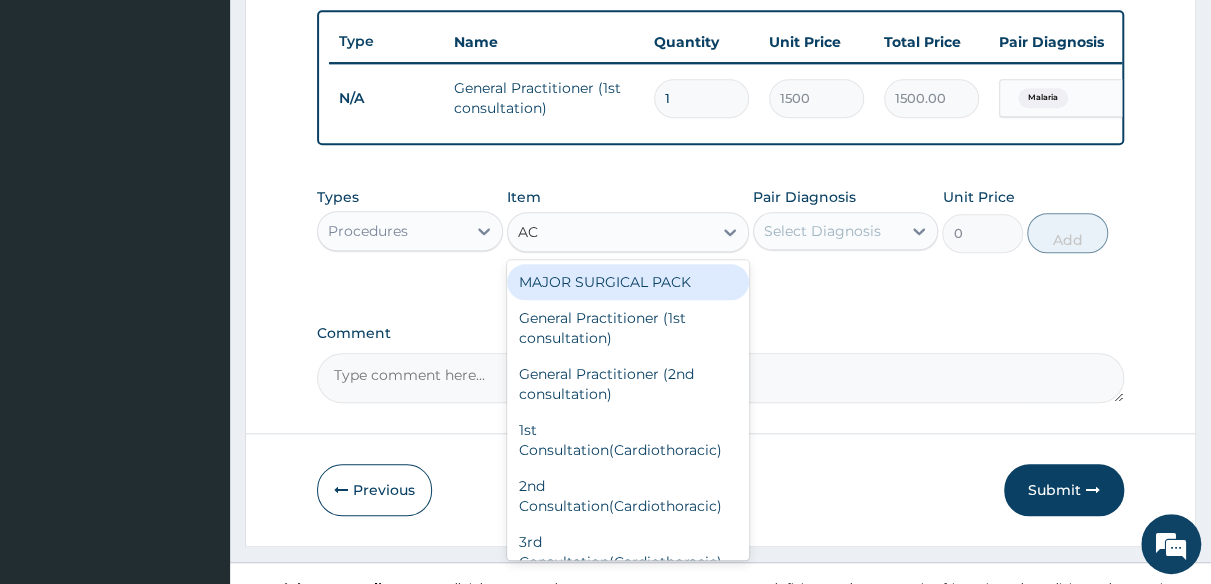 type on "ACT" 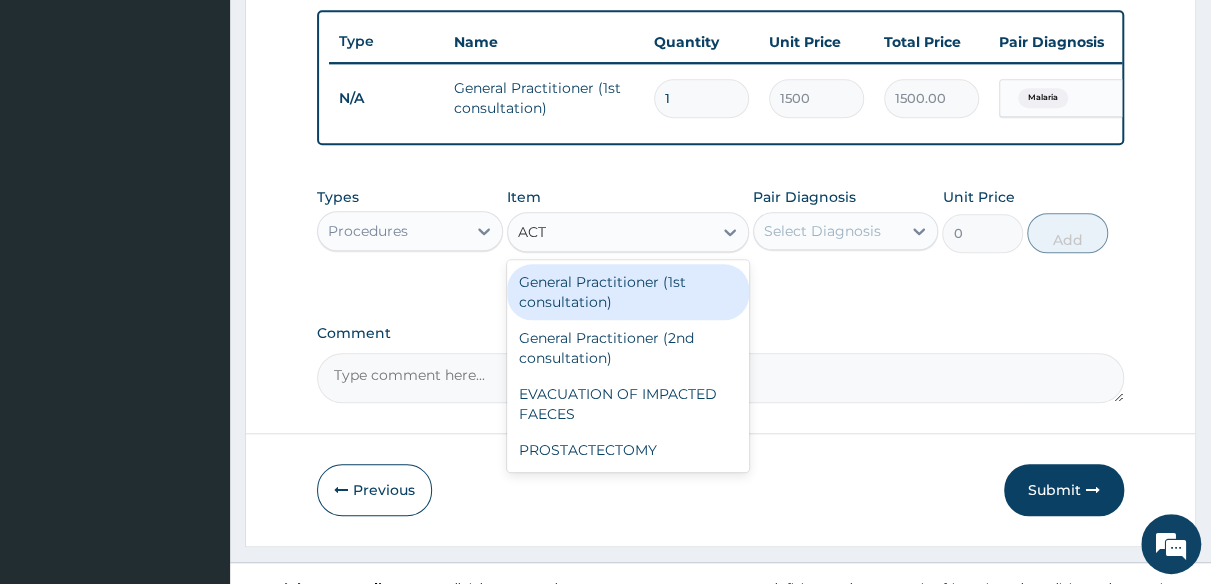 click on "General Practitioner (1st consultation)" at bounding box center [628, 292] 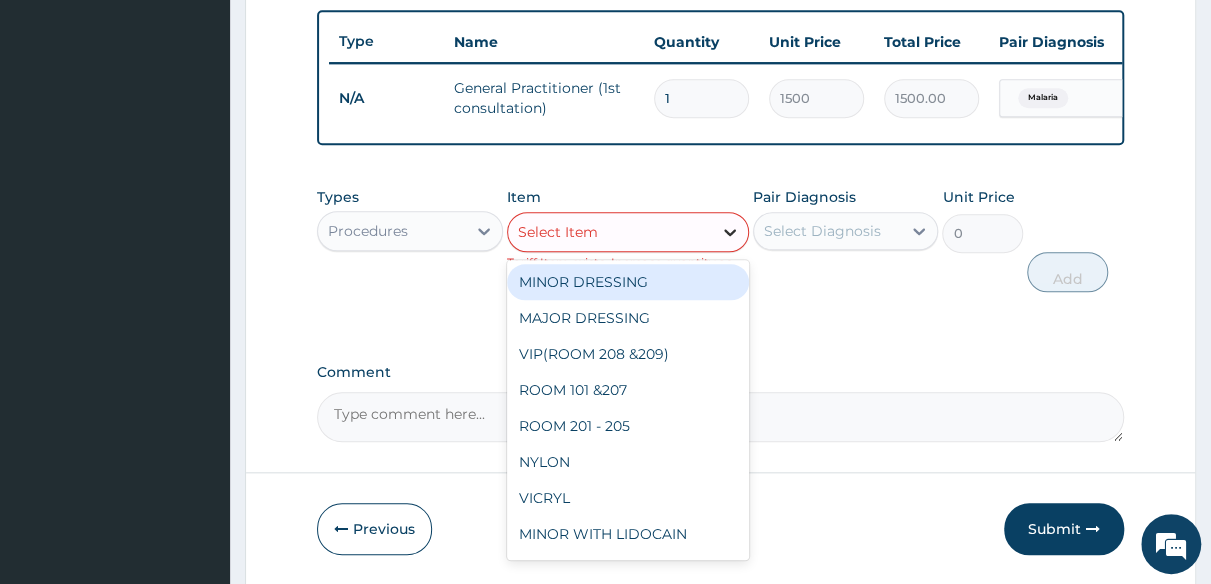click at bounding box center (730, 232) 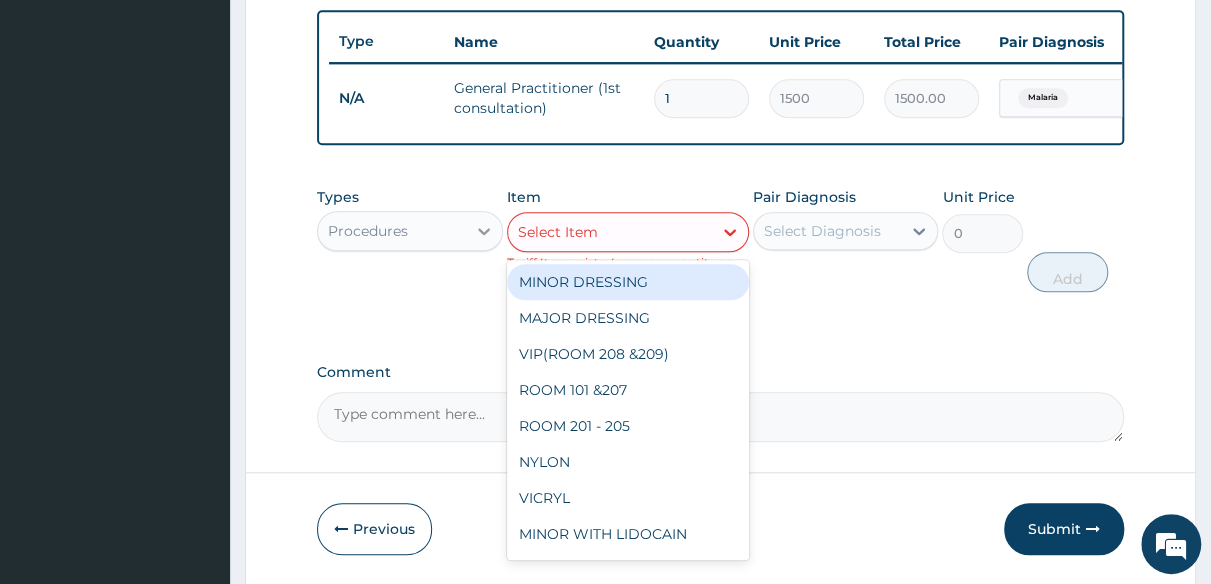 click 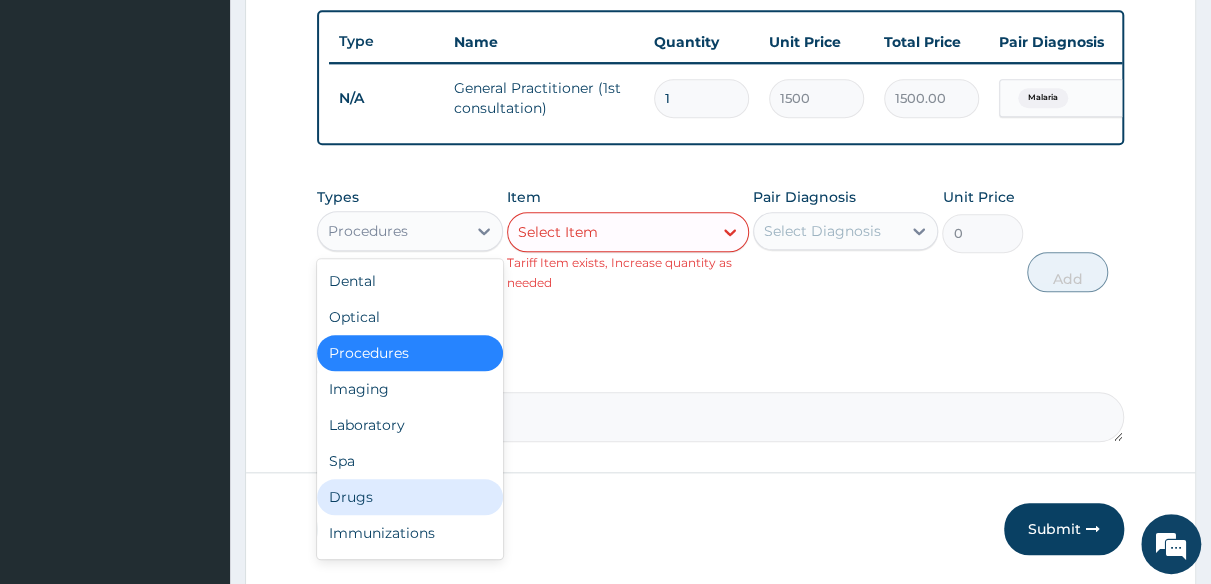 click on "Drugs" at bounding box center (410, 497) 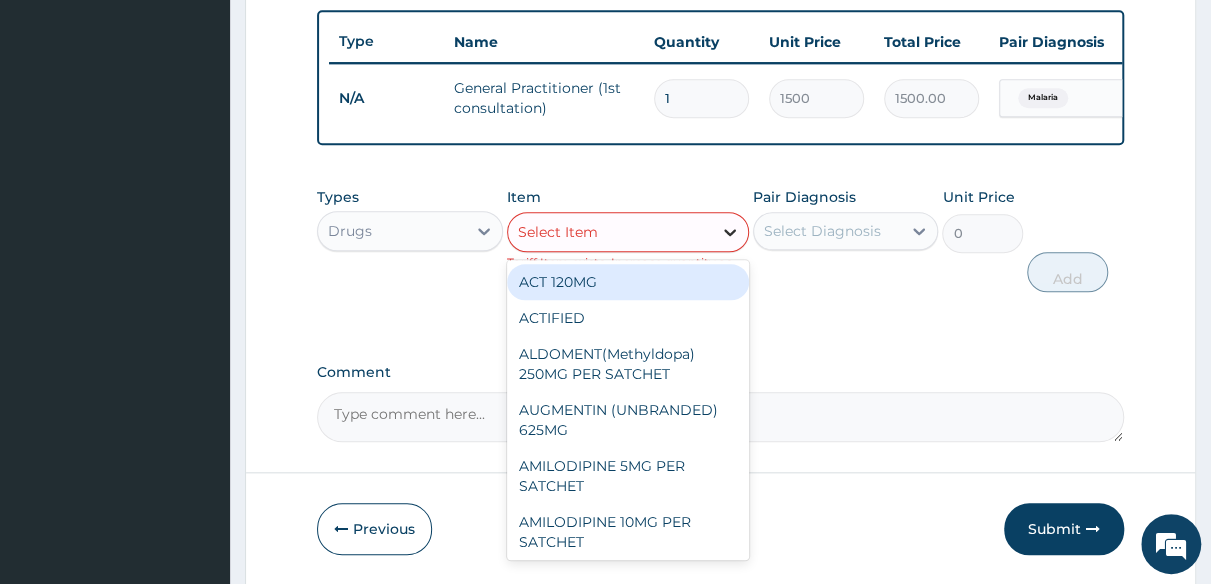 click 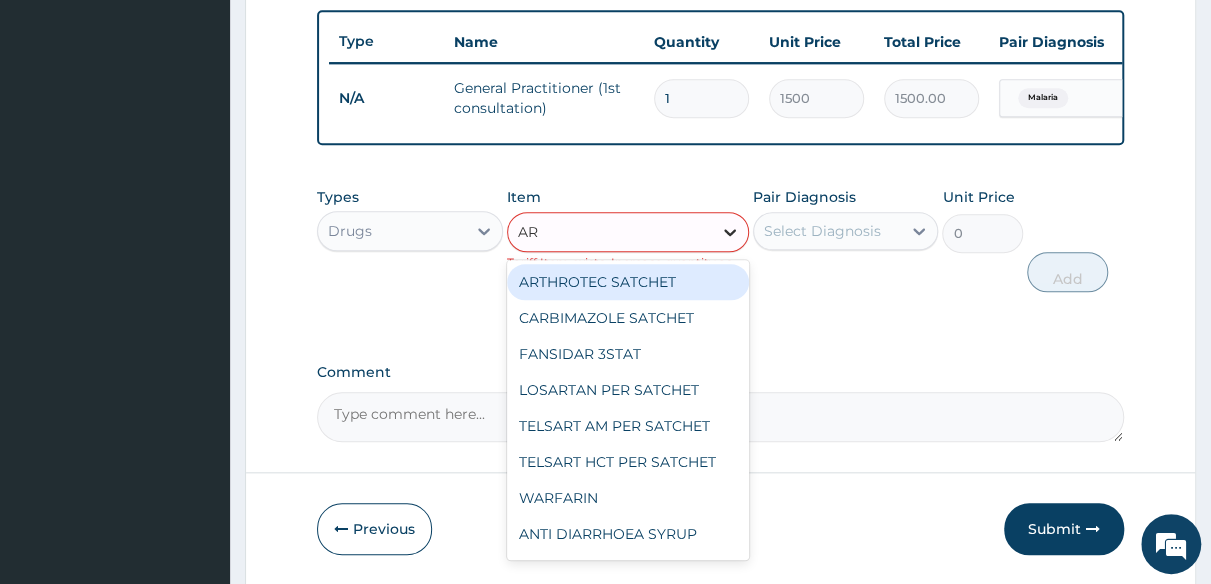 type on "A" 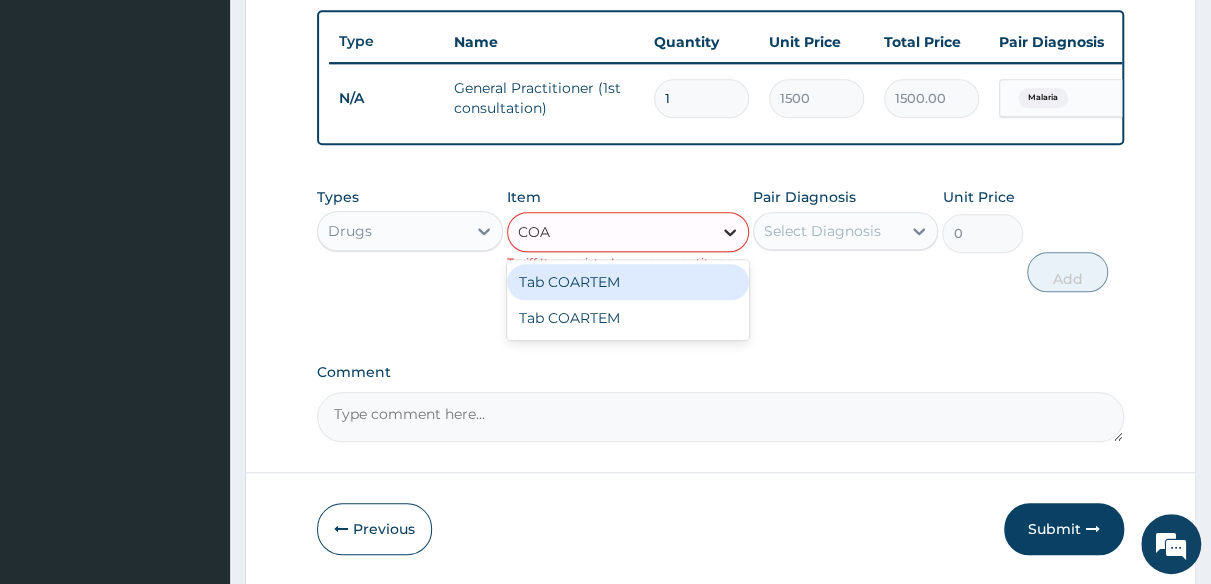 type on "COAR" 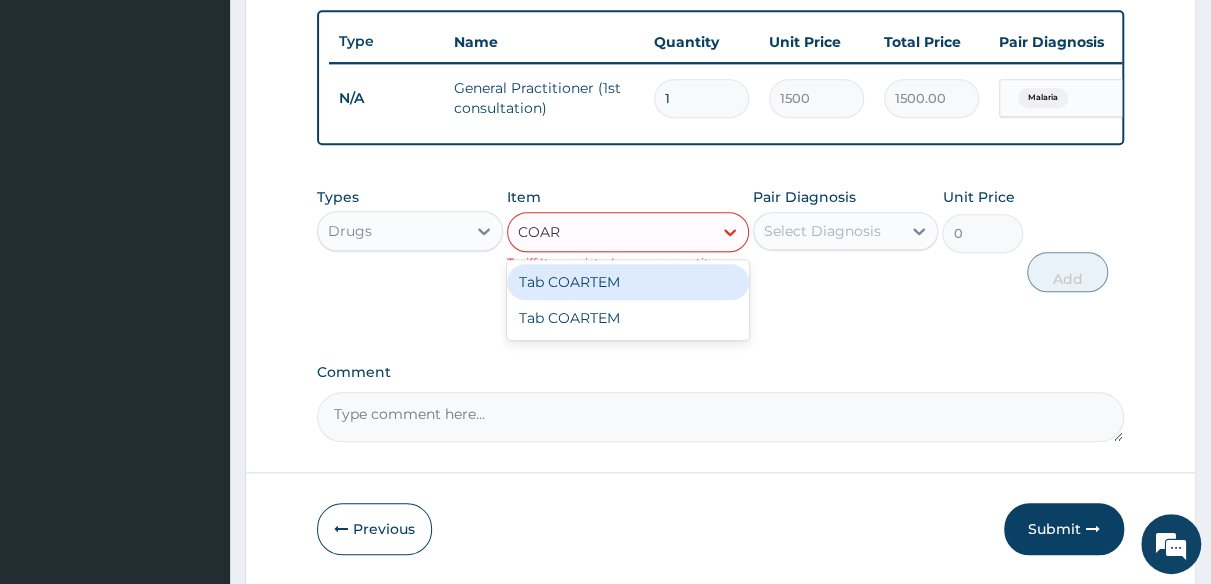 click on "Tab COARTEM" at bounding box center [628, 282] 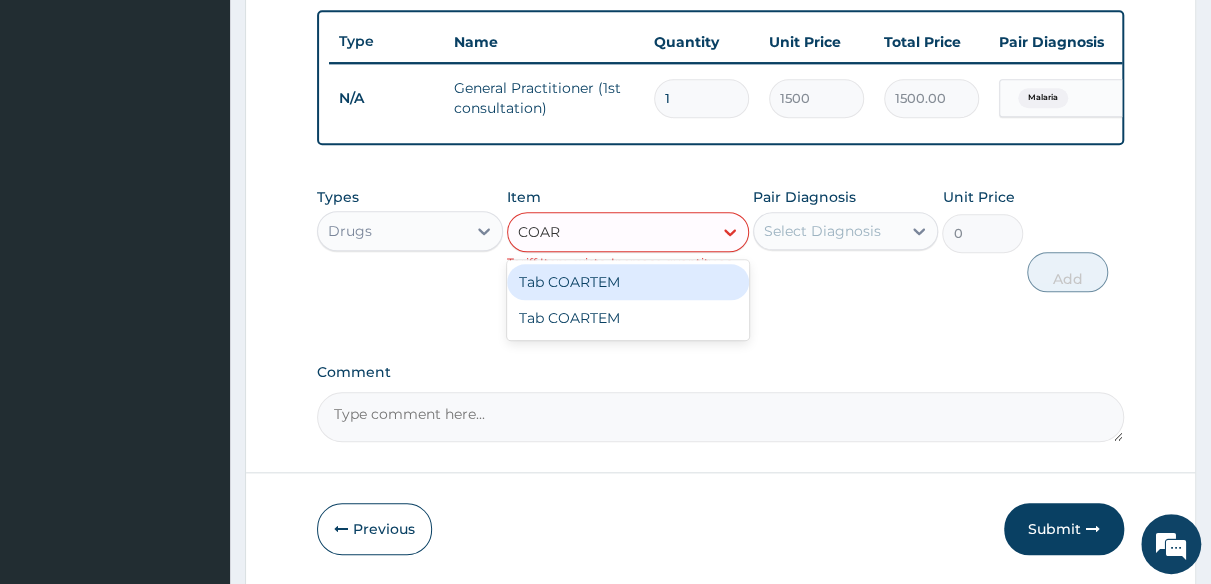 type 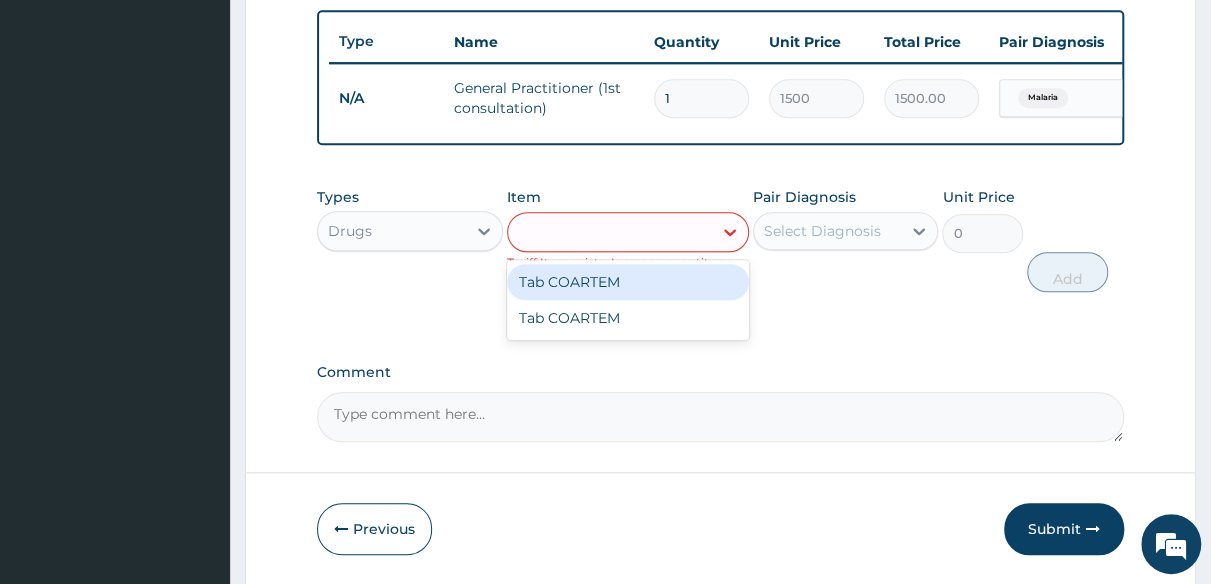 type on "130" 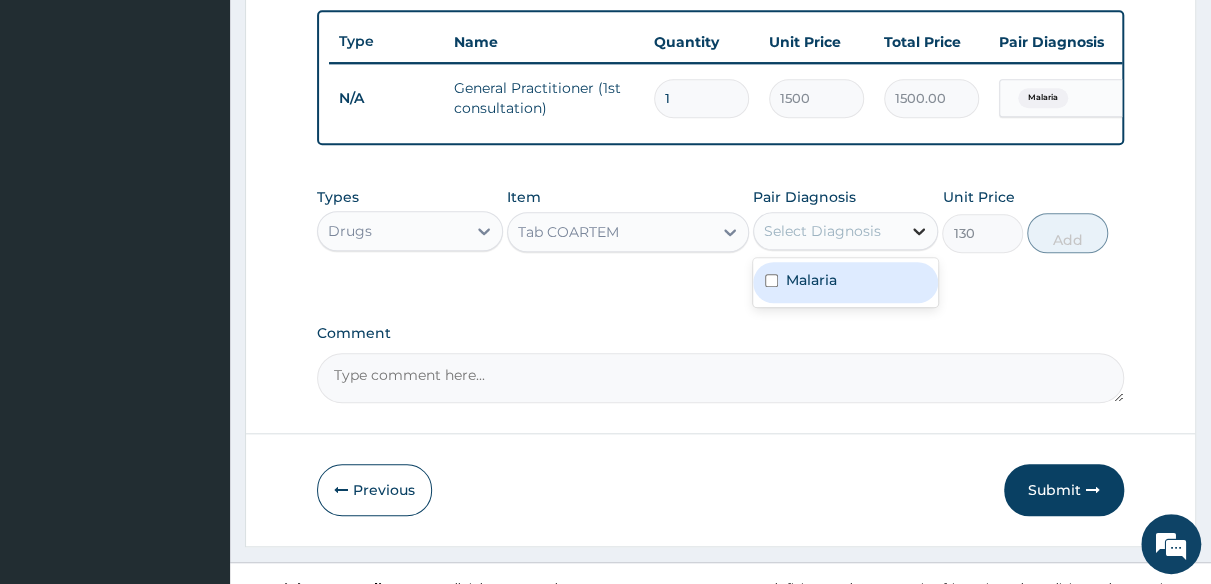 click 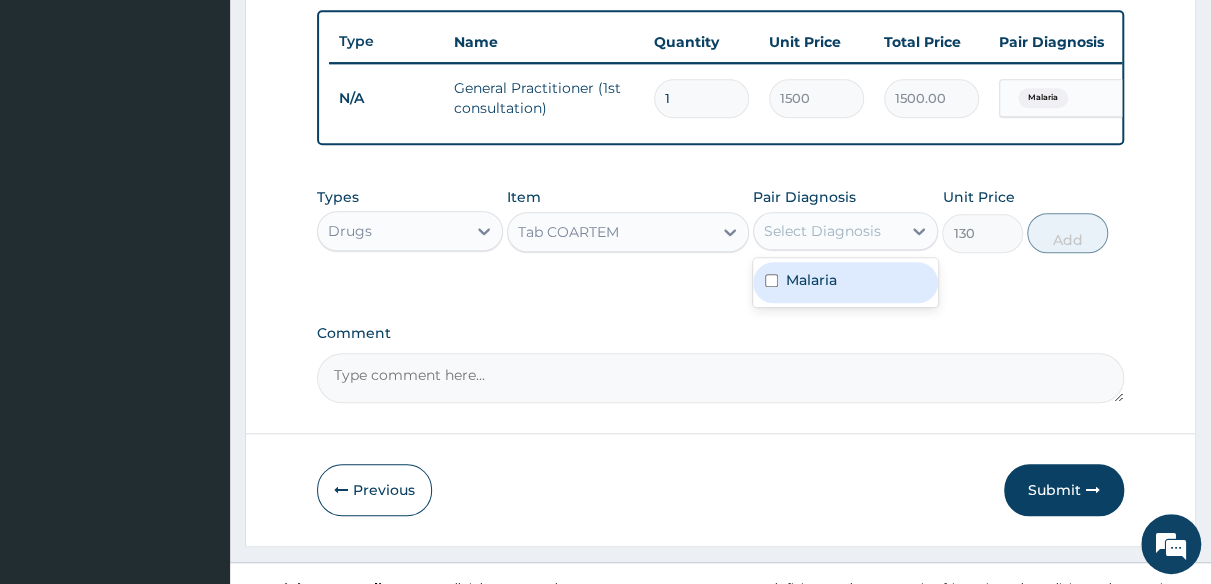 click on "Malaria" at bounding box center (846, 282) 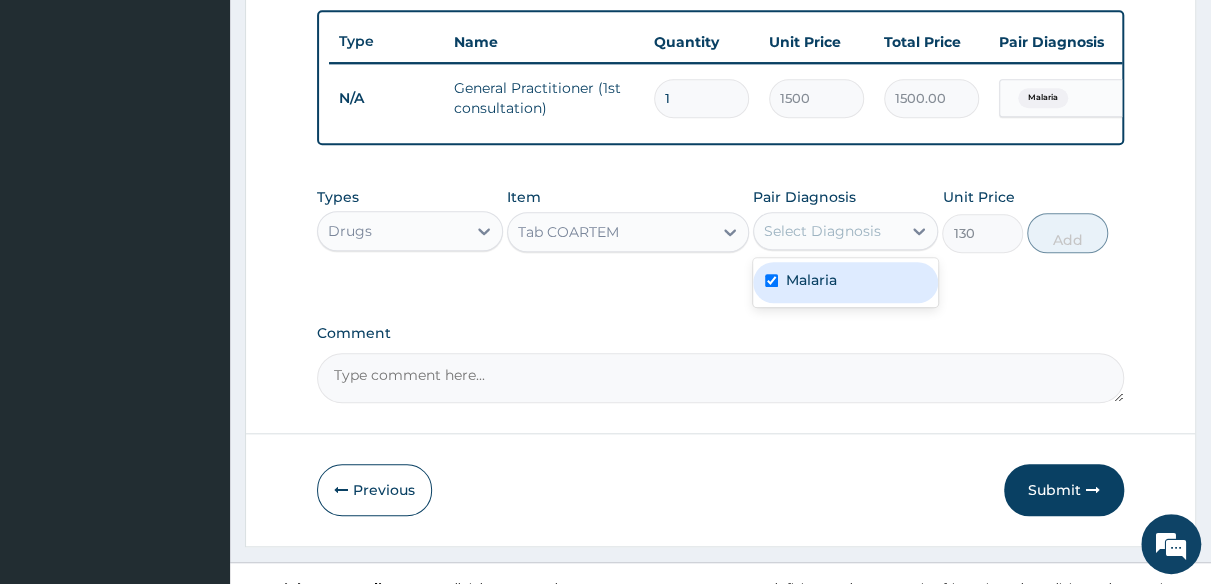 checkbox on "true" 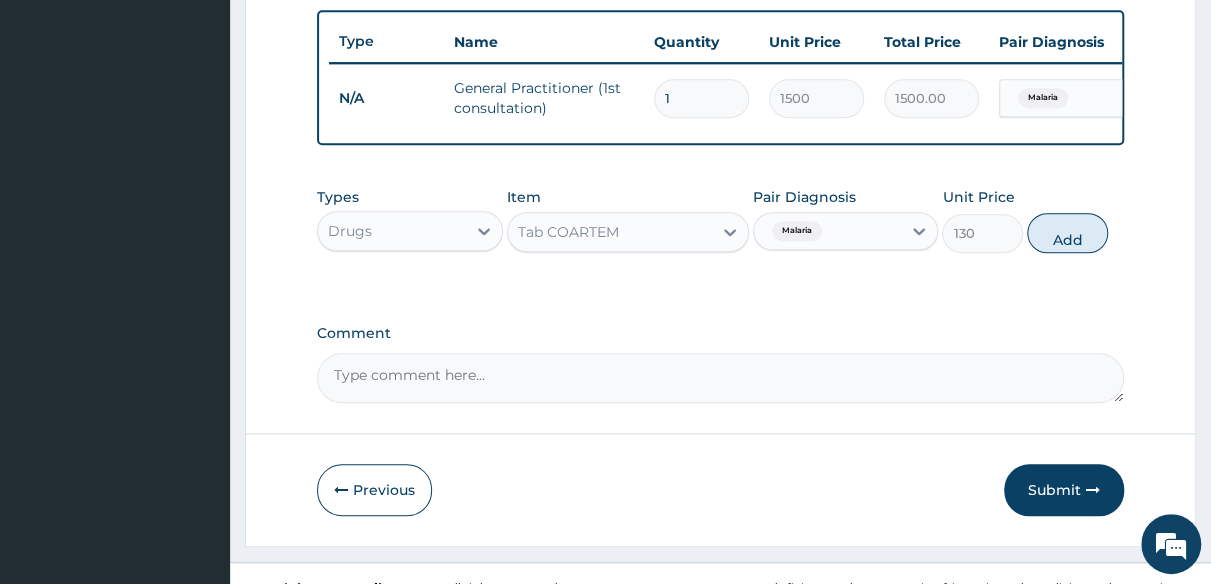 drag, startPoint x: 1042, startPoint y: 249, endPoint x: 1017, endPoint y: 239, distance: 26.925823 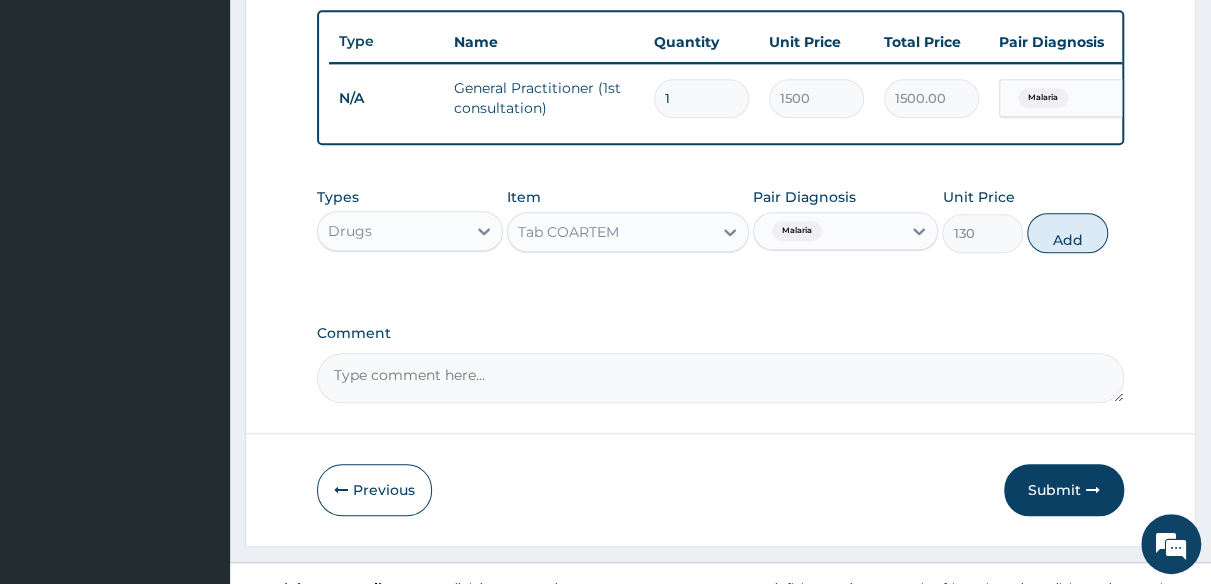 click on "Add" at bounding box center [1067, 233] 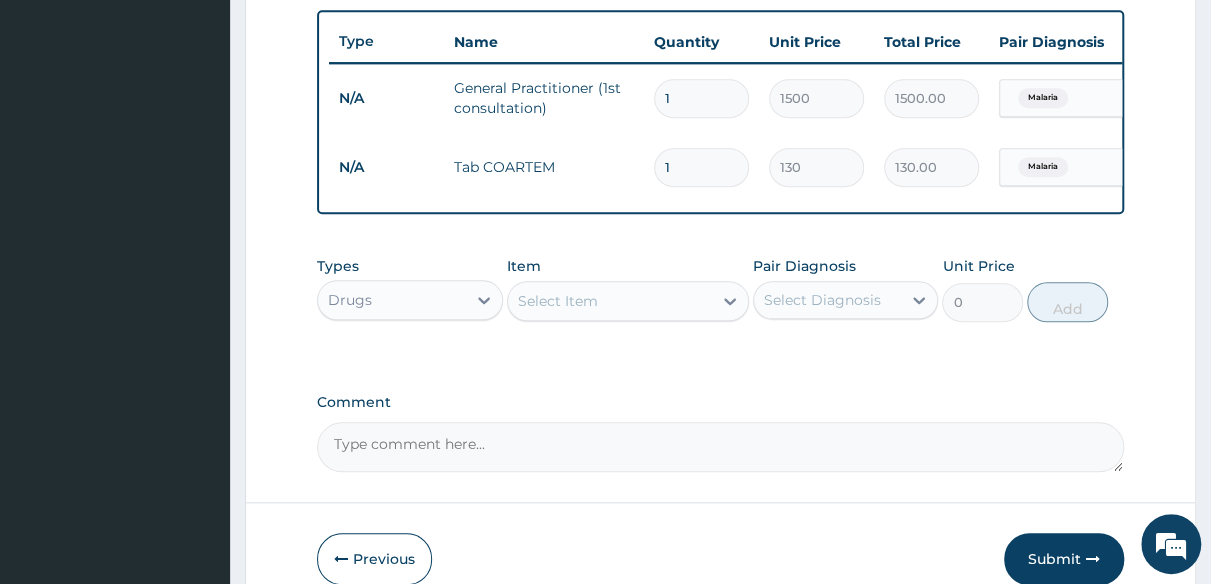 type on "2" 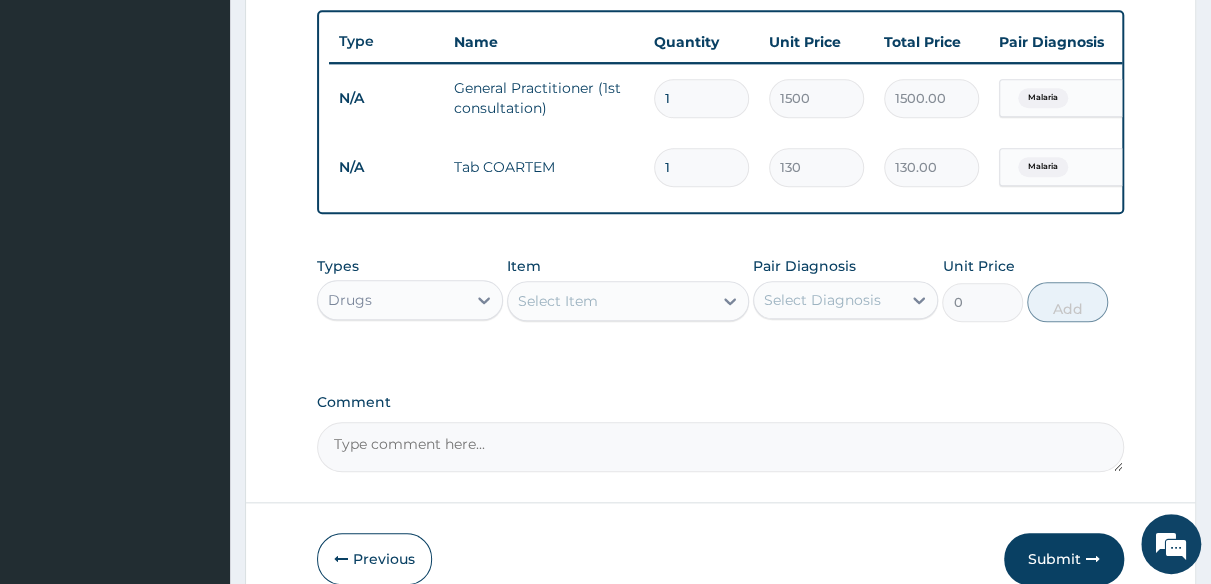 type on "260.00" 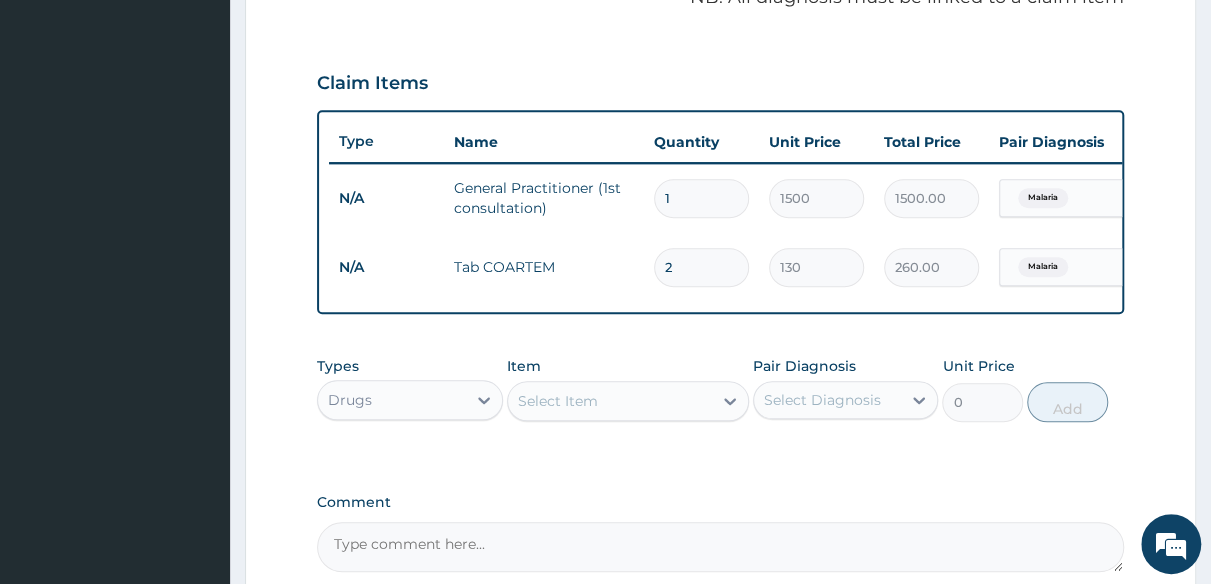 scroll, scrollTop: 734, scrollLeft: 0, axis: vertical 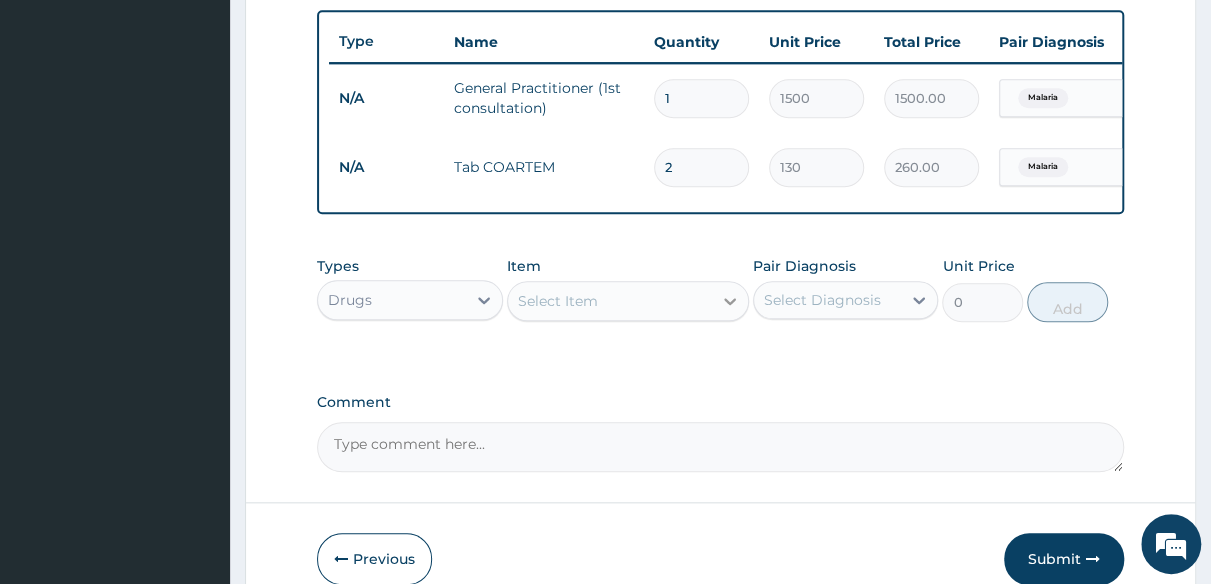 type on "2" 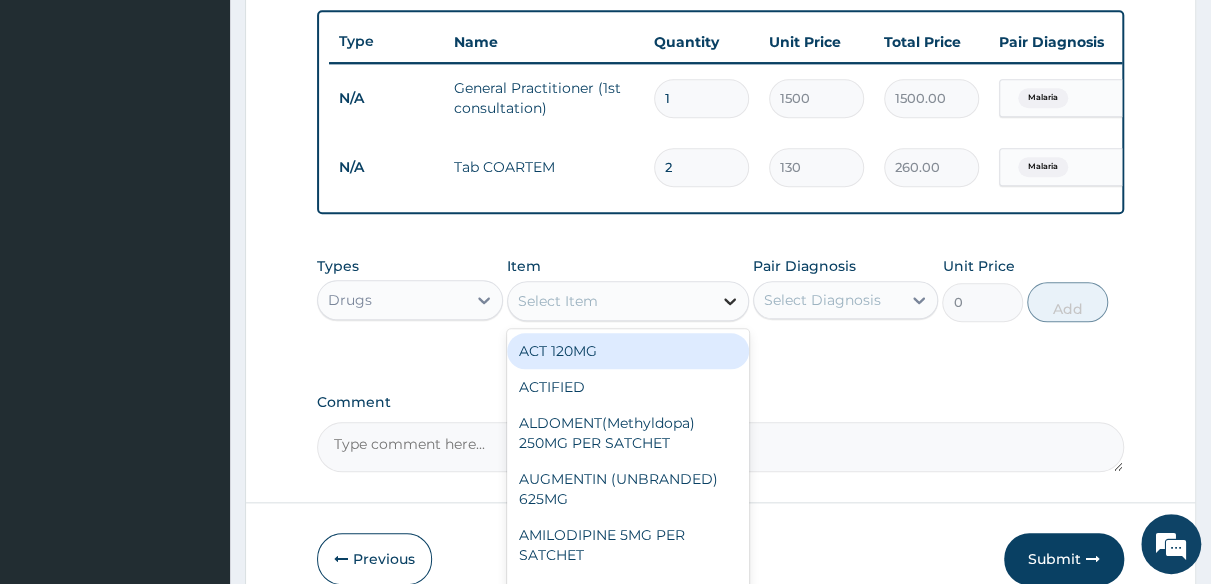 click 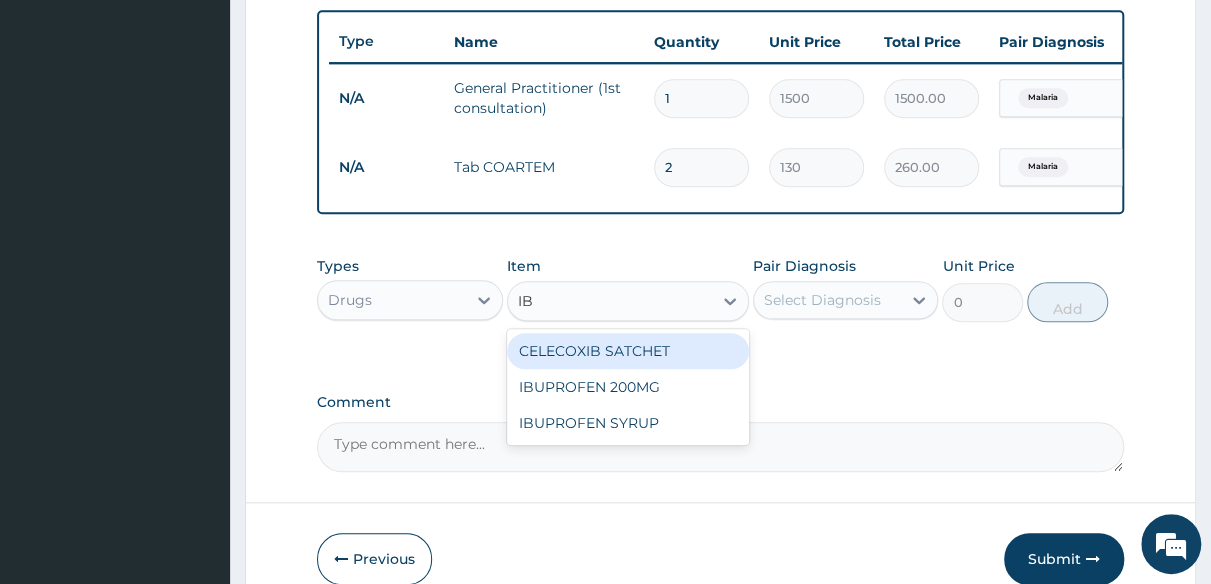 type on "IBU" 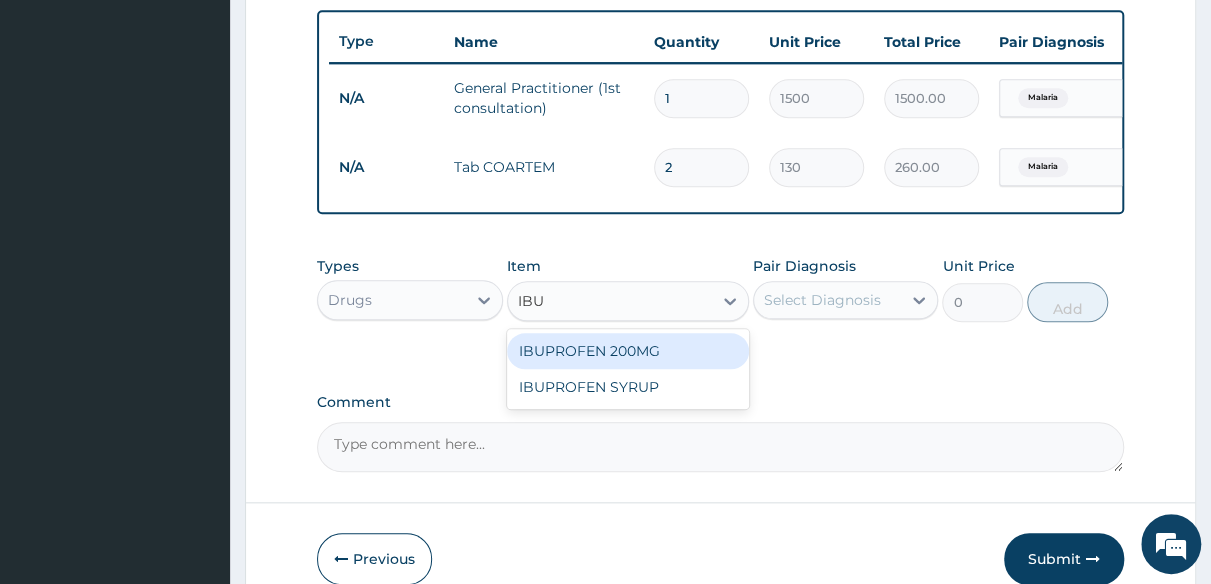 click on "IBUPROFEN 200MG" at bounding box center (628, 351) 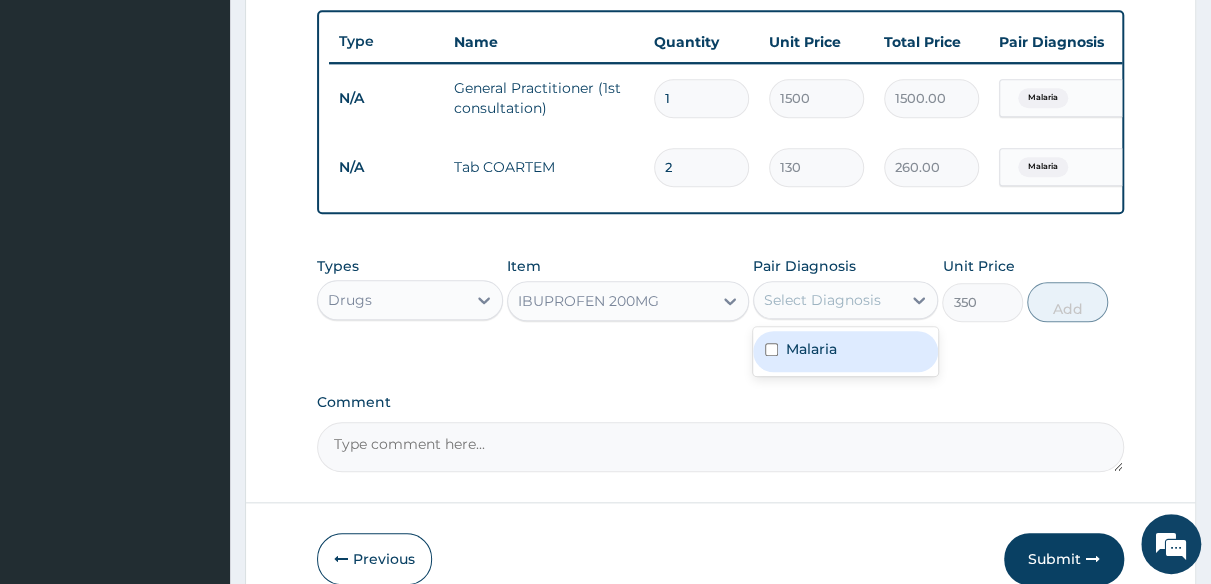 click on "Select Diagnosis" at bounding box center (822, 300) 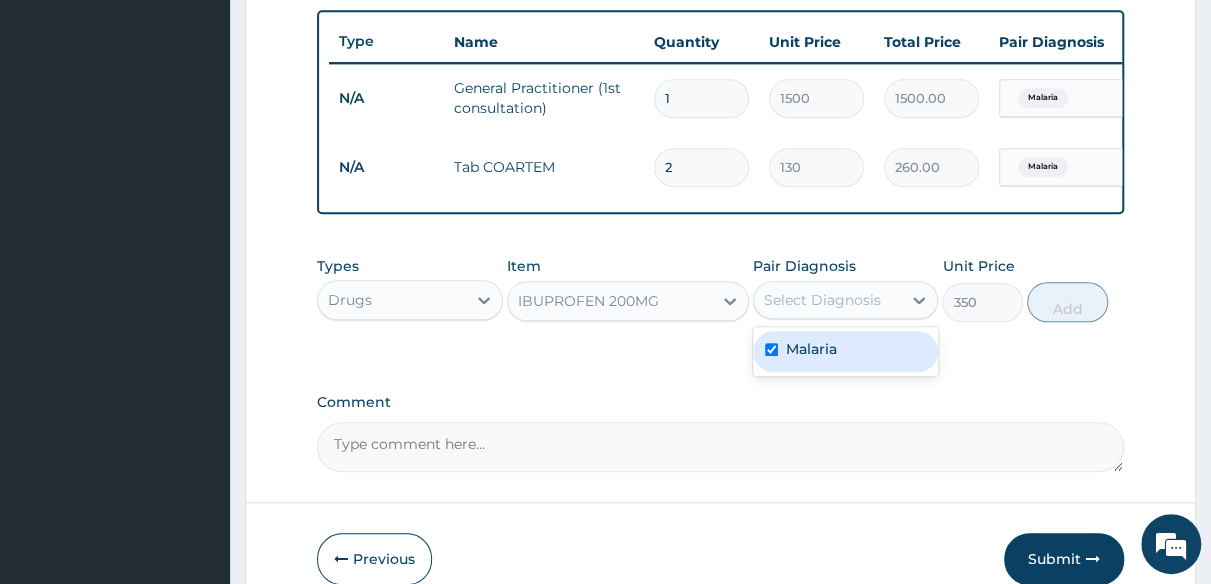 checkbox on "true" 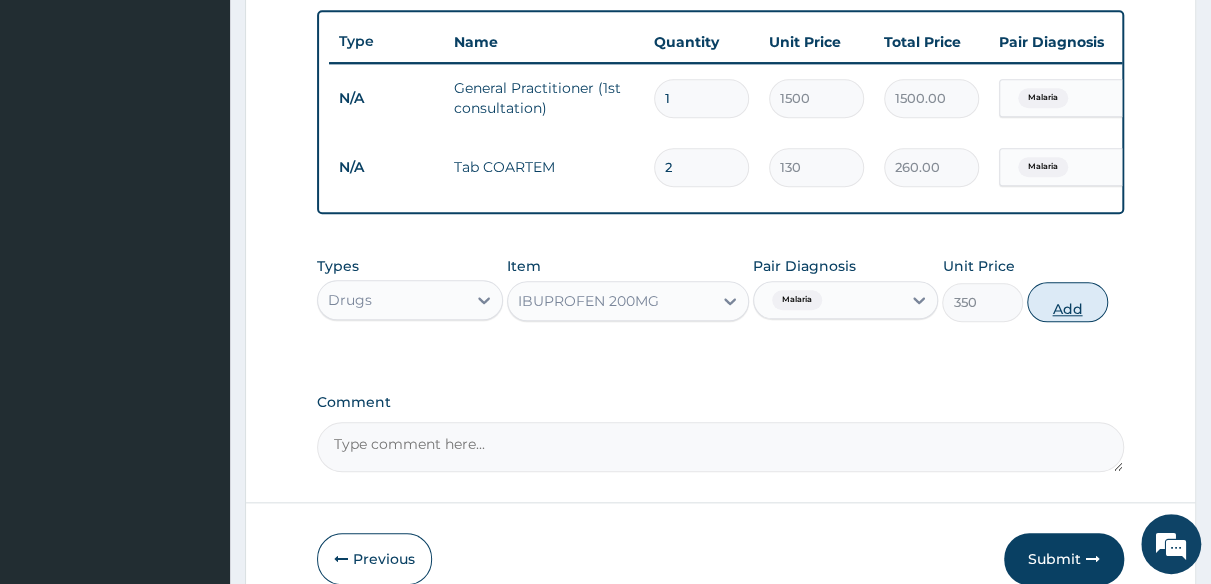 click on "Add" at bounding box center [1067, 302] 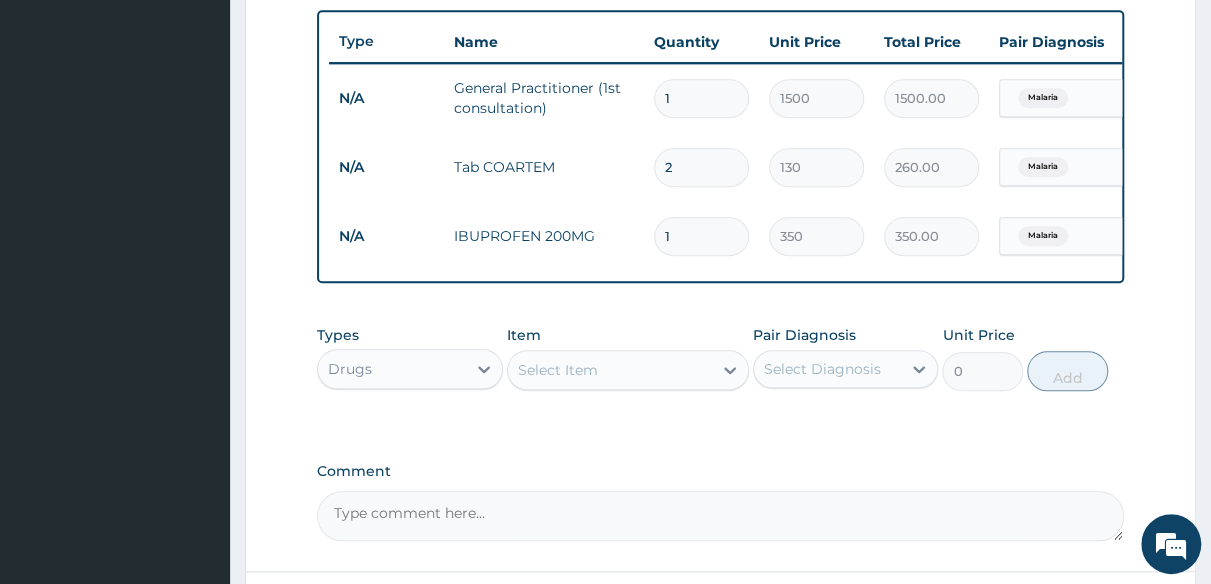 type 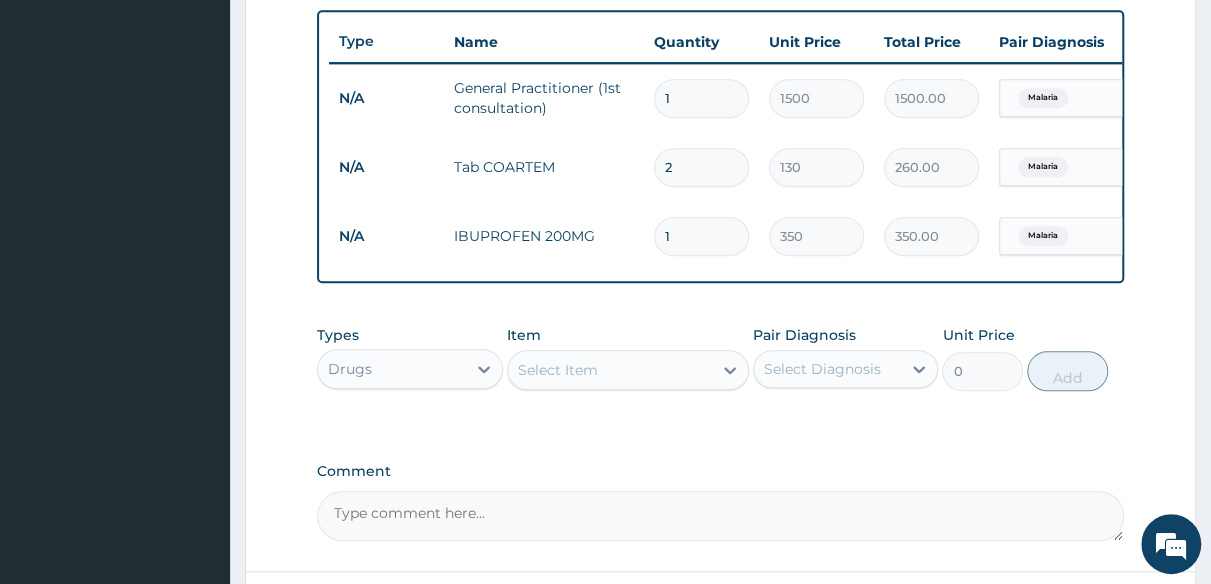 type on "0.00" 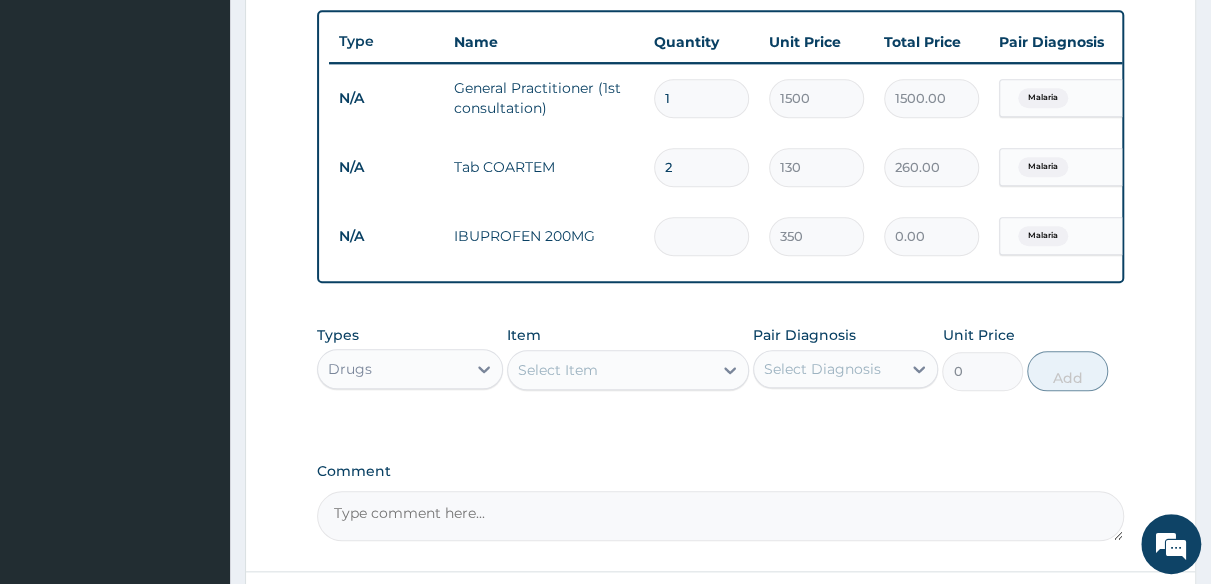 type on "2" 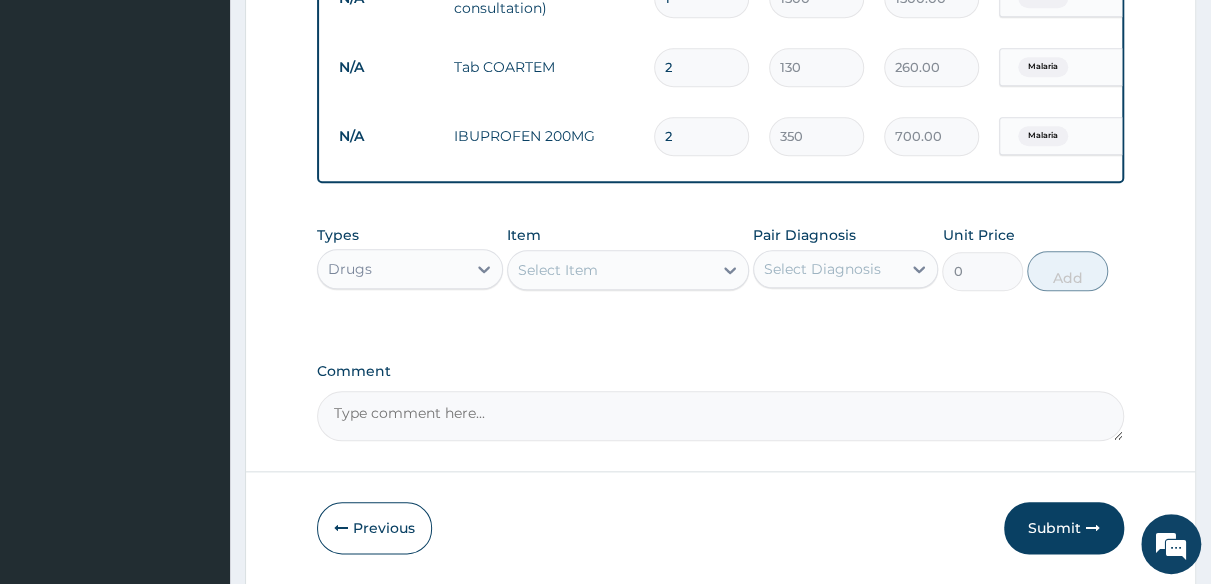 scroll, scrollTop: 914, scrollLeft: 0, axis: vertical 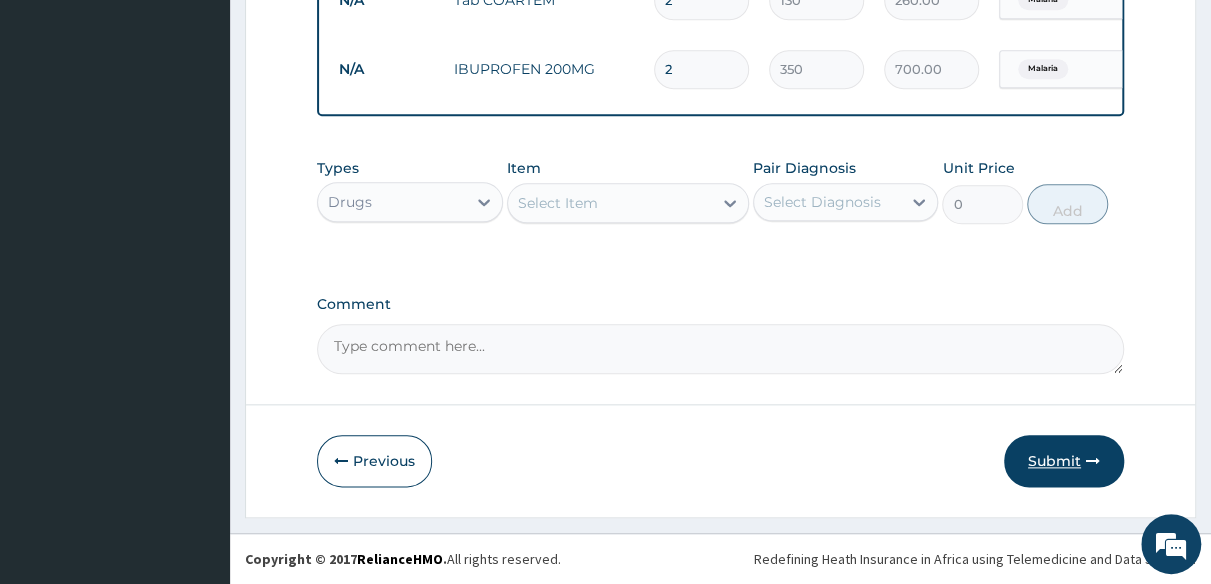 type on "2" 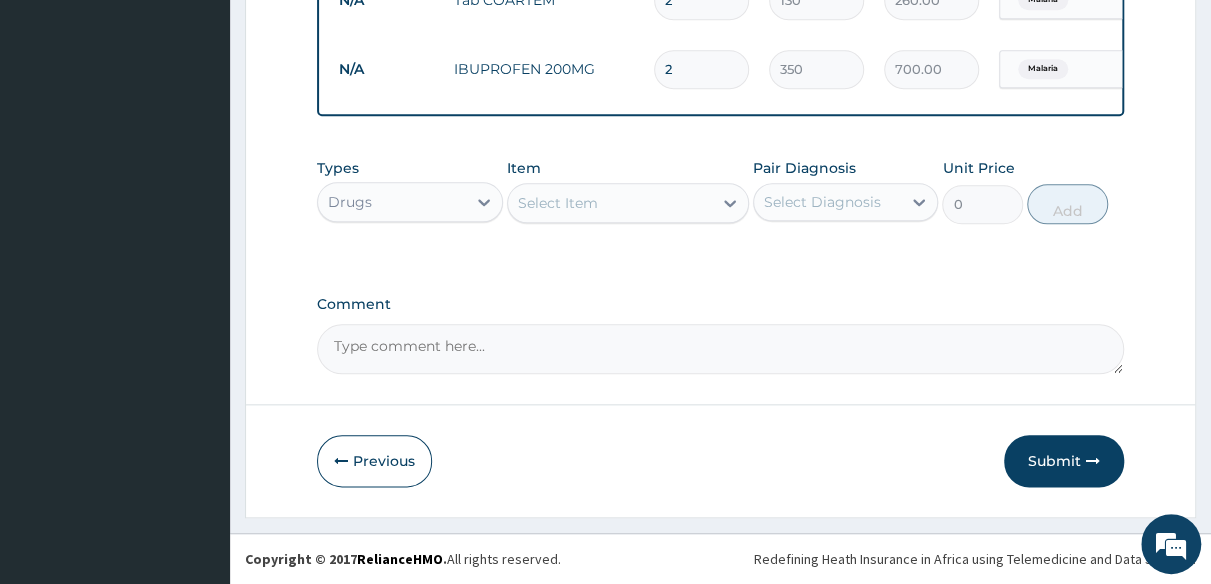 click on "Submit" at bounding box center (1064, 461) 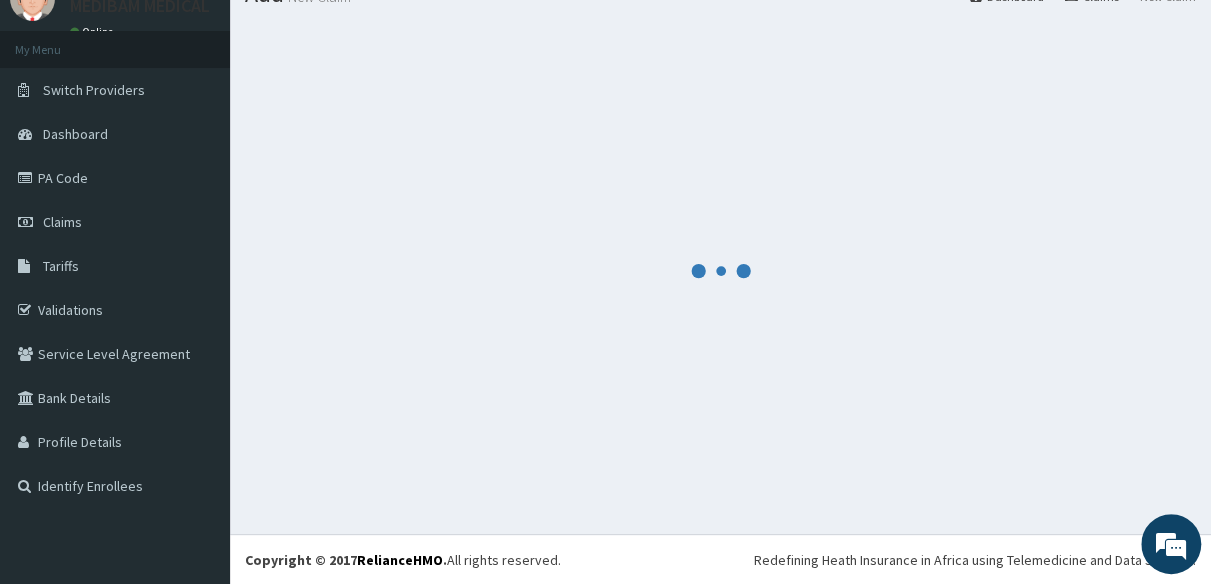 scroll, scrollTop: 0, scrollLeft: 0, axis: both 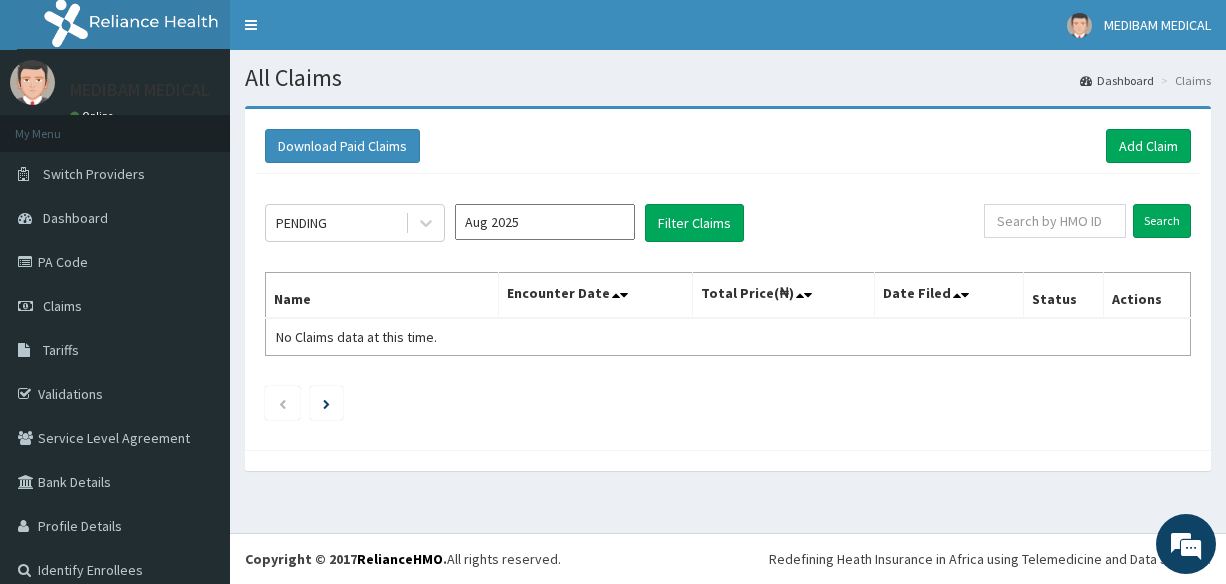 drag, startPoint x: 1062, startPoint y: 117, endPoint x: 927, endPoint y: 115, distance: 135.01482 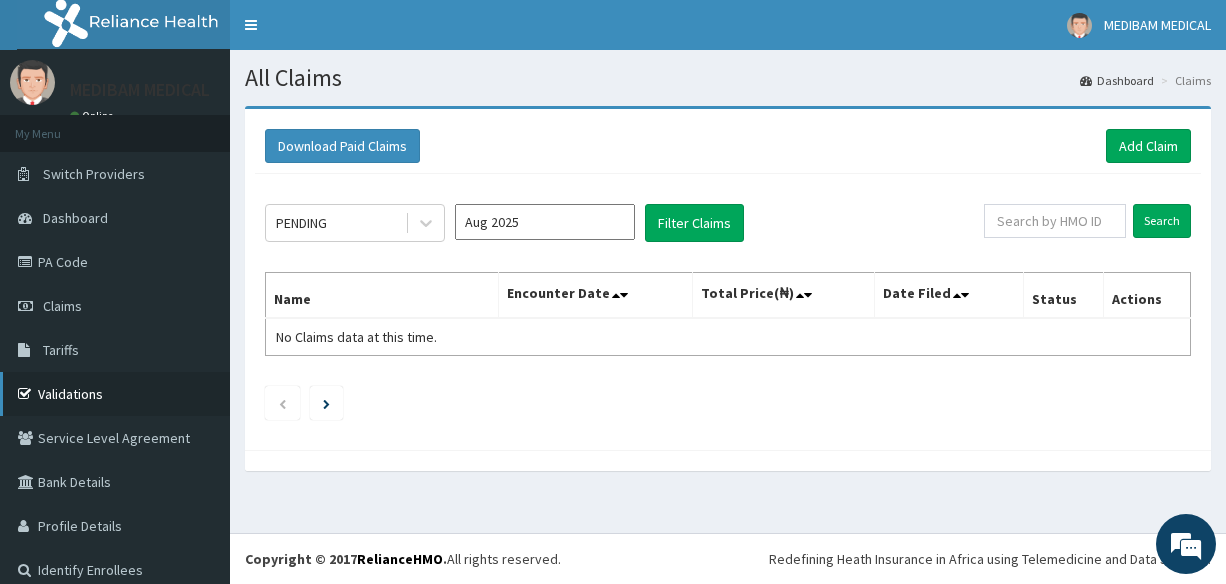 drag, startPoint x: 927, startPoint y: 115, endPoint x: 54, endPoint y: 389, distance: 914.9891 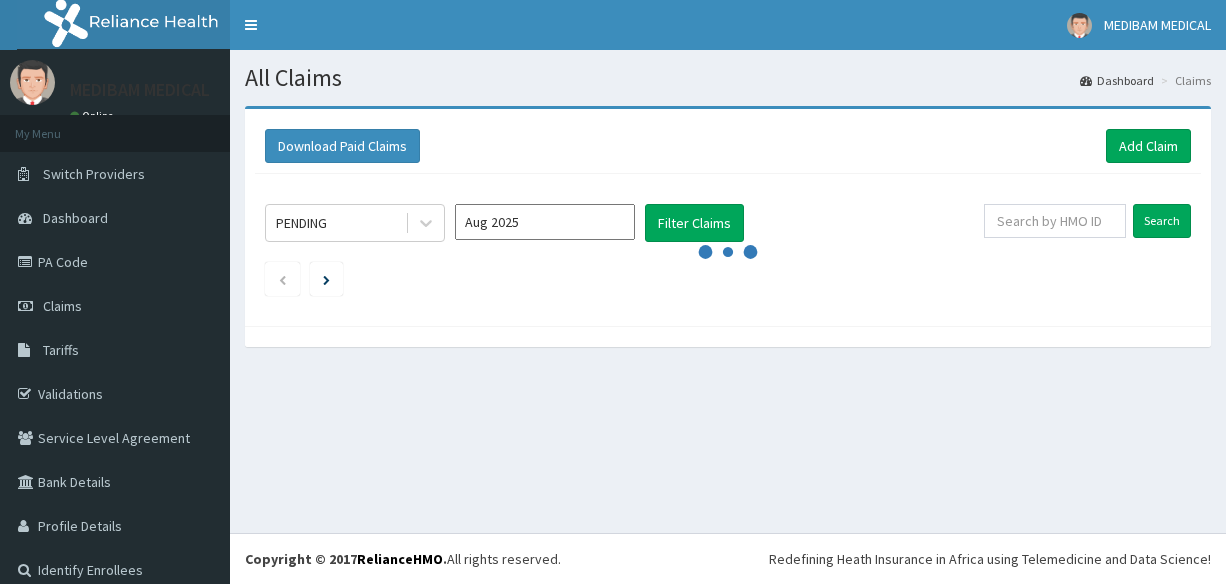 scroll, scrollTop: 0, scrollLeft: 0, axis: both 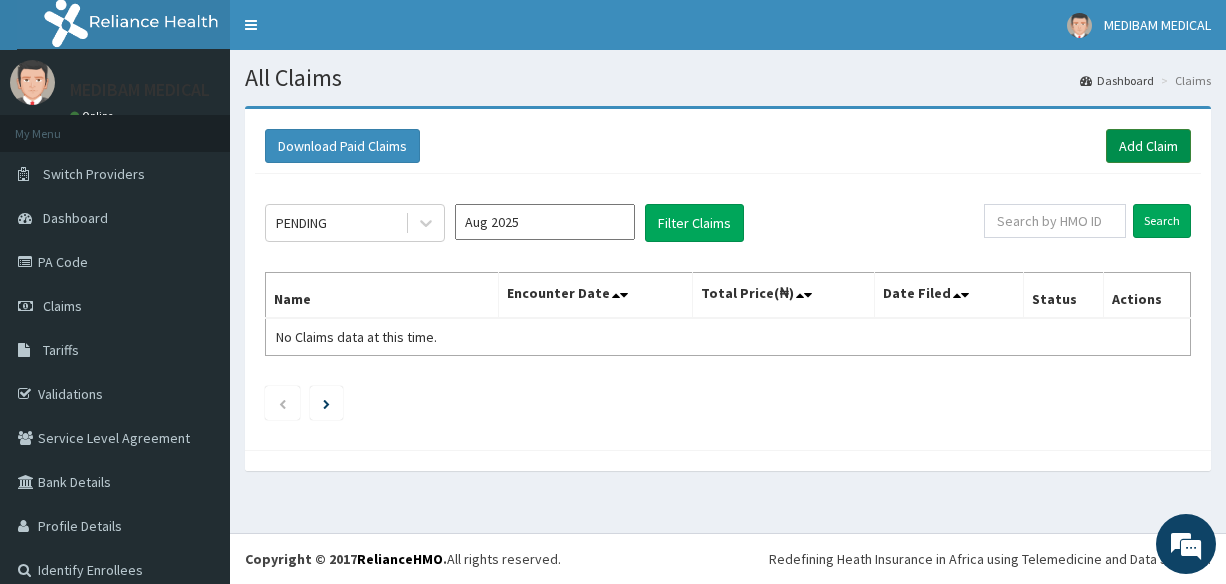 click on "Add Claim" at bounding box center [1148, 146] 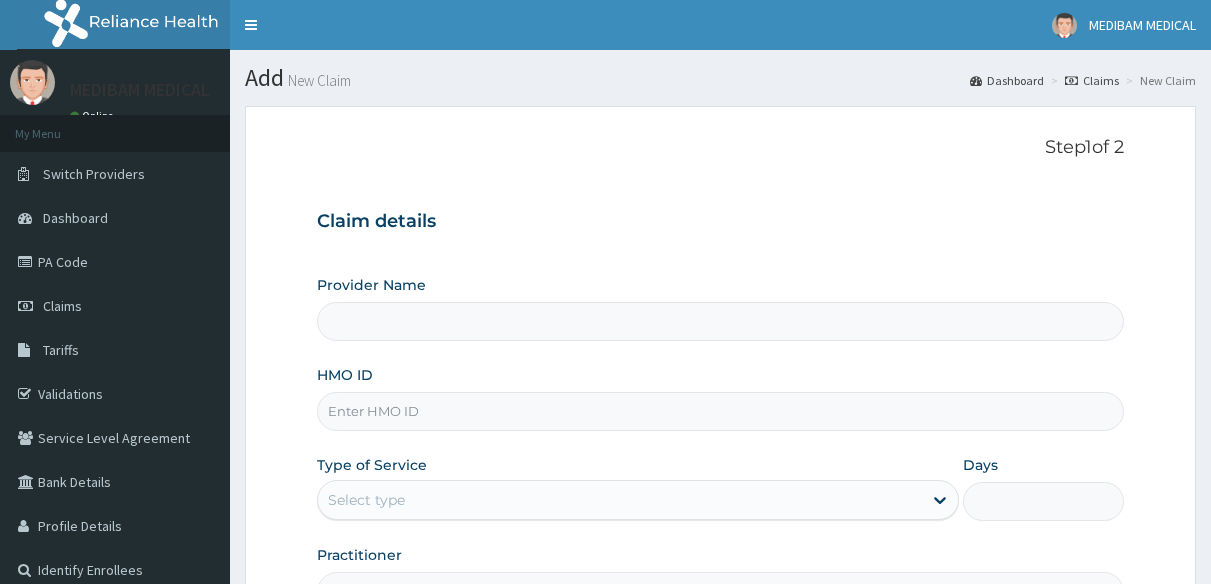 scroll, scrollTop: 0, scrollLeft: 0, axis: both 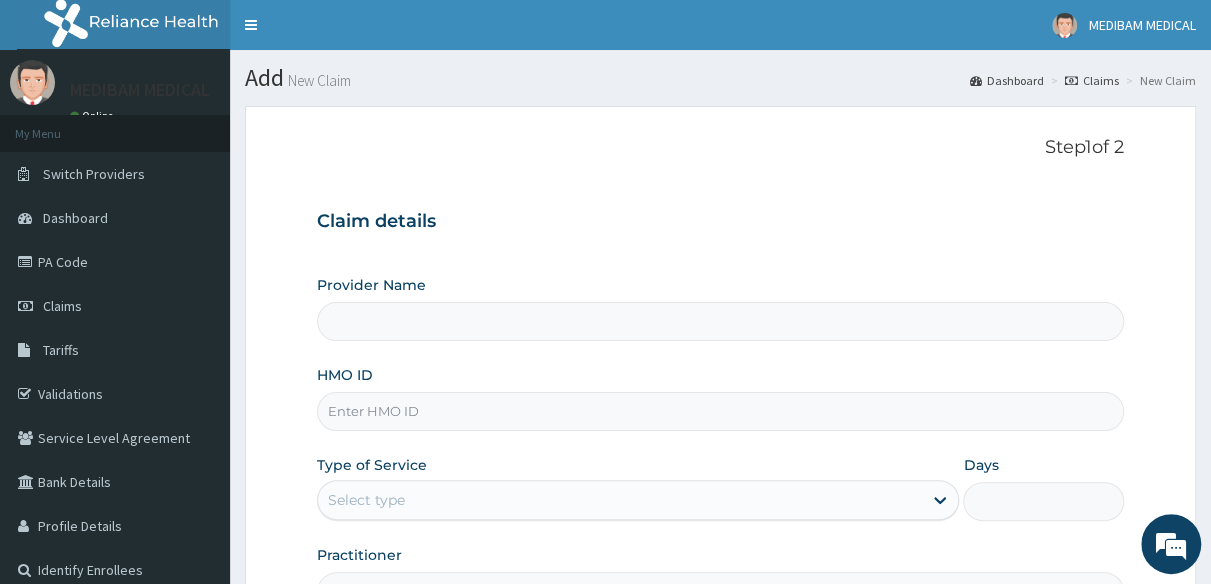 type on "Medibam Specialist Hospital" 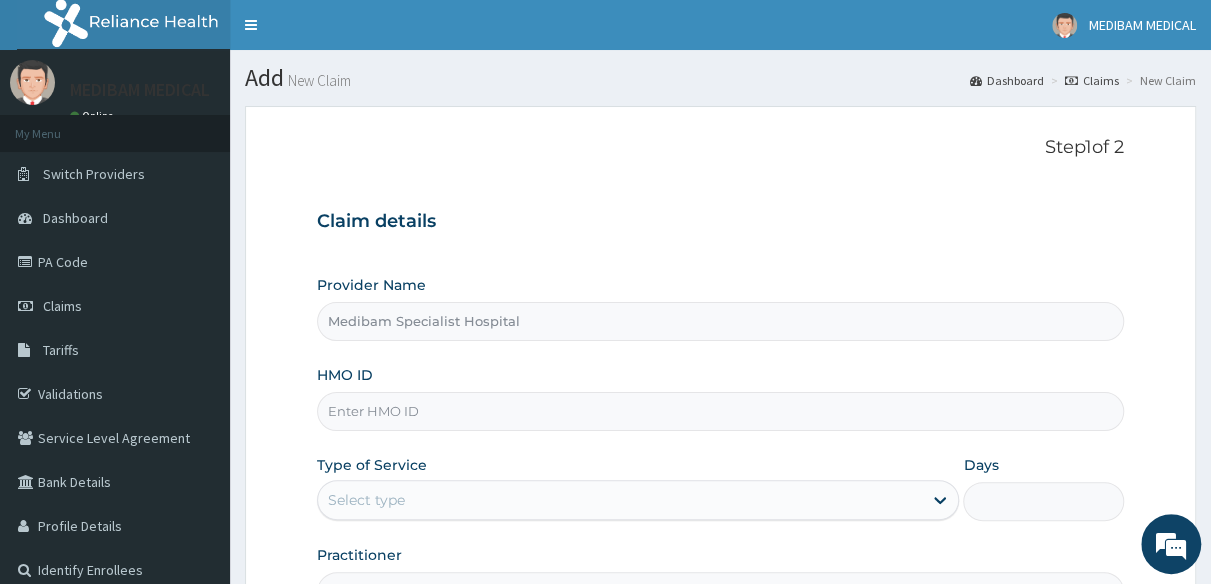 click on "HMO ID" at bounding box center [720, 411] 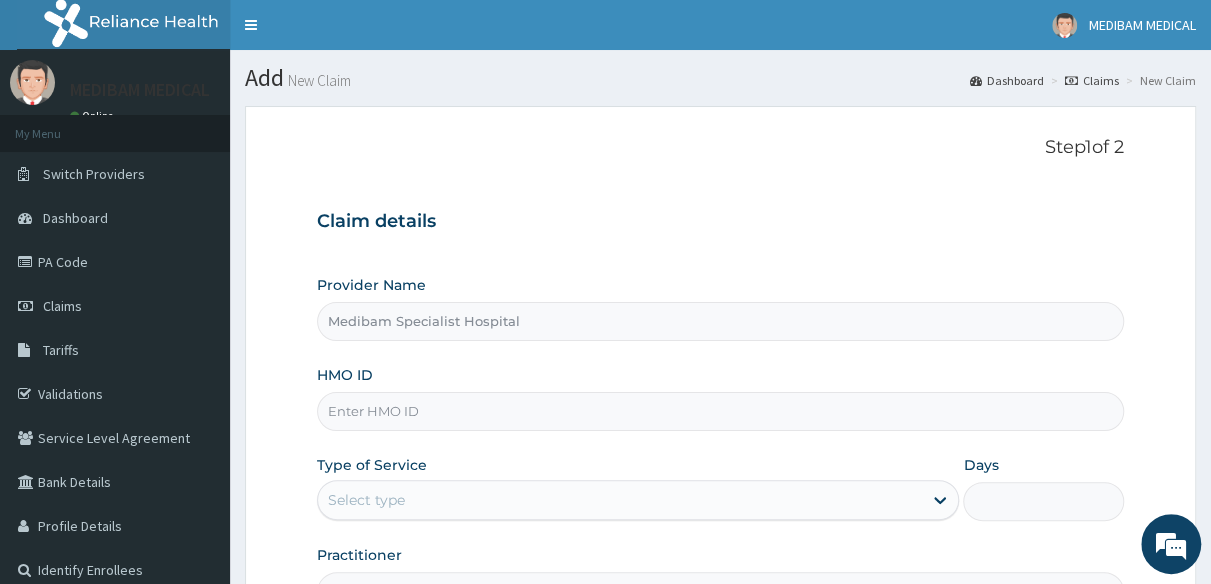 scroll, scrollTop: 0, scrollLeft: 0, axis: both 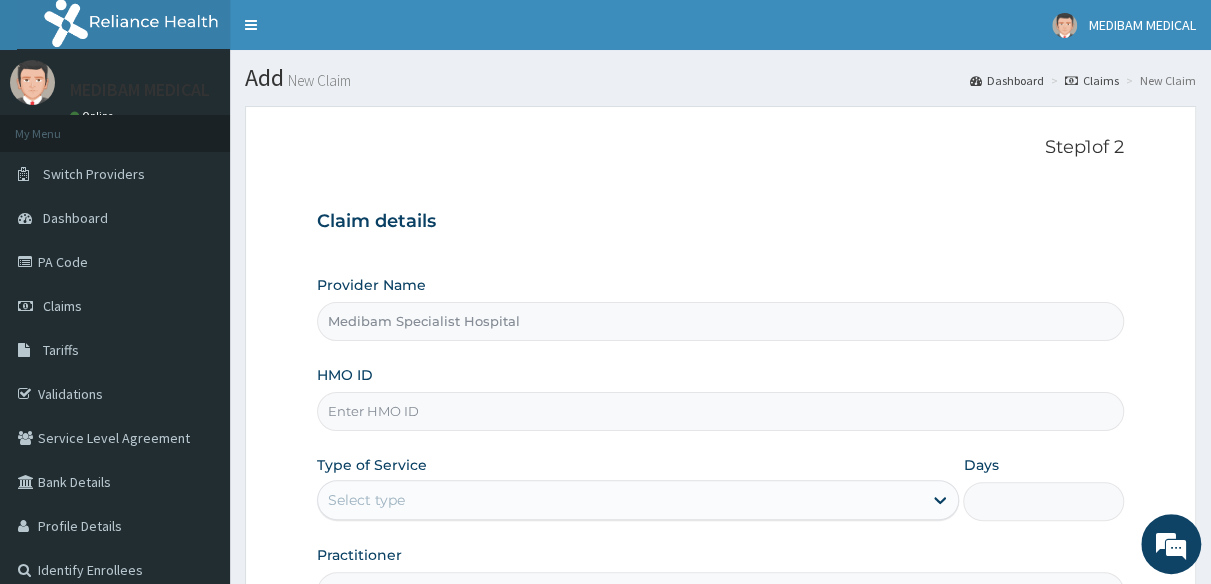 type on "C" 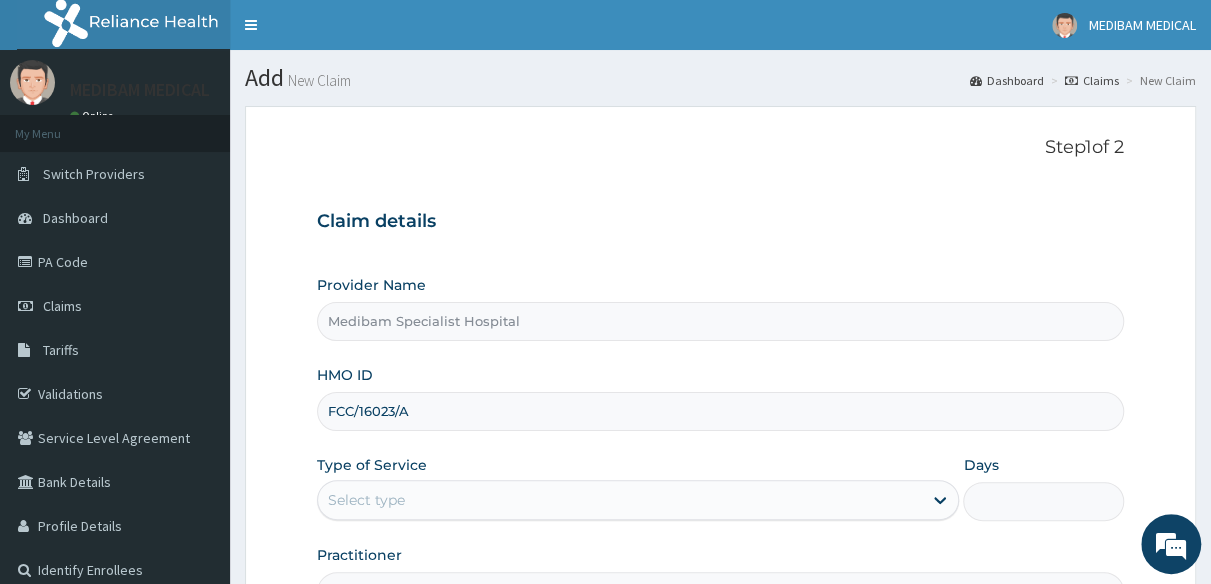 type on "FCC/16023/A" 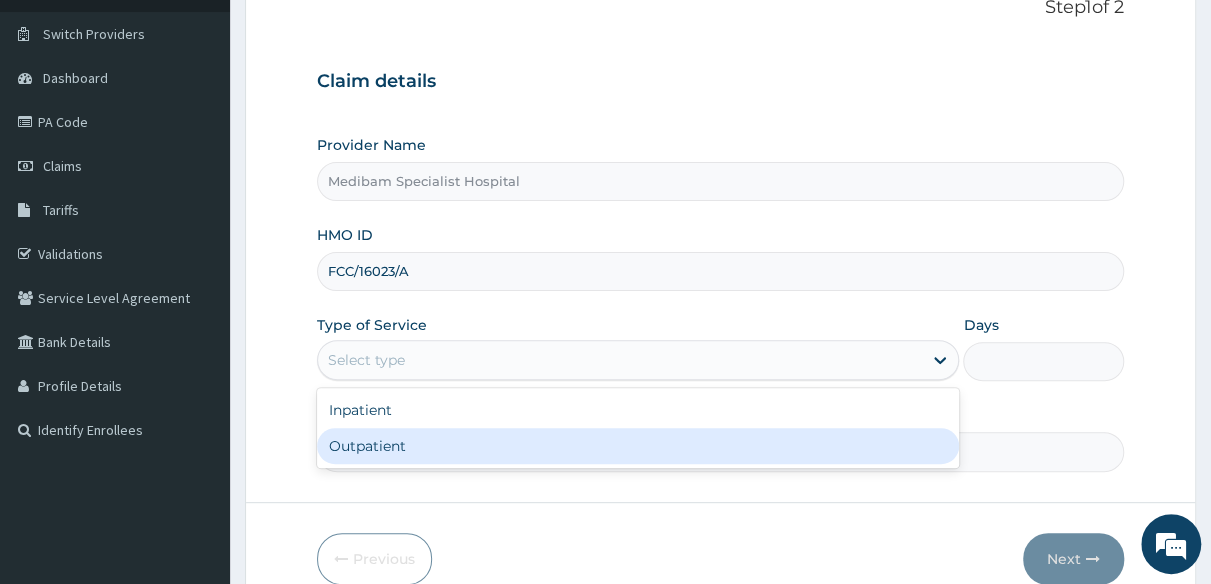 scroll, scrollTop: 200, scrollLeft: 0, axis: vertical 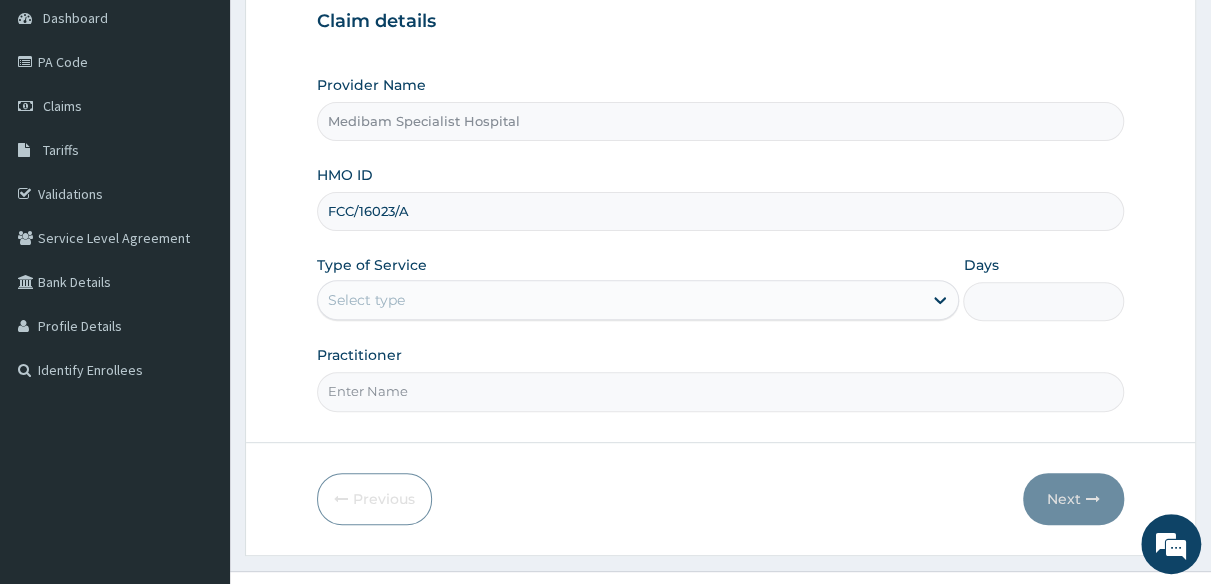 drag, startPoint x: 327, startPoint y: 207, endPoint x: 419, endPoint y: 211, distance: 92.086914 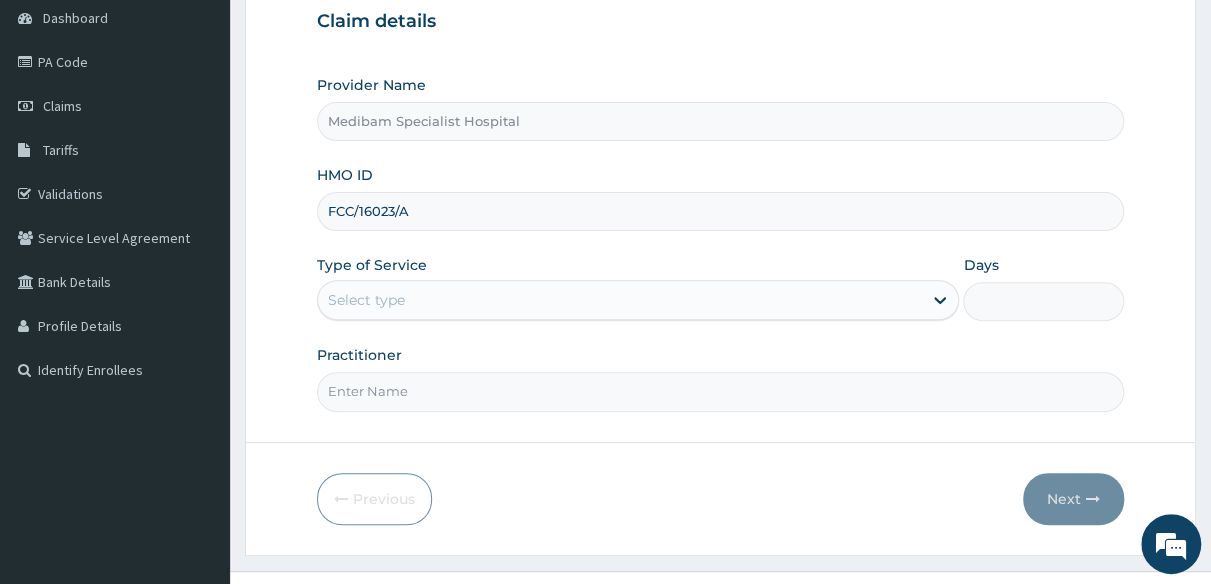 click on "FCC/16023/A" at bounding box center (720, 211) 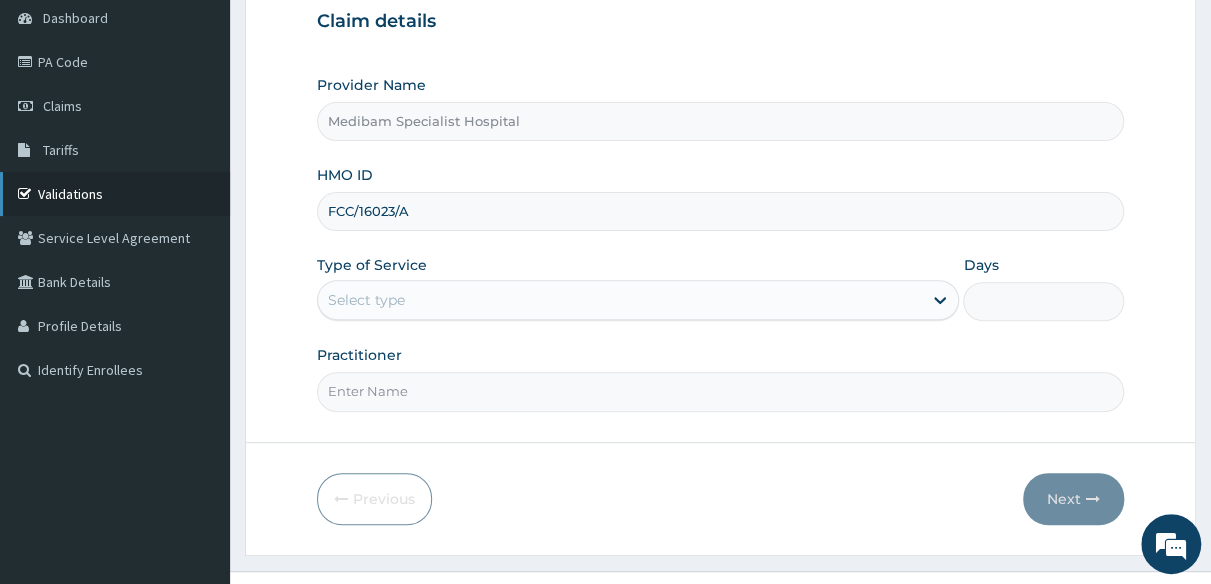 click on "Validations" at bounding box center [115, 194] 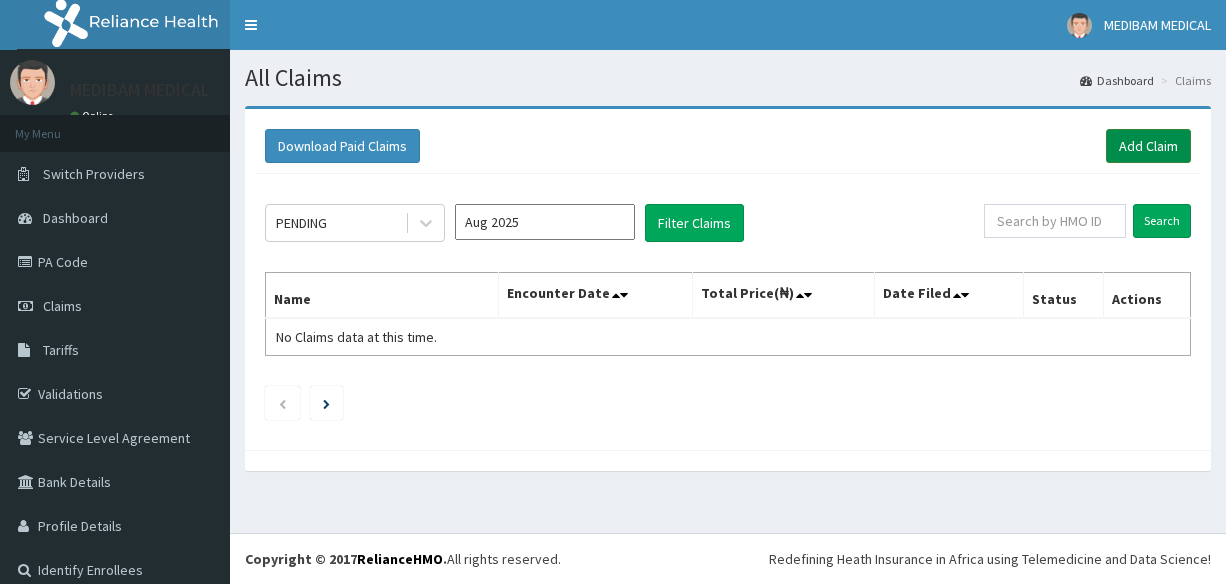 scroll, scrollTop: 0, scrollLeft: 0, axis: both 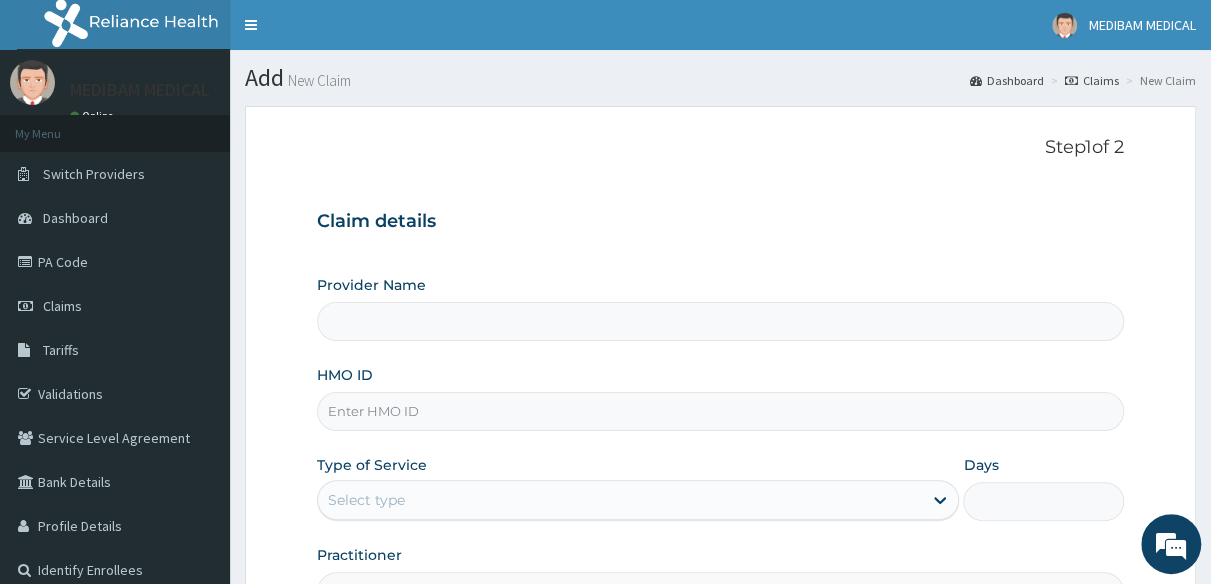 click on "HMO ID" at bounding box center (720, 411) 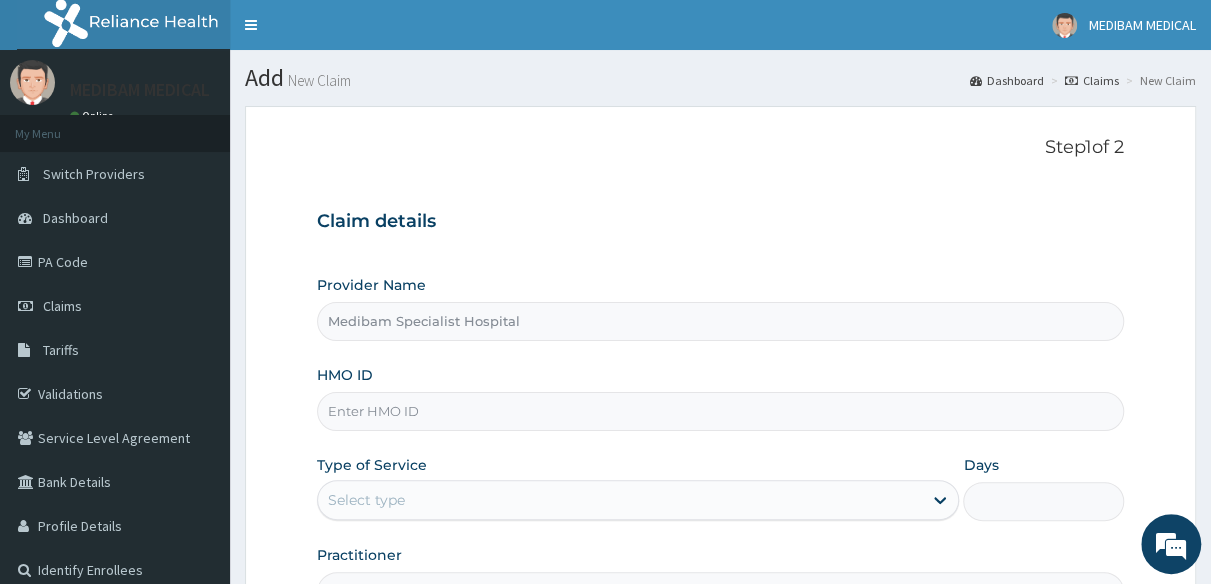 paste on "FCC/16023/A" 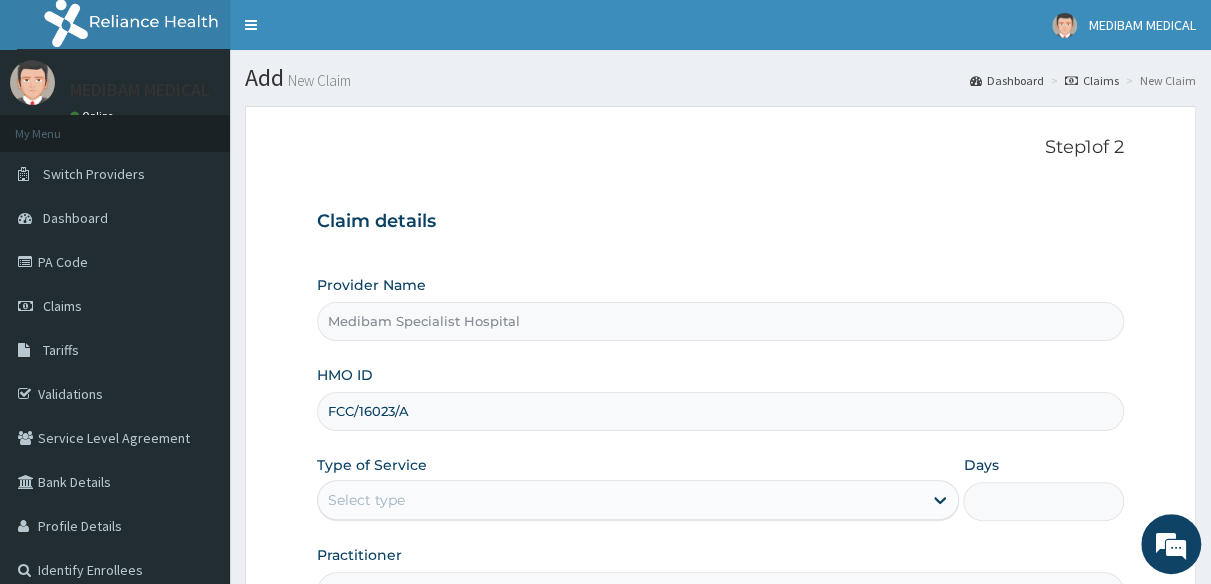 click on "FCC/16023/A" at bounding box center [720, 411] 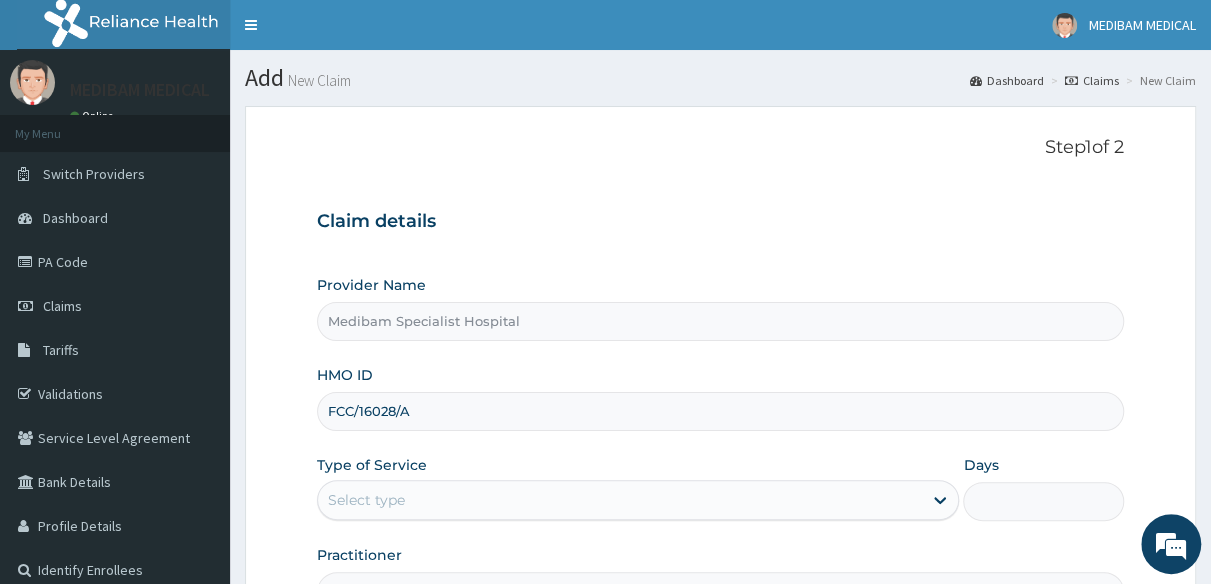 scroll, scrollTop: 100, scrollLeft: 0, axis: vertical 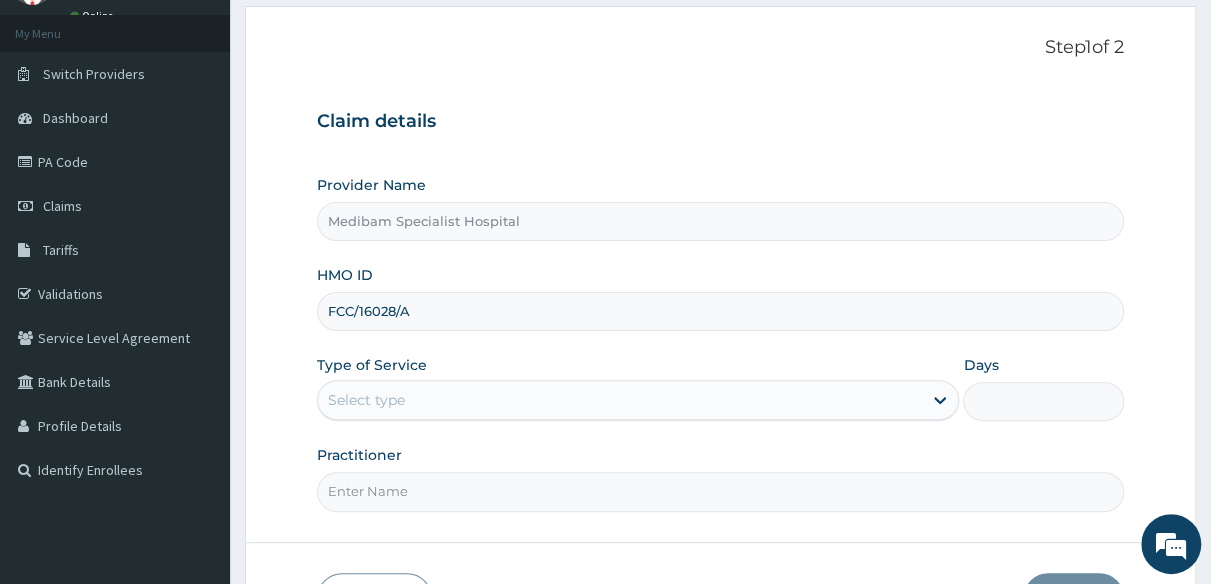 type on "FCC/16028/A" 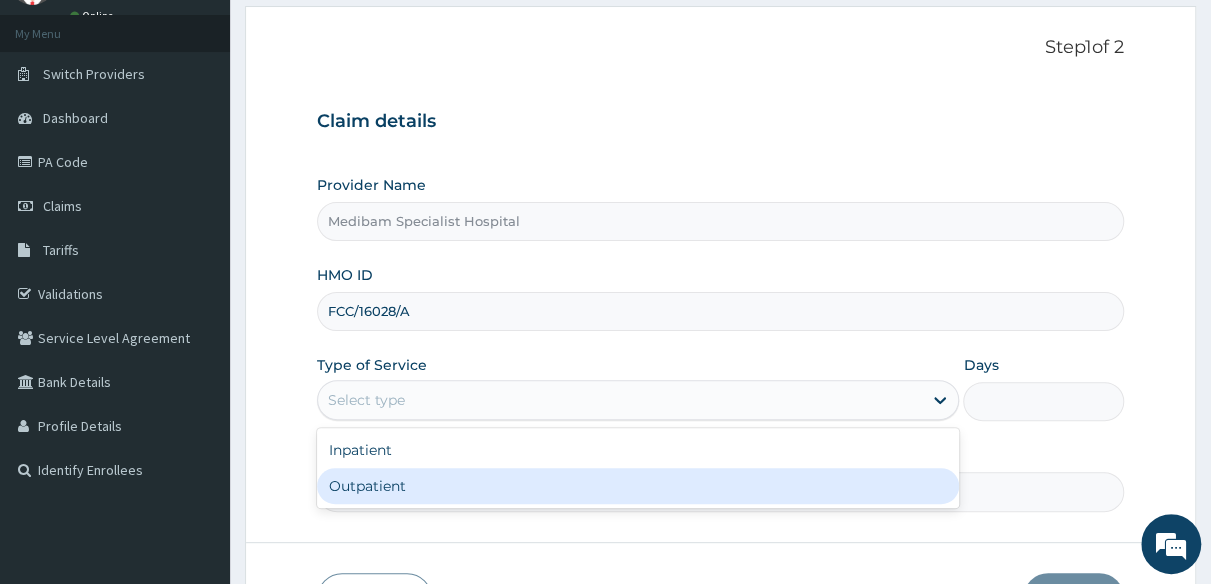 click on "Outpatient" at bounding box center [638, 486] 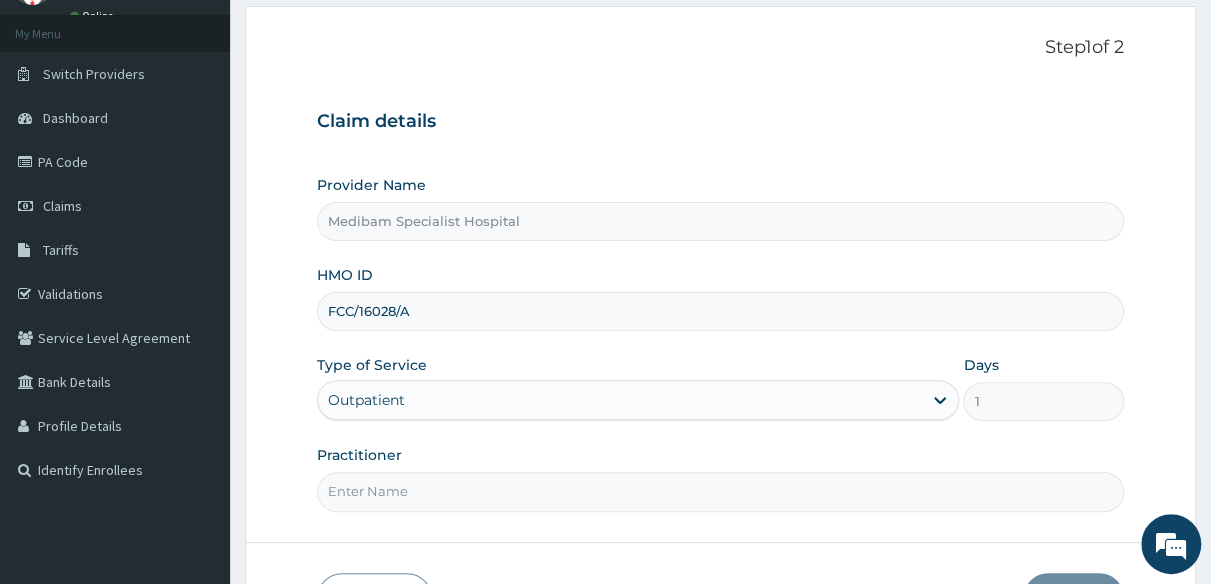 scroll, scrollTop: 0, scrollLeft: 0, axis: both 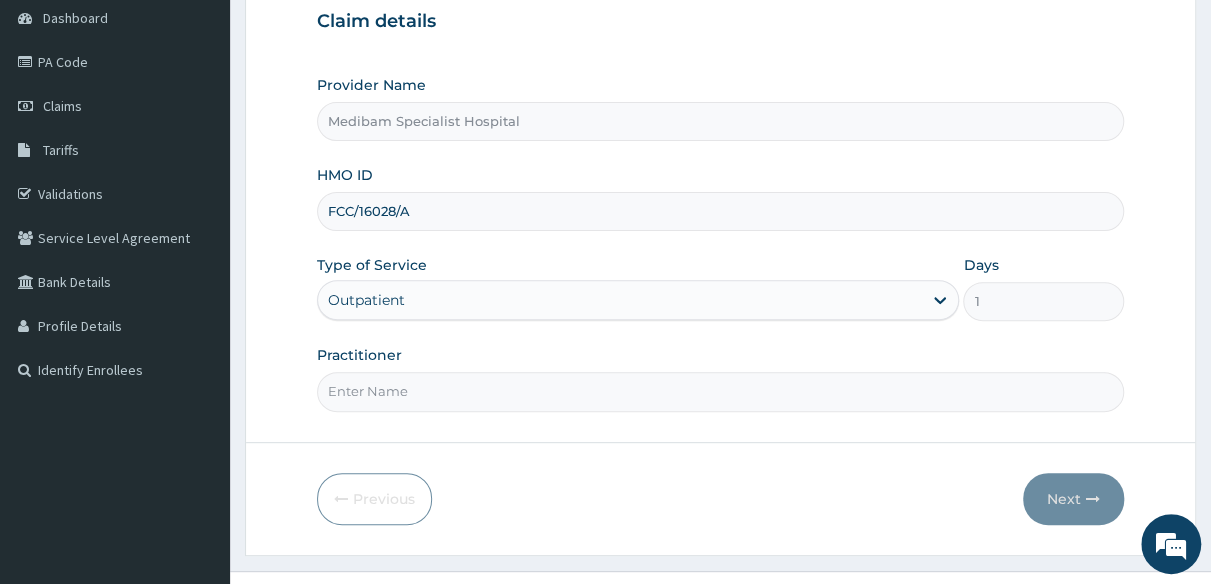 click on "Practitioner" at bounding box center (720, 391) 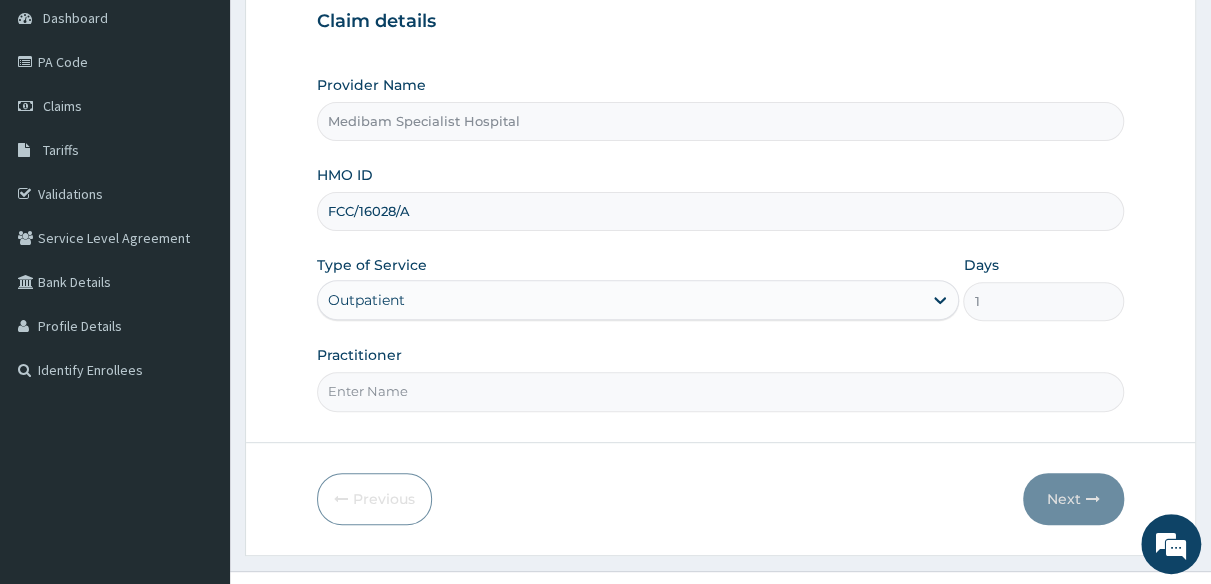 type on "DR OMOJUWA" 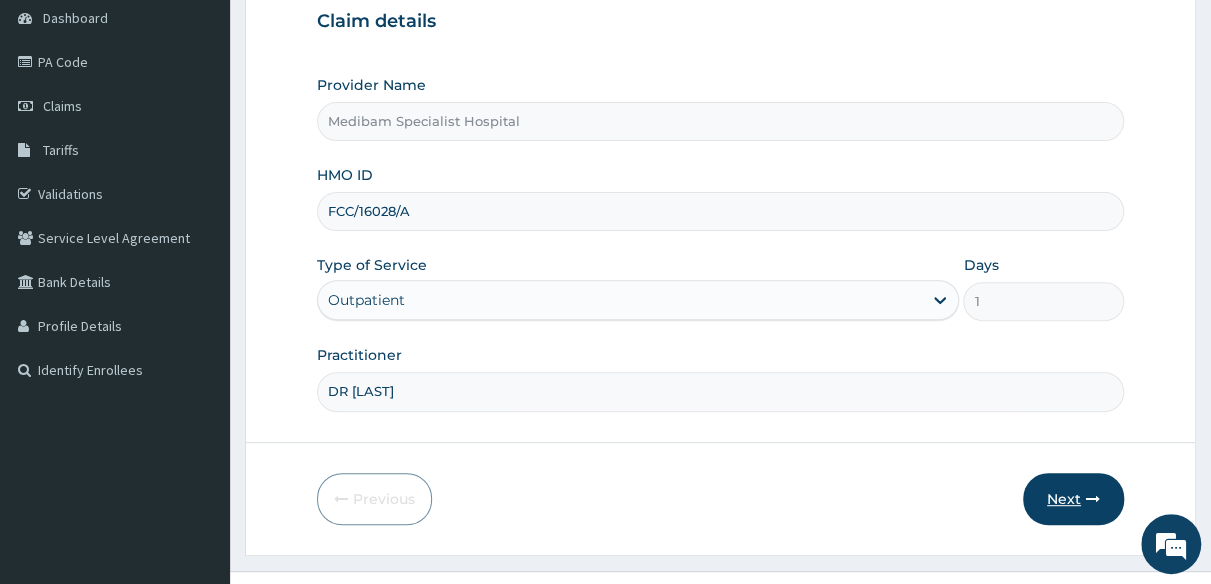click on "Next" at bounding box center (1073, 499) 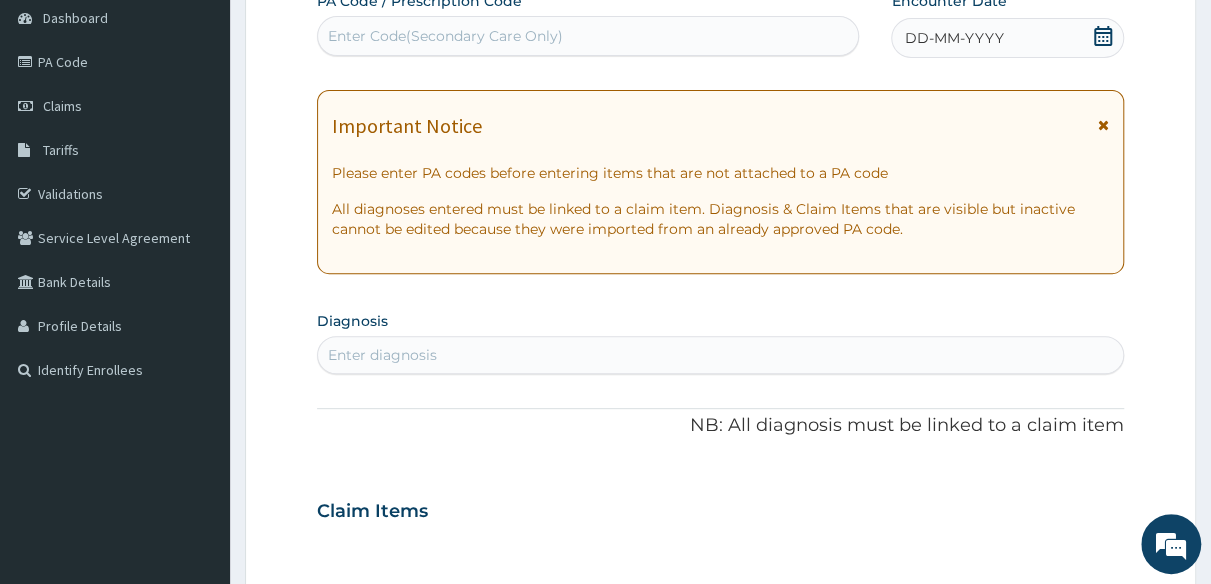 click on "DD-MM-YYYY" at bounding box center (953, 38) 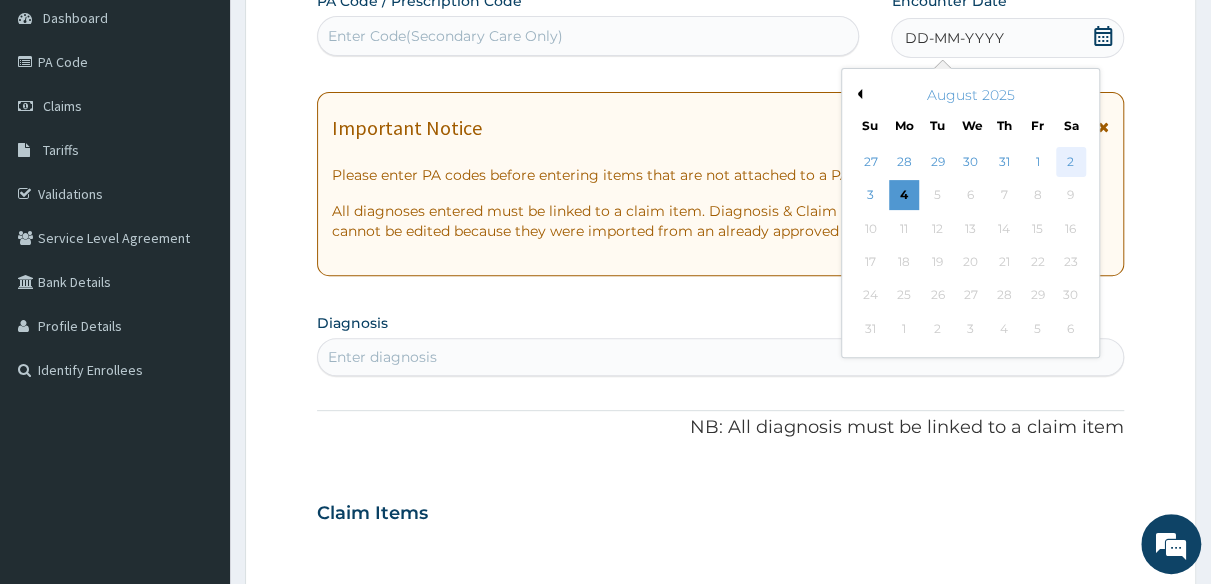 click on "2" at bounding box center [1071, 162] 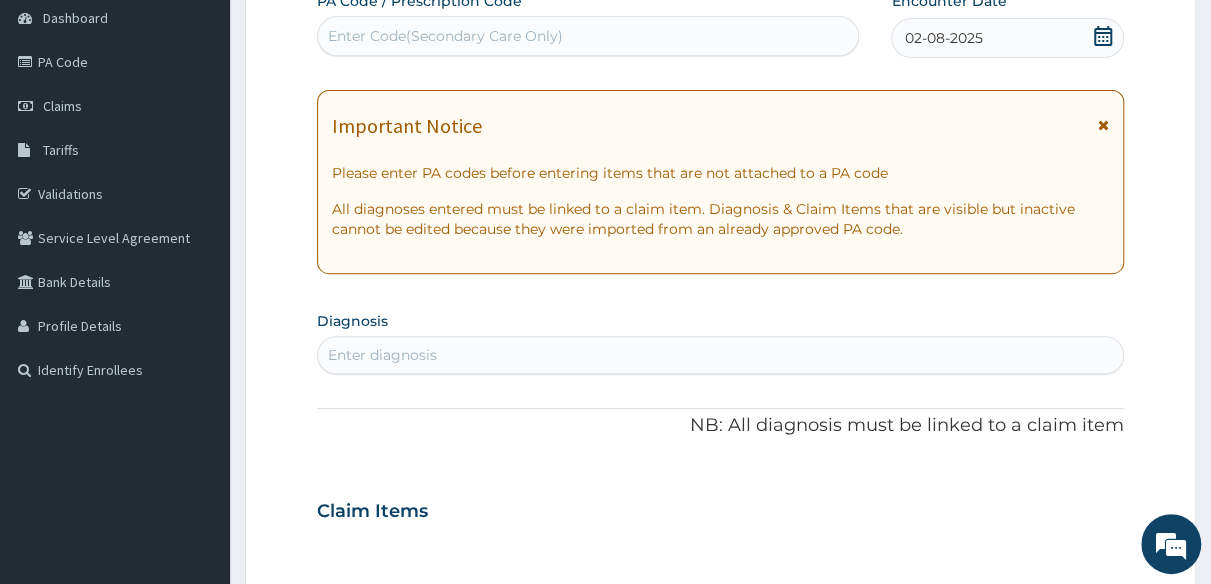 click on "Enter diagnosis" at bounding box center [720, 355] 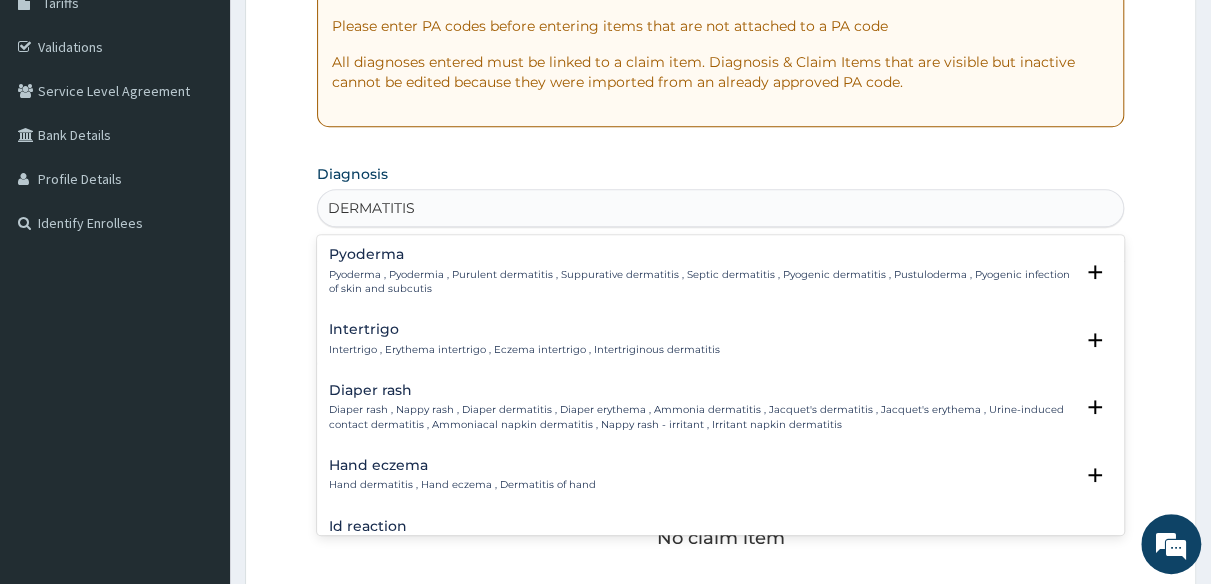 scroll, scrollTop: 400, scrollLeft: 0, axis: vertical 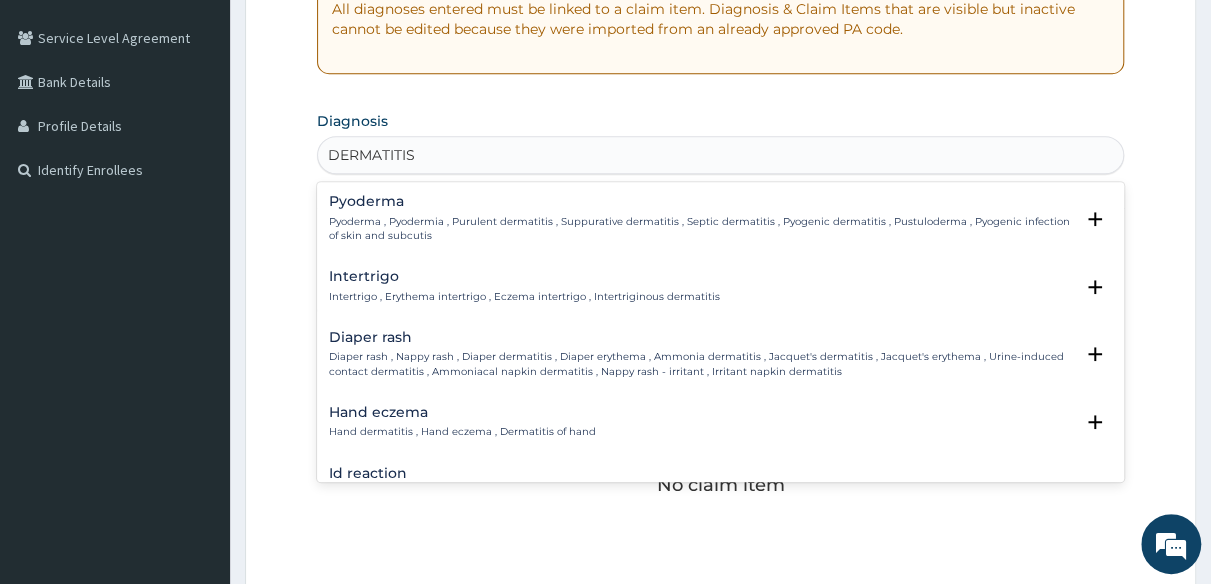 click on "DERMATITIS" at bounding box center [372, 155] 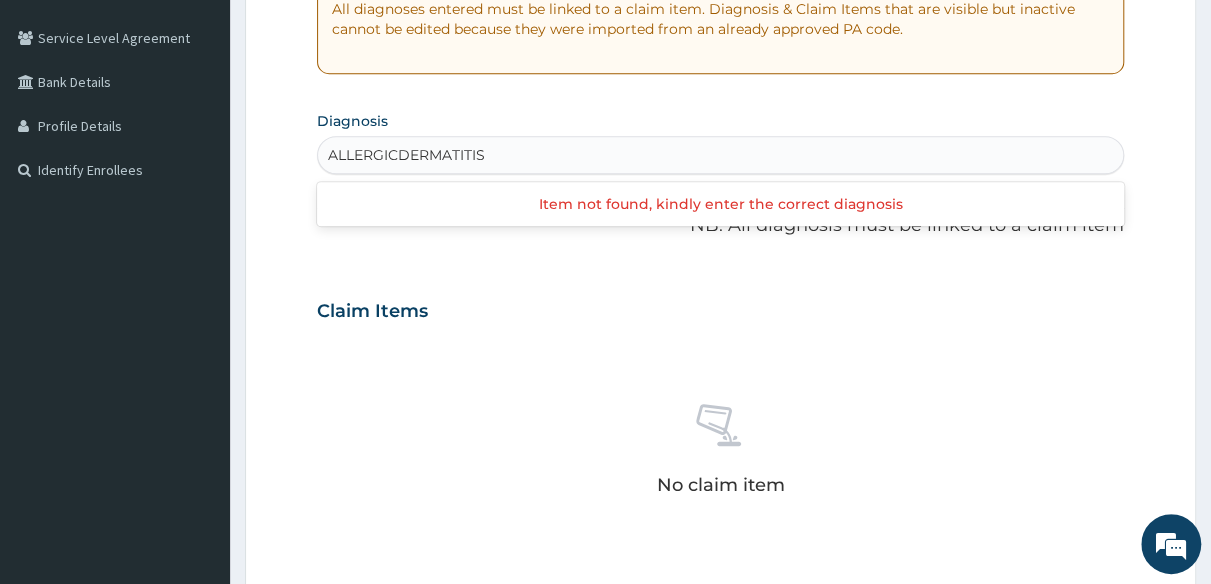 type on "ALLERGIC DERMATITIS" 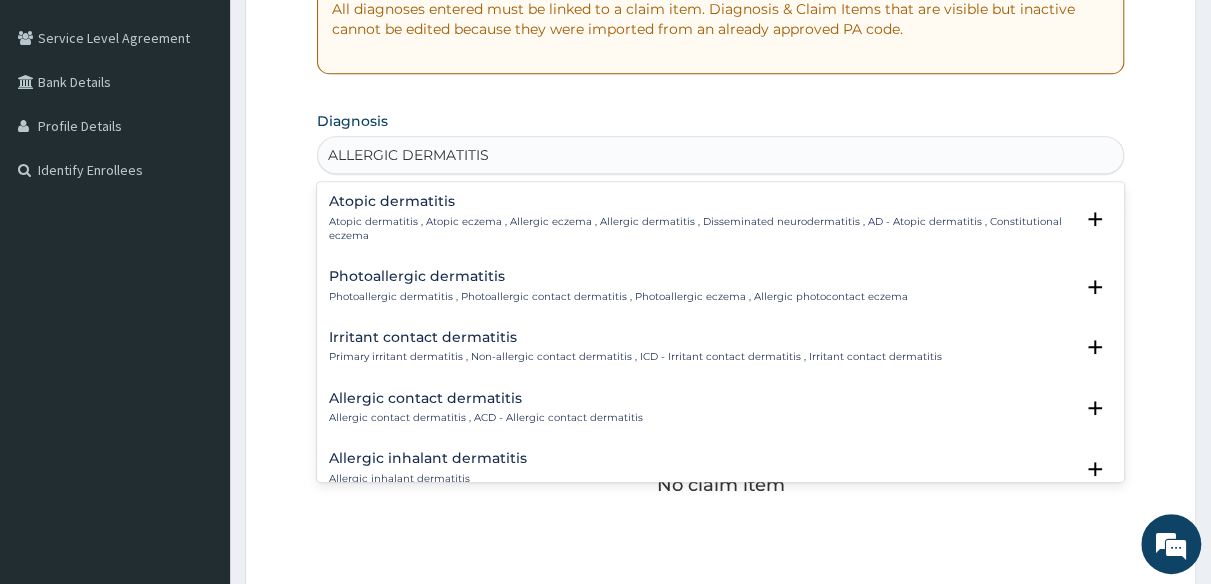 click on "Atopic dermatitis" at bounding box center [701, 201] 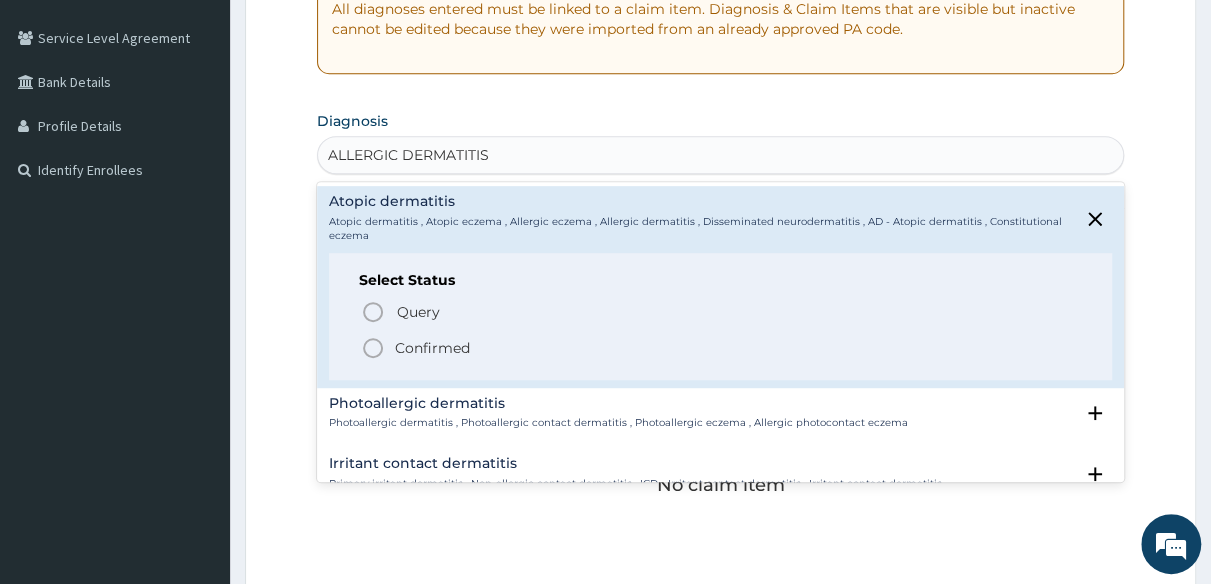 click 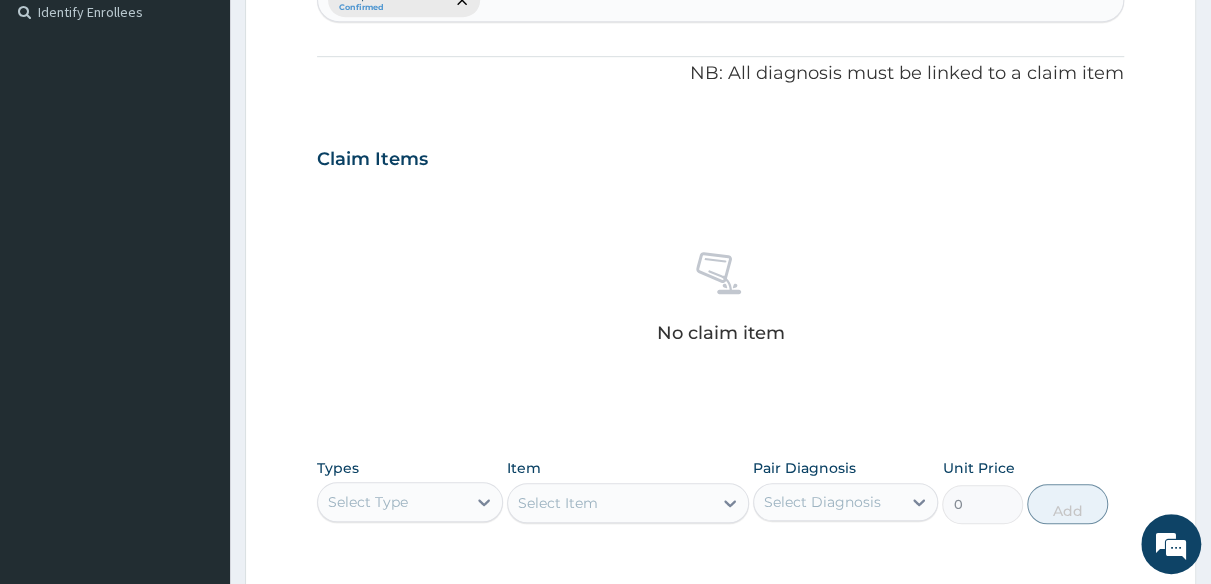 scroll, scrollTop: 600, scrollLeft: 0, axis: vertical 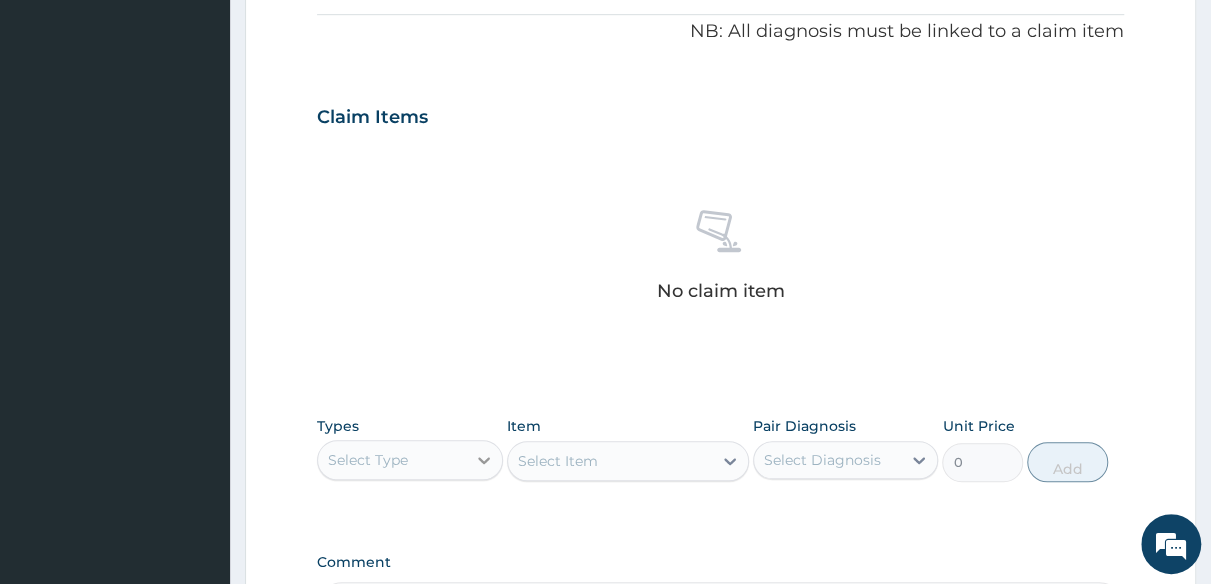 click 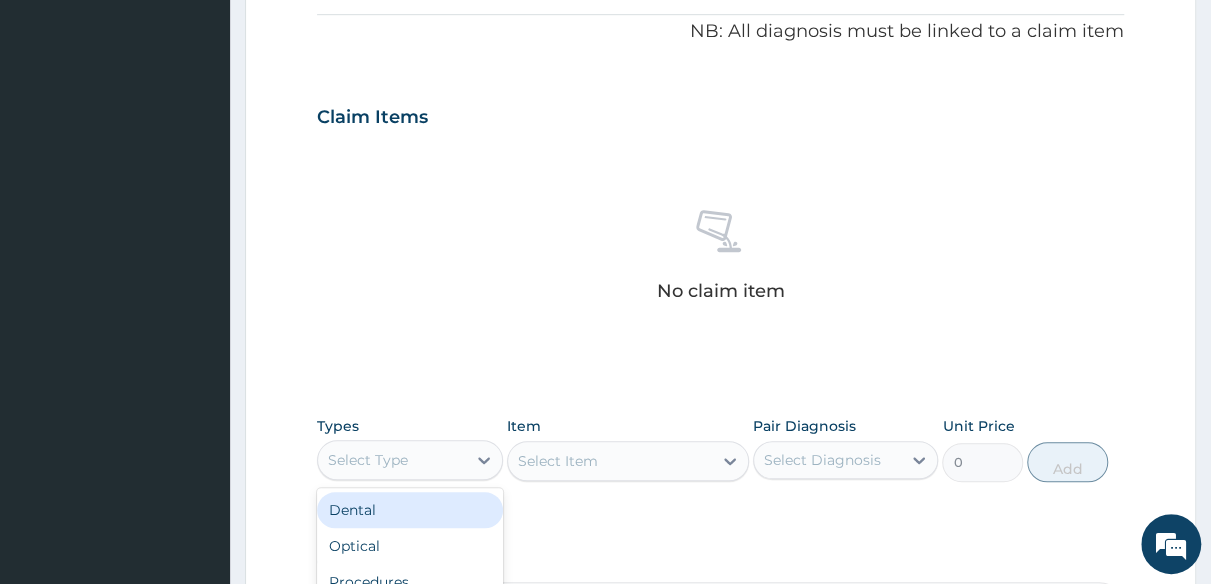 scroll, scrollTop: 68, scrollLeft: 0, axis: vertical 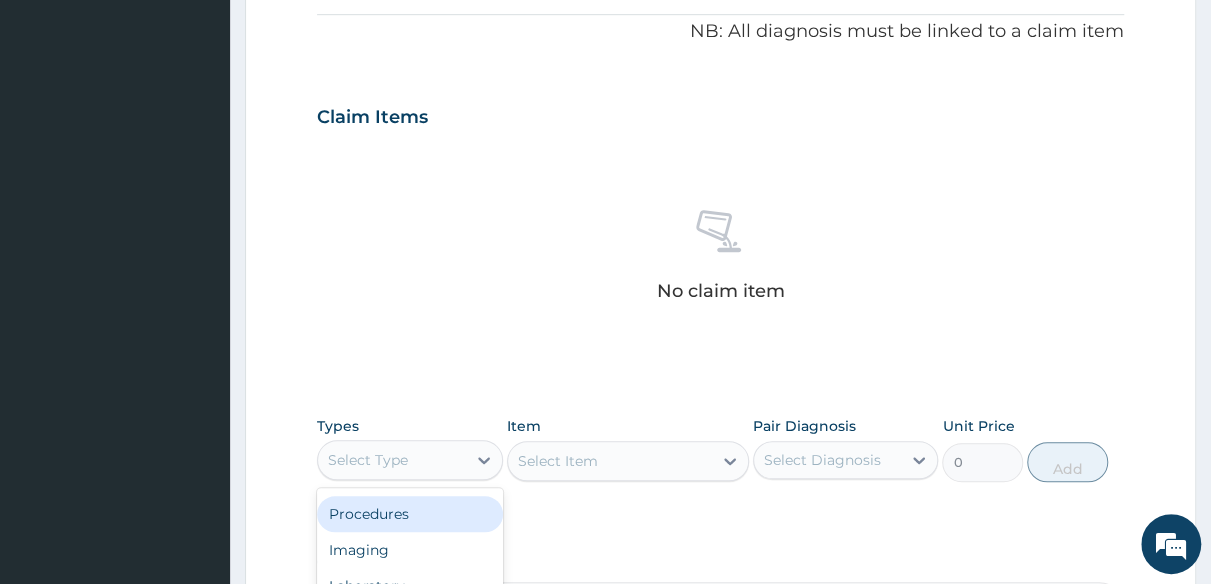 click on "Procedures" at bounding box center (410, 514) 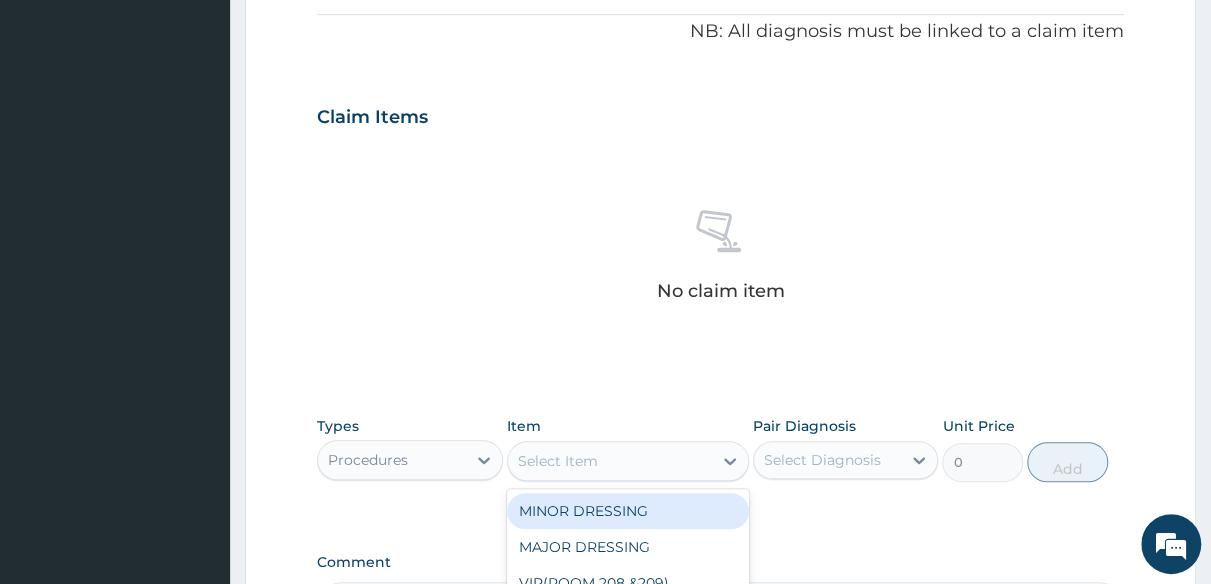 click 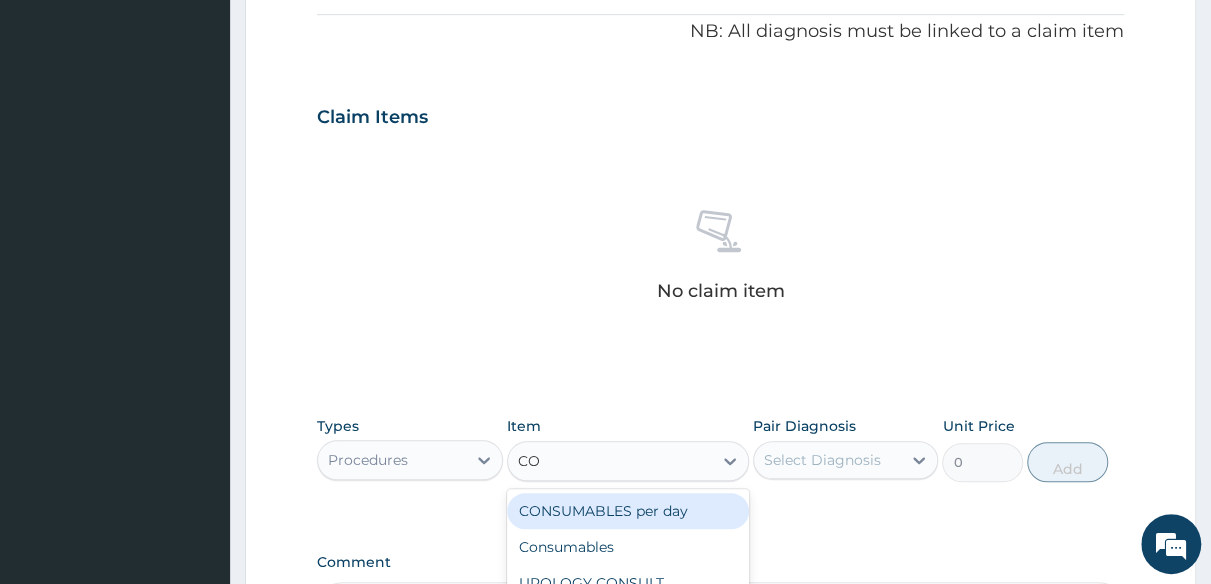 type on "CON" 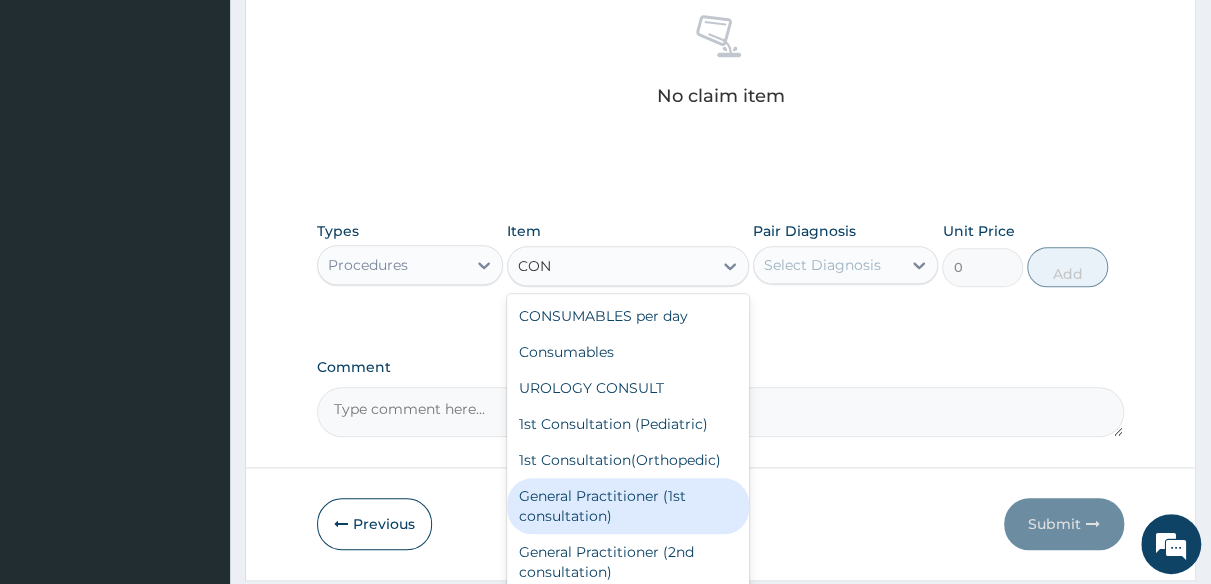 scroll, scrollTop: 800, scrollLeft: 0, axis: vertical 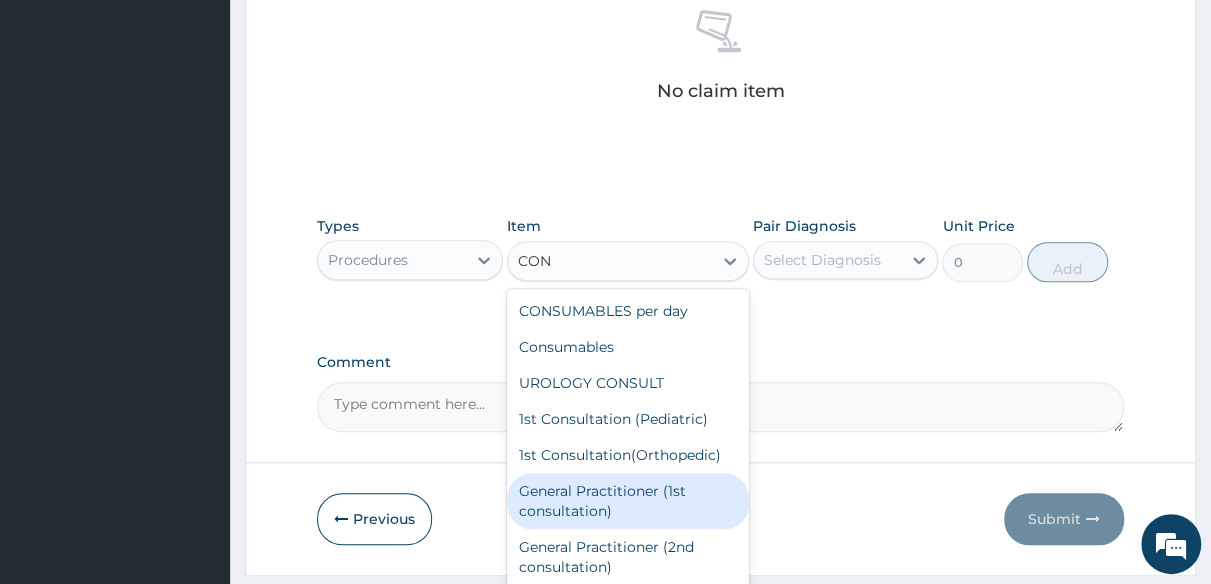 drag, startPoint x: 661, startPoint y: 495, endPoint x: 670, endPoint y: 487, distance: 12.0415945 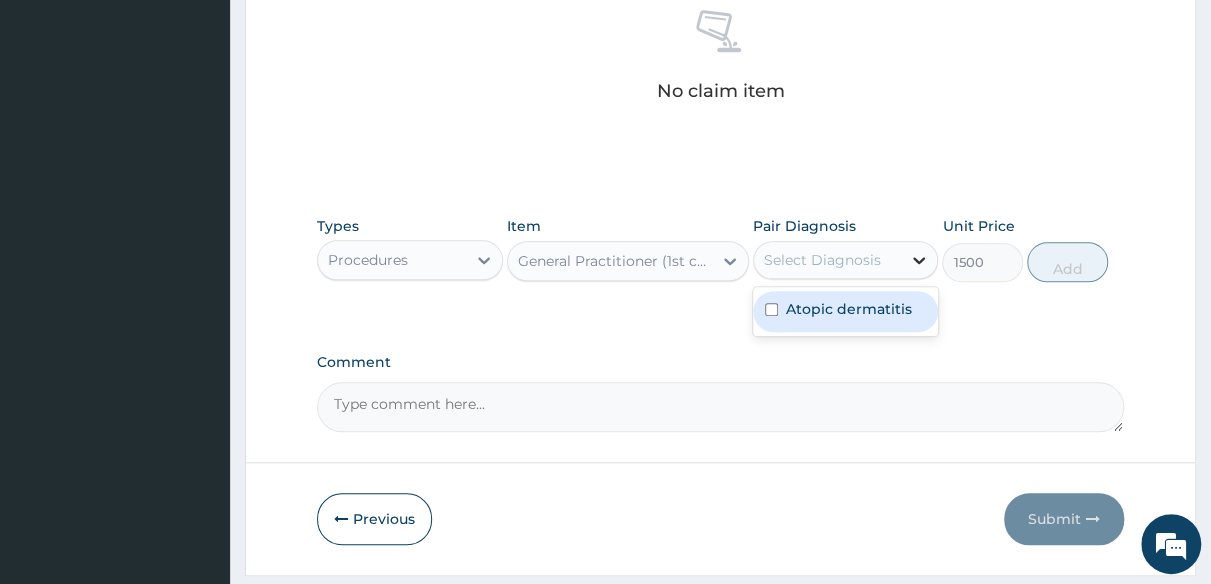 click 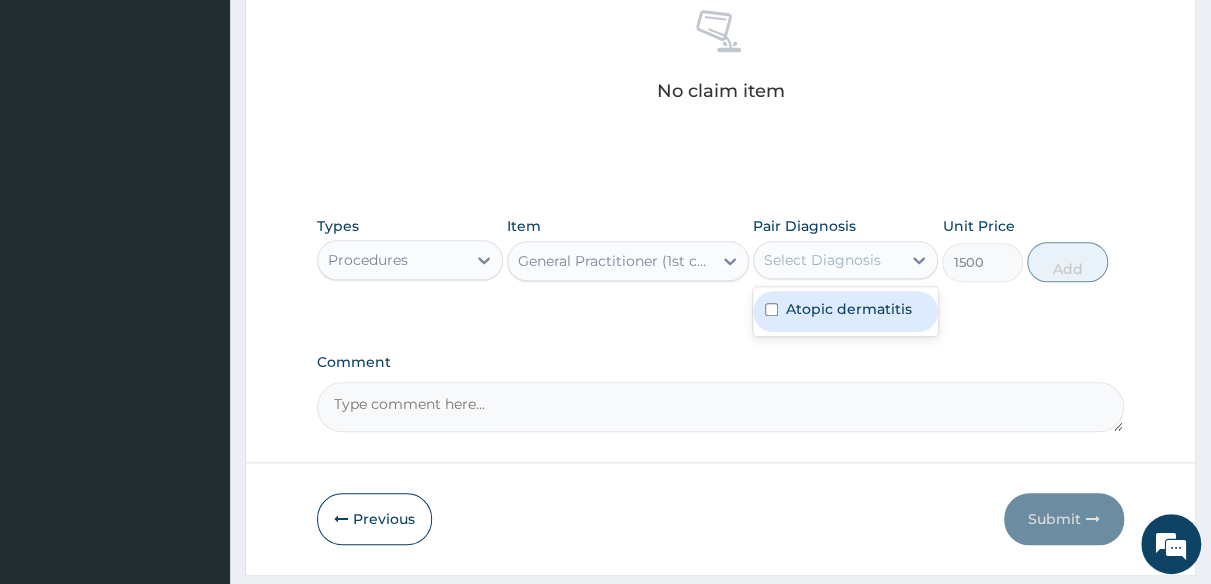 click on "Atopic dermatitis" at bounding box center [849, 309] 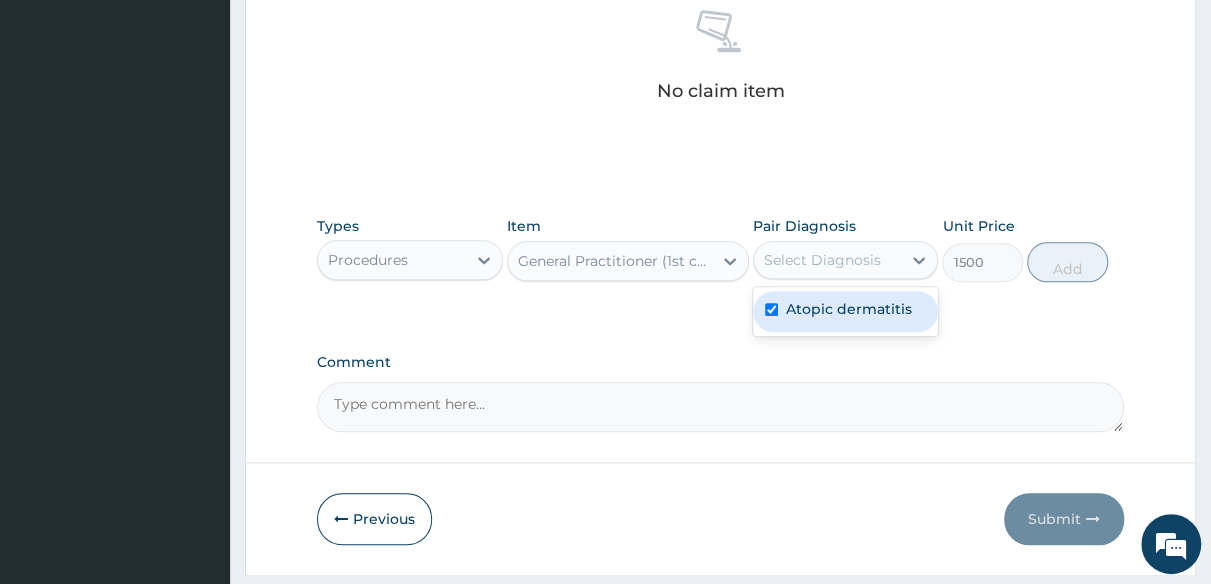 checkbox on "true" 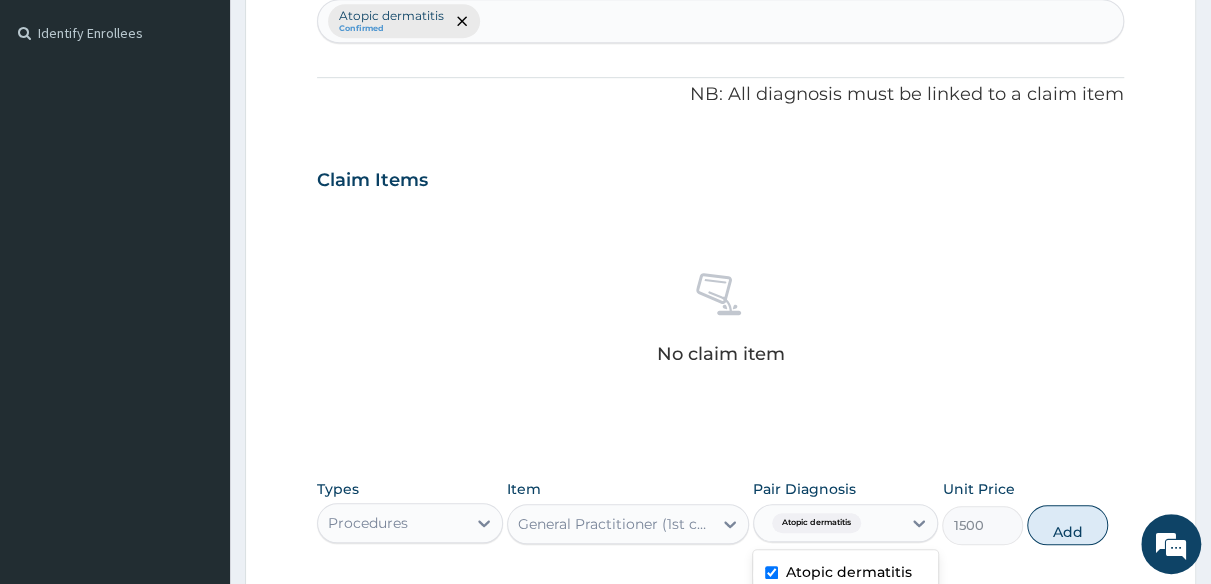 scroll, scrollTop: 500, scrollLeft: 0, axis: vertical 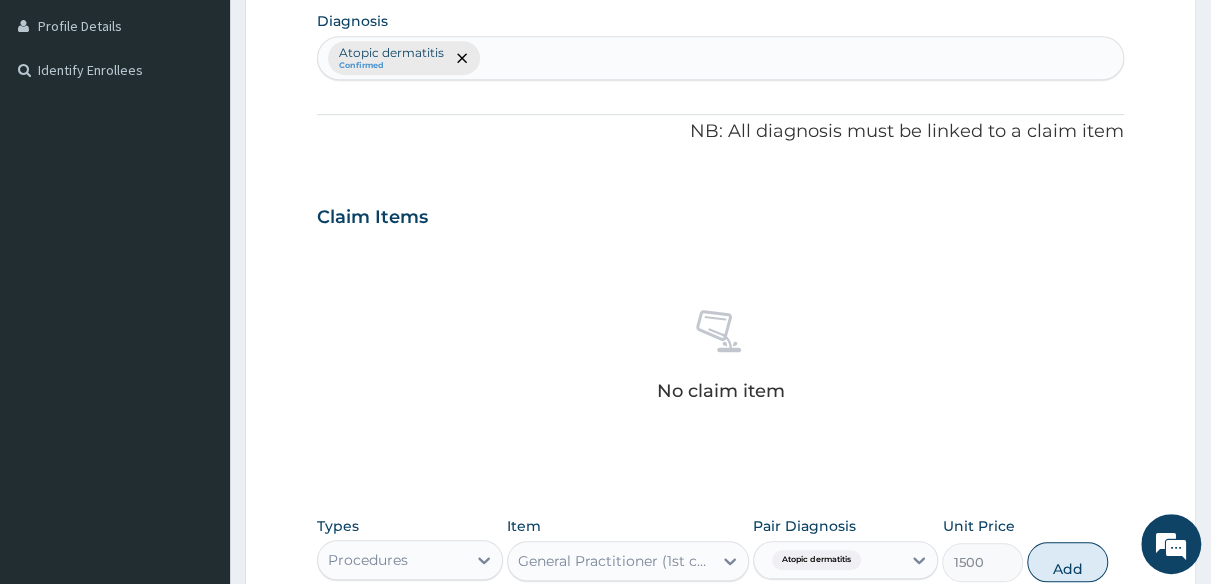 click on "Atopic dermatitis Confirmed" at bounding box center (720, 58) 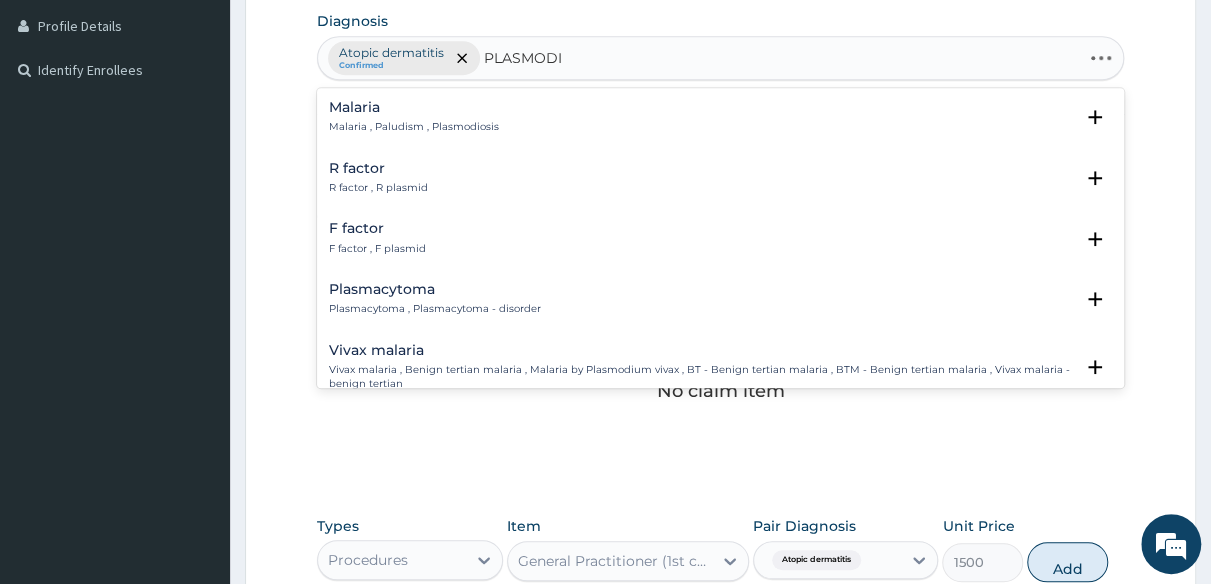 type on "PLASMODIA" 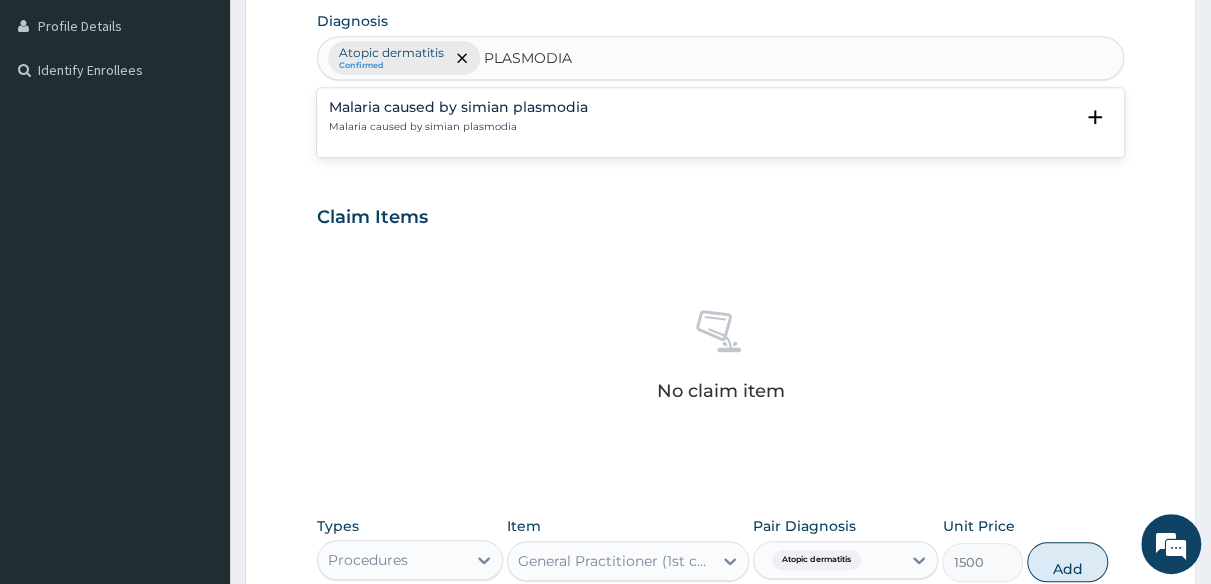 click on "Malaria caused by simian plasmodia" at bounding box center [458, 127] 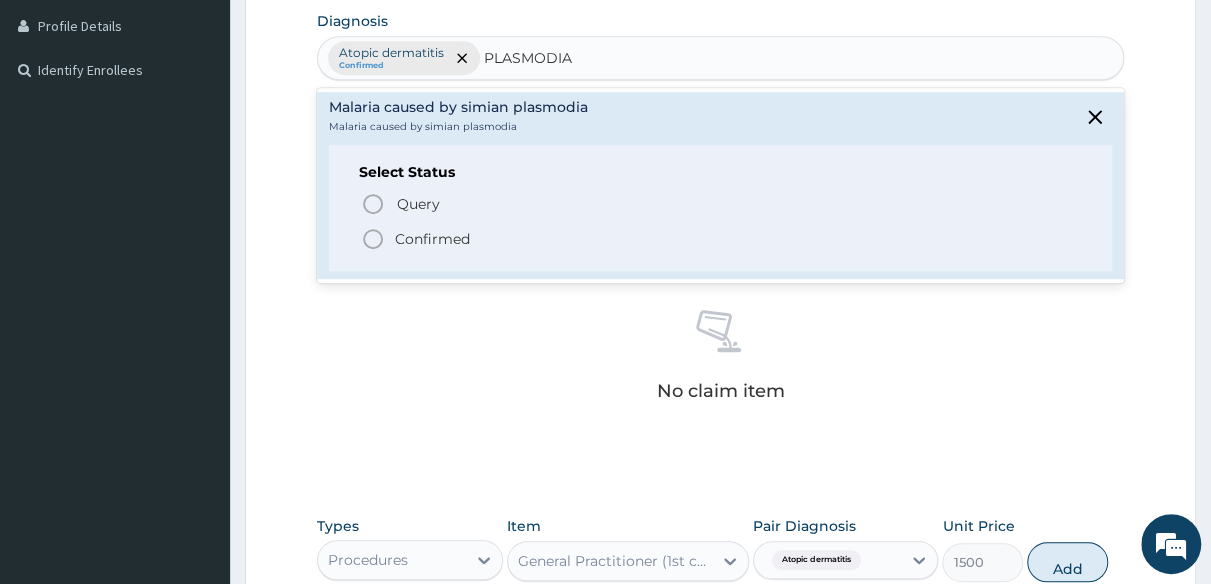 click 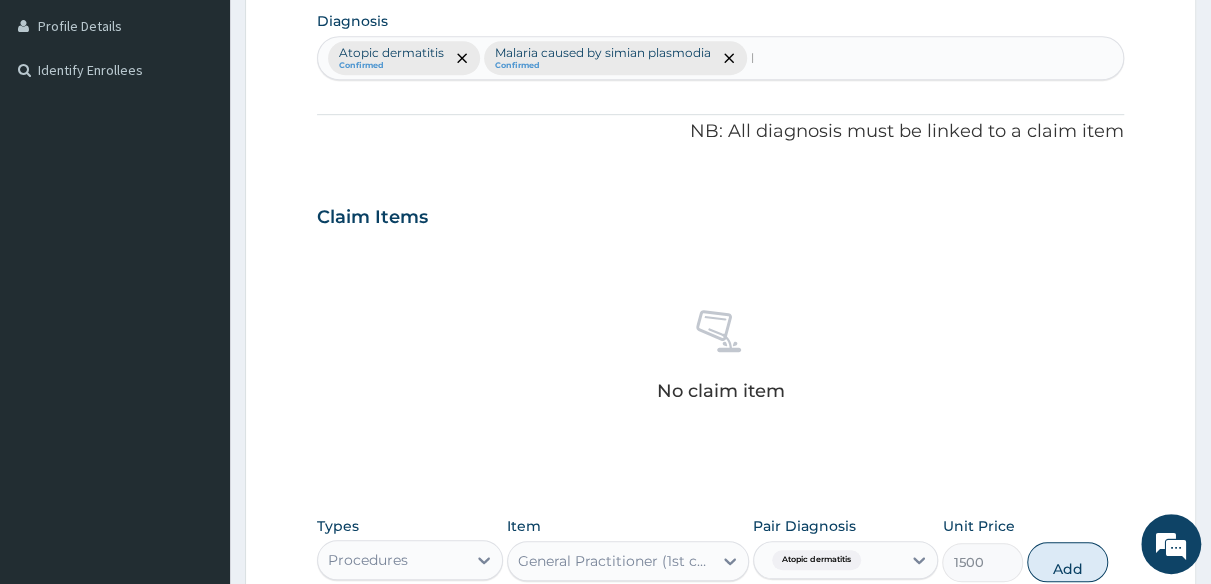 type 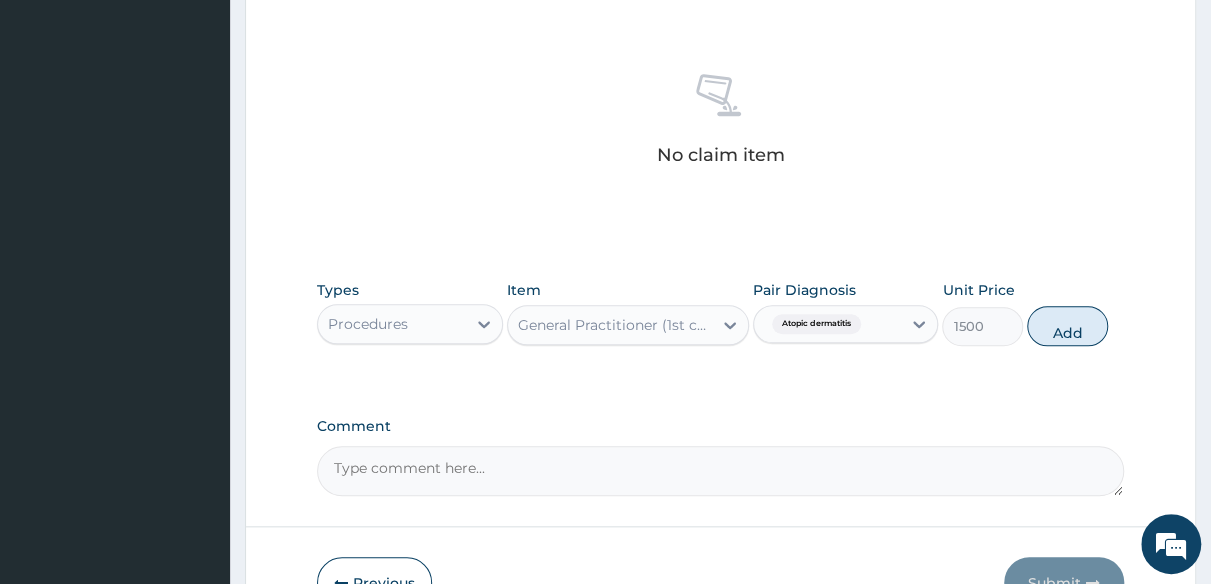 scroll, scrollTop: 800, scrollLeft: 0, axis: vertical 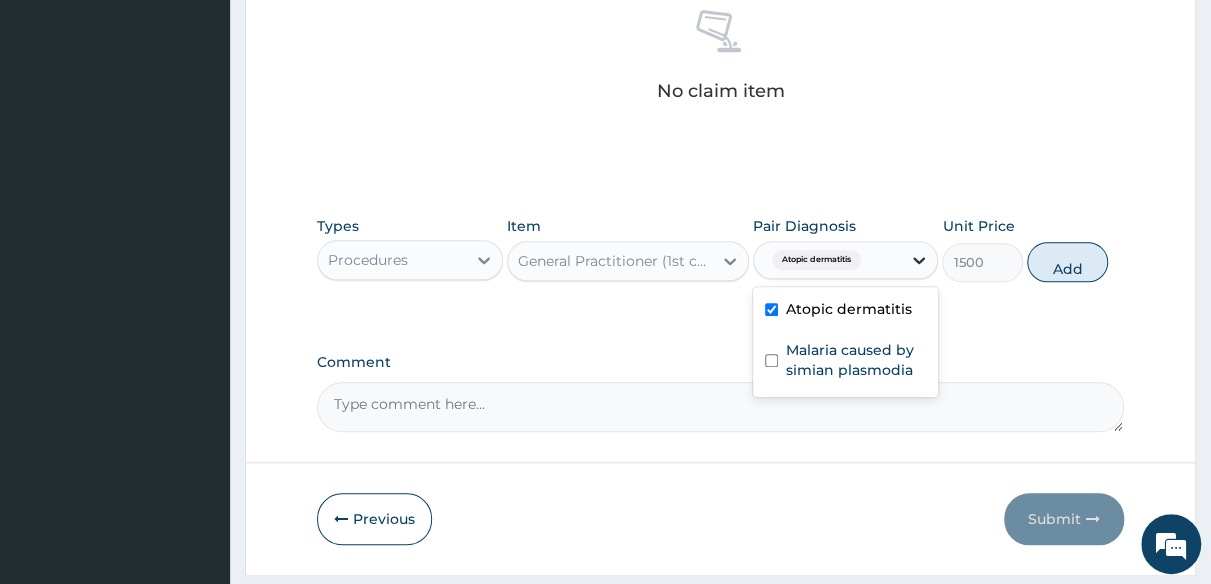 click 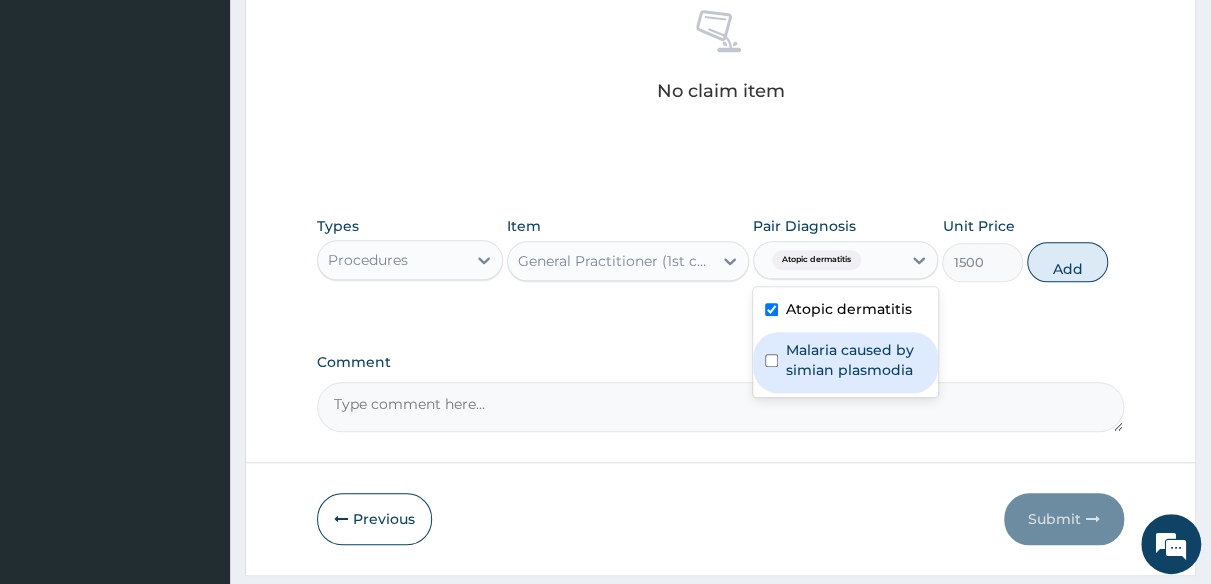click on "Malaria caused by simian plasmodia" at bounding box center (856, 360) 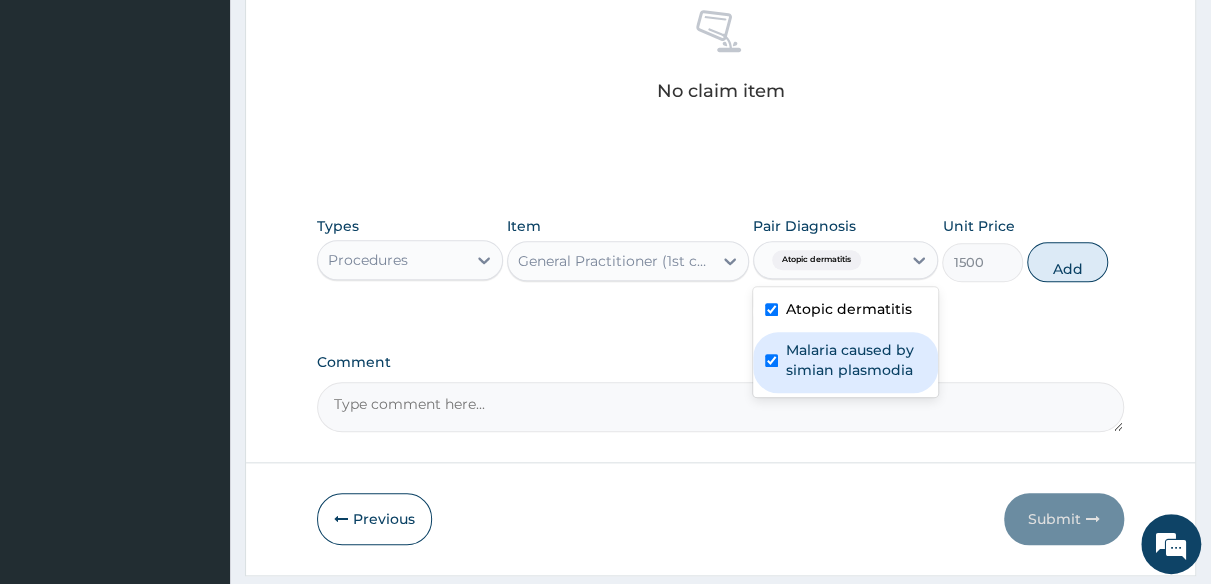 checkbox on "true" 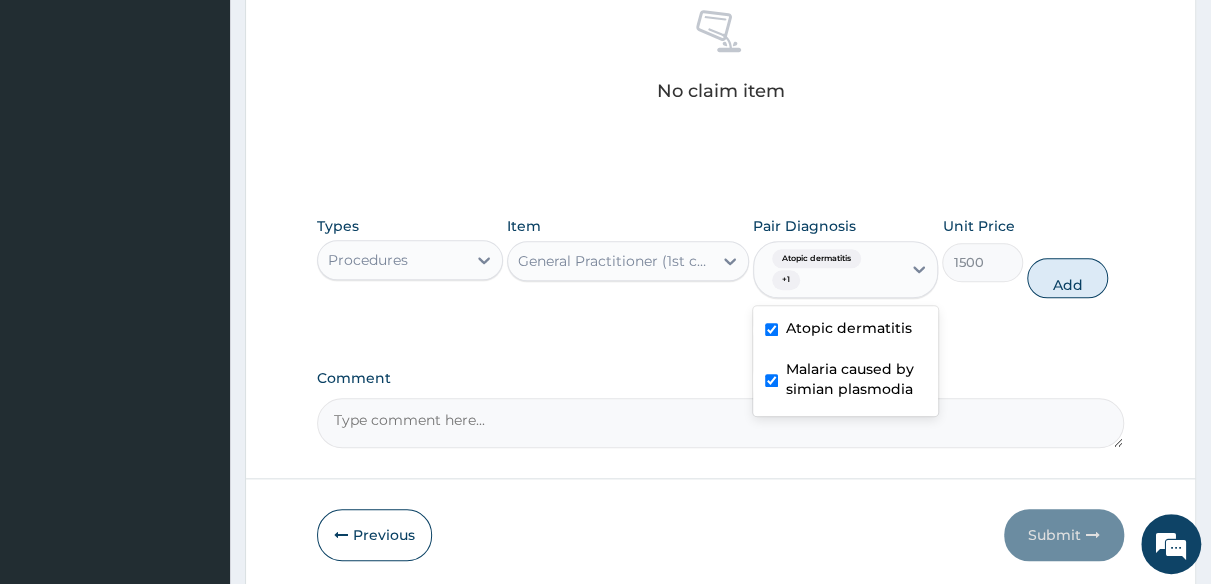 drag, startPoint x: 1056, startPoint y: 284, endPoint x: 1034, endPoint y: 284, distance: 22 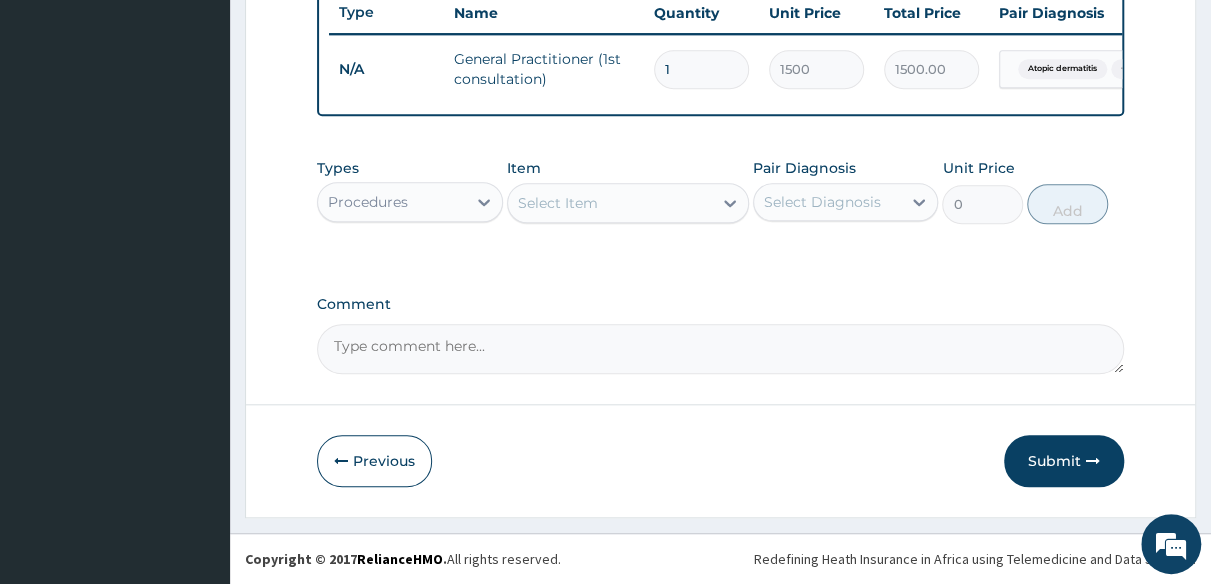 scroll, scrollTop: 775, scrollLeft: 0, axis: vertical 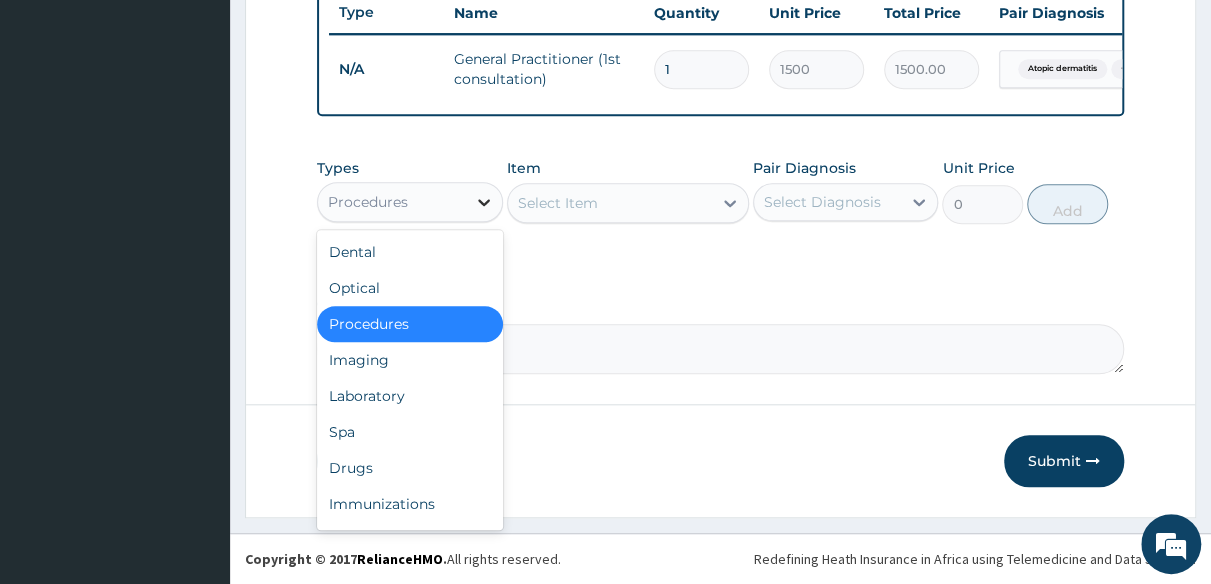 click 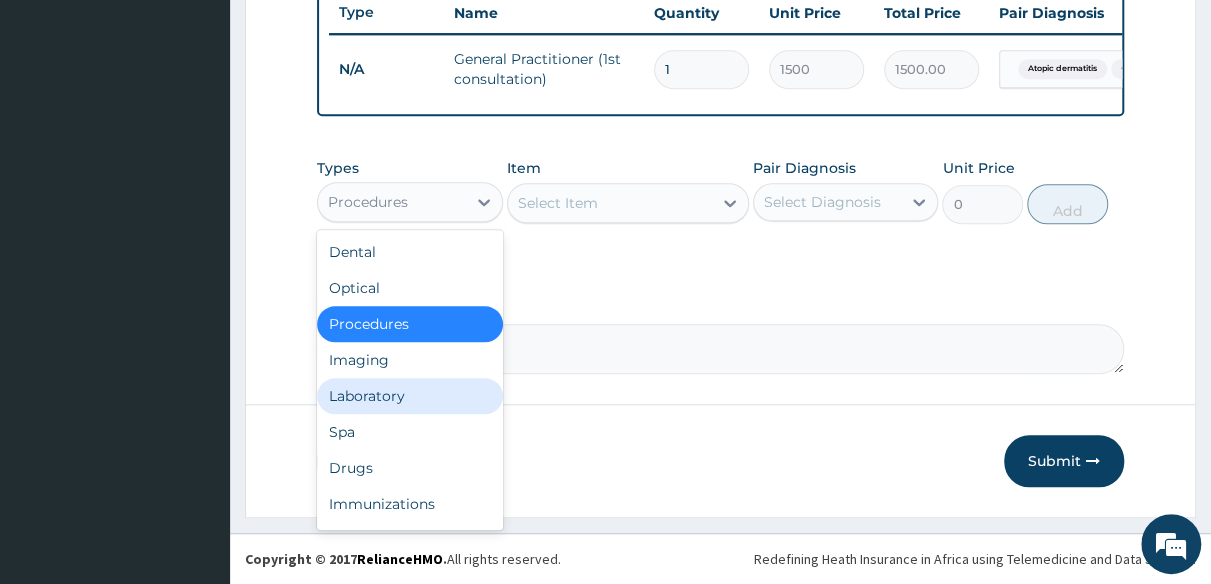 drag, startPoint x: 398, startPoint y: 400, endPoint x: 560, endPoint y: 295, distance: 193.0518 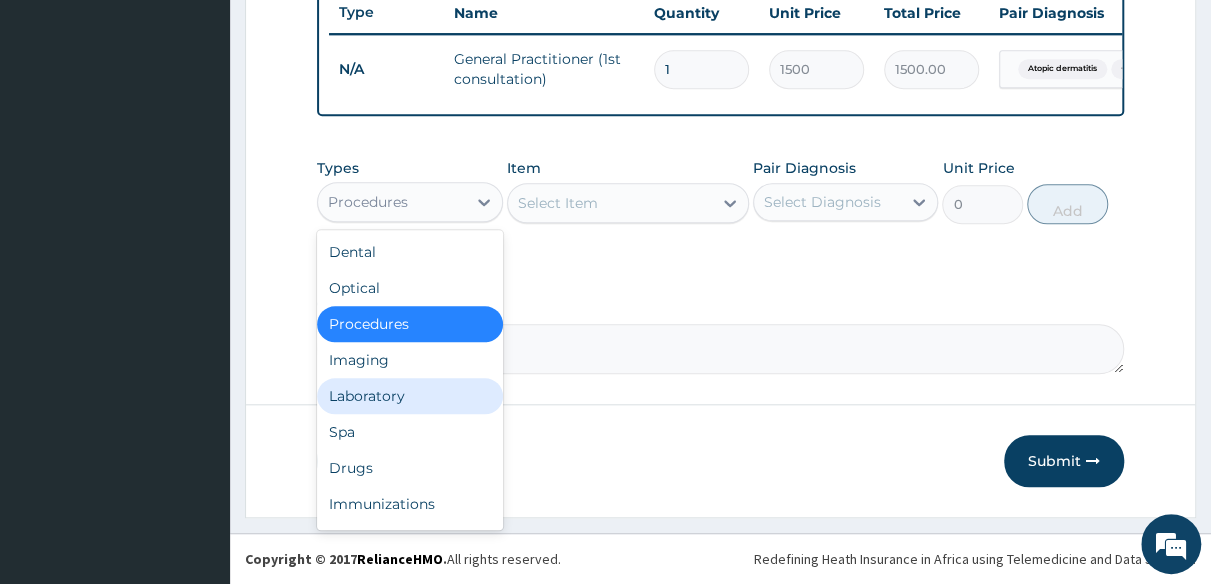 click on "Laboratory" at bounding box center (410, 396) 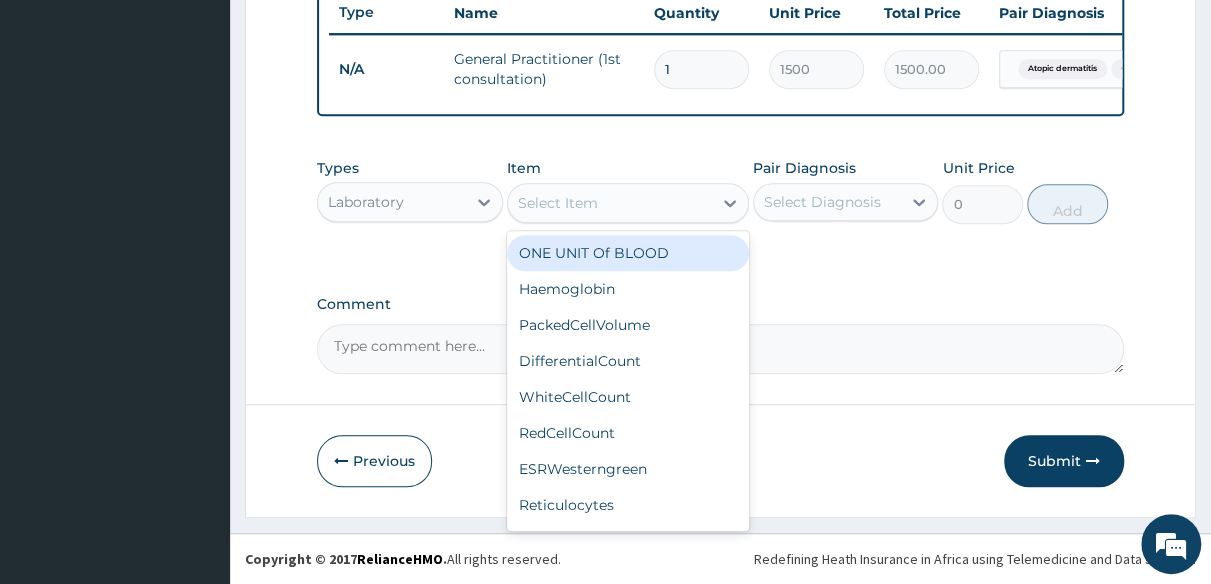 click 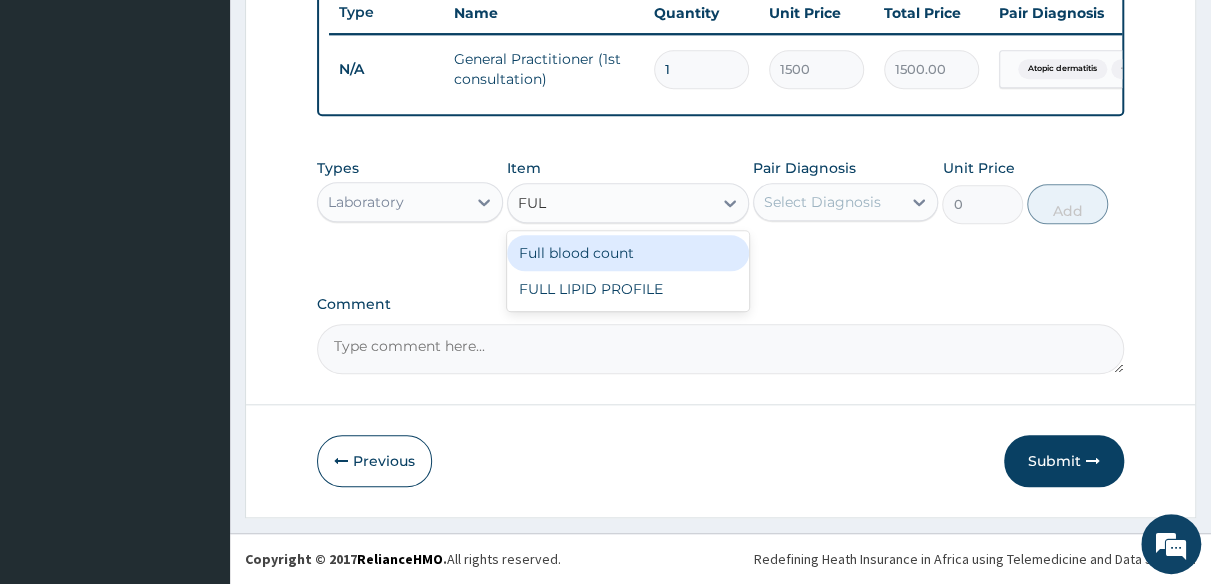 type on "FULL" 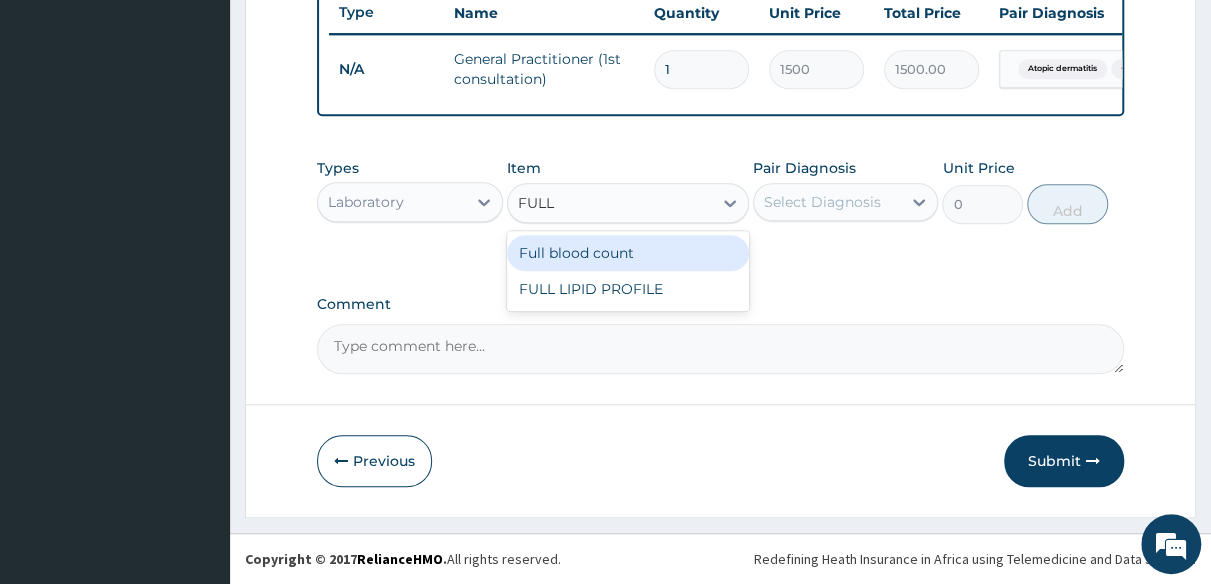 drag, startPoint x: 668, startPoint y: 249, endPoint x: 703, endPoint y: 240, distance: 36.138622 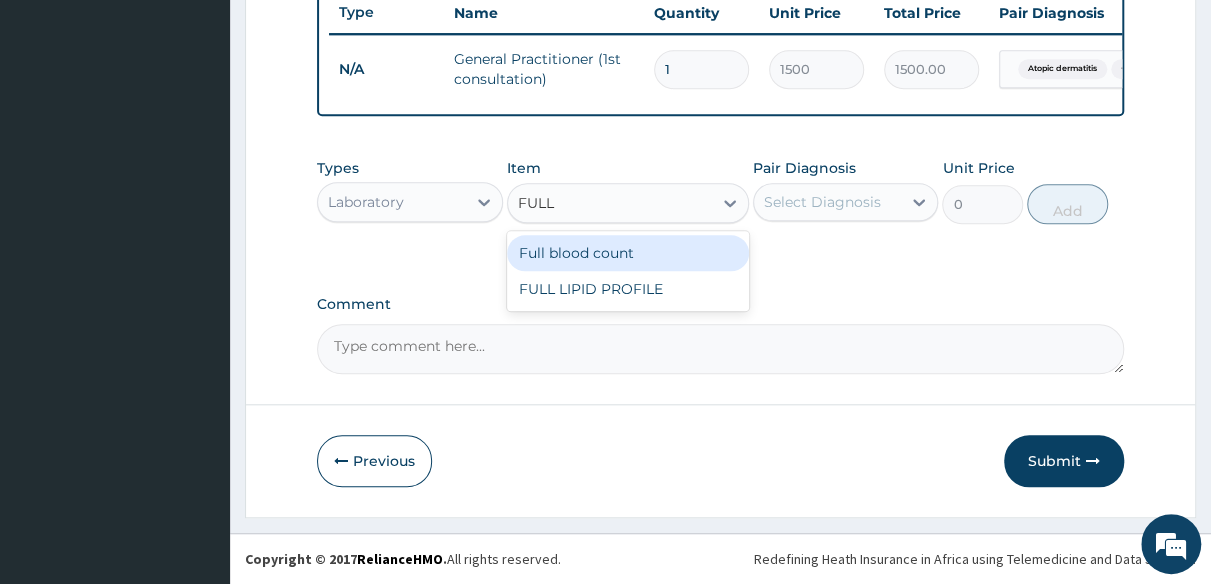 click on "Full blood count" at bounding box center (628, 253) 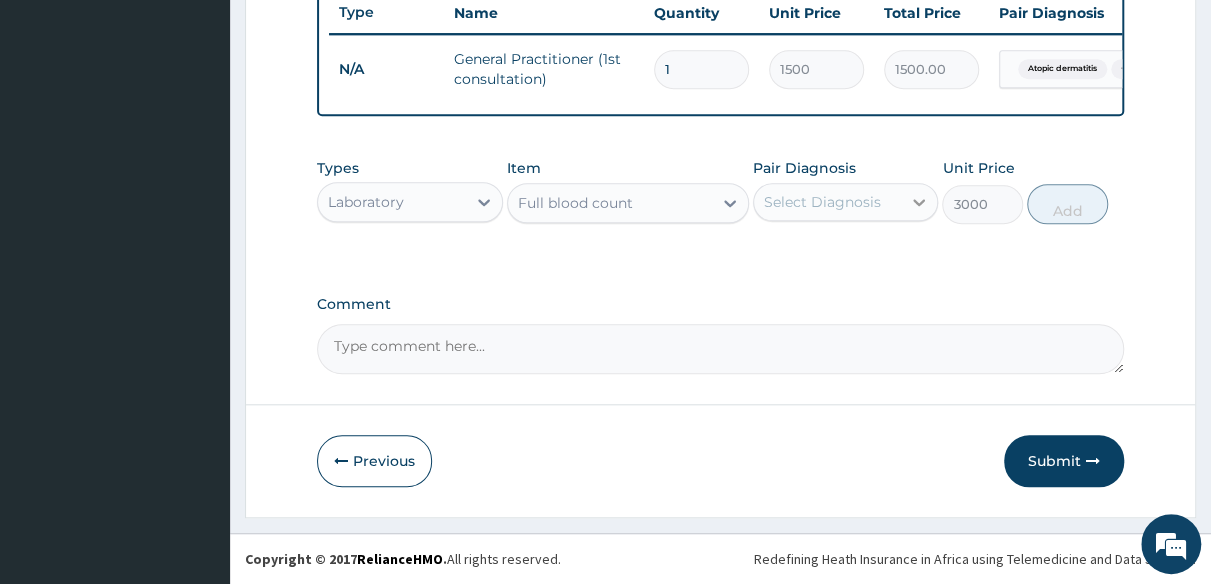 click 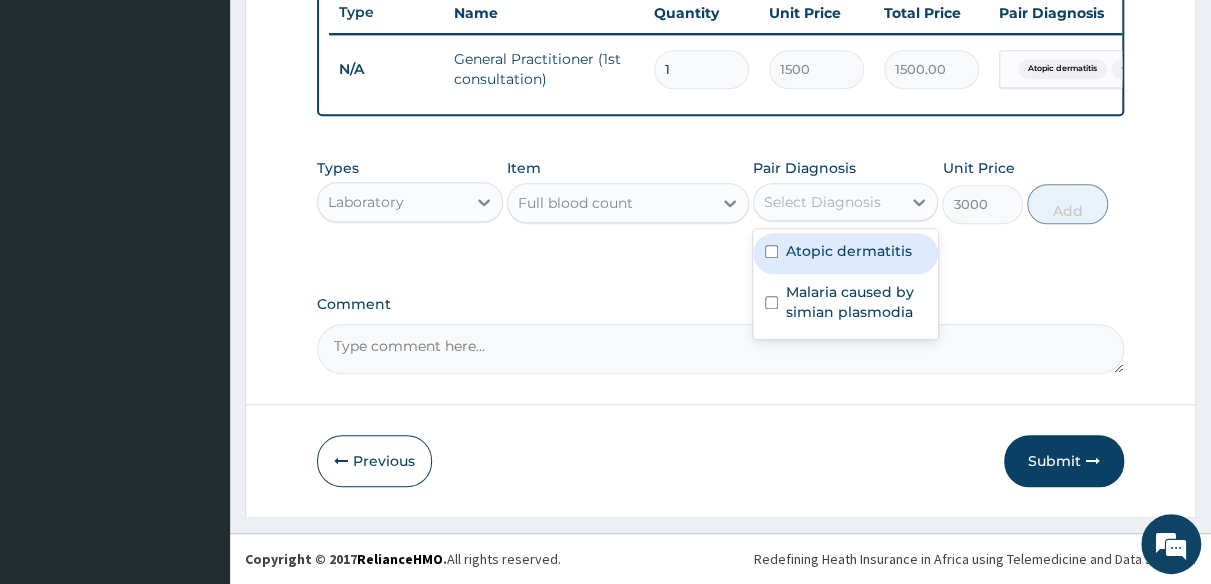drag, startPoint x: 878, startPoint y: 256, endPoint x: 866, endPoint y: 298, distance: 43.68066 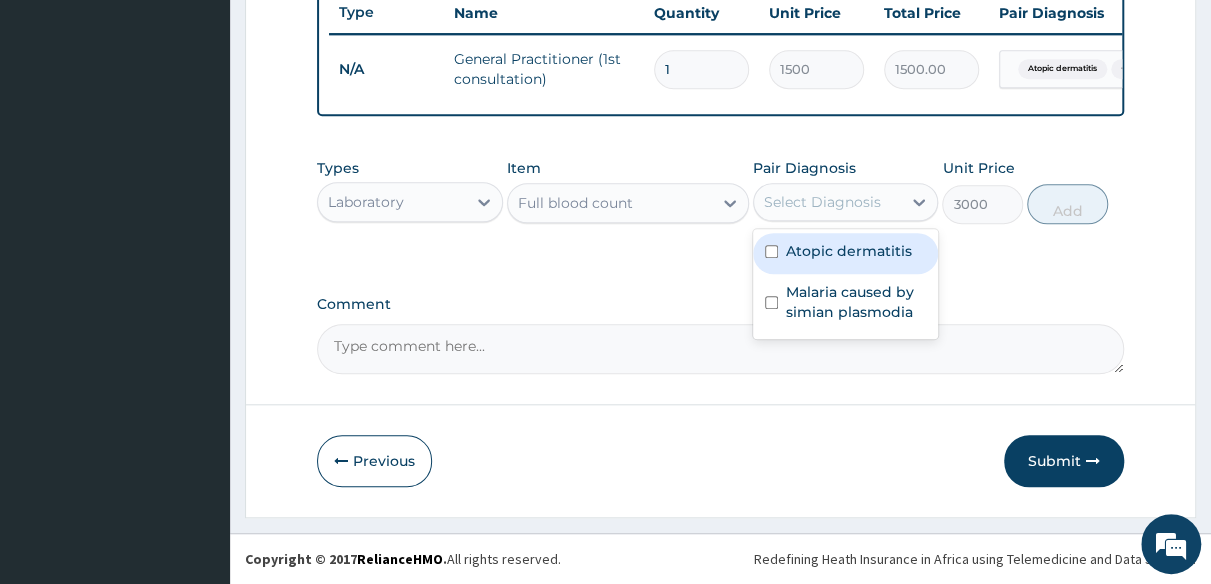 click on "Atopic dermatitis" at bounding box center [846, 253] 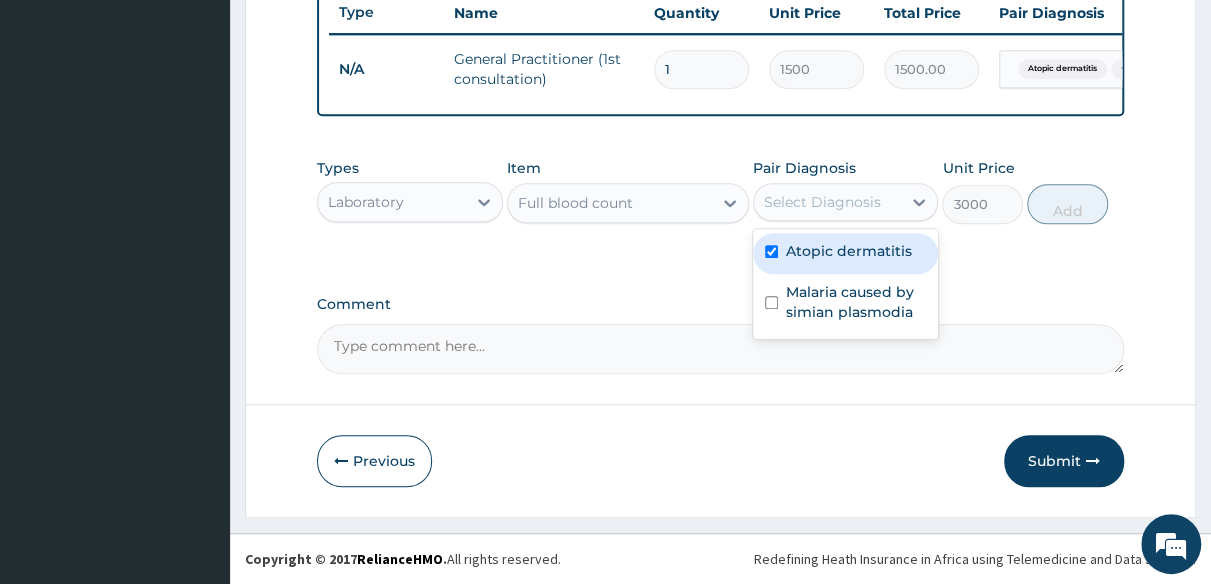 checkbox on "true" 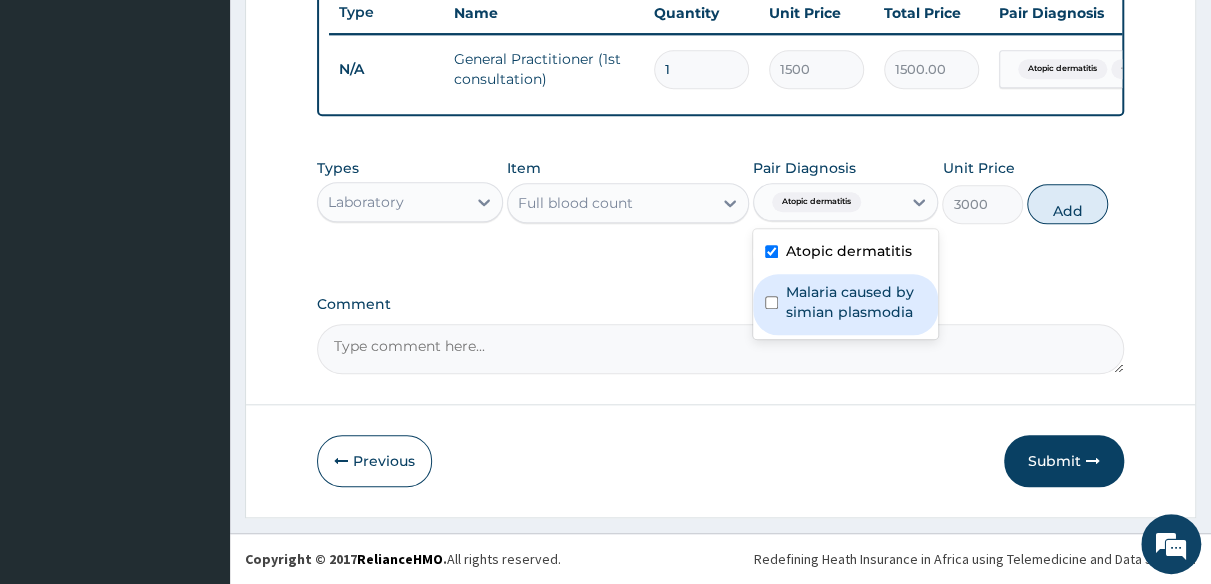 click on "Malaria caused by simian plasmodia" at bounding box center (856, 302) 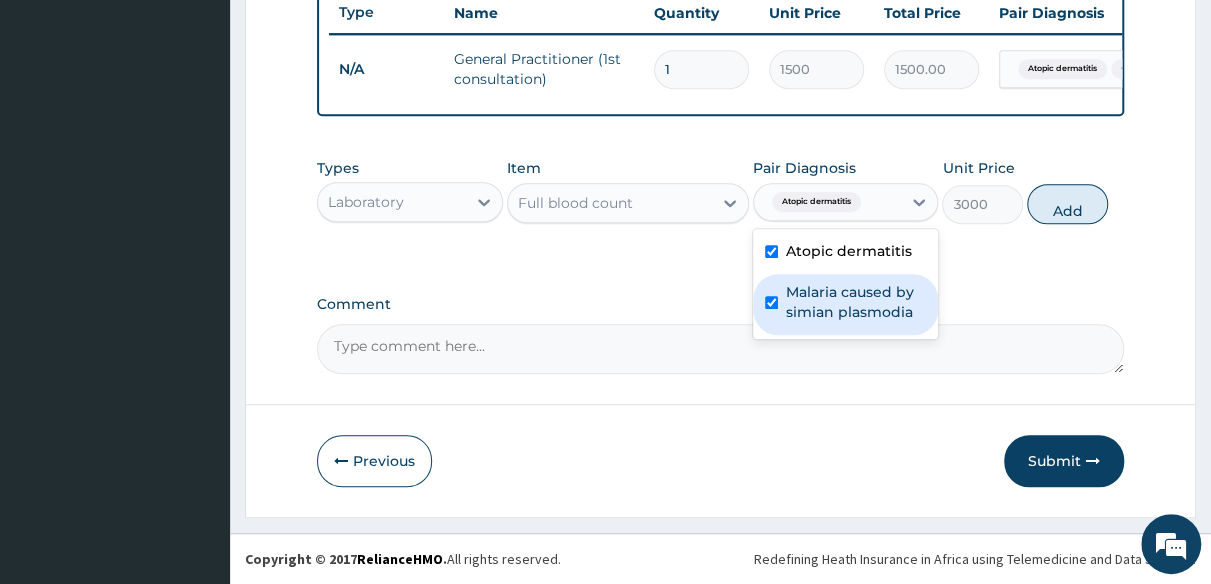 checkbox on "true" 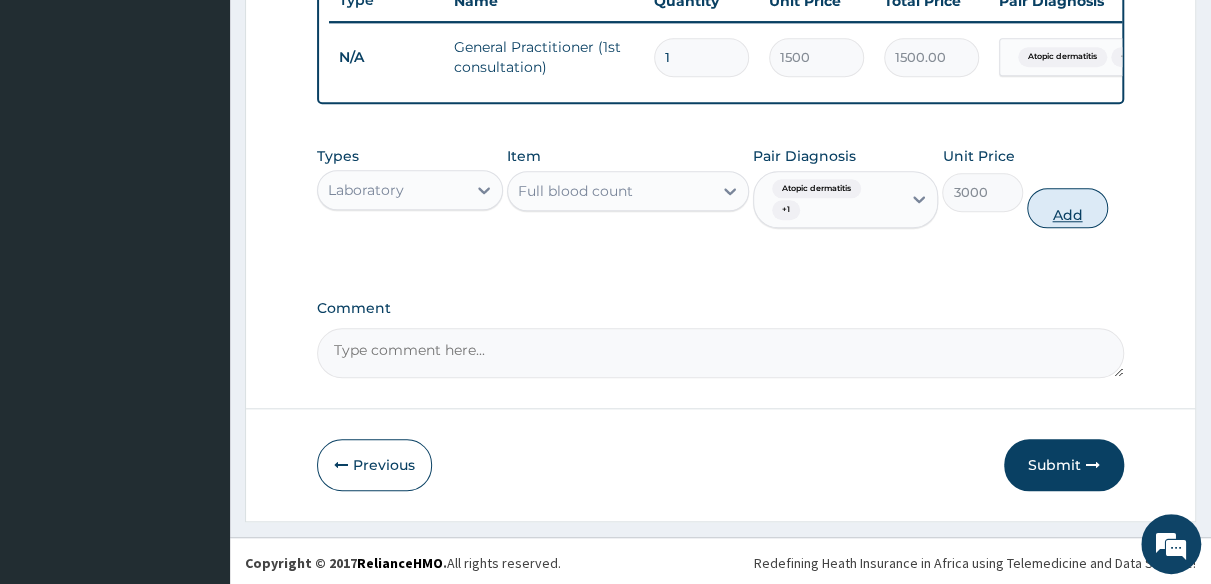 click on "Add" at bounding box center (1067, 208) 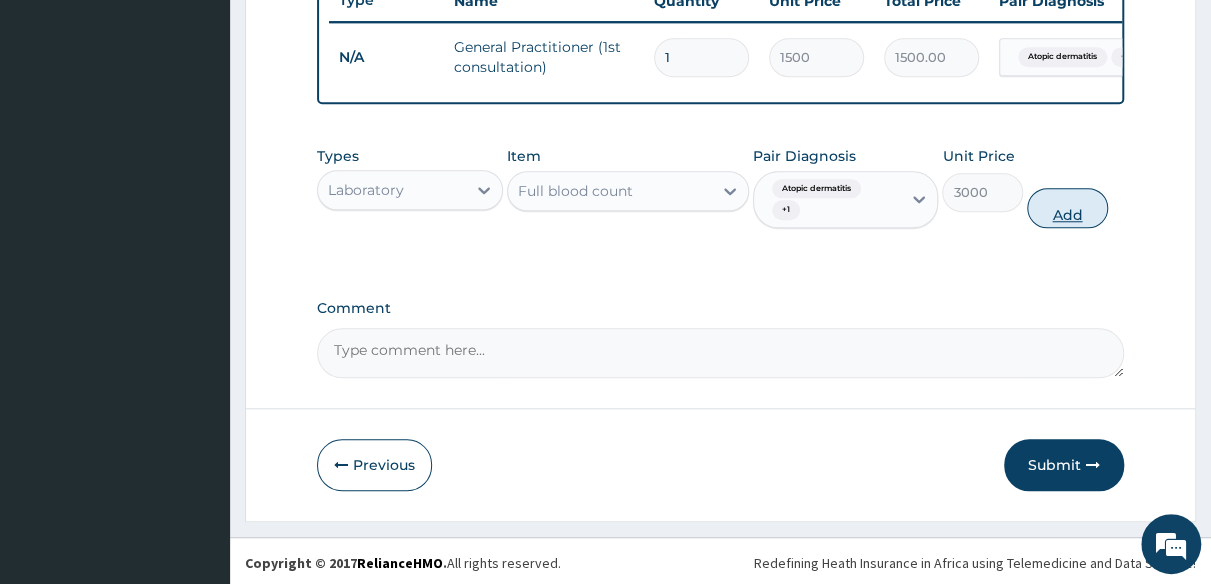 type on "0" 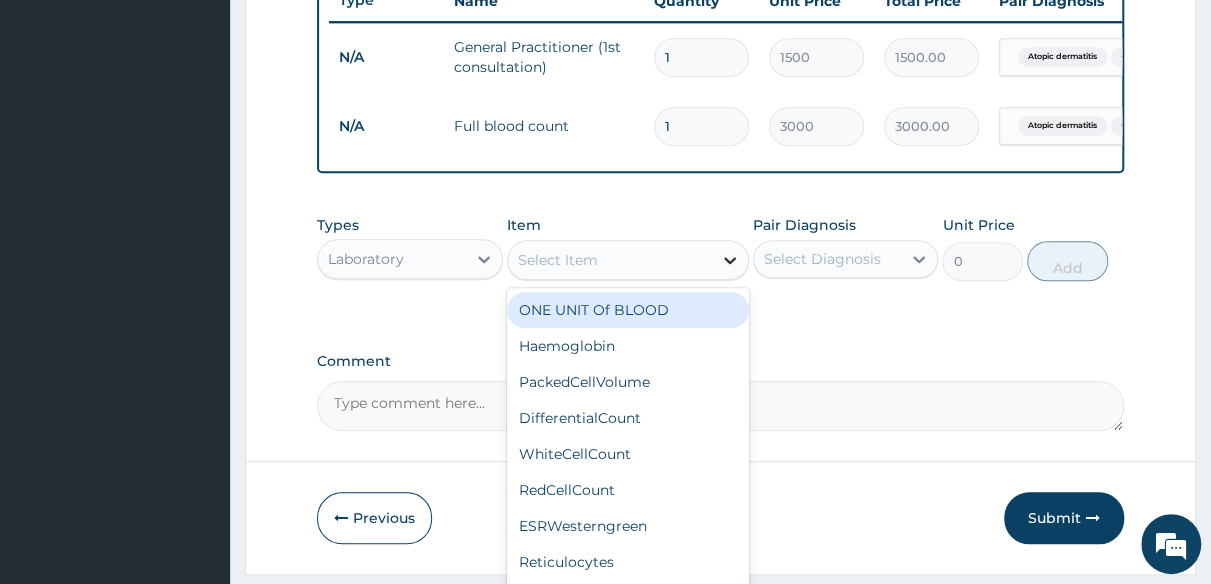 click 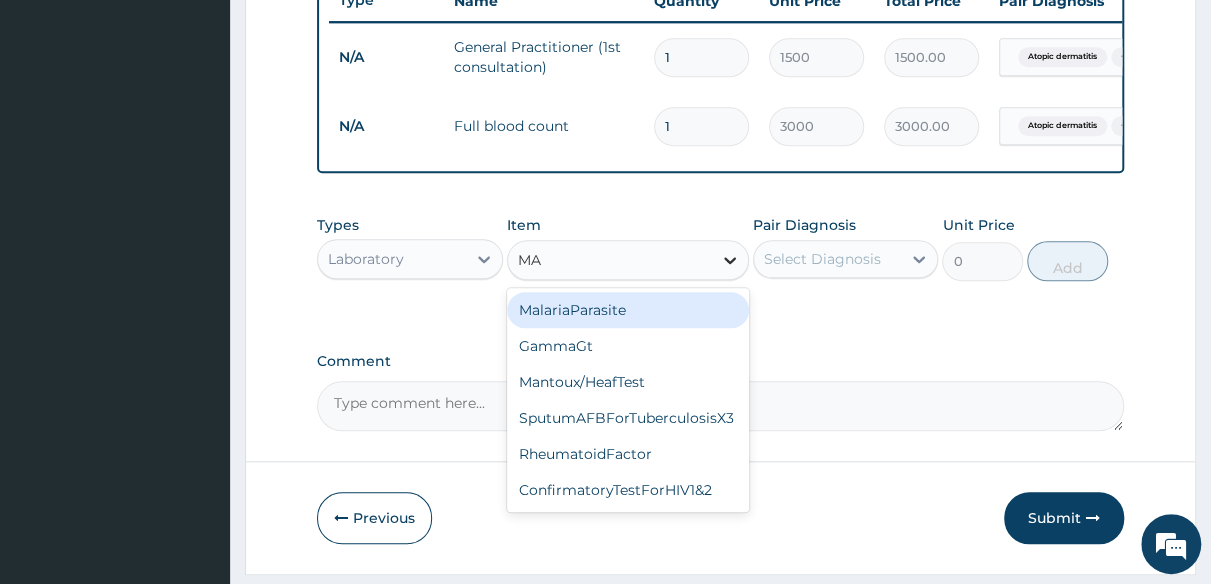 type on "MAL" 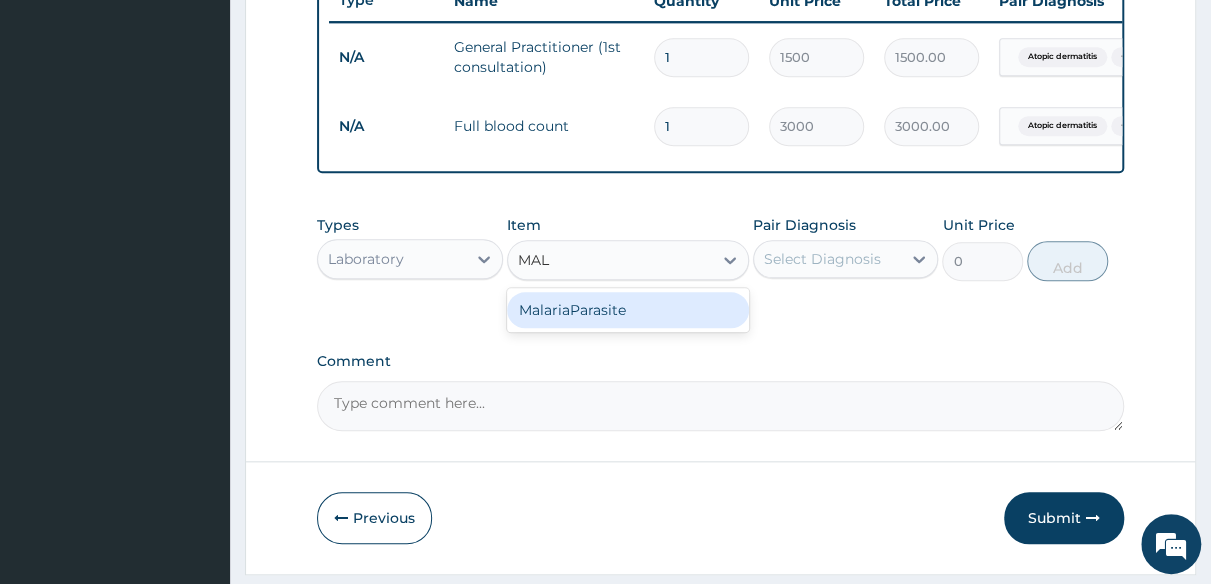 click on "MalariaParasite" at bounding box center [628, 310] 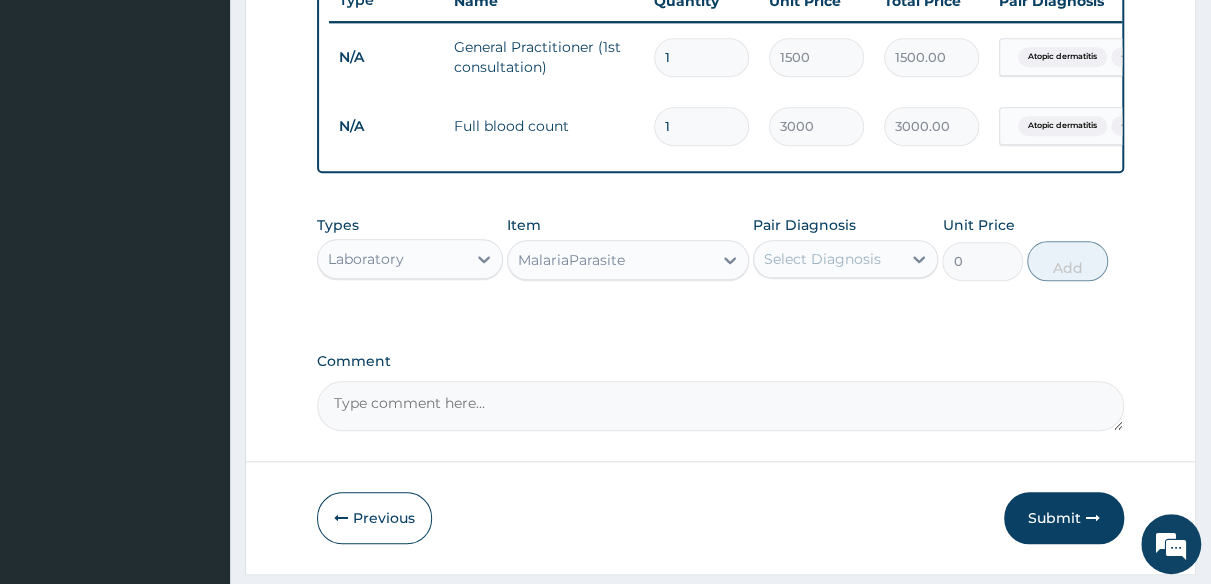 type 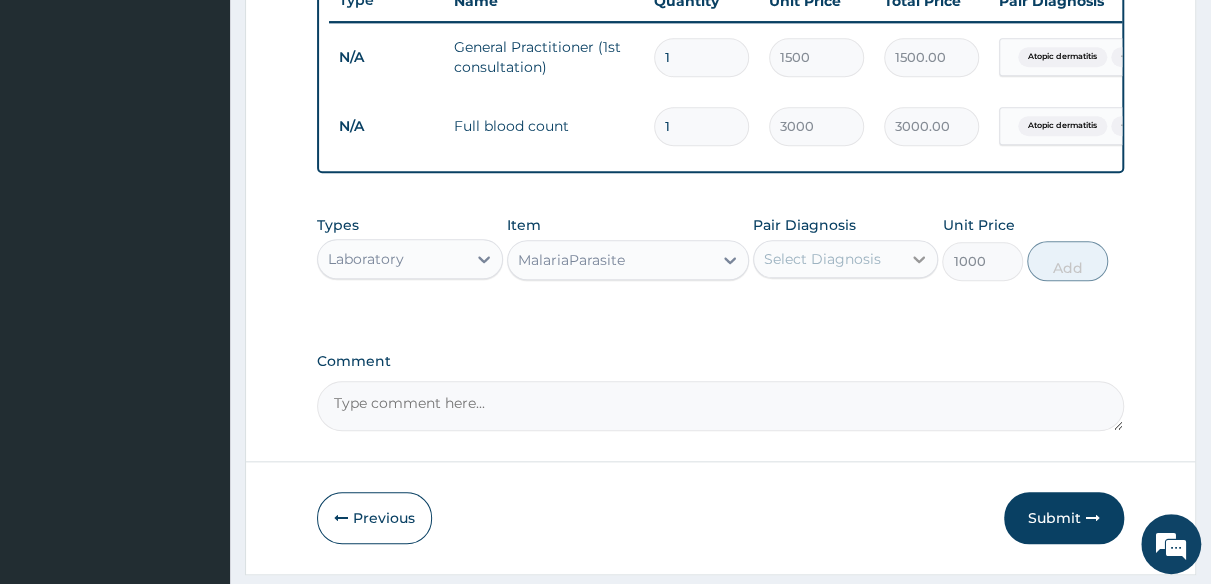 click 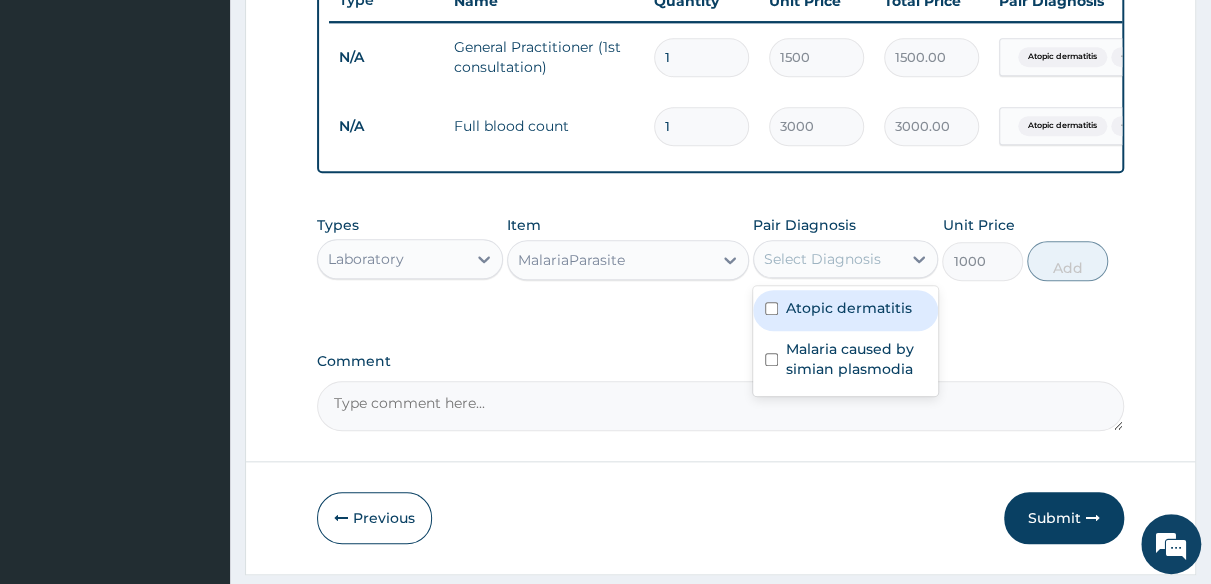 drag, startPoint x: 863, startPoint y: 329, endPoint x: 858, endPoint y: 371, distance: 42.296574 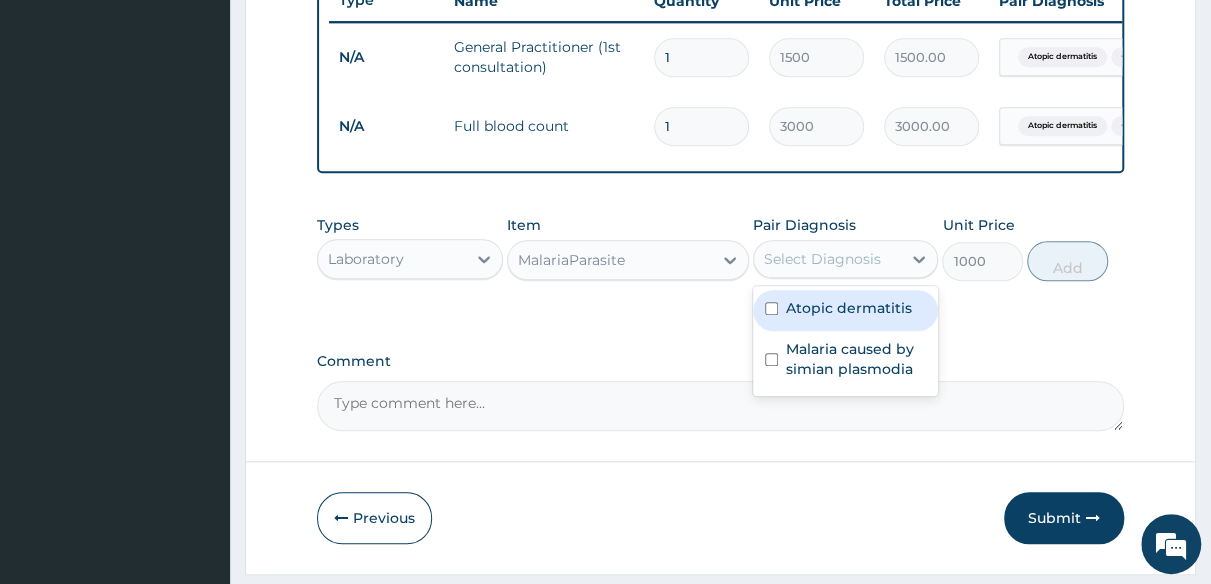 click on "Atopic dermatitis" at bounding box center [846, 310] 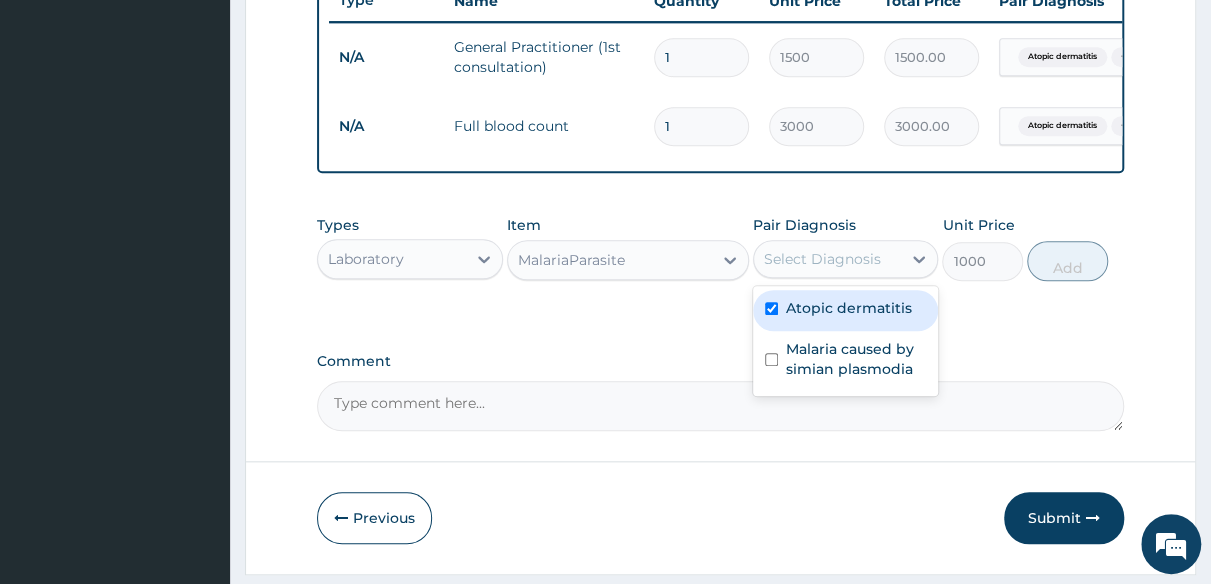 checkbox on "true" 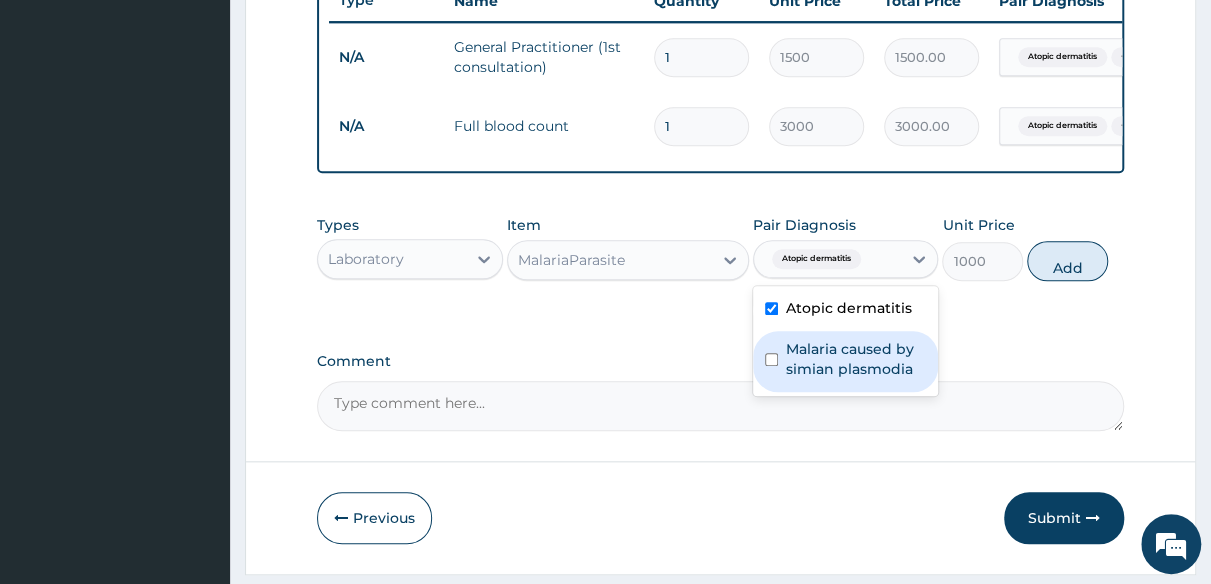 drag, startPoint x: 856, startPoint y: 381, endPoint x: 944, endPoint y: 332, distance: 100.72239 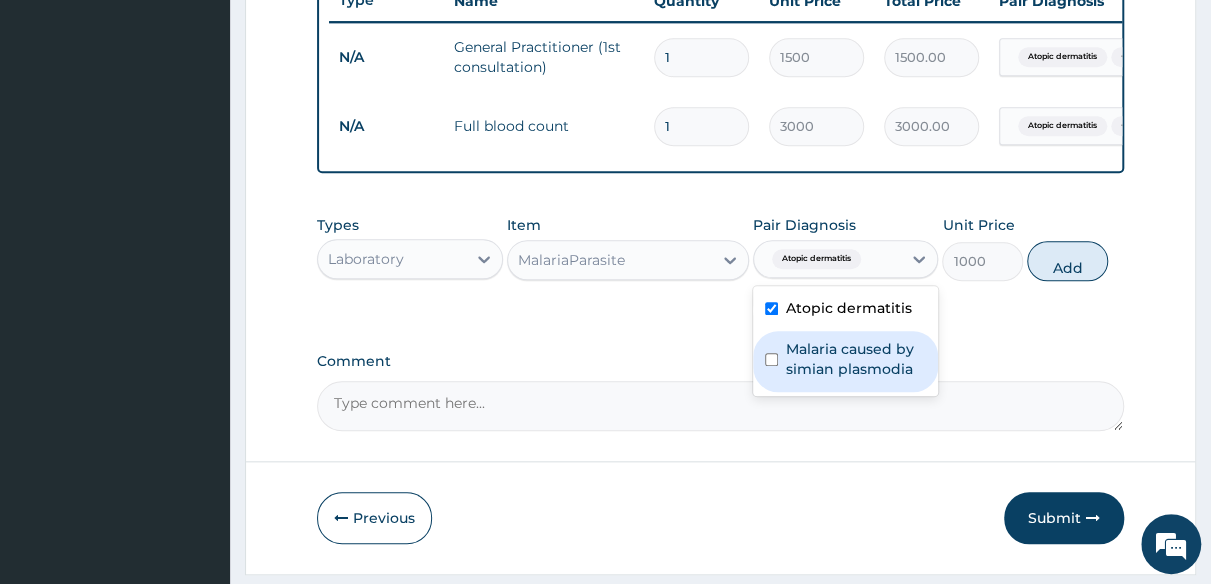 click on "Malaria caused by simian plasmodia" at bounding box center (856, 359) 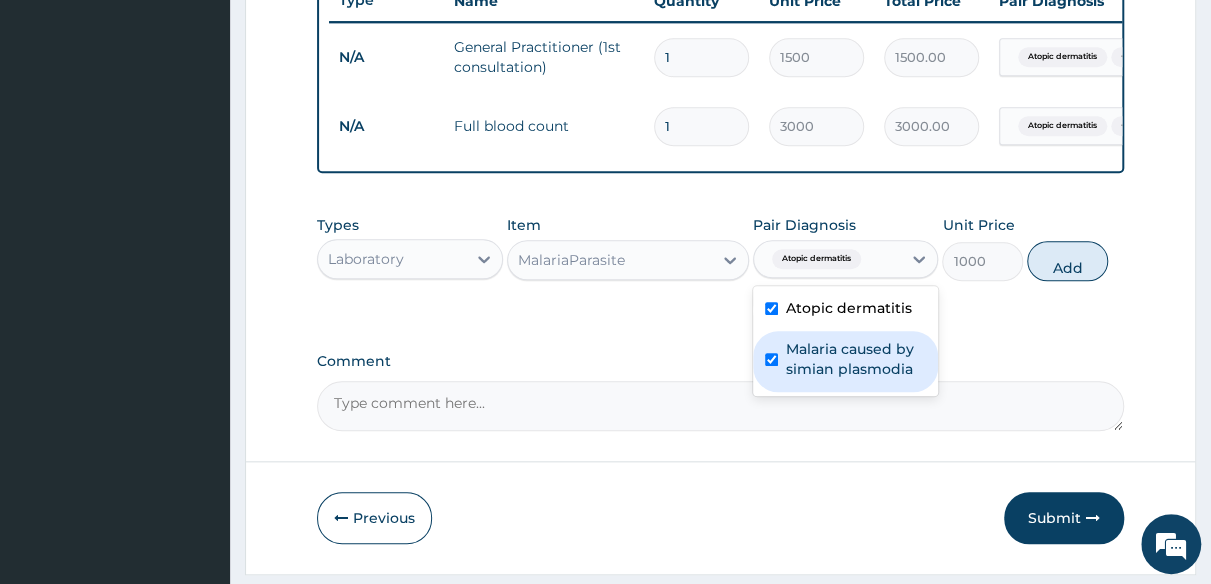 checkbox on "true" 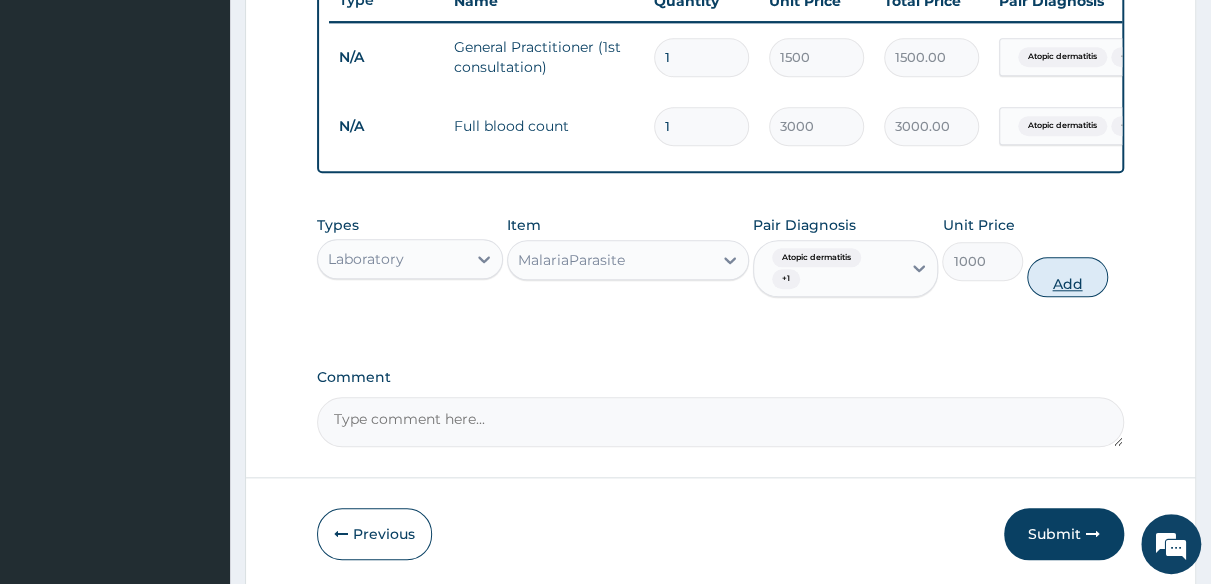 click on "Add" at bounding box center [1067, 277] 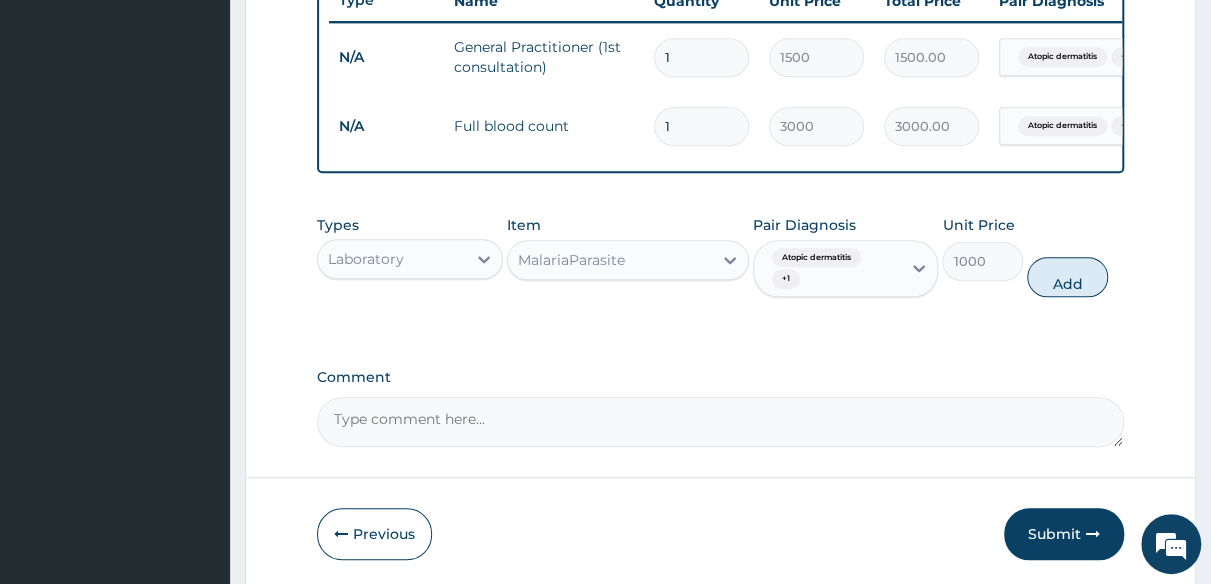 type on "0" 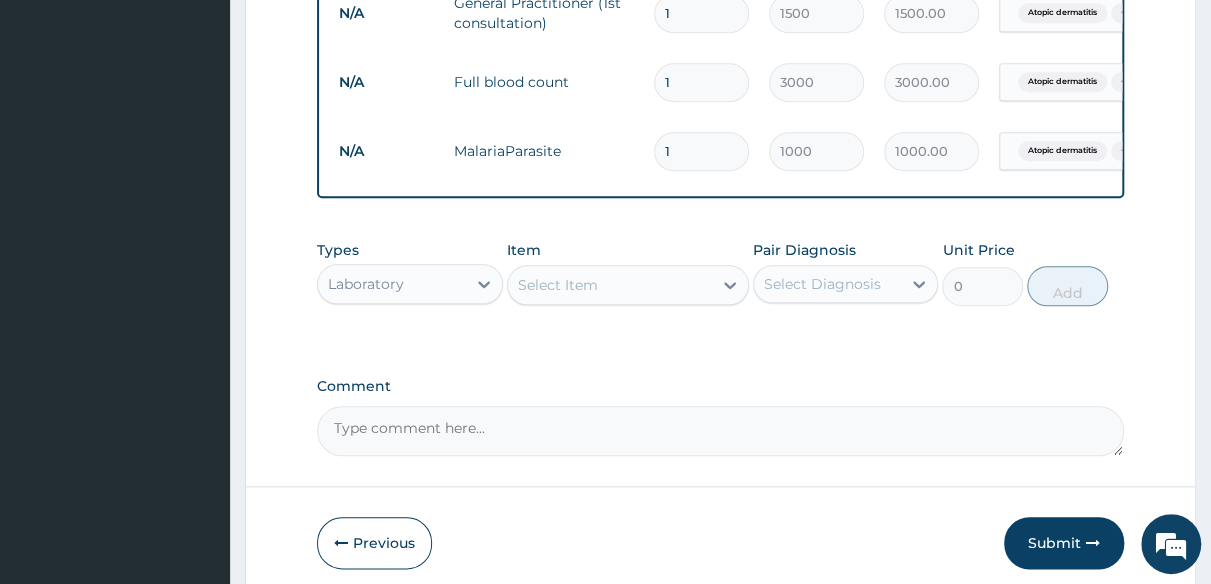 scroll, scrollTop: 875, scrollLeft: 0, axis: vertical 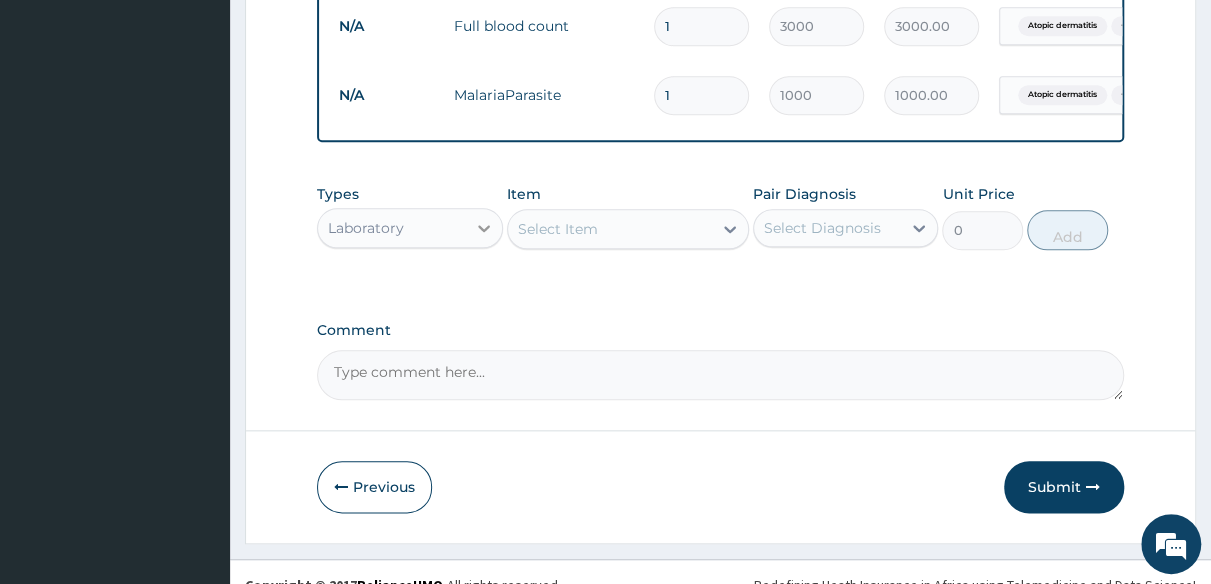 click 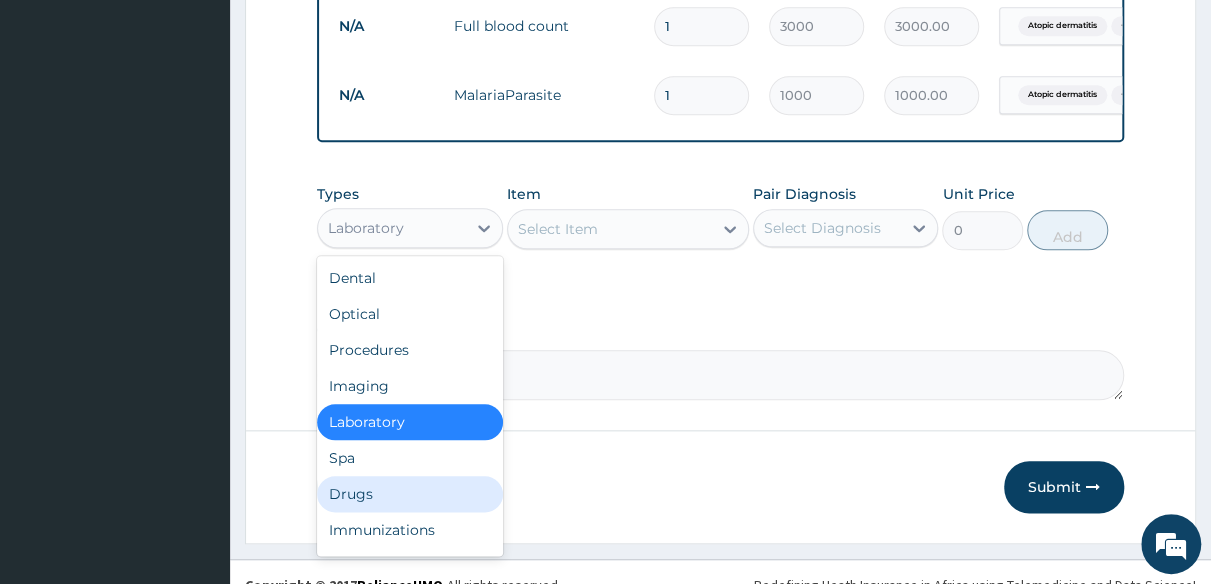 drag, startPoint x: 402, startPoint y: 504, endPoint x: 440, endPoint y: 473, distance: 49.0408 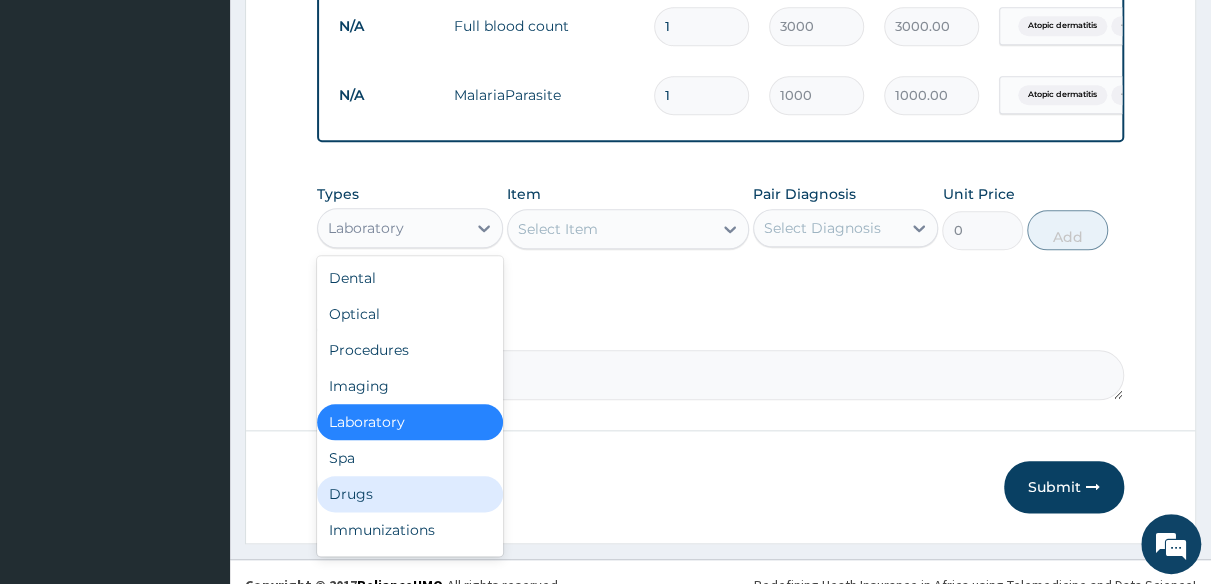 click on "Dental Optical Procedures Imaging Laboratory Spa Drugs Immunizations Others Gym" at bounding box center (410, 406) 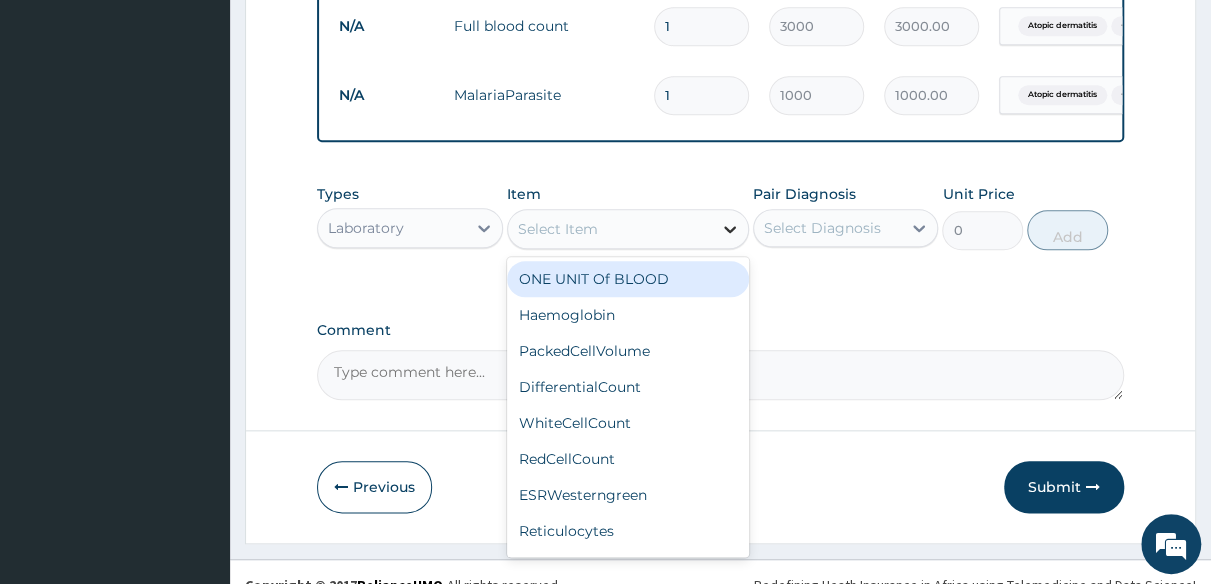 click 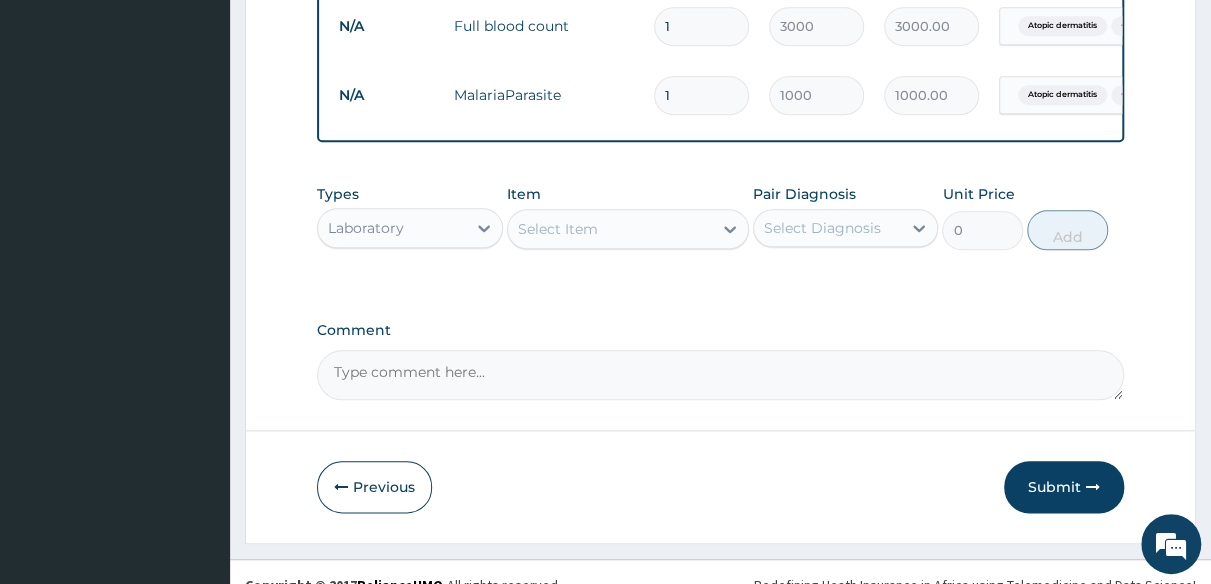 click on "PA Code / Prescription Code Enter Code(Secondary Care Only) Encounter Date 02-08-2025 Important Notice Please enter PA codes before entering items that are not attached to a PA code   All diagnoses entered must be linked to a claim item. Diagnosis & Claim Items that are visible but inactive cannot be edited because they were imported from an already approved PA code. Diagnosis Atopic dermatitis Confirmed Malaria caused by simian plasmodia Confirmed NB: All diagnosis must be linked to a claim item Claim Items Type Name Quantity Unit Price Total Price Pair Diagnosis Actions N/A General Practitioner (1st consultation) 1 1500 1500.00 Atopic dermatitis  + 1 Delete N/A Full blood count 1 3000 3000.00 Atopic dermatitis  + 1 Delete N/A MalariaParasite 1 1000 1000.00 Atopic dermatitis  + 1 Delete Types Laboratory Item Select Item Pair Diagnosis Select Diagnosis Unit Price 0 Add Comment" at bounding box center [720, -142] 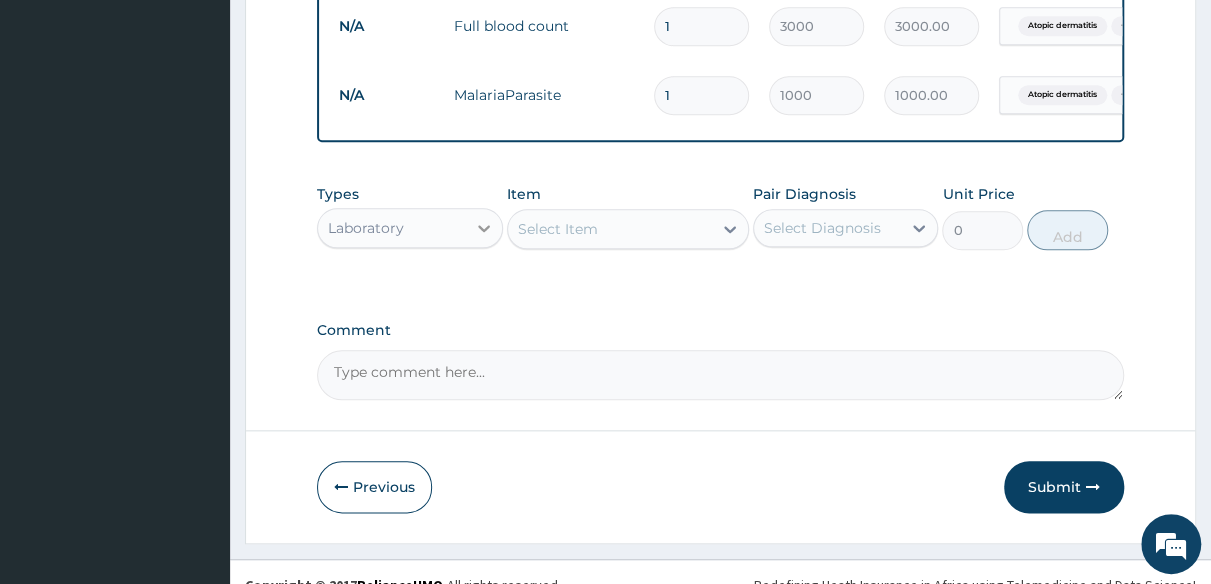 click 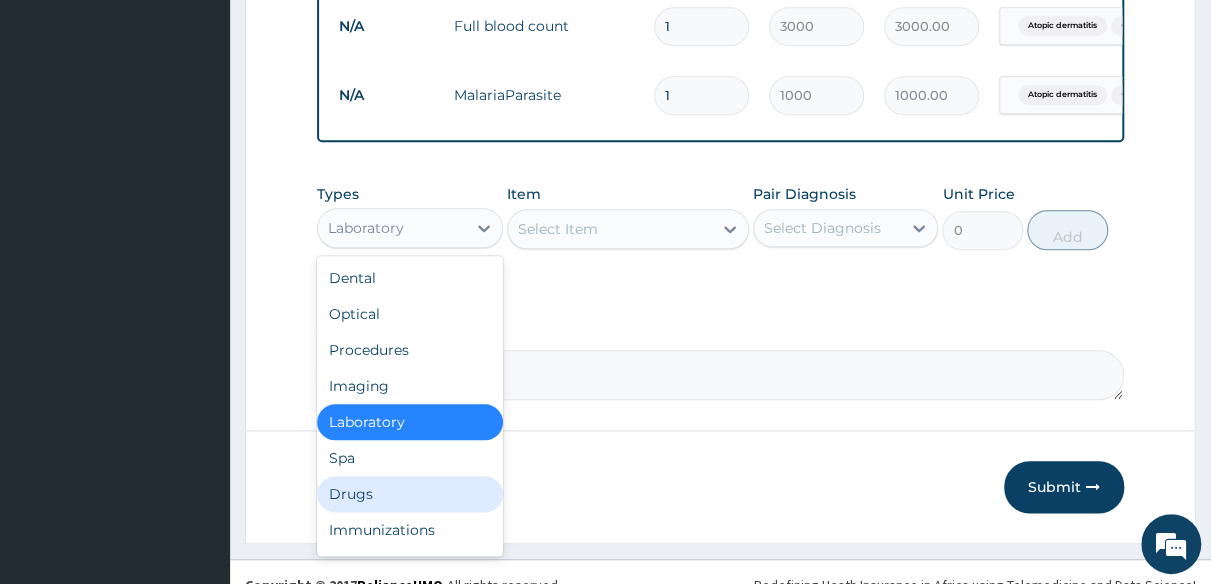click on "Drugs" at bounding box center [410, 494] 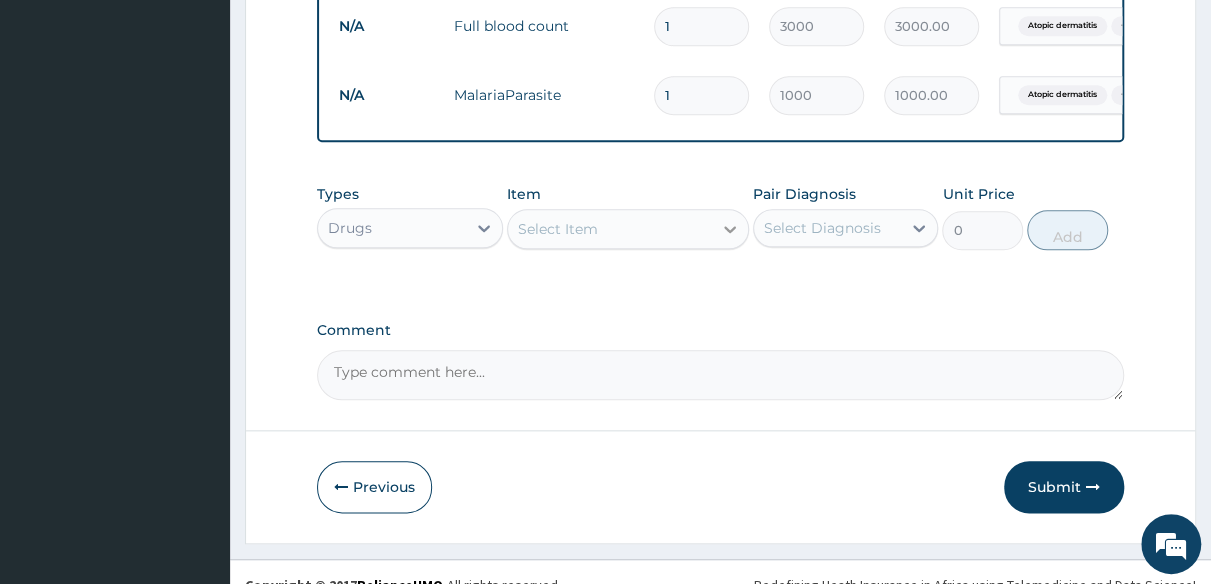 click 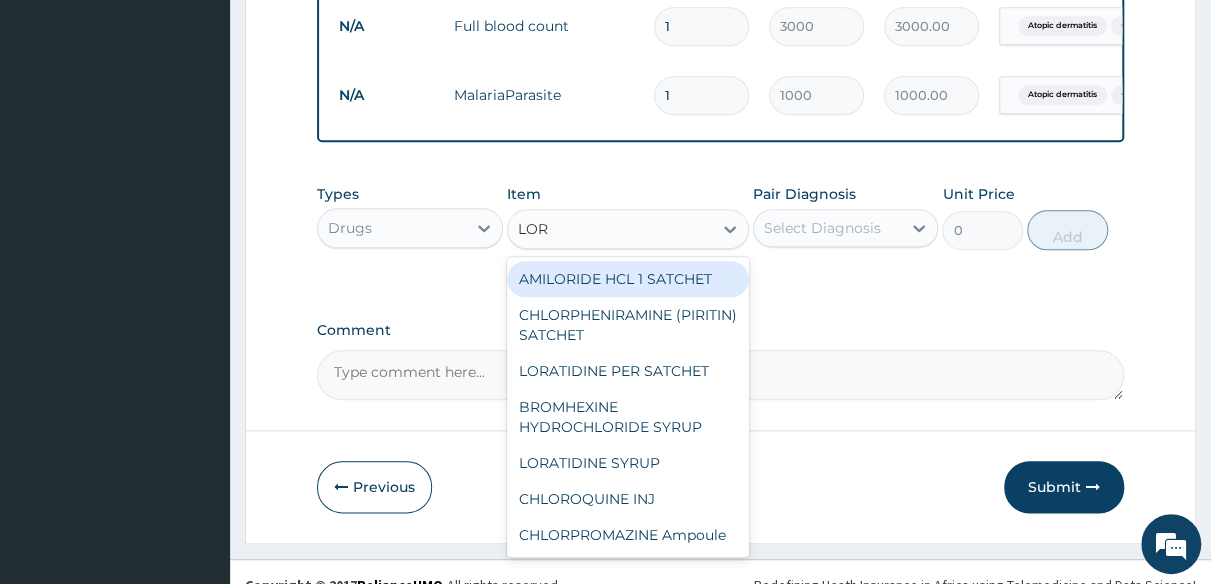 type on "LORA" 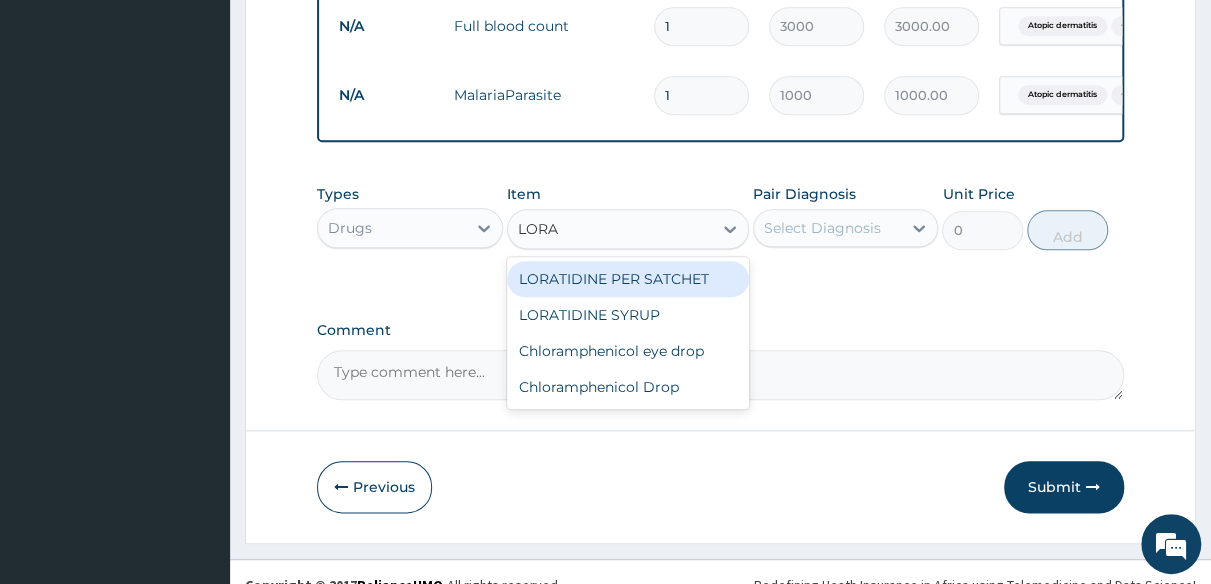 click on "LORATIDINE PER SATCHET" at bounding box center (628, 279) 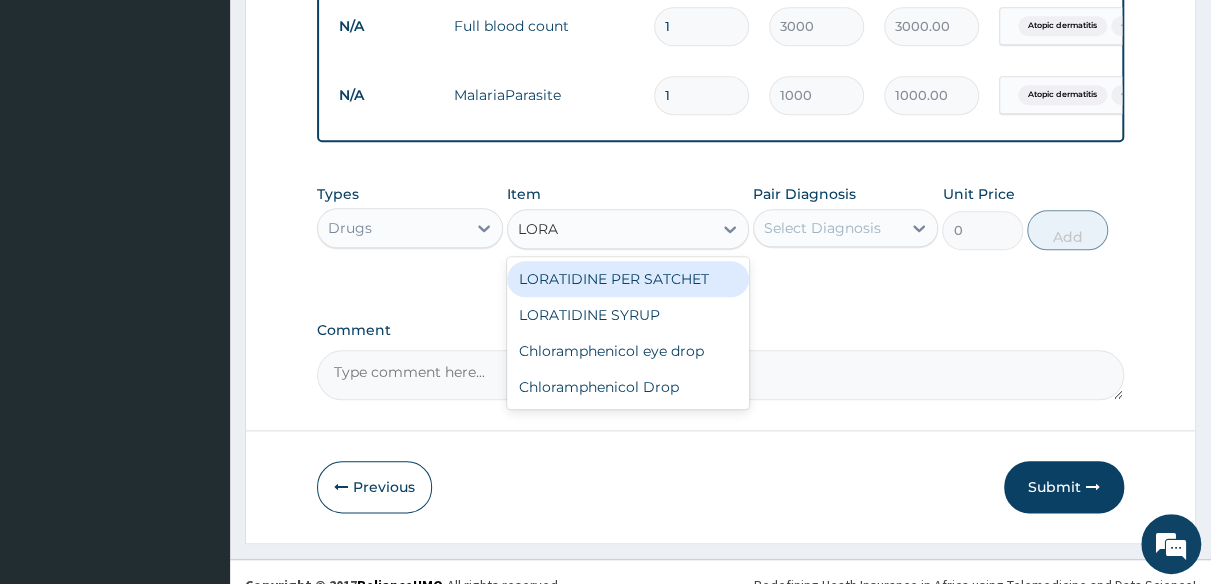 type 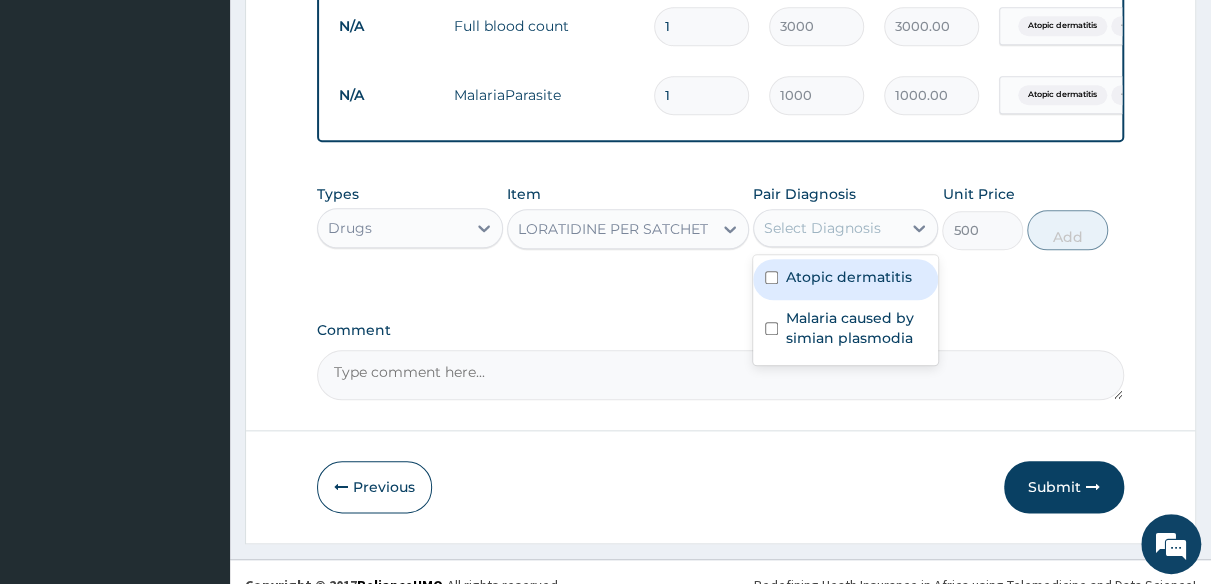 click on "Select Diagnosis" at bounding box center [828, 228] 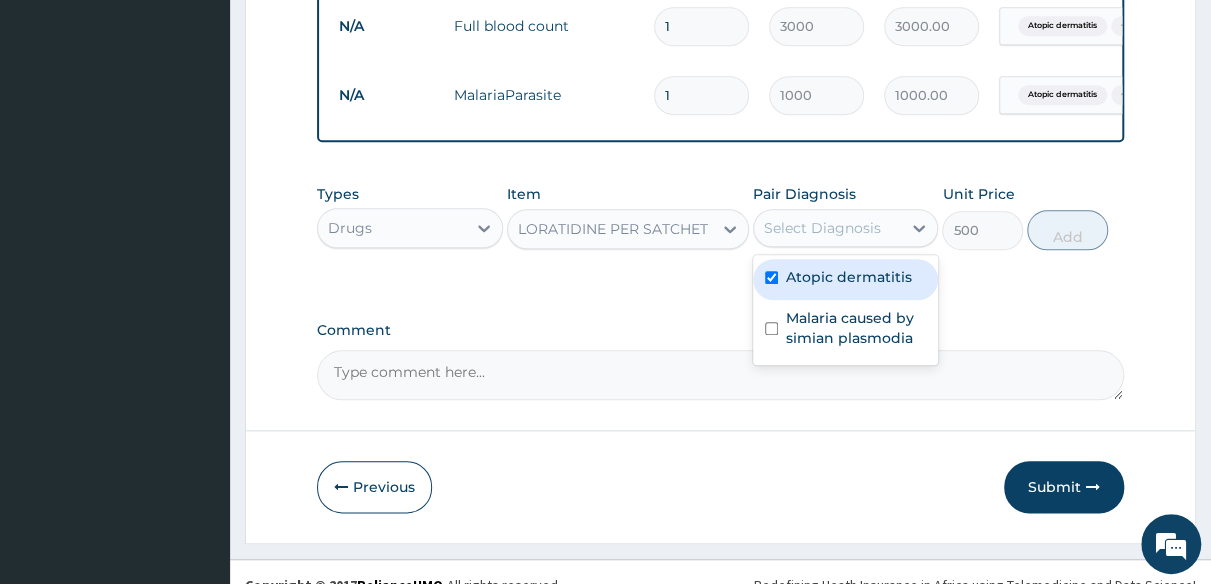checkbox on "true" 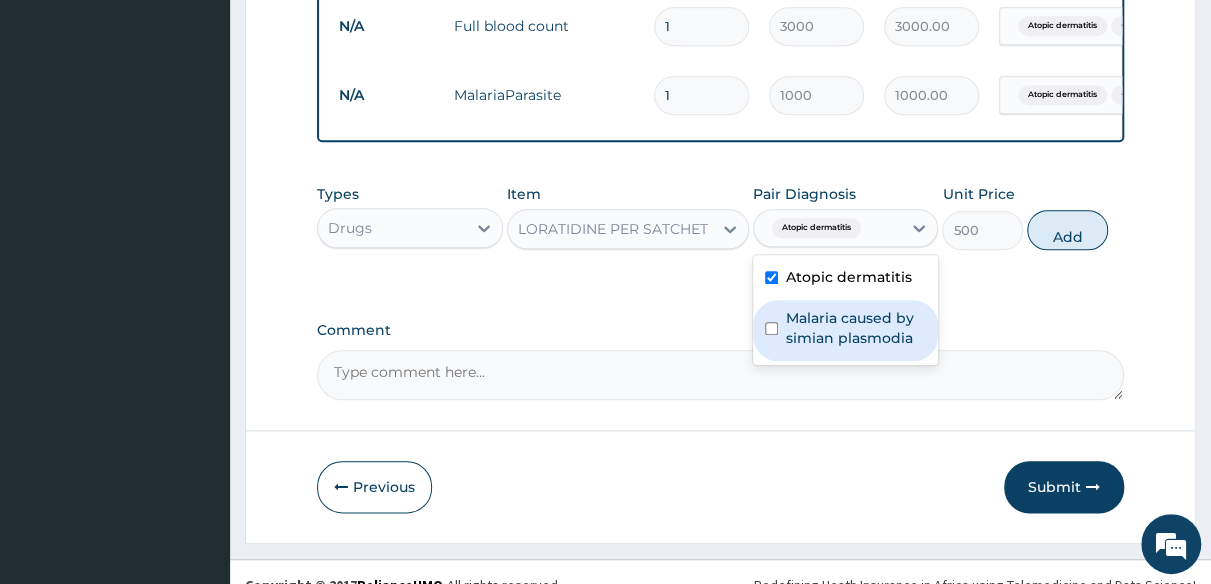 drag, startPoint x: 887, startPoint y: 343, endPoint x: 950, endPoint y: 288, distance: 83.630135 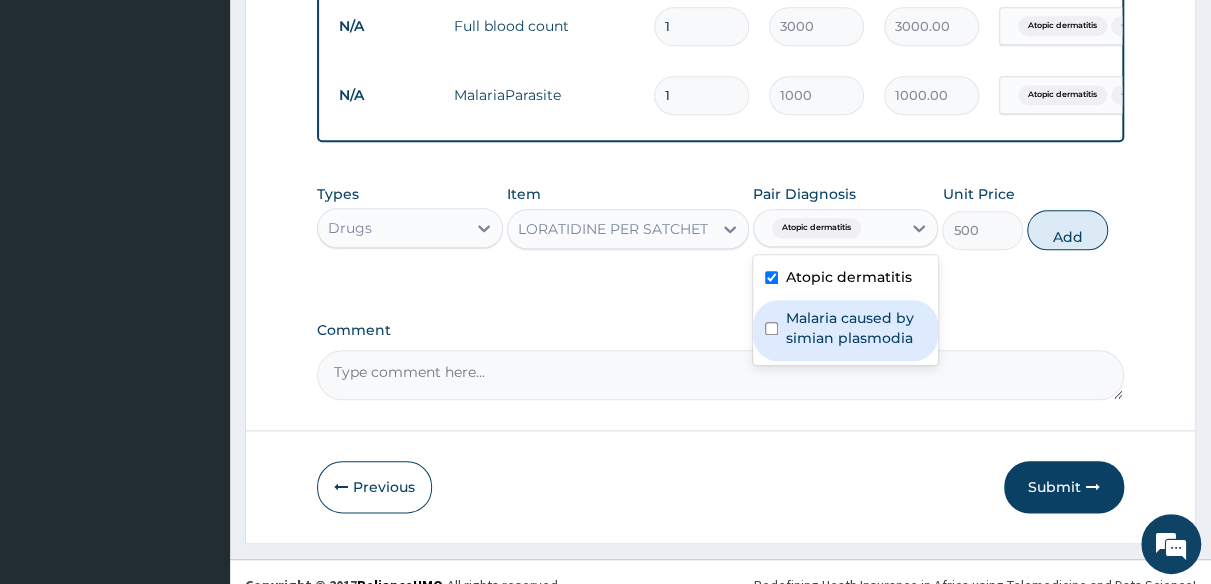 click on "Malaria caused by simian plasmodia" at bounding box center [856, 328] 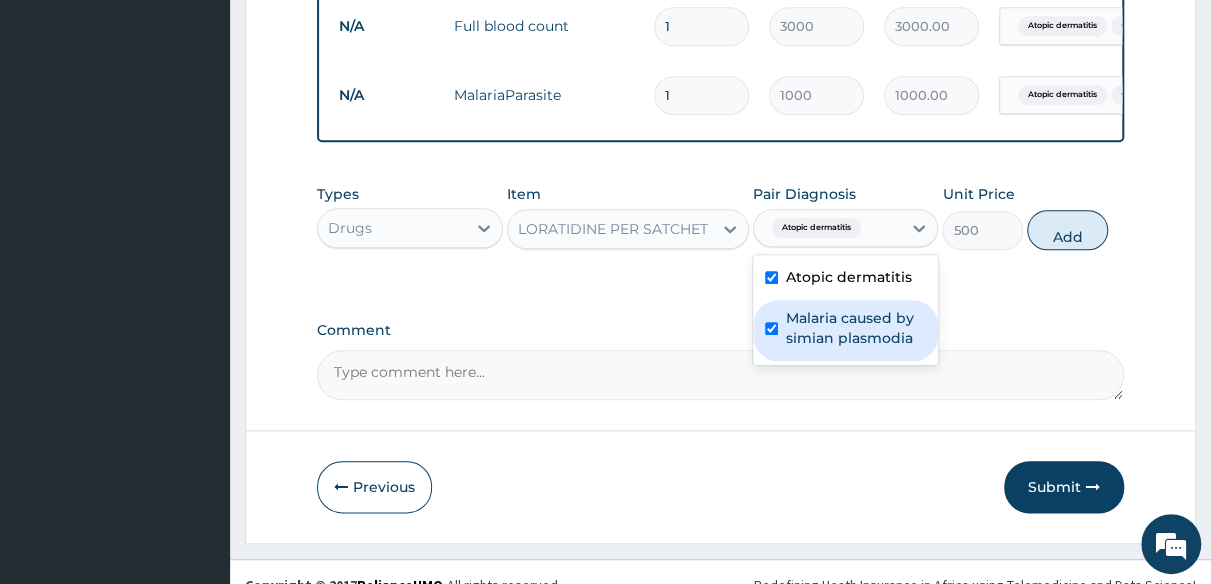 checkbox on "true" 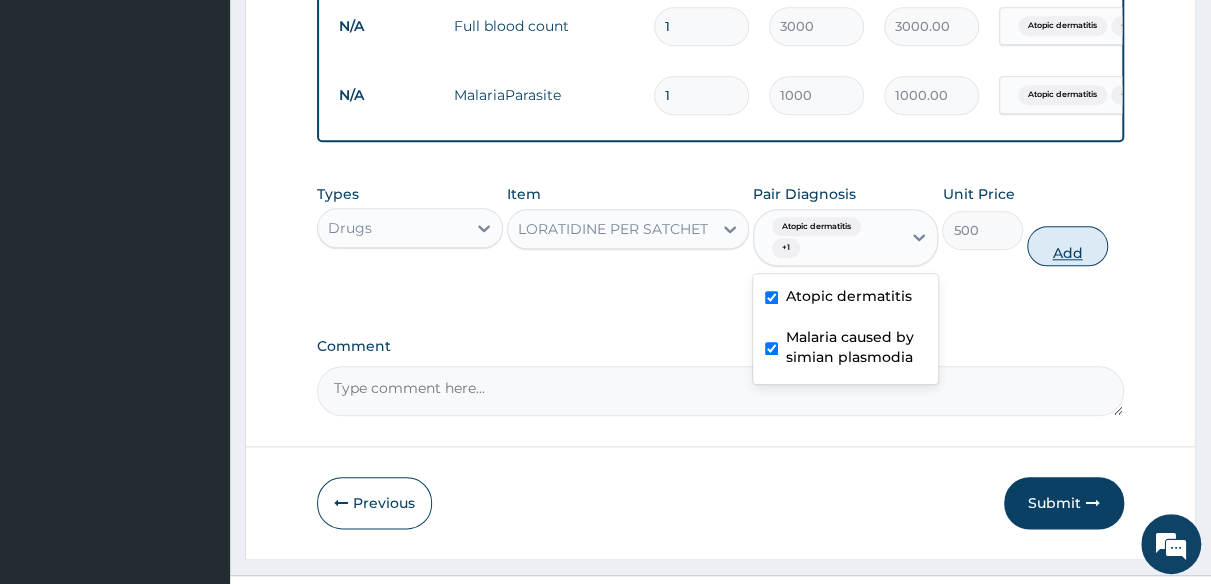 click on "Add" at bounding box center (1067, 246) 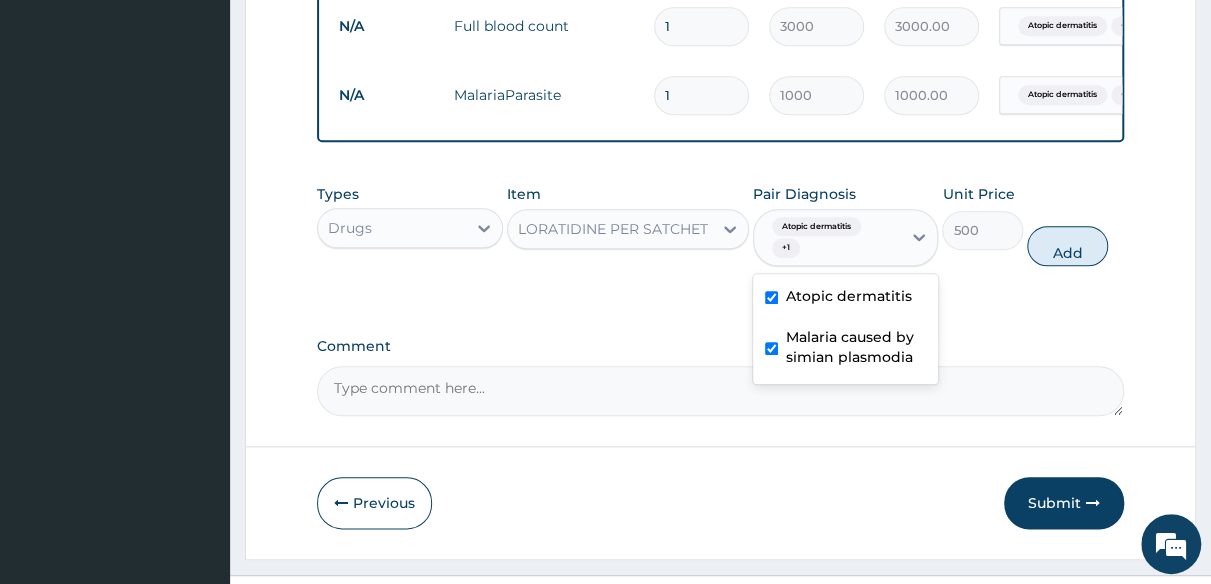 type on "0" 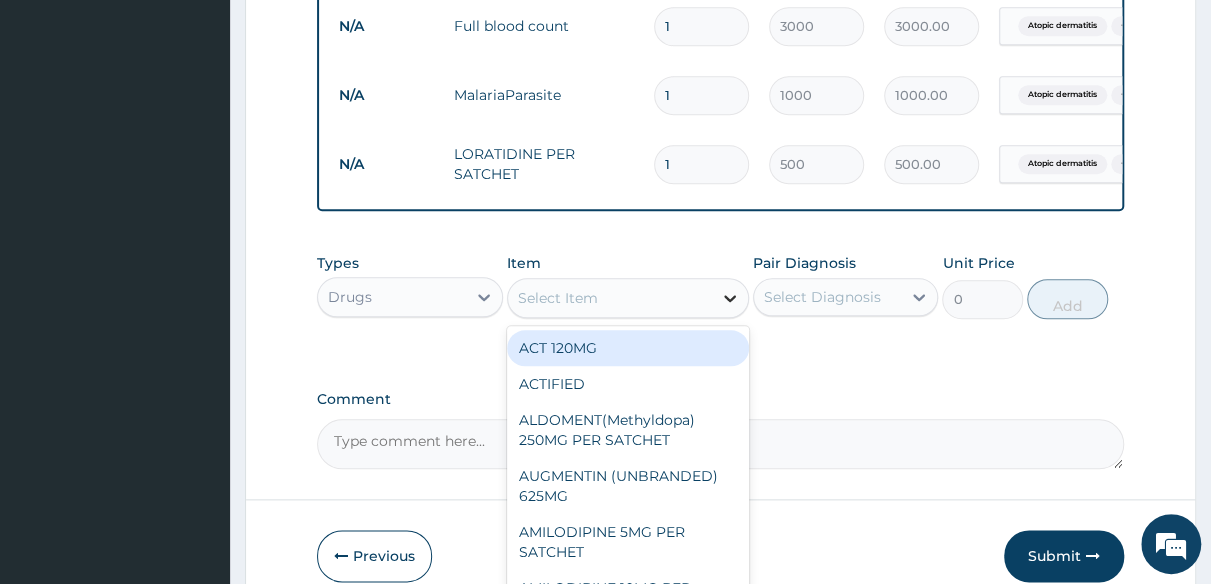 click 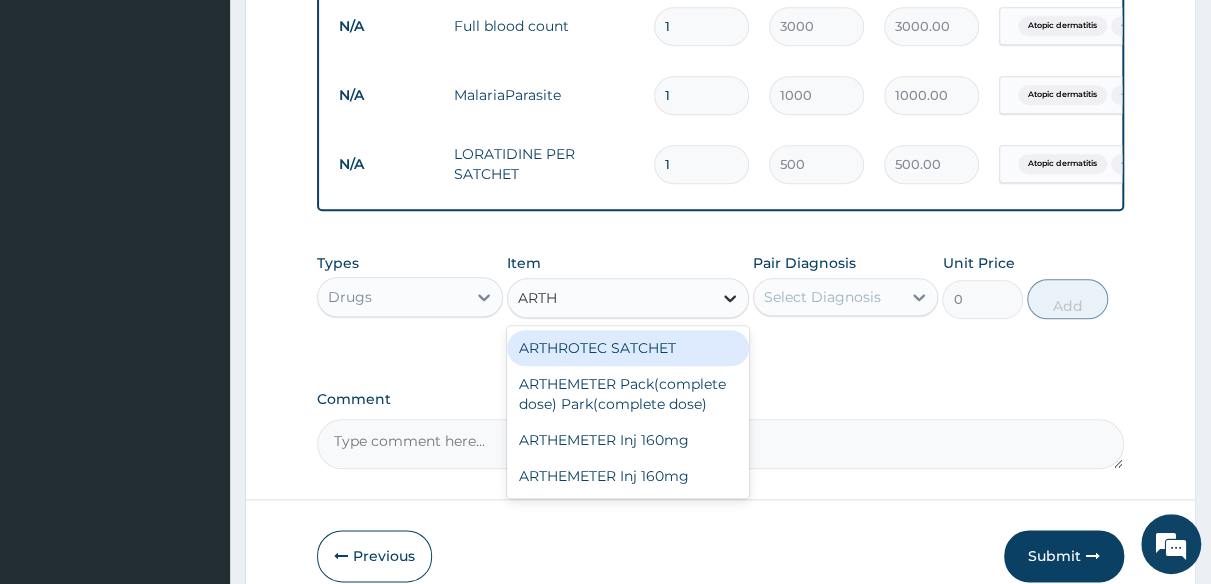 type on "ARTHE" 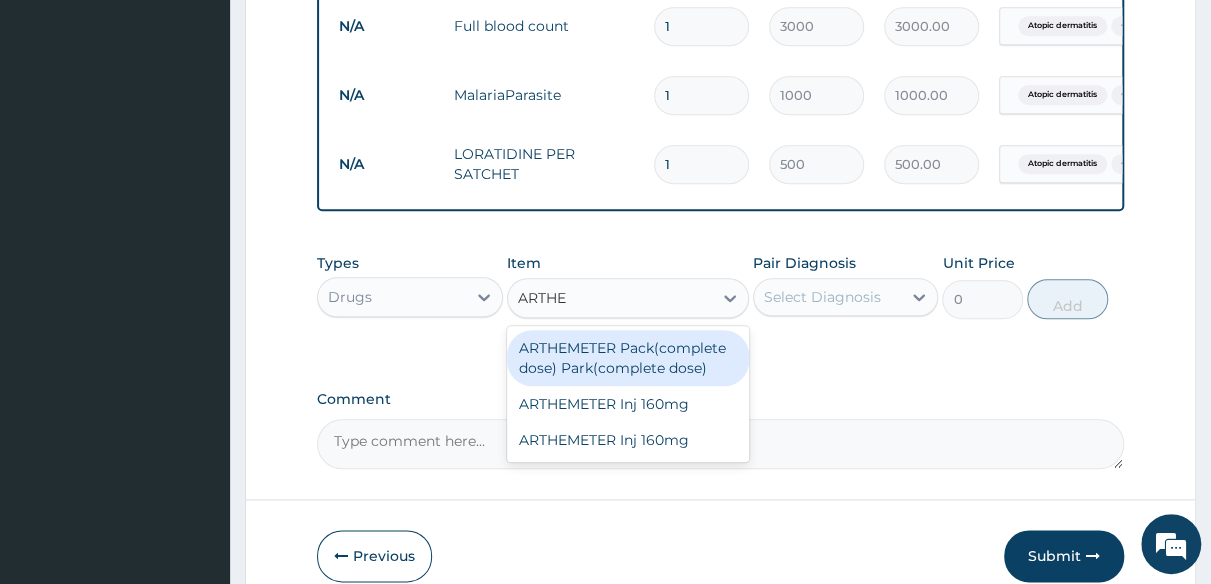 click on "ARTHEMETER Pack(complete dose) Park(complete dose)" at bounding box center (628, 358) 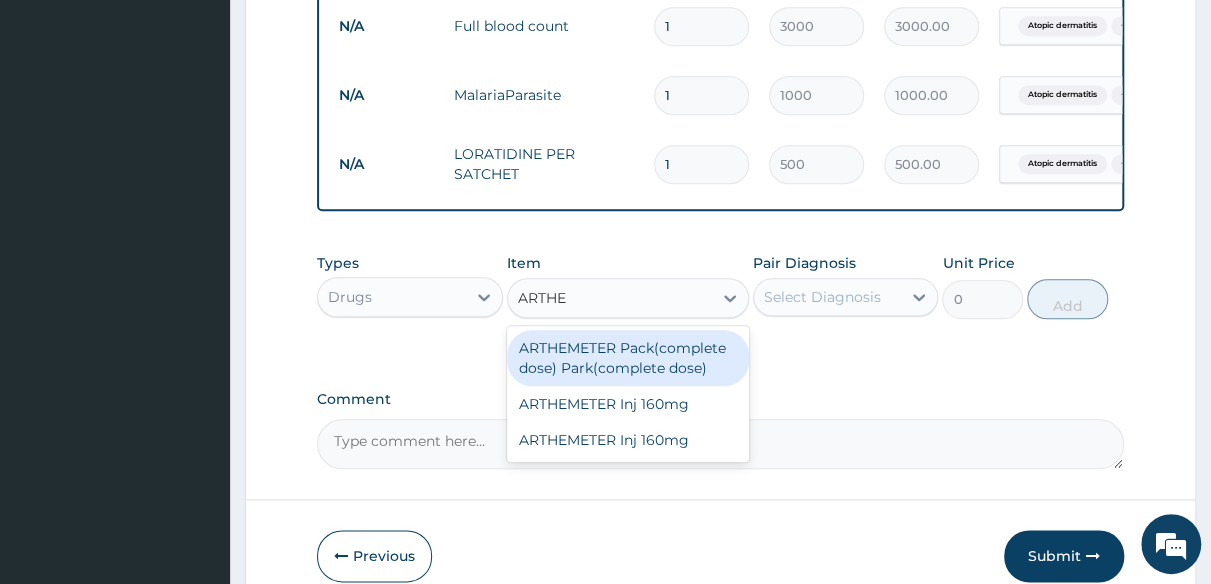 type 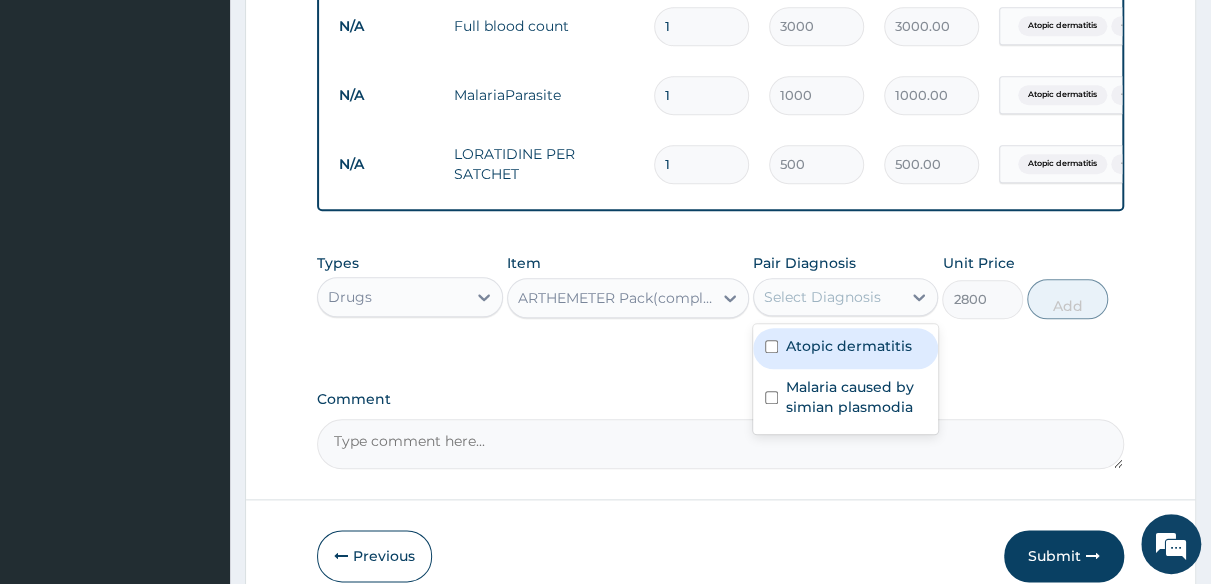 click on "Select Diagnosis" at bounding box center [822, 297] 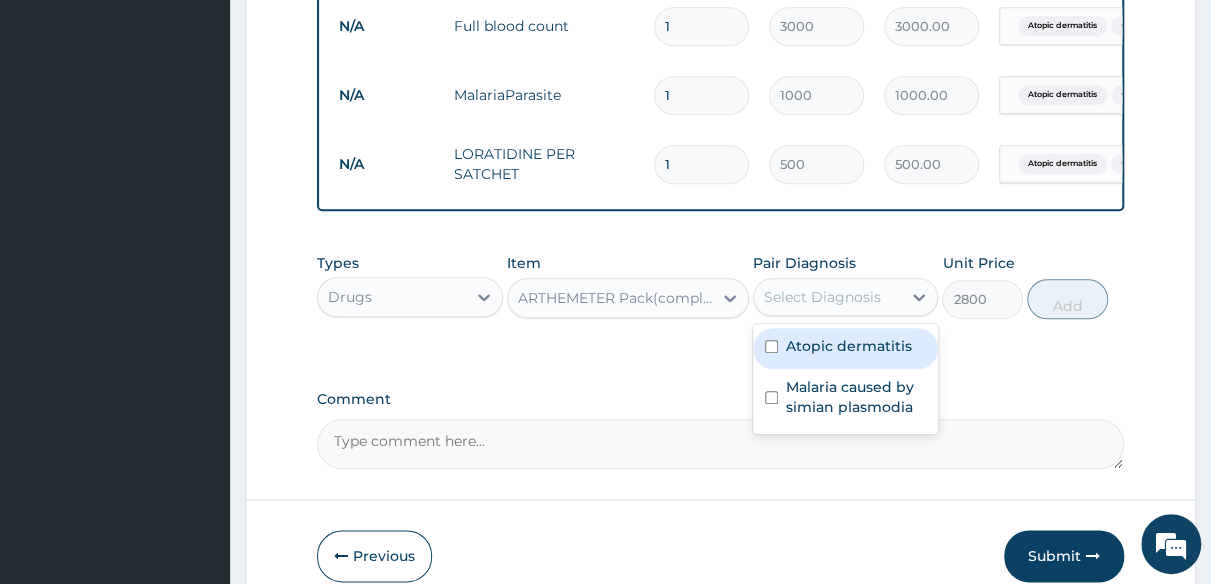 drag, startPoint x: 906, startPoint y: 370, endPoint x: 883, endPoint y: 409, distance: 45.276924 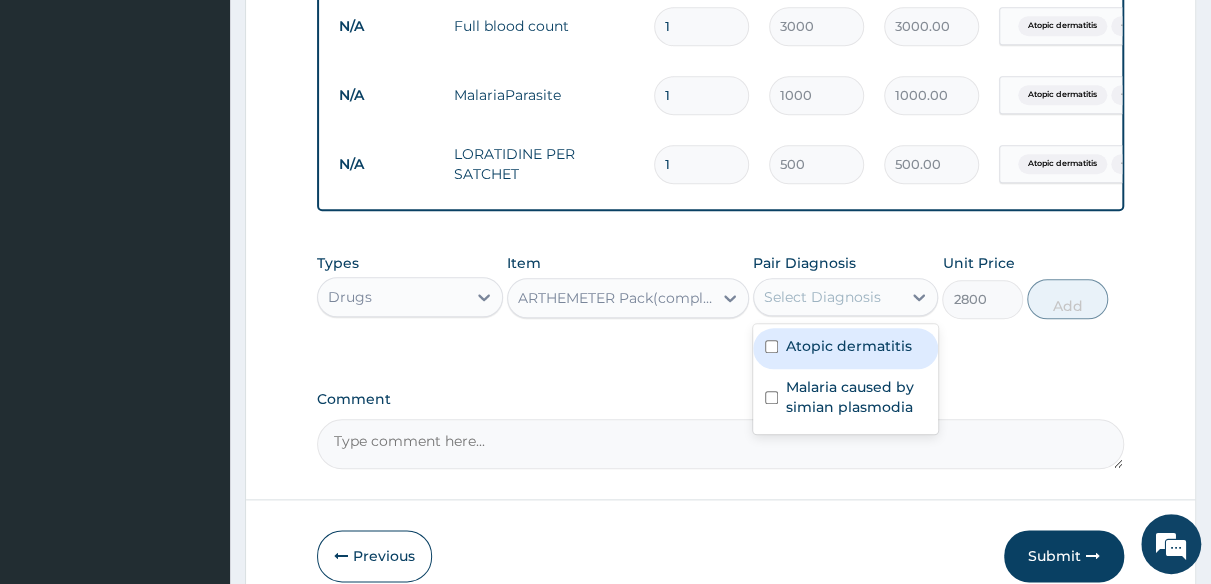 click on "Atopic dermatitis" at bounding box center [846, 348] 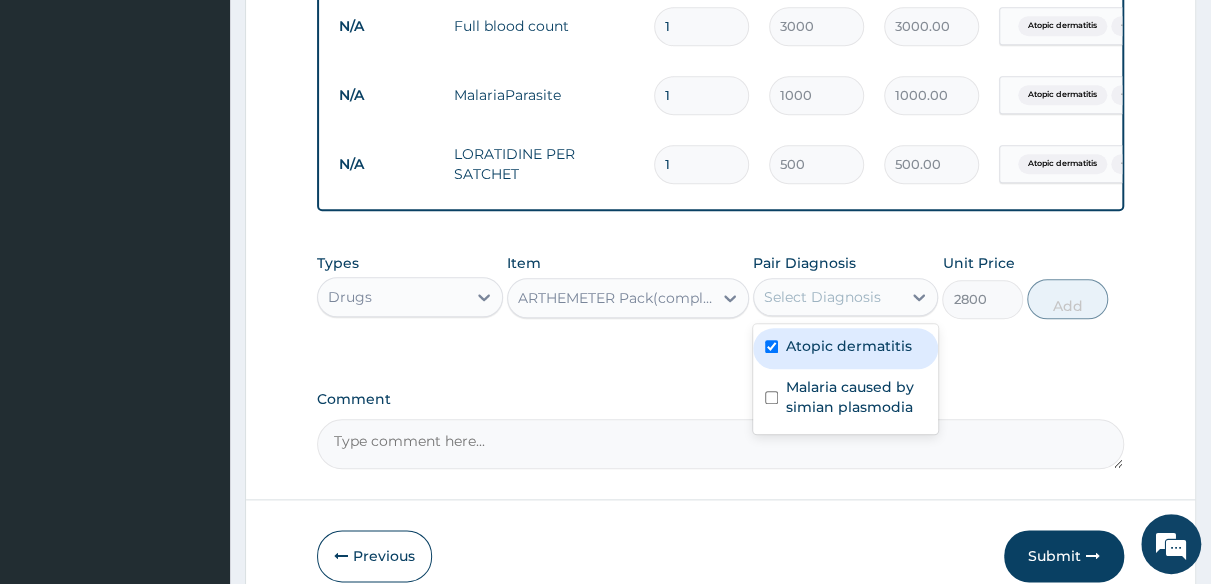 checkbox on "true" 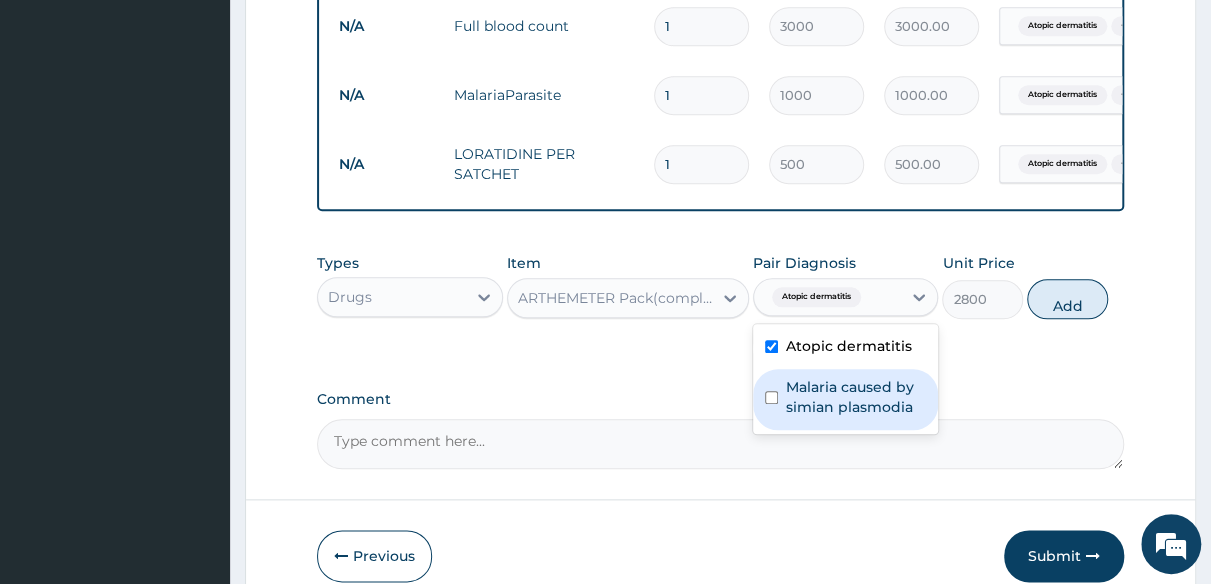 drag, startPoint x: 883, startPoint y: 409, endPoint x: 961, endPoint y: 373, distance: 85.90693 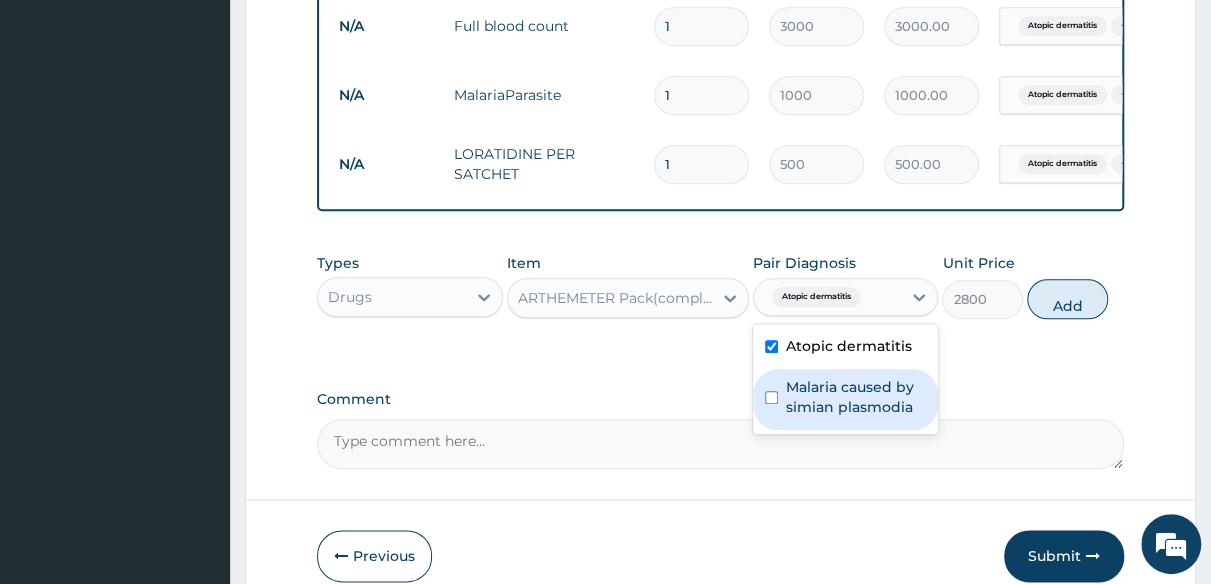 click on "Malaria caused by simian plasmodia" at bounding box center [856, 397] 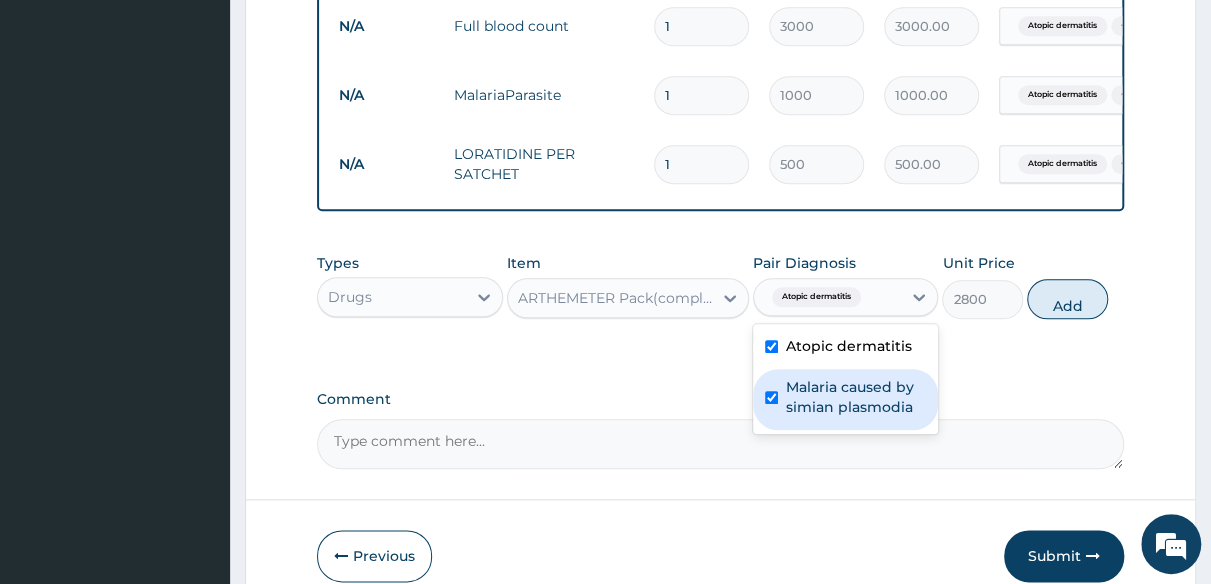 checkbox on "true" 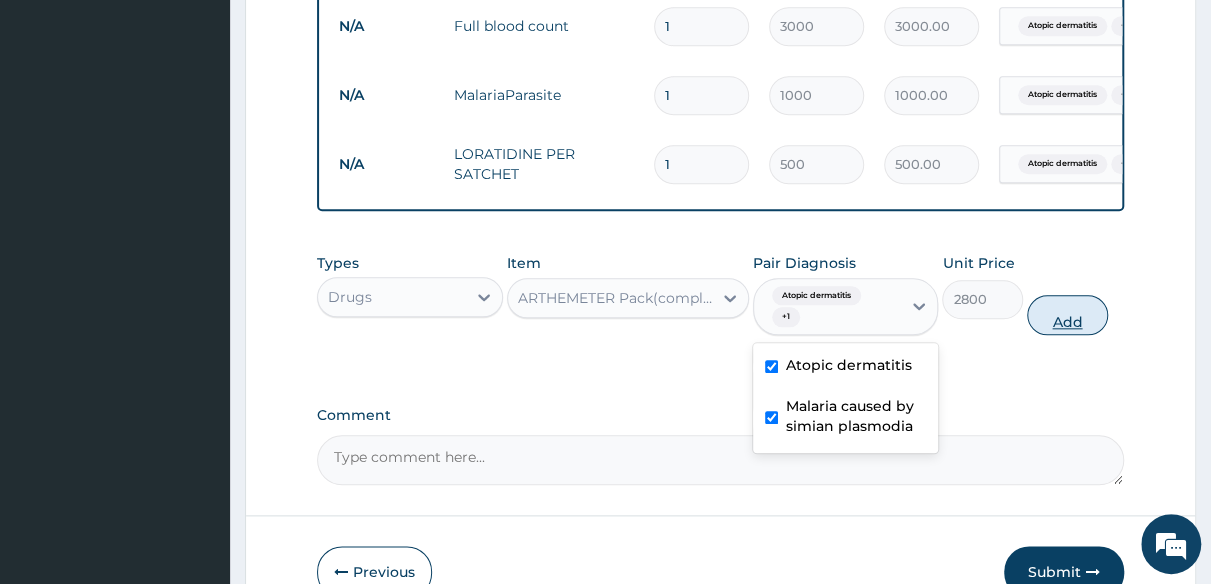 click on "Add" at bounding box center (1067, 315) 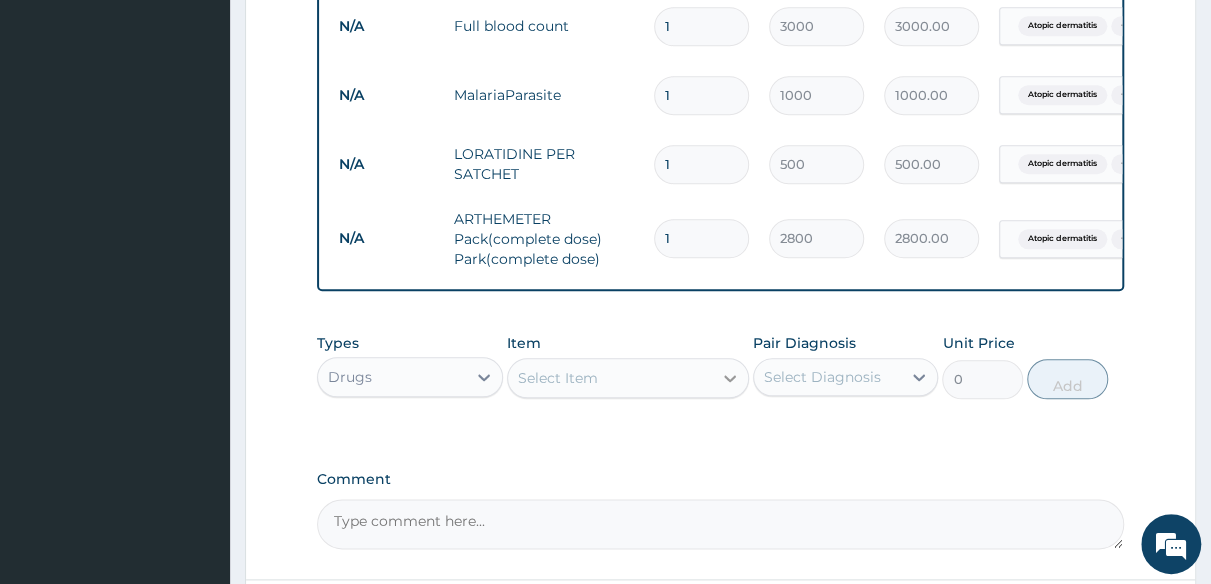 click 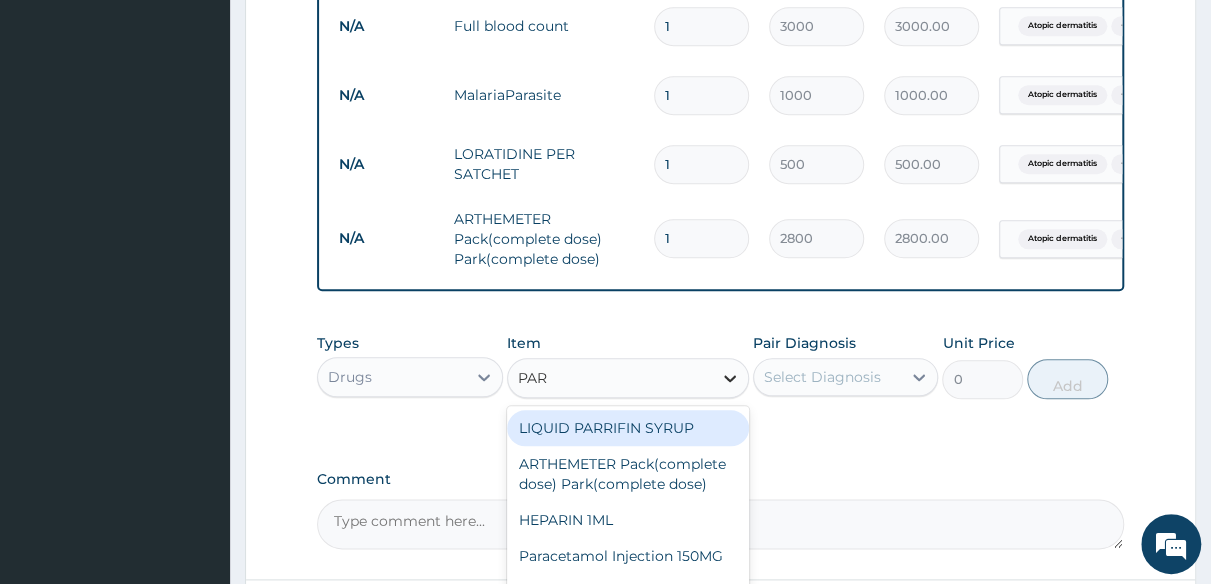 type on "PARA" 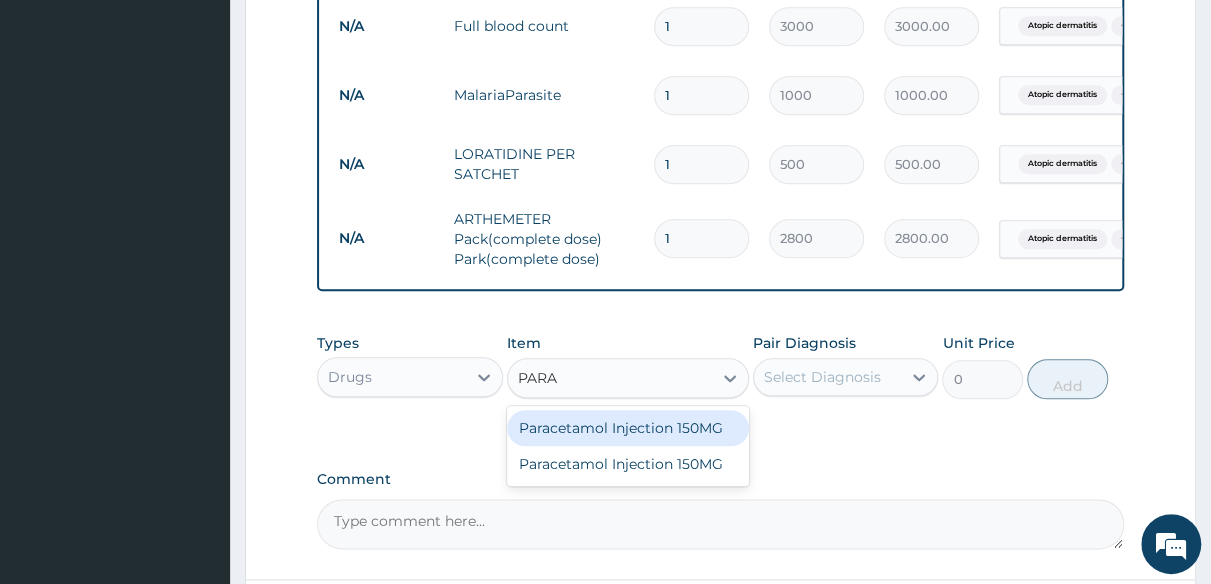 click on "Paracetamol Injection 150MG" at bounding box center (628, 428) 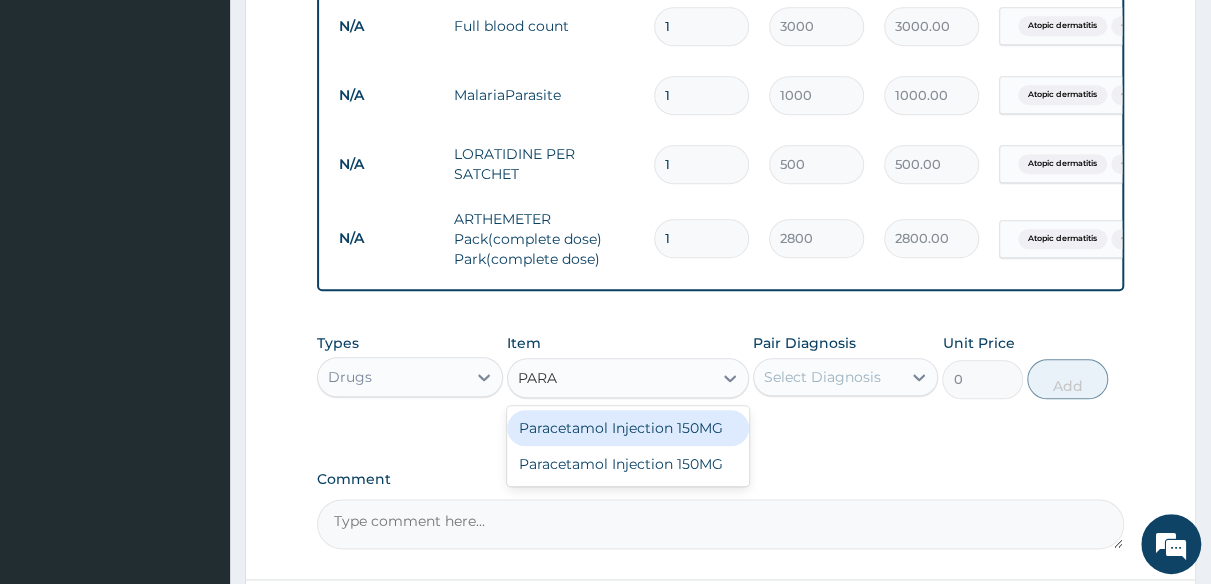 type 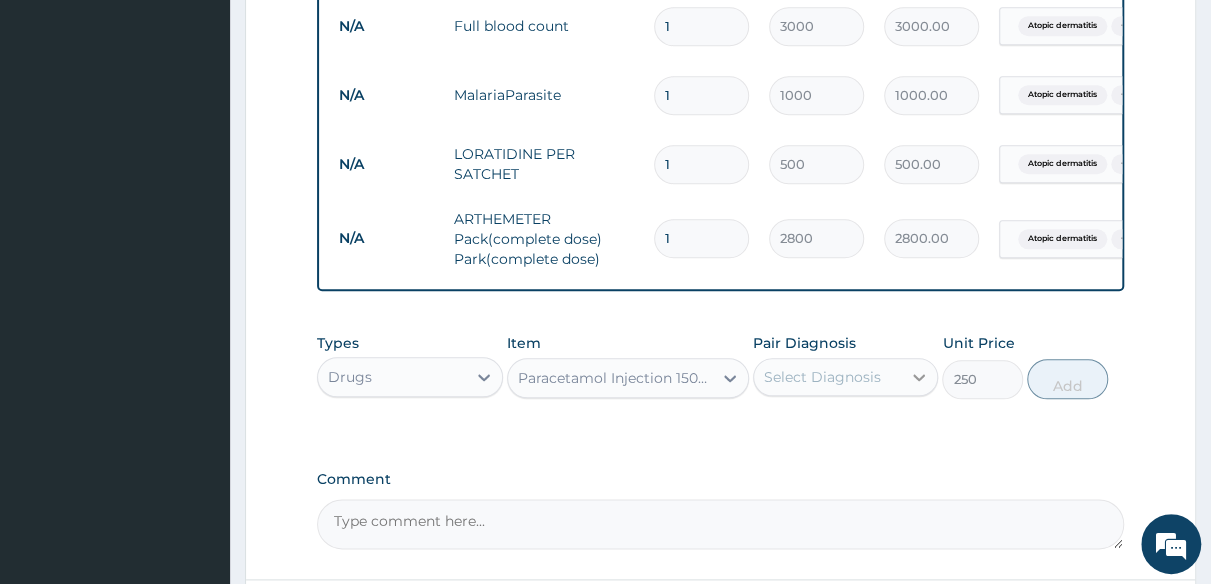 click 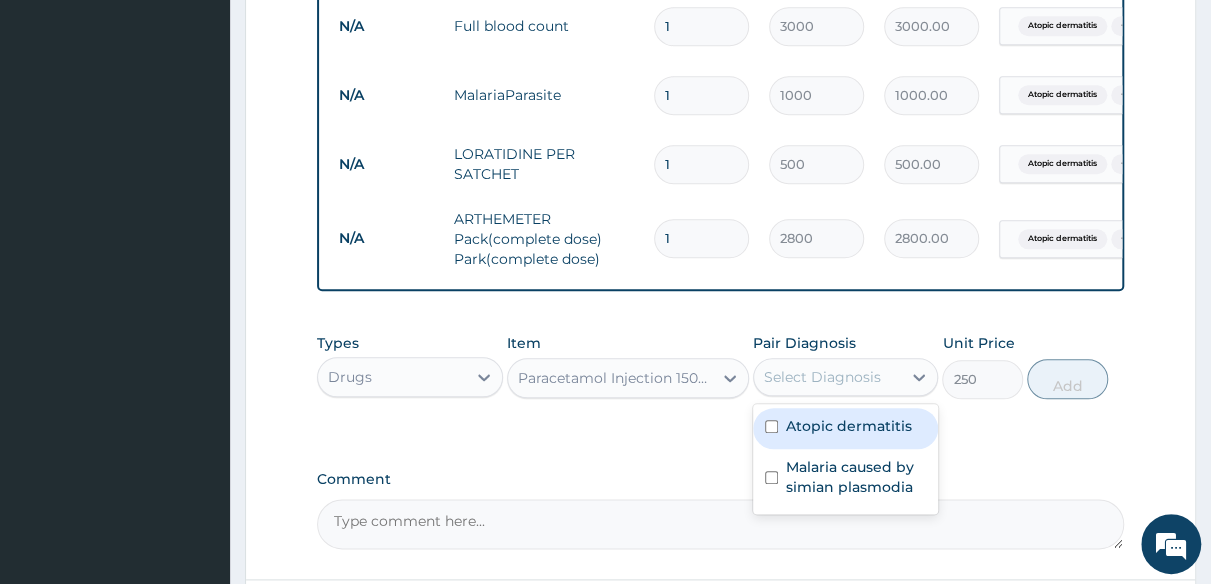 drag, startPoint x: 884, startPoint y: 433, endPoint x: 884, endPoint y: 449, distance: 16 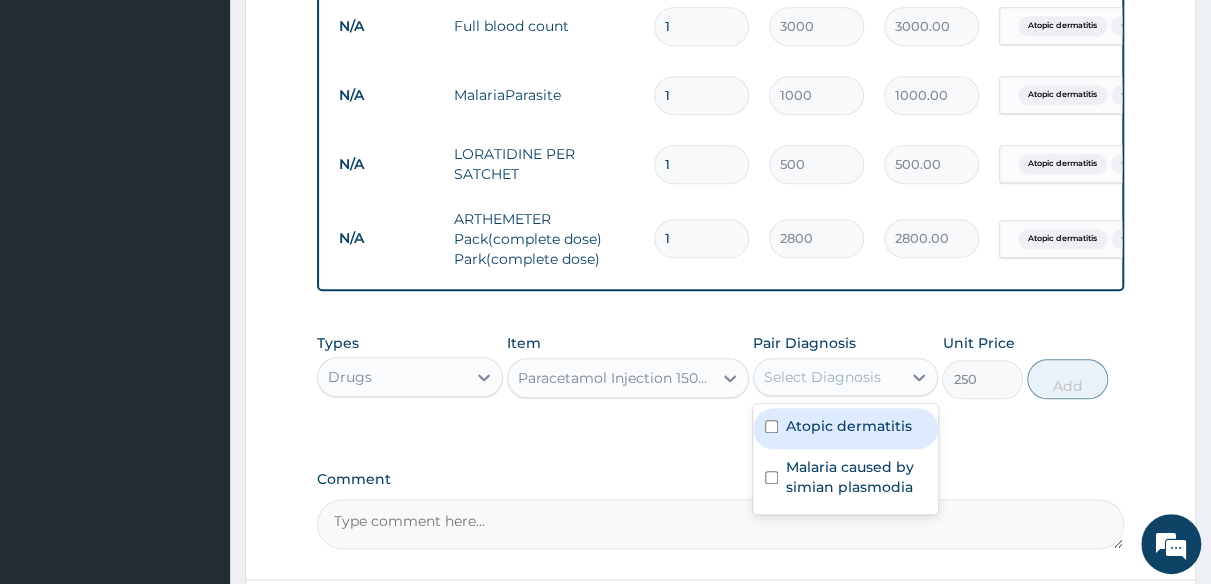 click on "Atopic dermatitis" at bounding box center (849, 426) 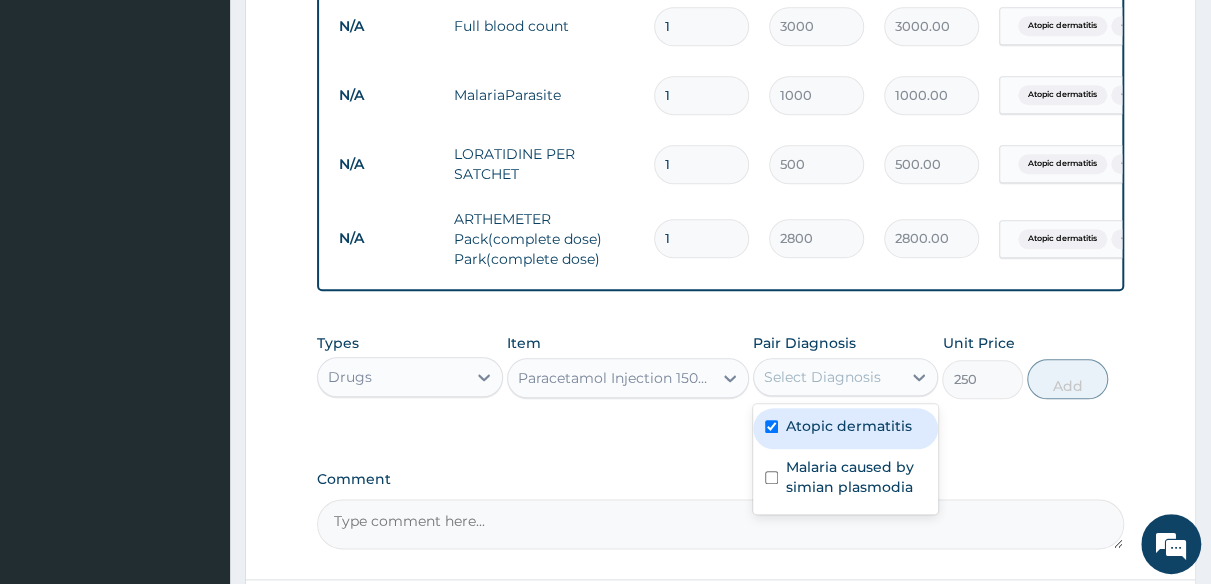 checkbox on "true" 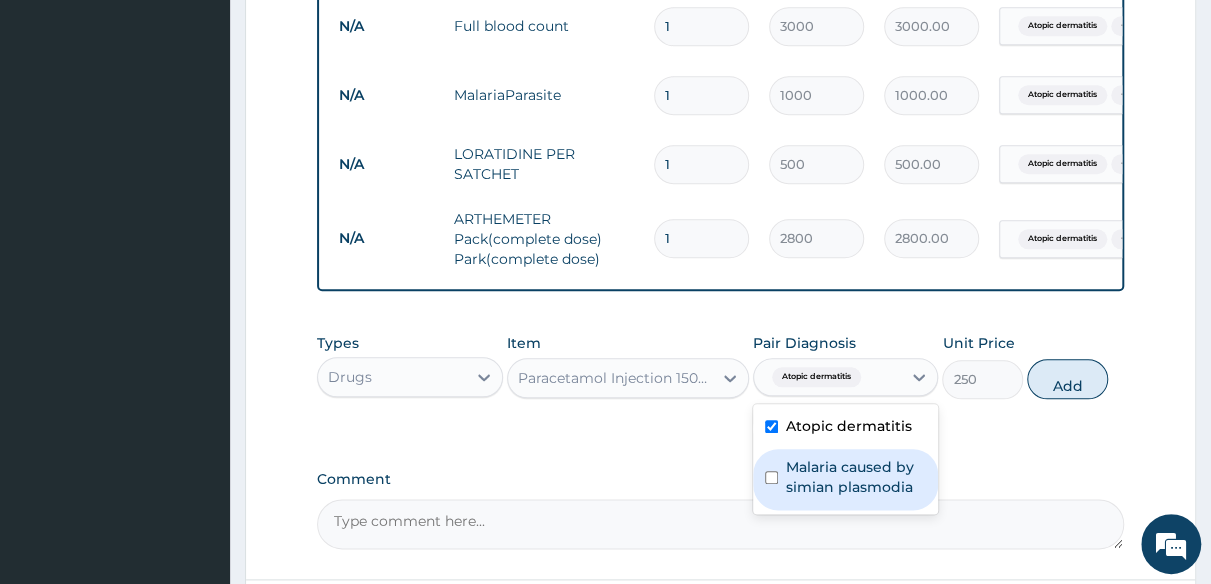 drag, startPoint x: 875, startPoint y: 484, endPoint x: 988, endPoint y: 439, distance: 121.630585 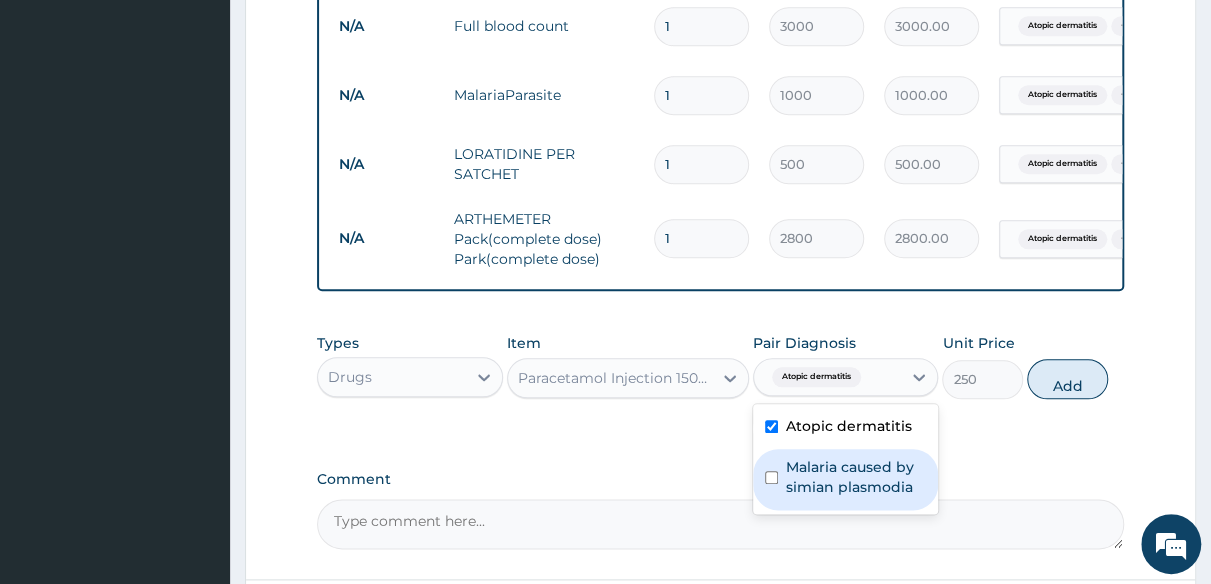 click on "Malaria caused by simian plasmodia" at bounding box center [856, 477] 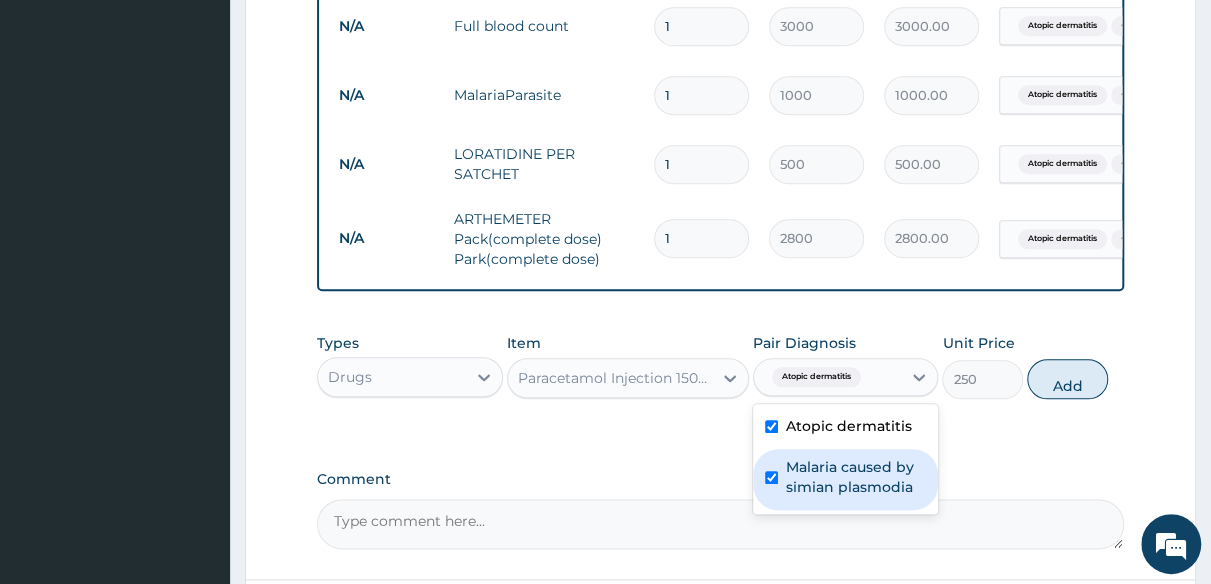 checkbox on "true" 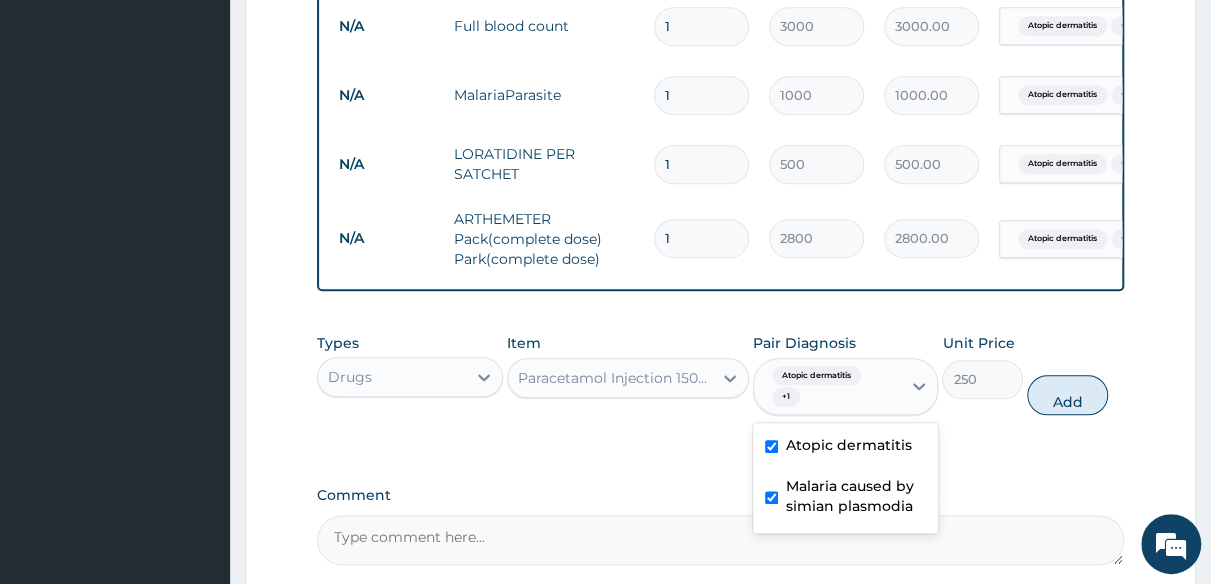 click on "Add" at bounding box center (1067, 395) 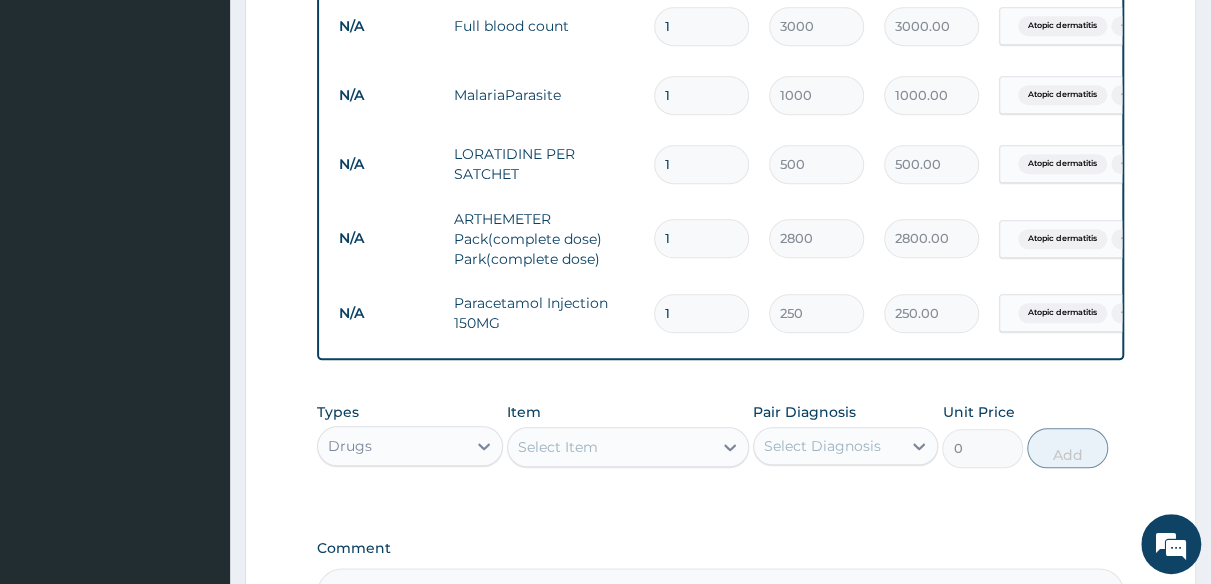 type 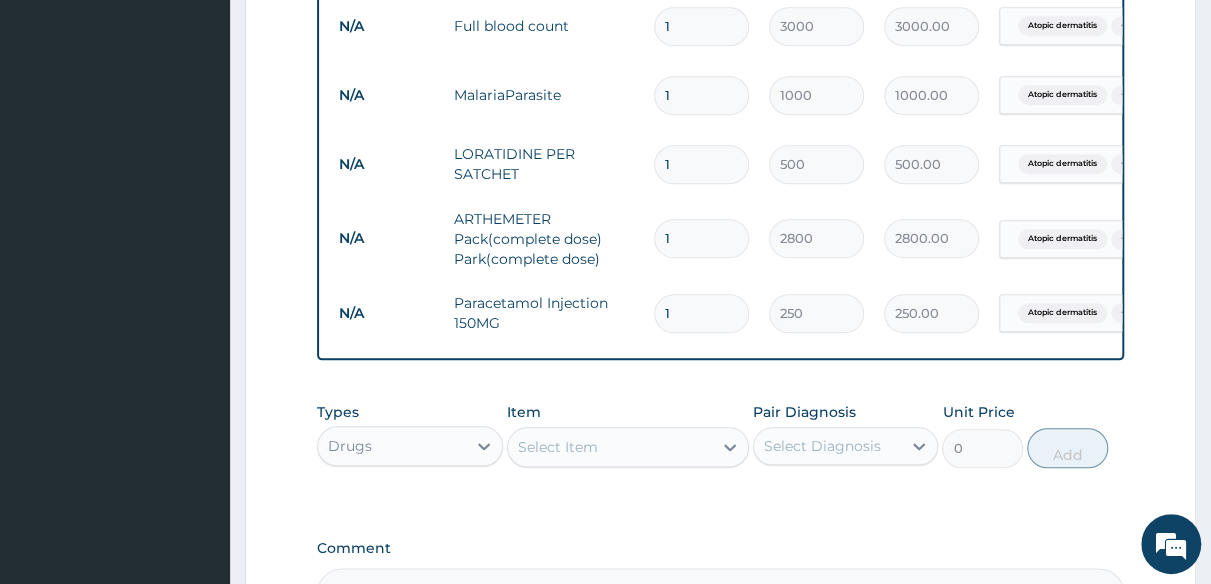 type on "0.00" 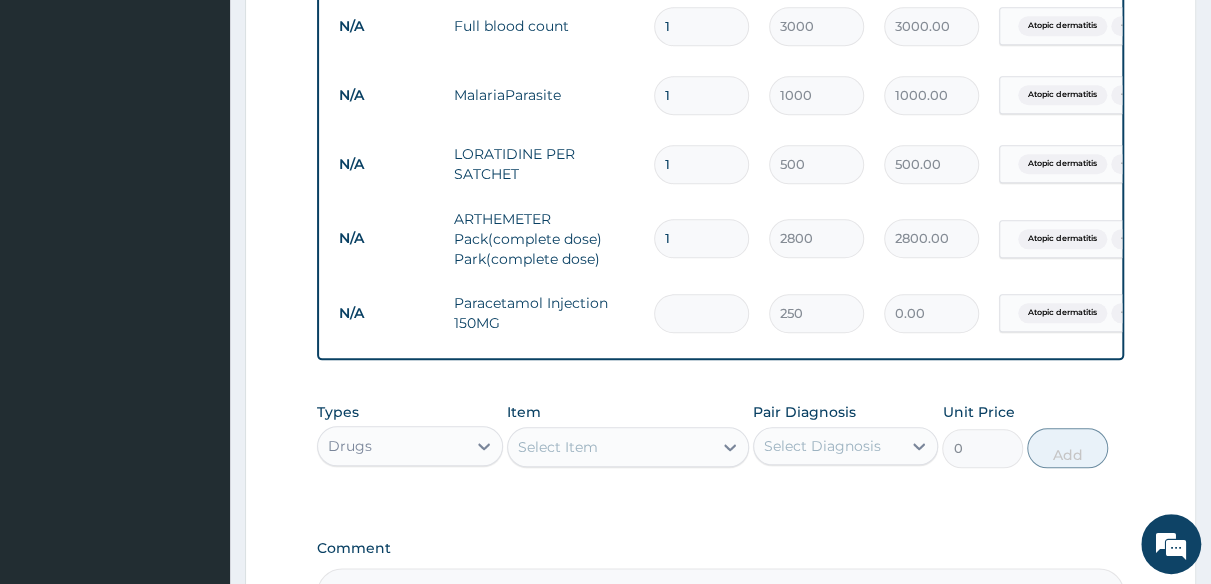type on "4" 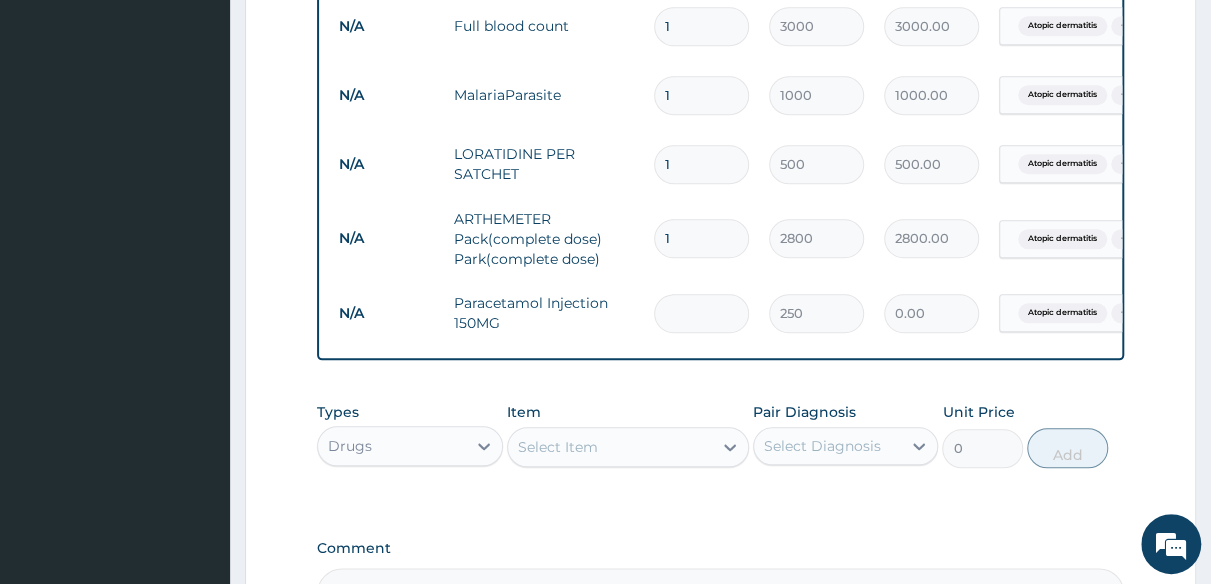 type on "1000.00" 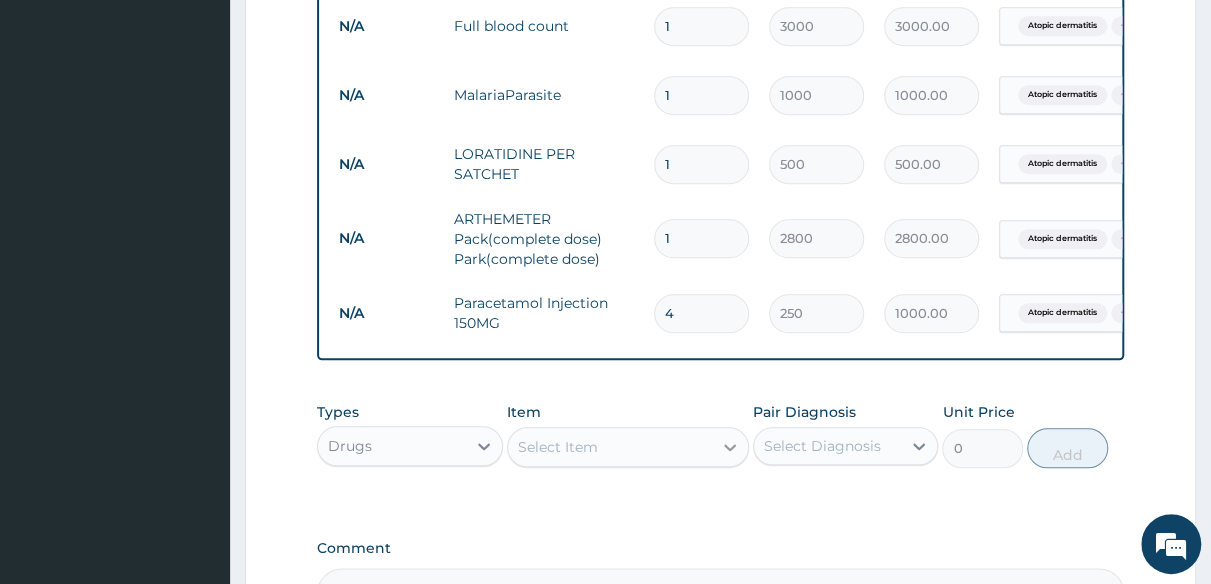 type on "4" 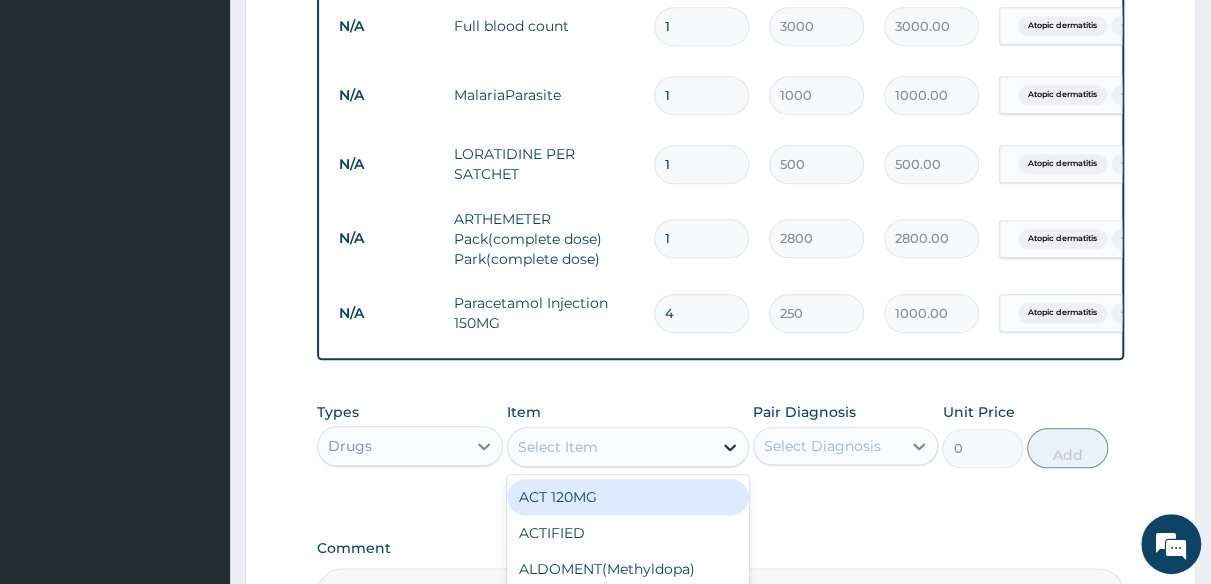 click 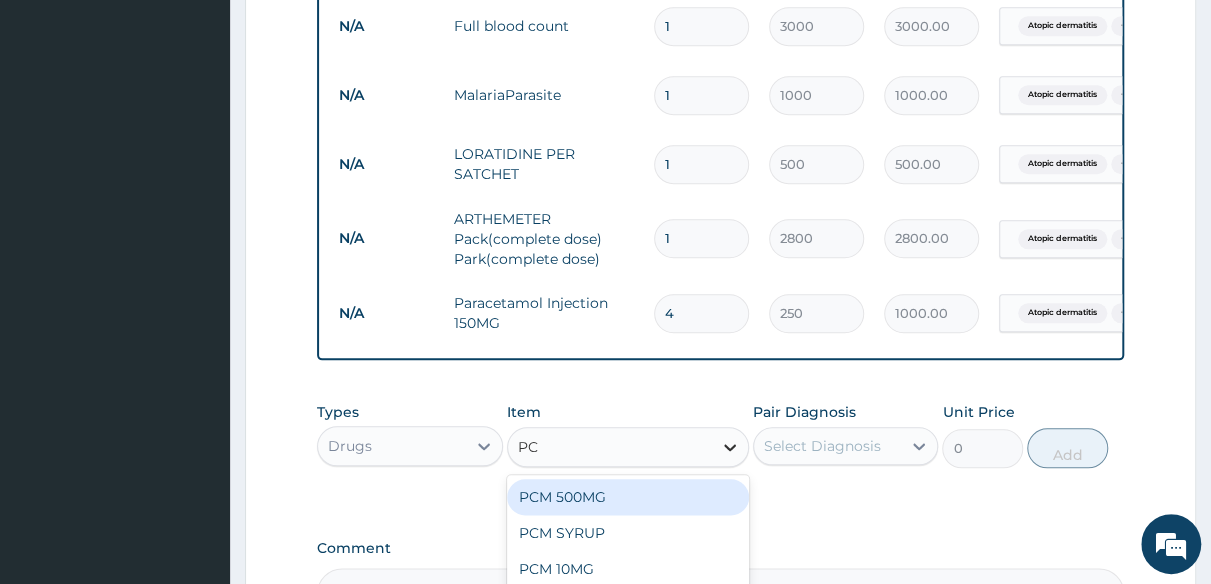 type on "PCM" 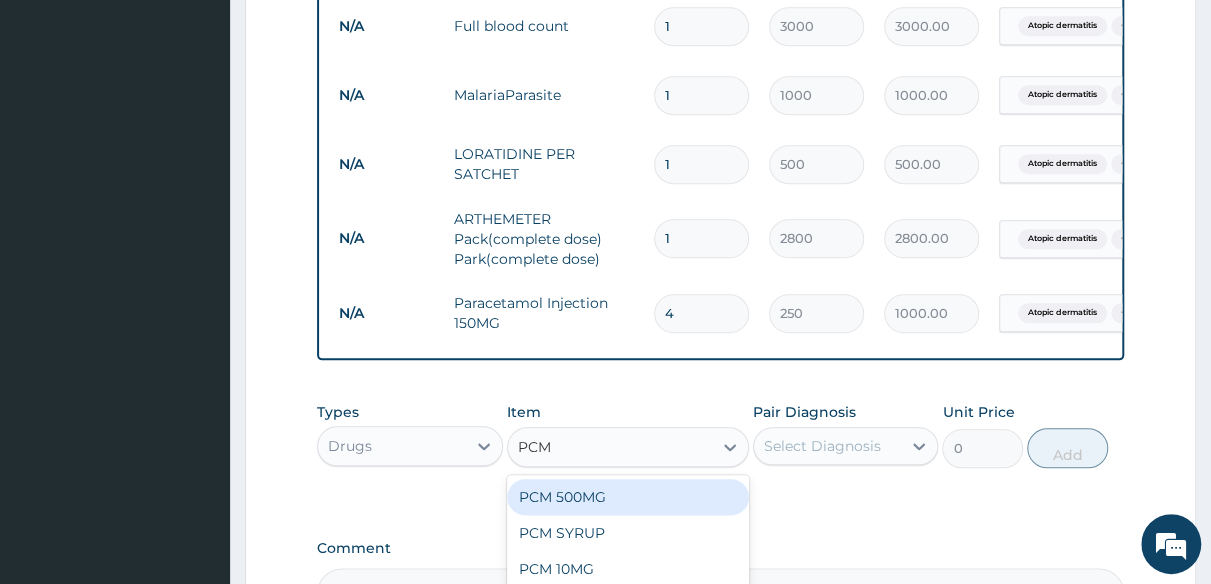 click on "PCM 500MG" at bounding box center [628, 497] 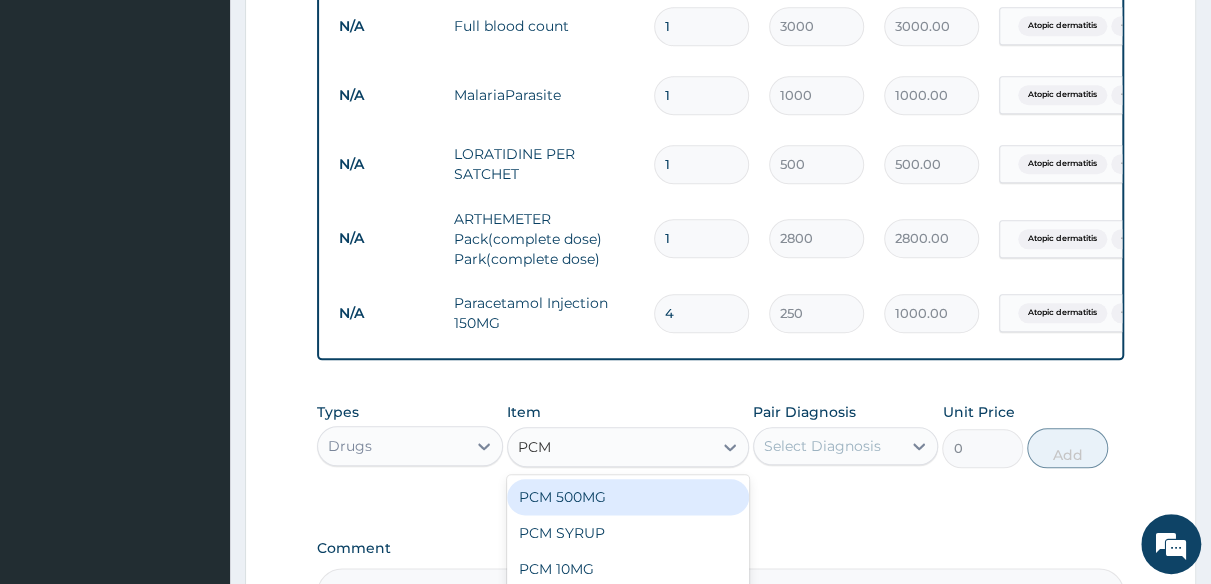 type 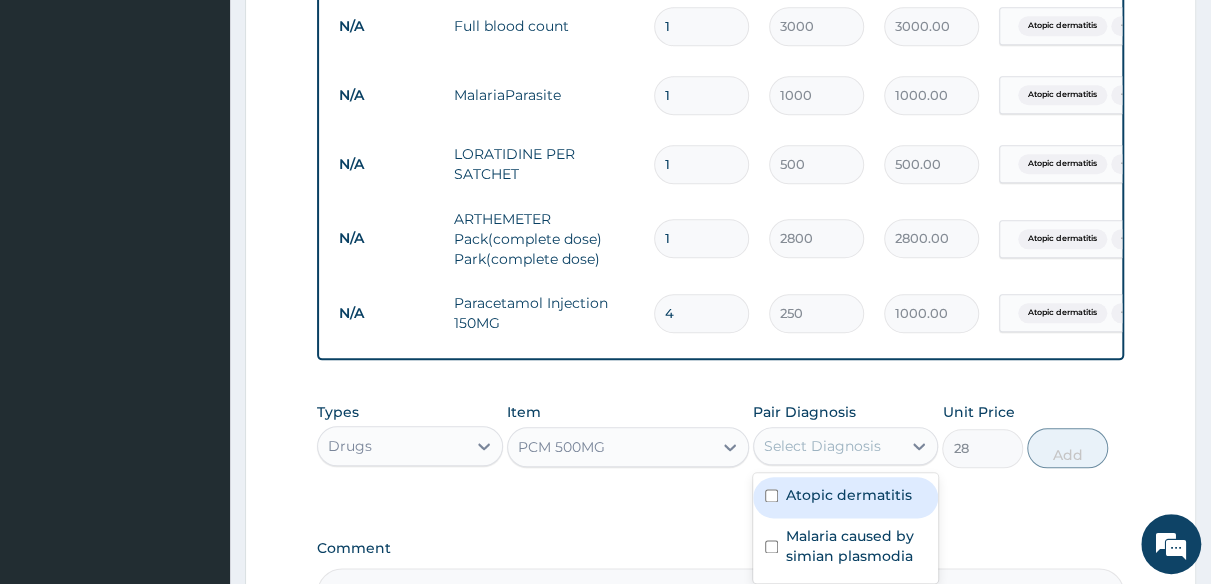 click on "Select Diagnosis" at bounding box center (846, 446) 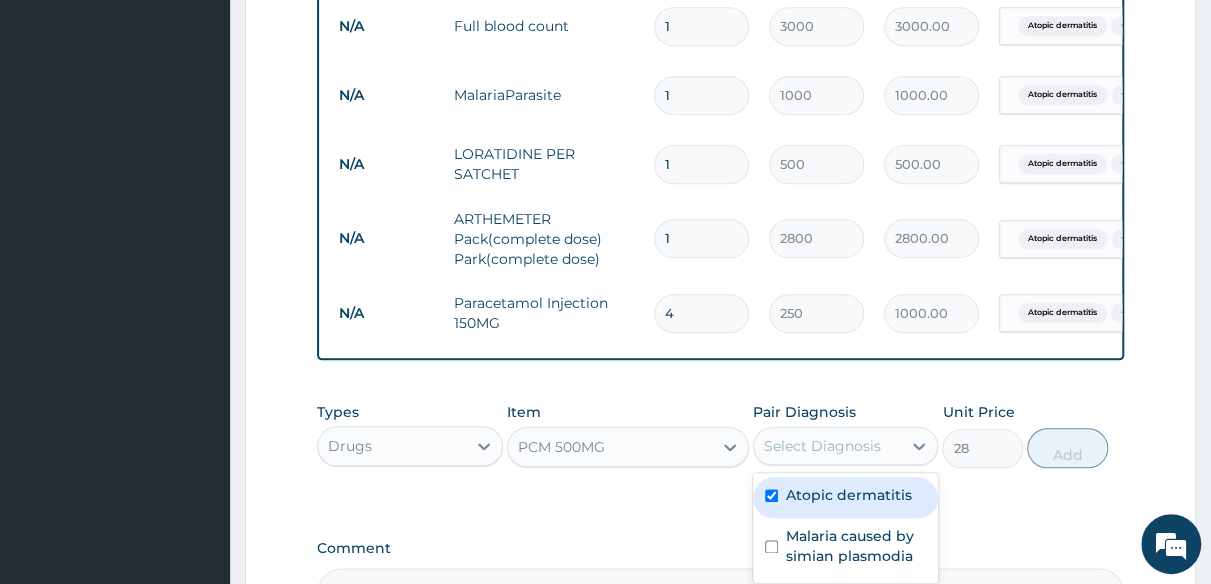 checkbox on "true" 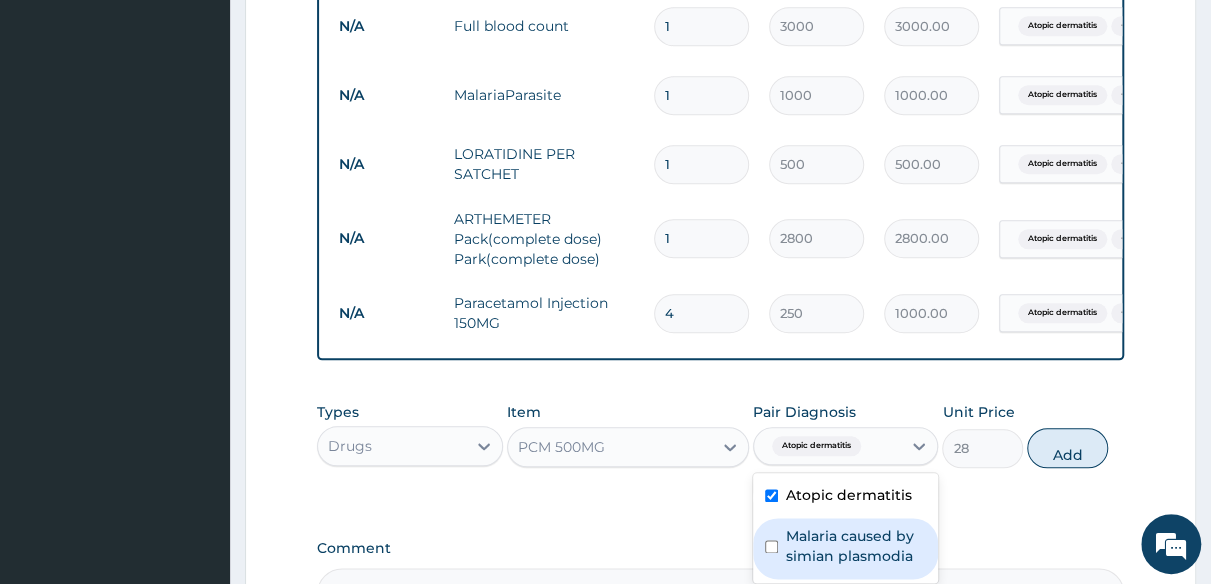 click on "Malaria caused by simian plasmodia" at bounding box center (846, 548) 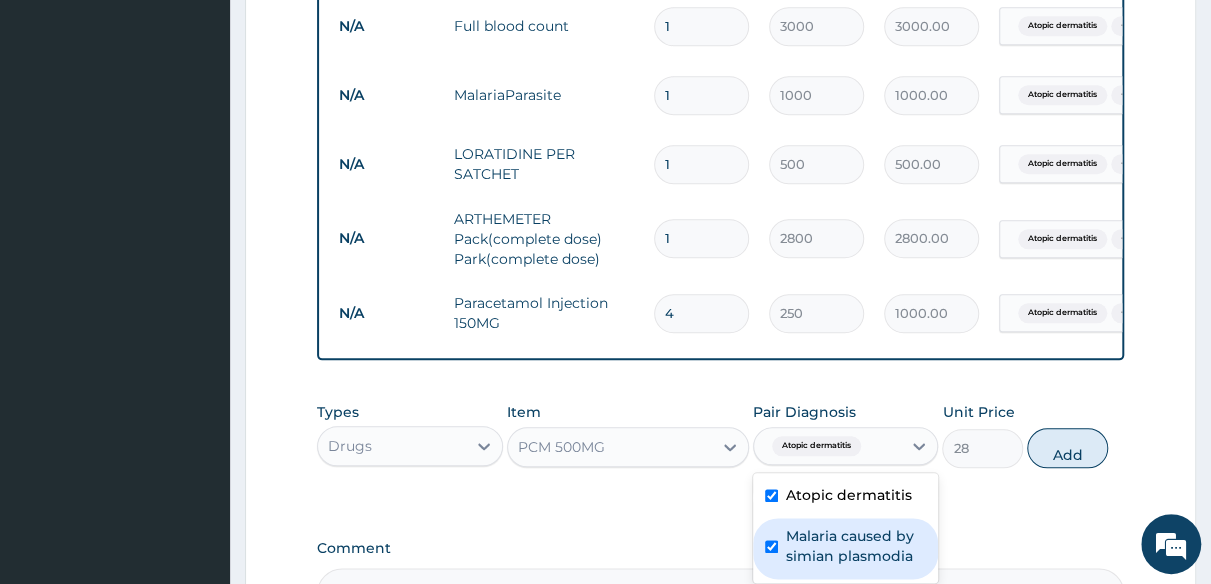 checkbox on "true" 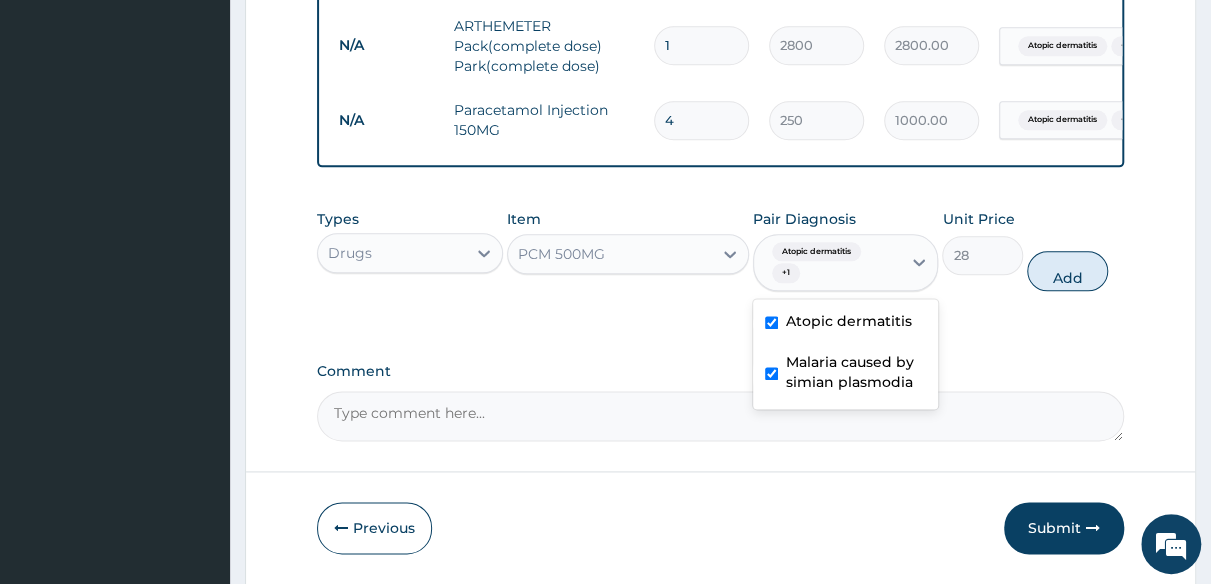 scroll, scrollTop: 1075, scrollLeft: 0, axis: vertical 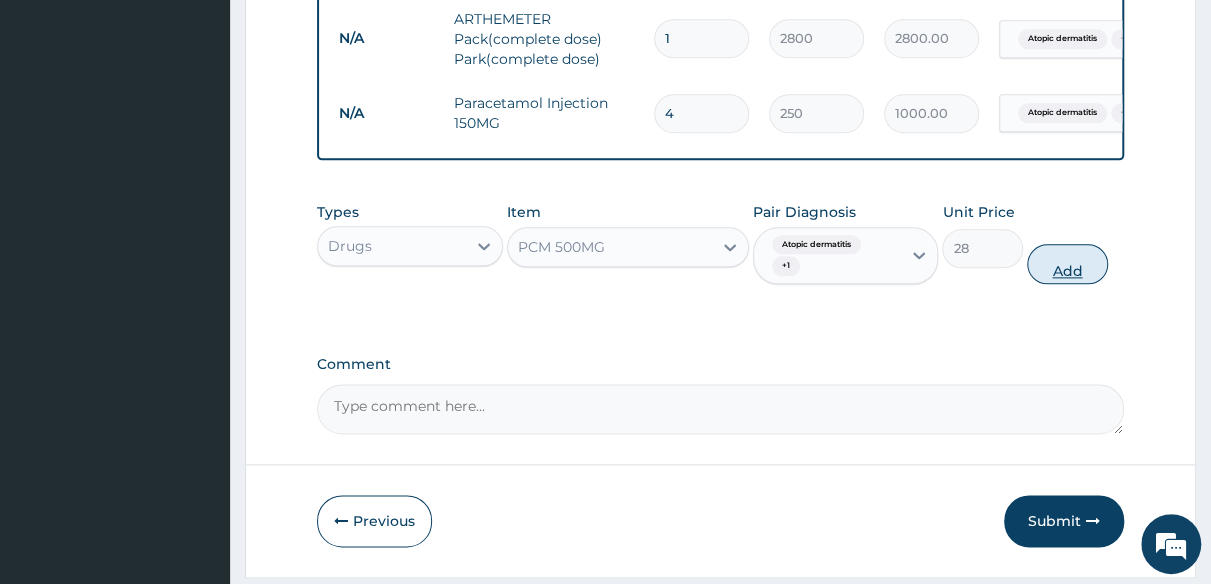 click on "Add" at bounding box center [1067, 264] 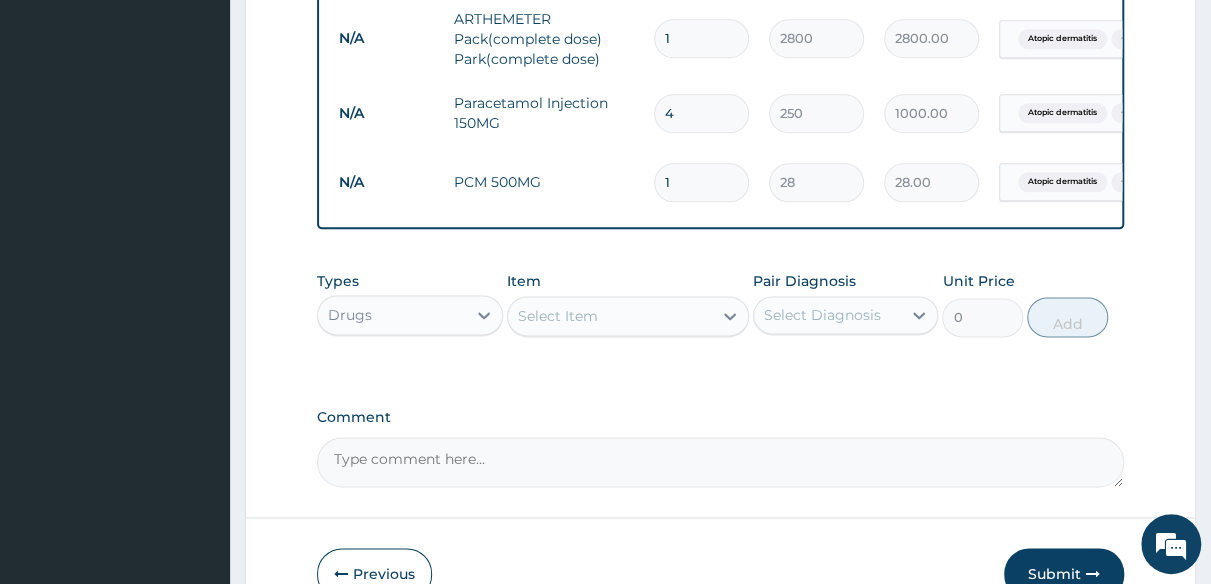 type on "18" 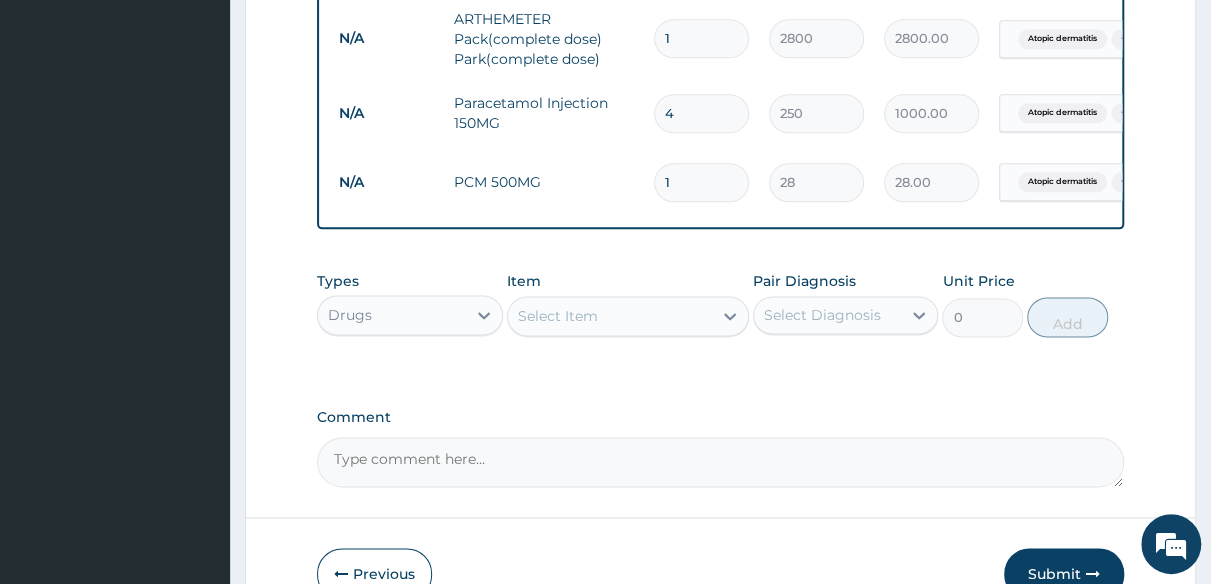 type on "504.00" 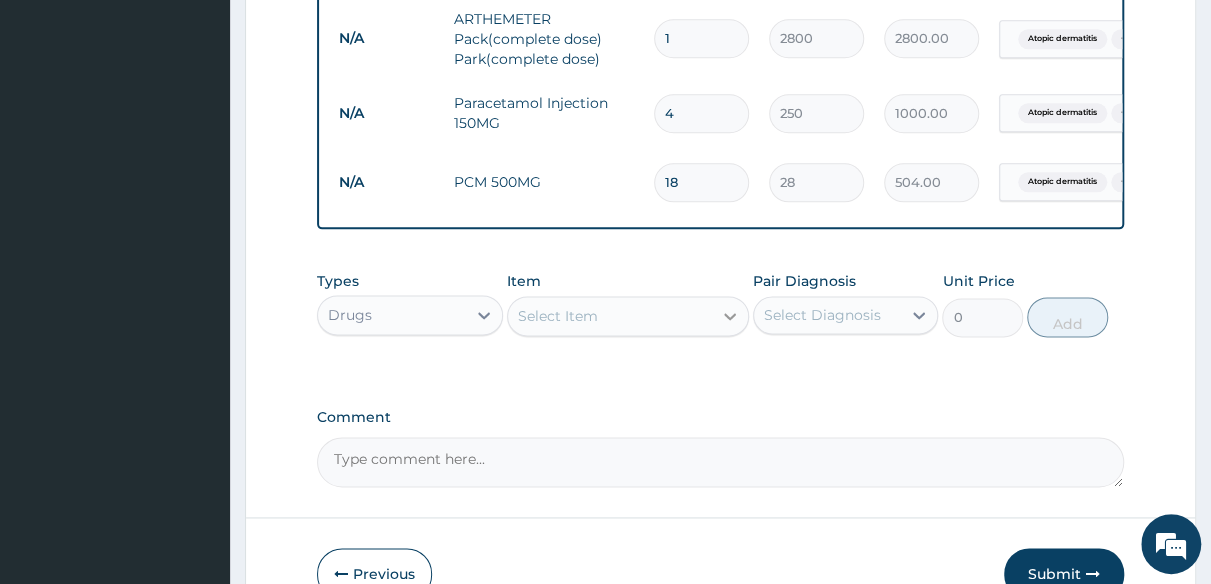 type on "18" 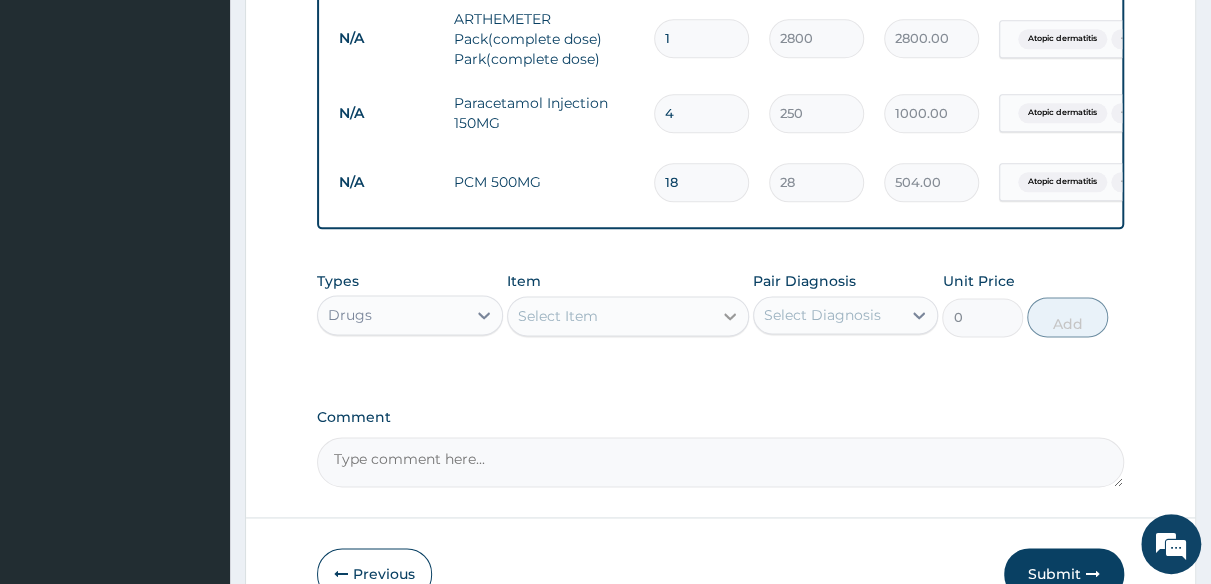 click 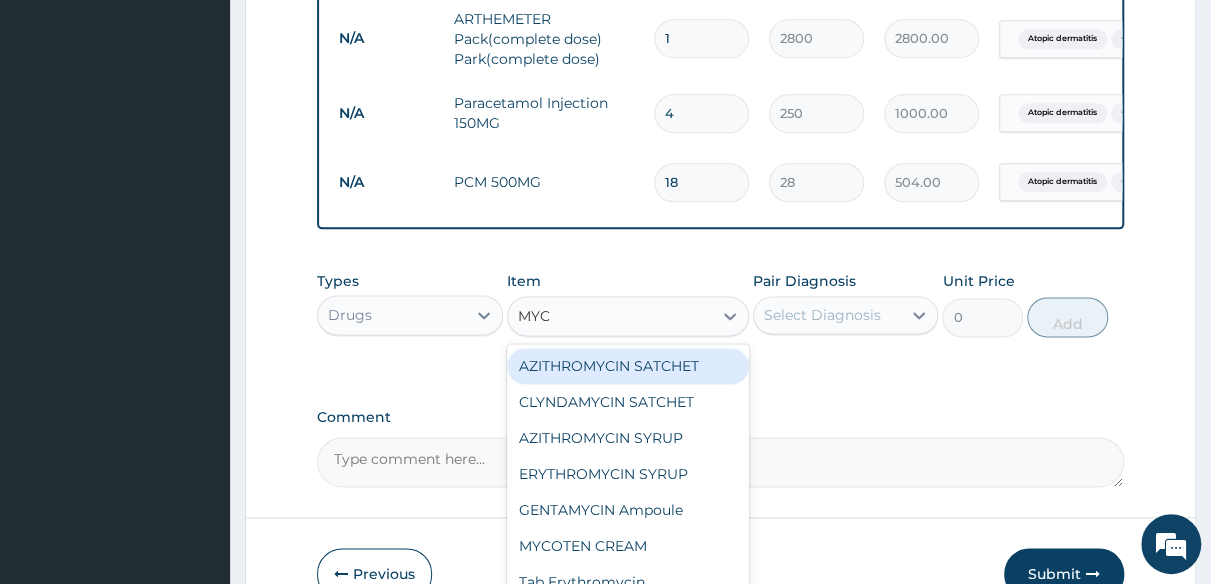 type on "MYCO" 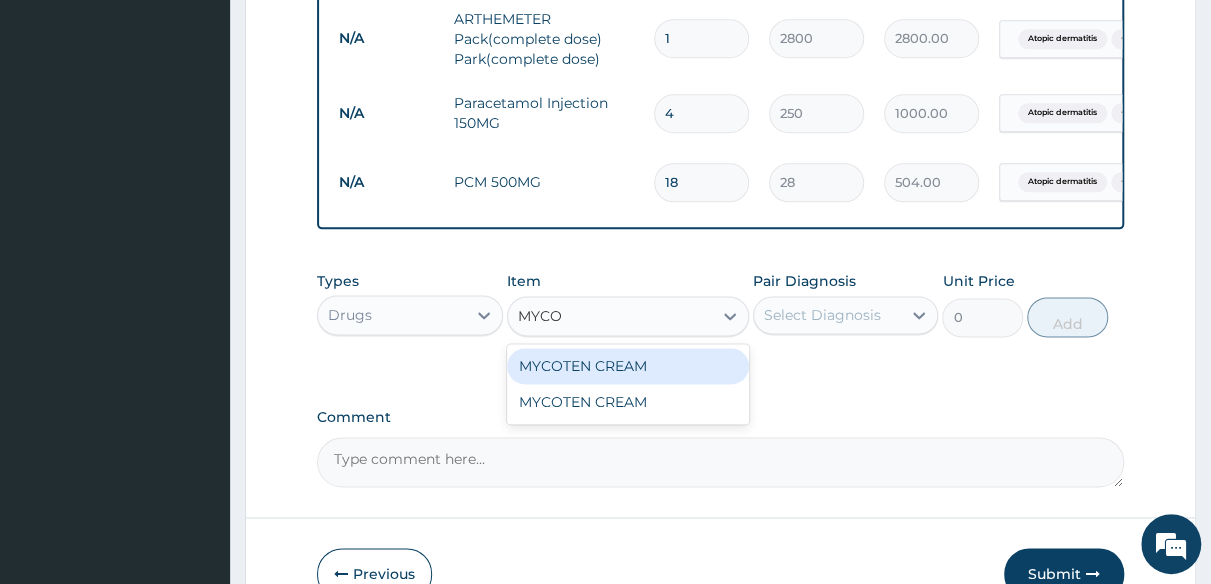 click on "MYCOTEN CREAM" at bounding box center (628, 366) 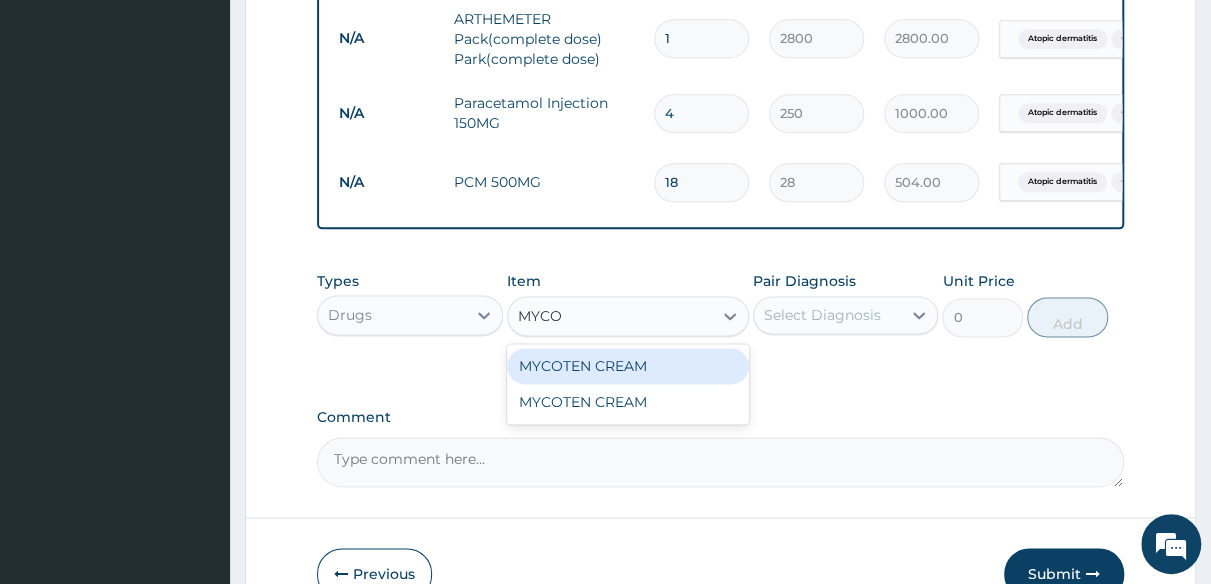 type 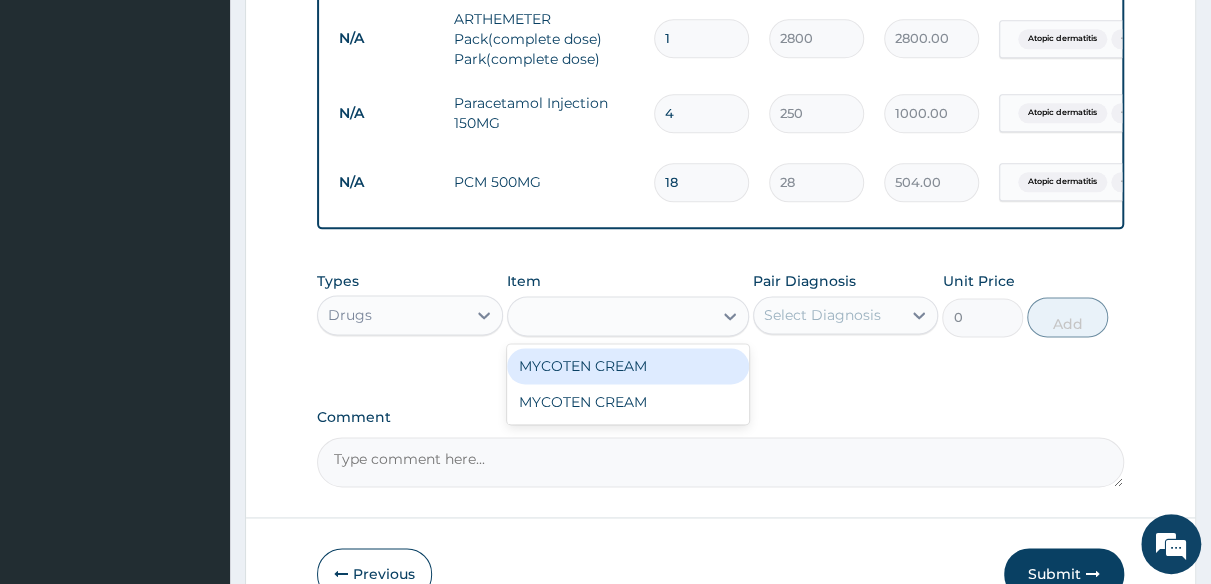 type on "700" 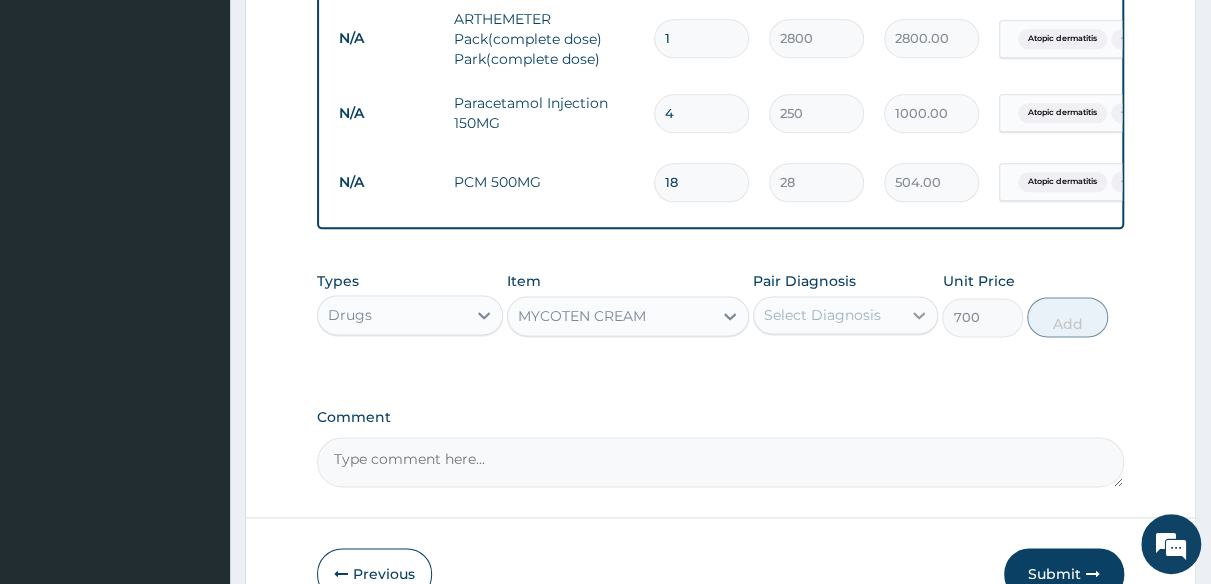 click 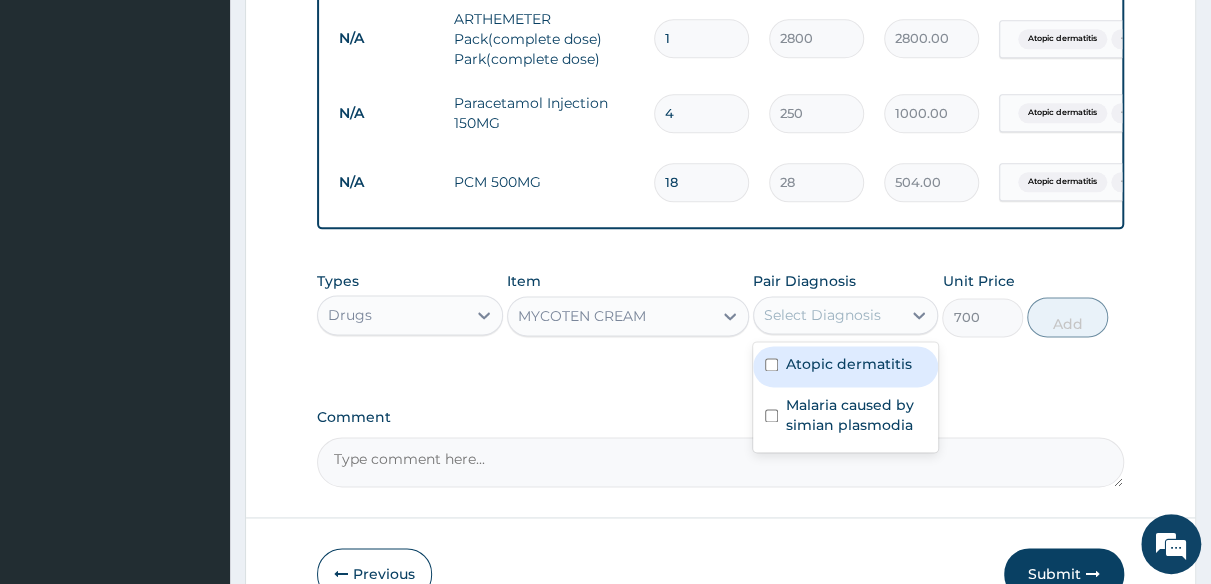 drag, startPoint x: 897, startPoint y: 372, endPoint x: 889, endPoint y: 417, distance: 45.705578 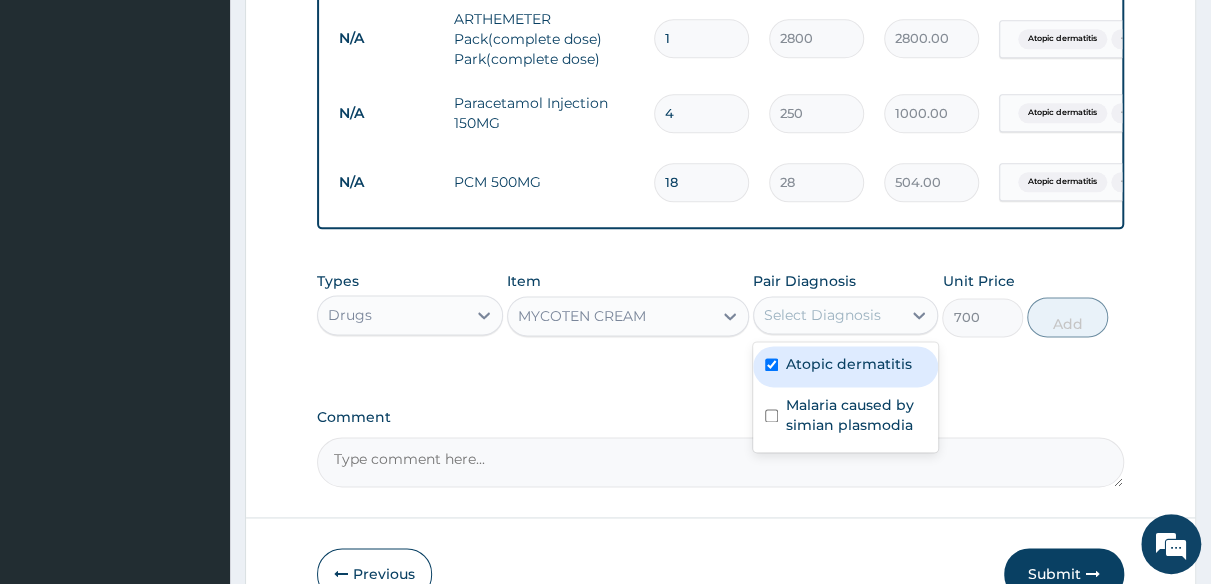 checkbox on "true" 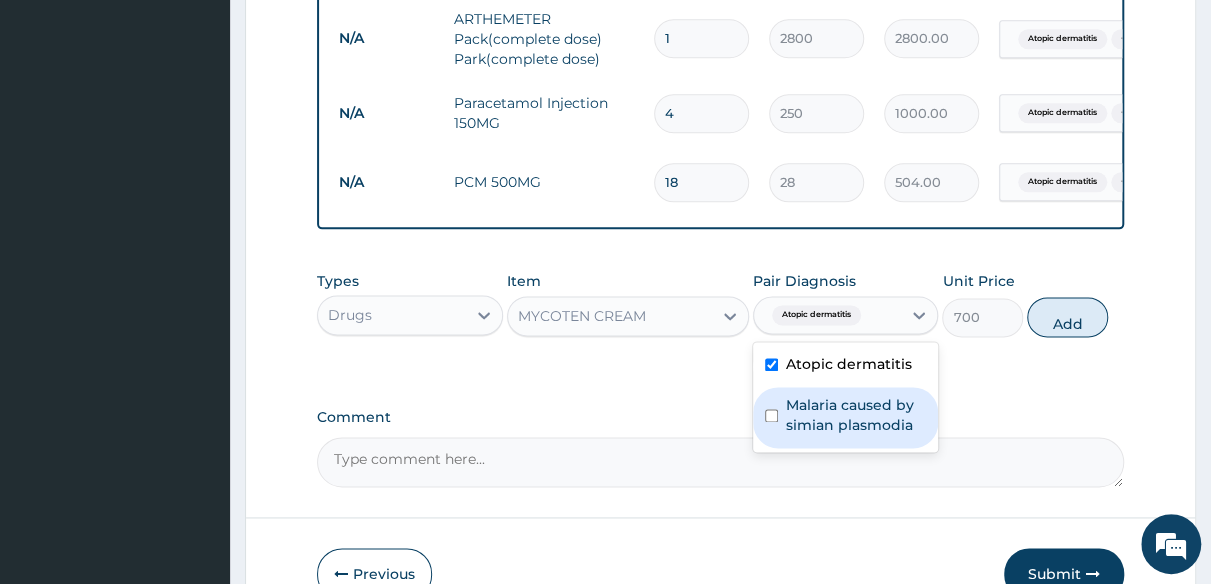 click on "Malaria caused by simian plasmodia" at bounding box center [856, 415] 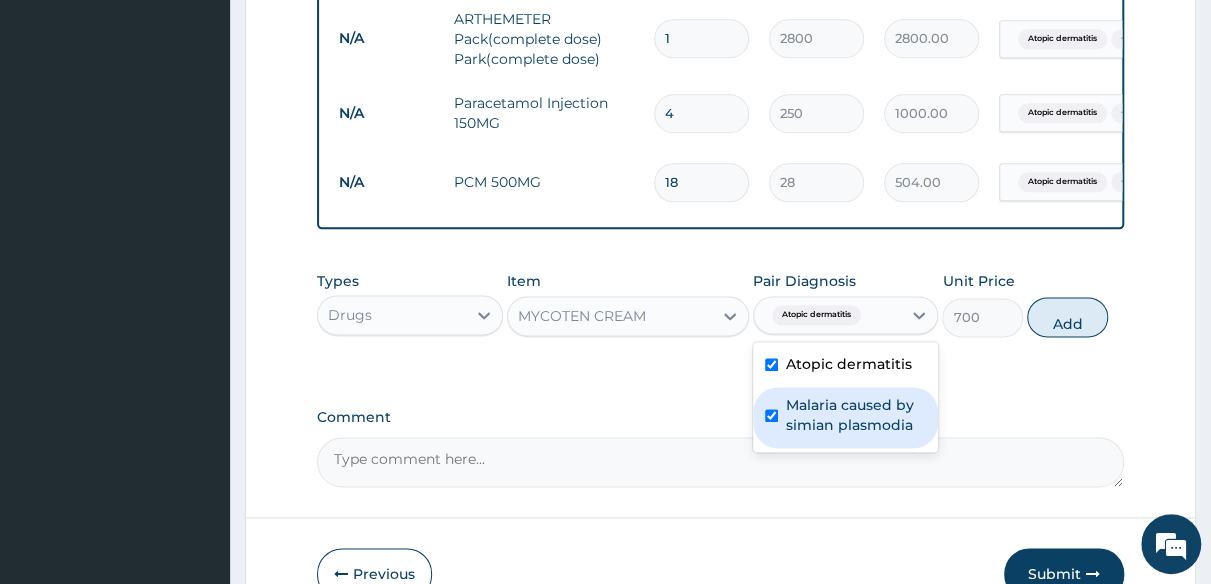 checkbox on "true" 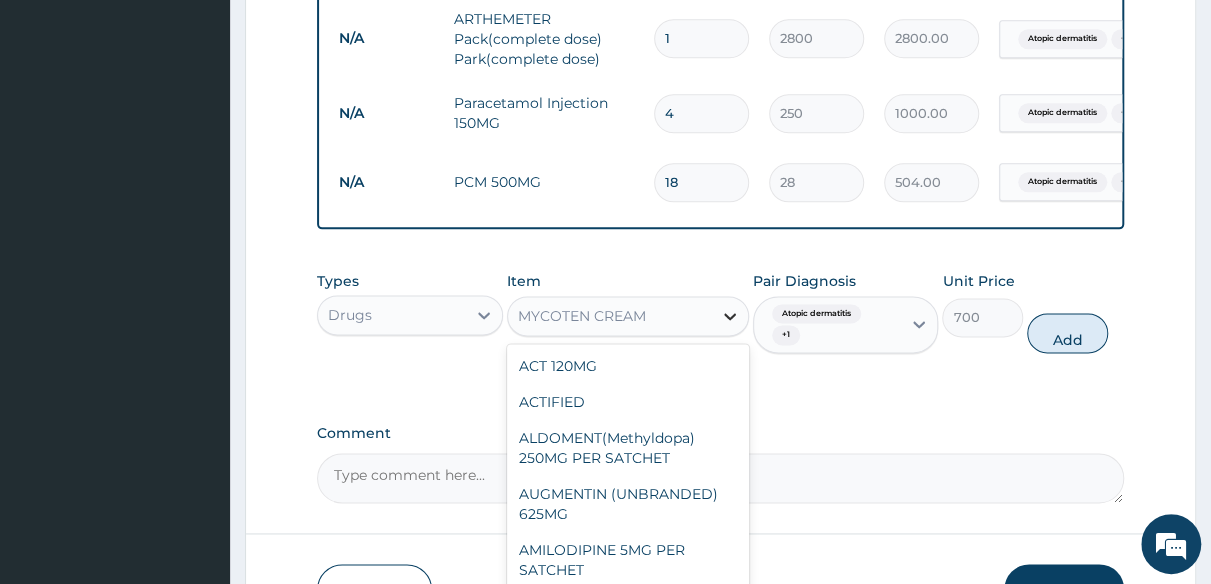 click 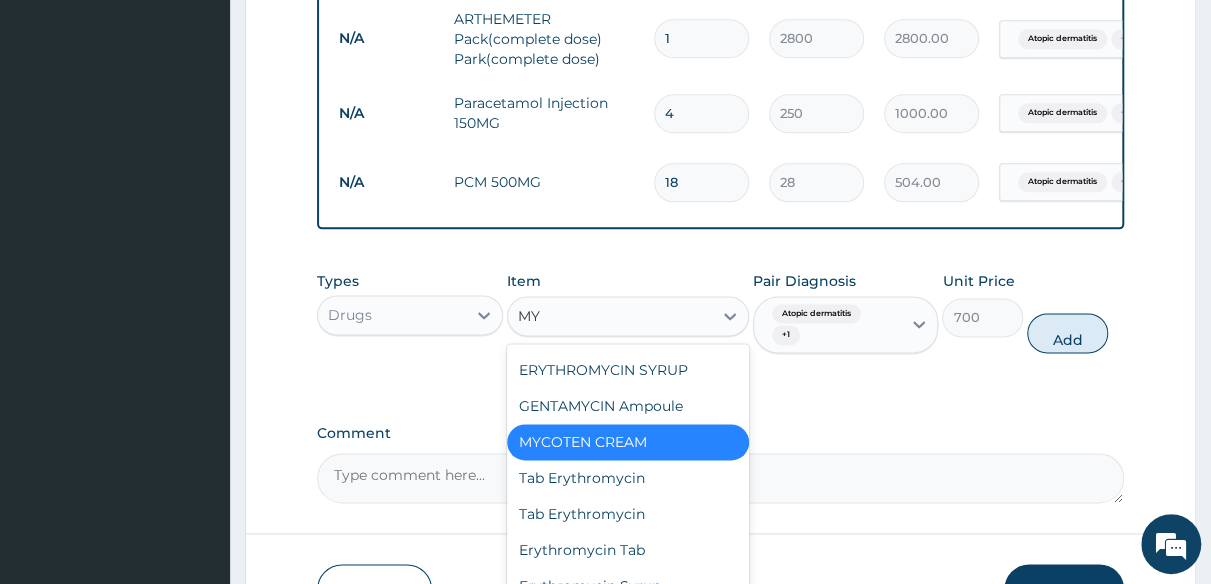scroll, scrollTop: 4, scrollLeft: 0, axis: vertical 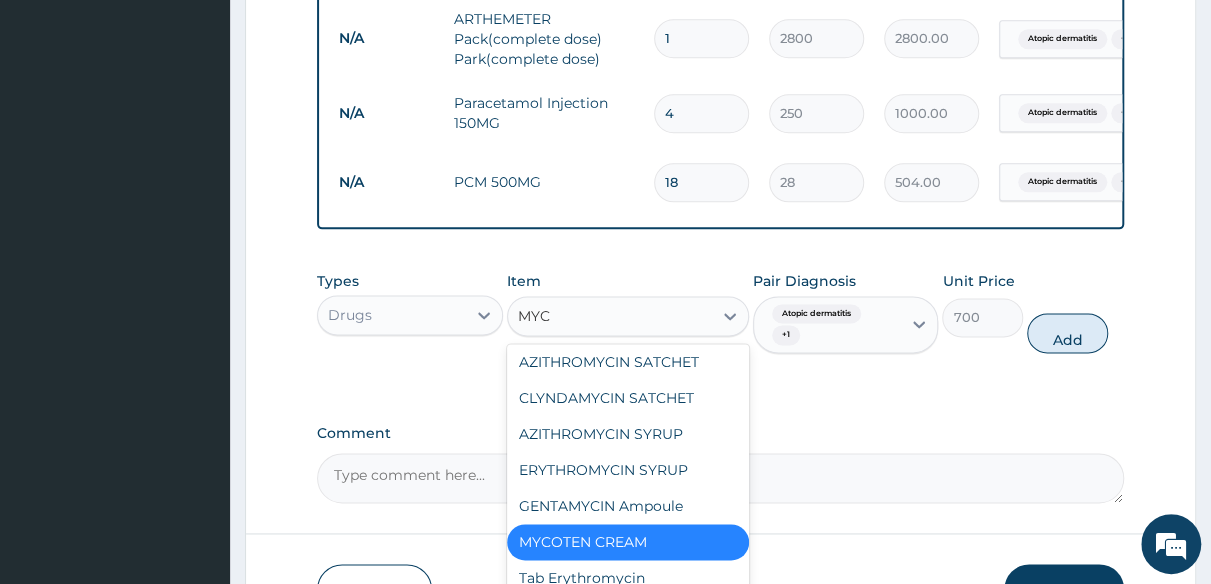 type on "MYCO" 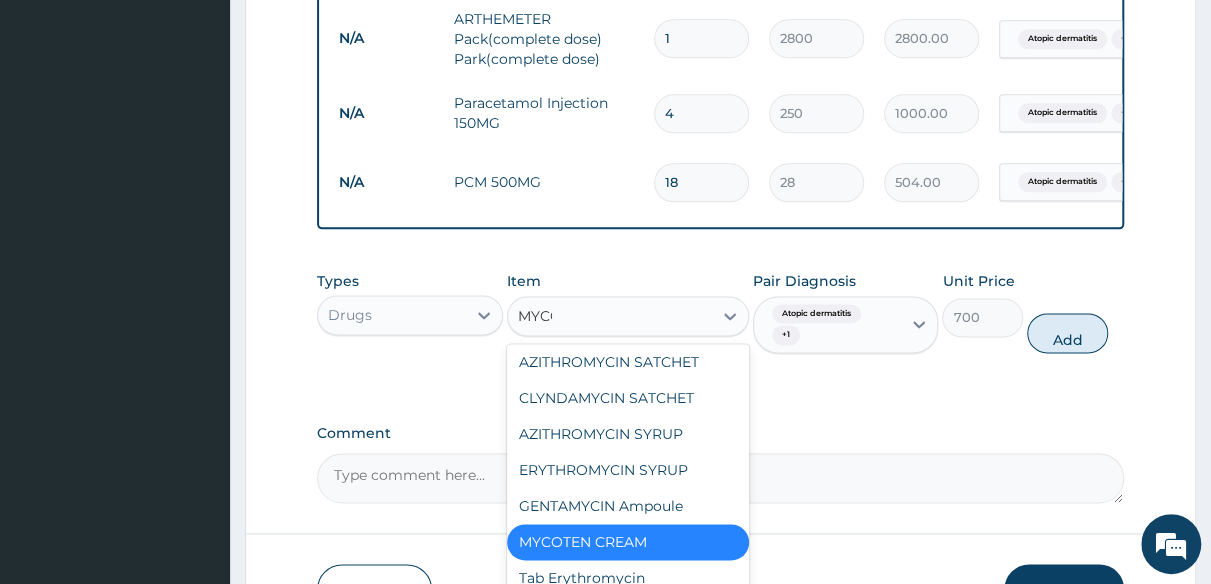 scroll, scrollTop: 0, scrollLeft: 0, axis: both 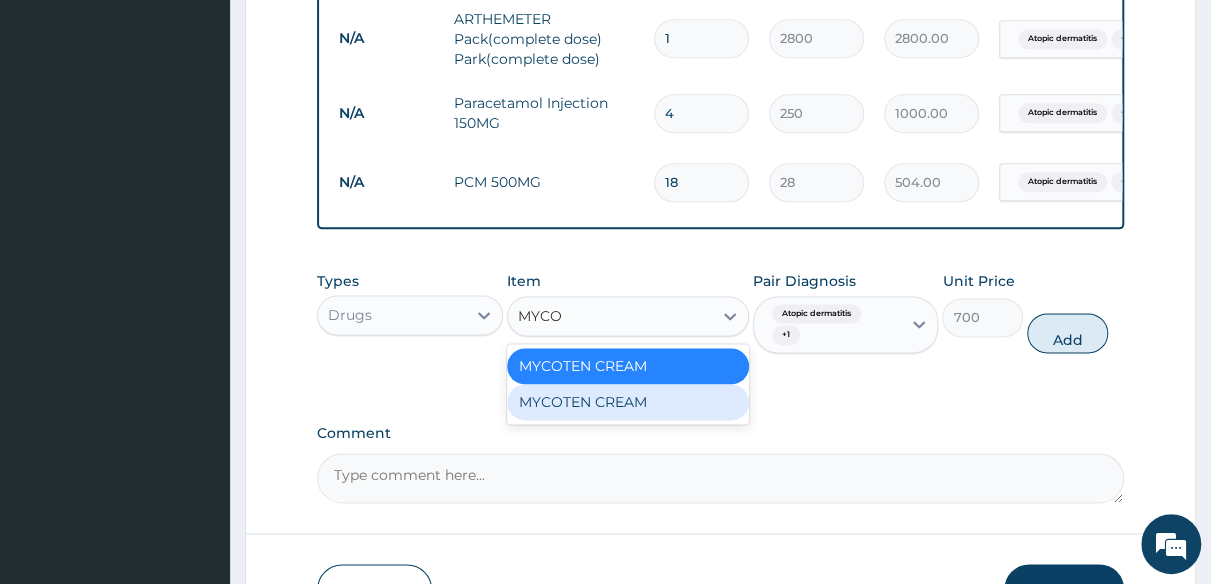 click on "MYCOTEN CREAM" at bounding box center (628, 402) 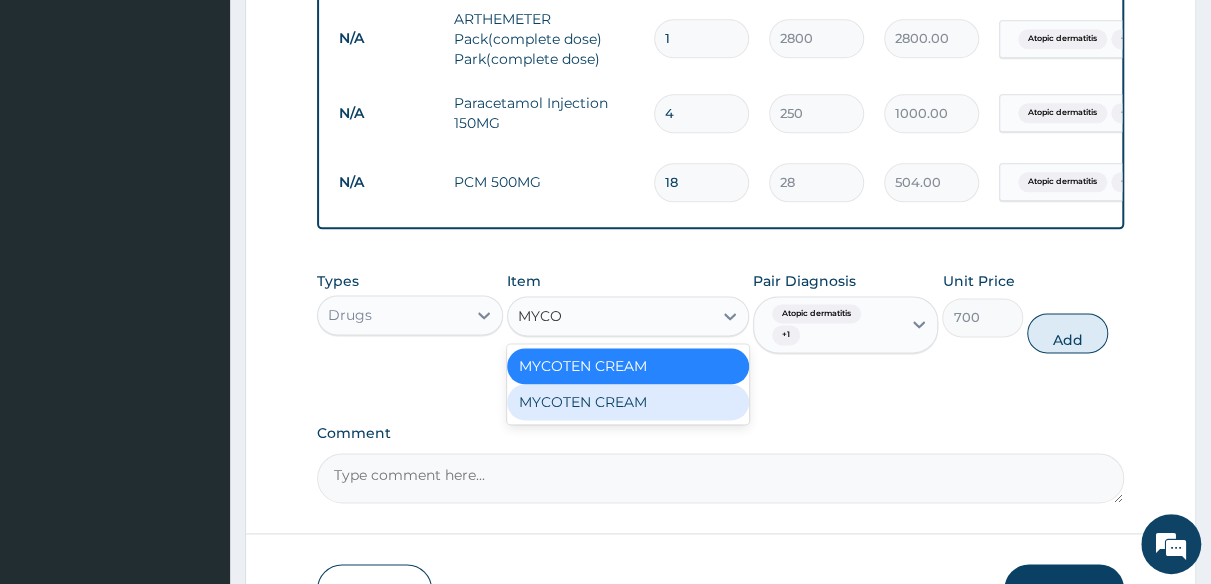 type 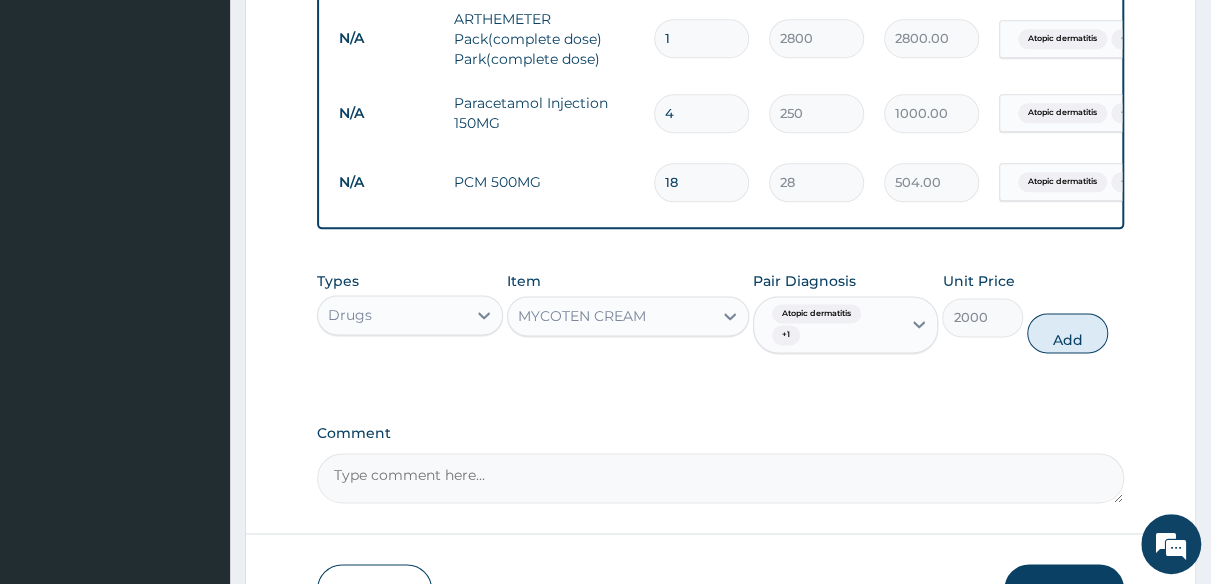 click on "Atopic dermatitis  + 1" at bounding box center (828, 325) 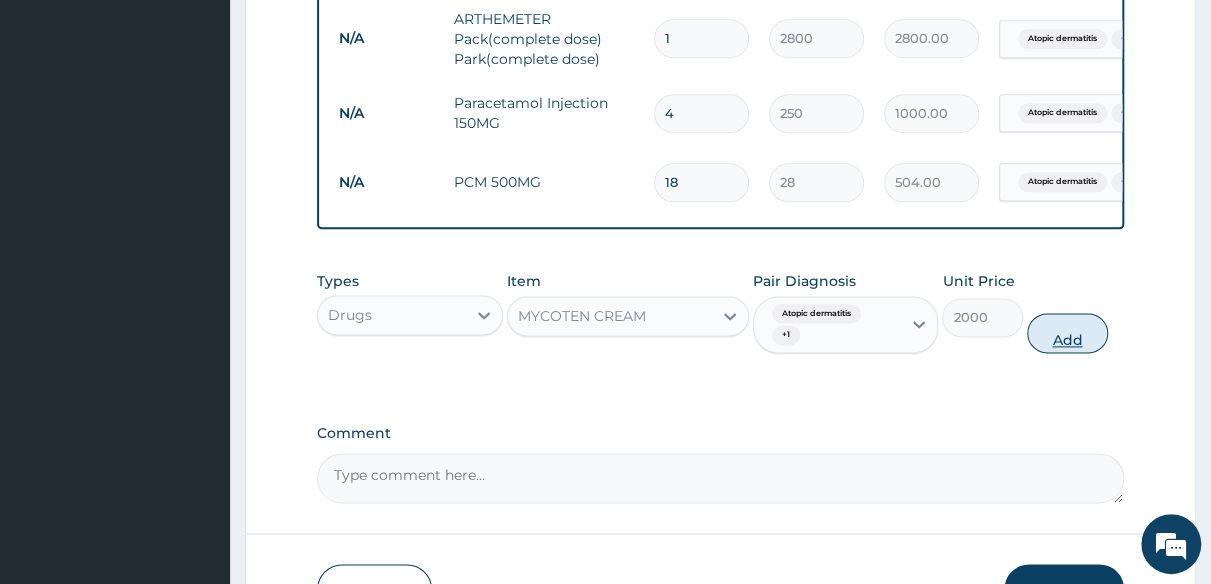 click on "Add" at bounding box center [1067, 333] 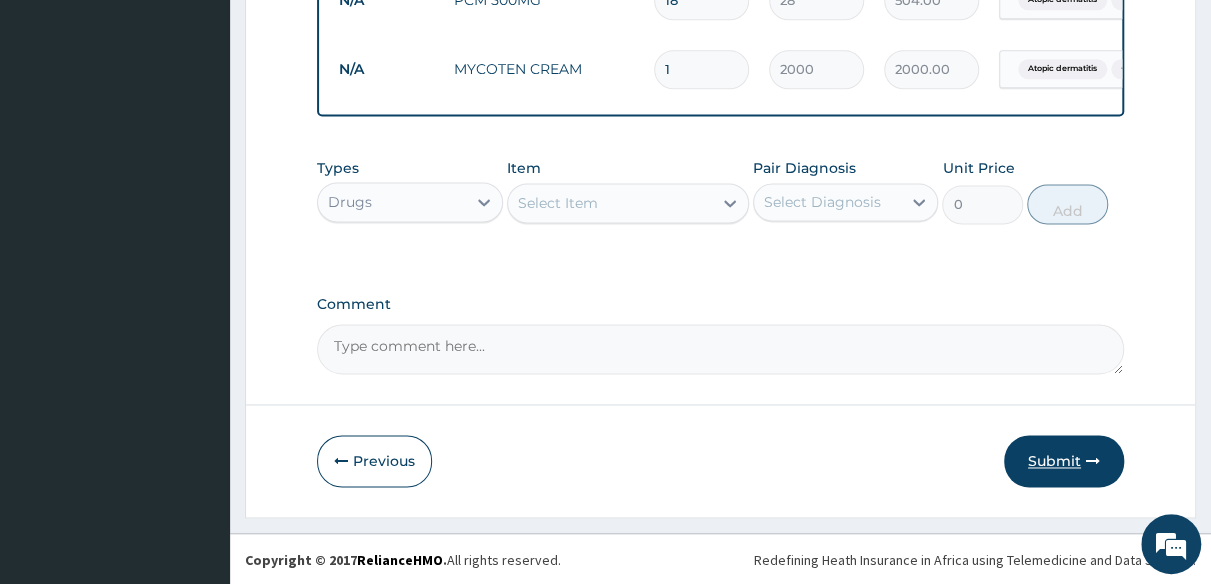 scroll, scrollTop: 1271, scrollLeft: 0, axis: vertical 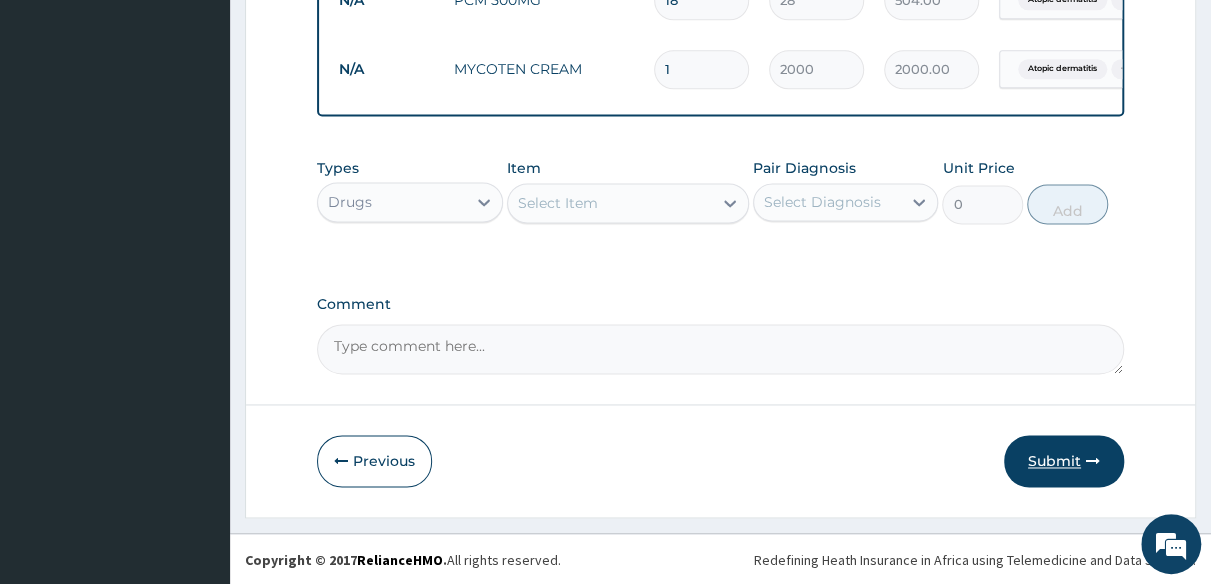 click on "Submit" at bounding box center (1064, 461) 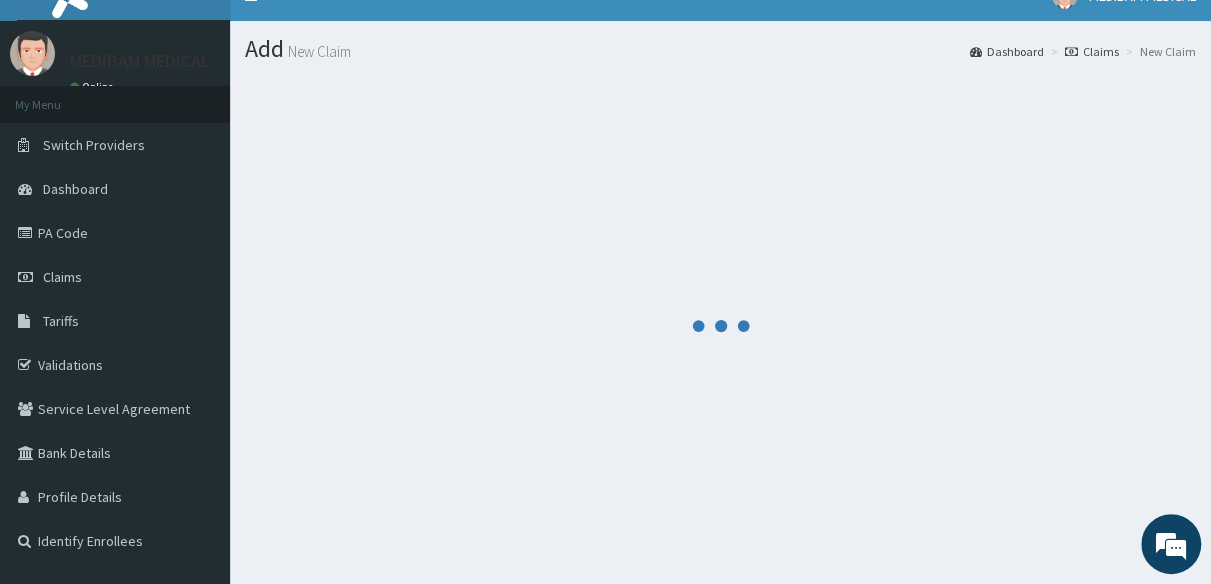scroll, scrollTop: 0, scrollLeft: 0, axis: both 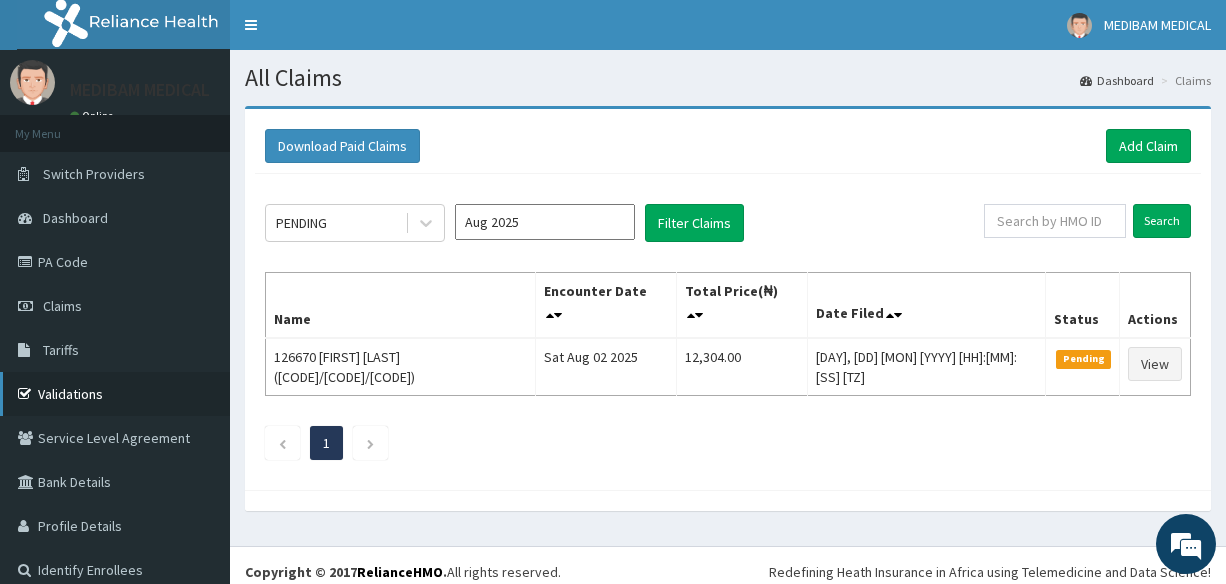 drag, startPoint x: 63, startPoint y: 396, endPoint x: 109, endPoint y: 375, distance: 50.566788 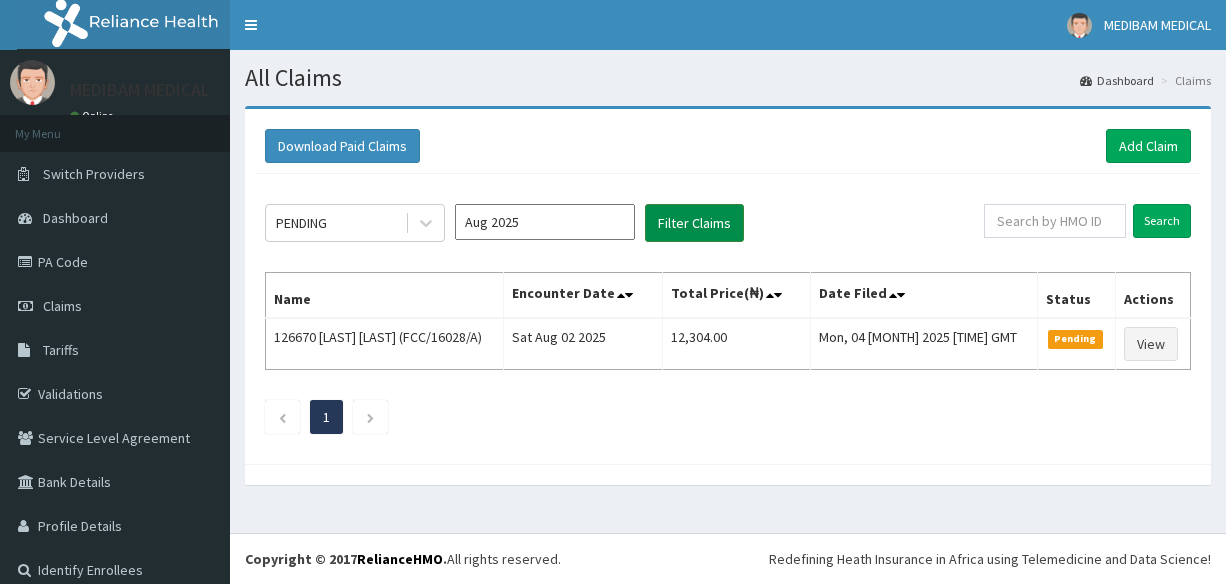scroll, scrollTop: 0, scrollLeft: 0, axis: both 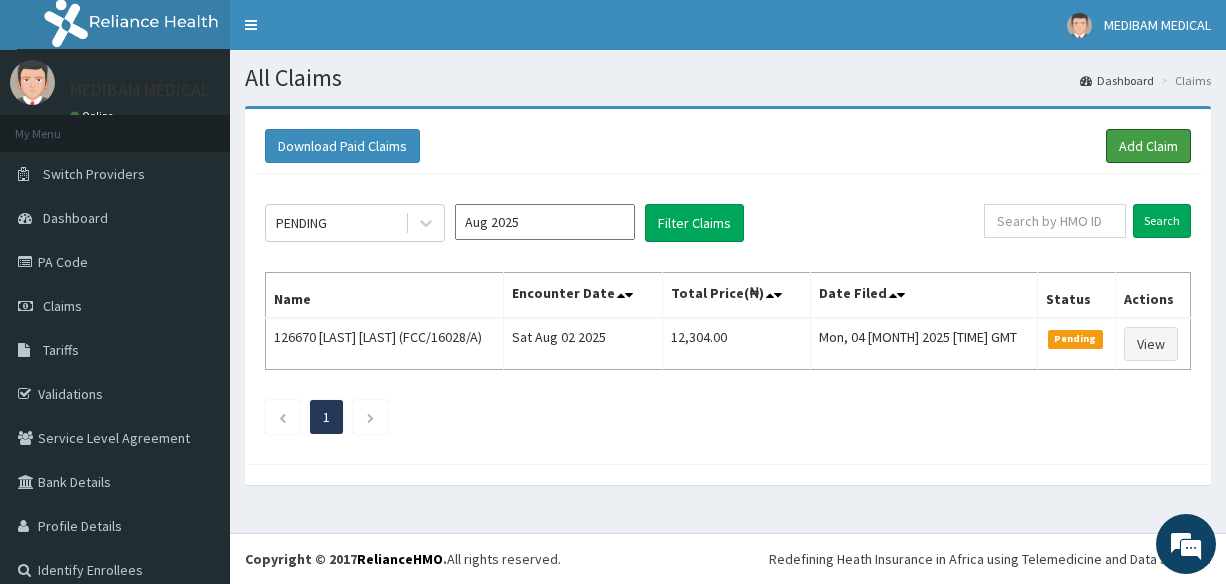 drag, startPoint x: 1116, startPoint y: 134, endPoint x: 1023, endPoint y: 168, distance: 99.0202 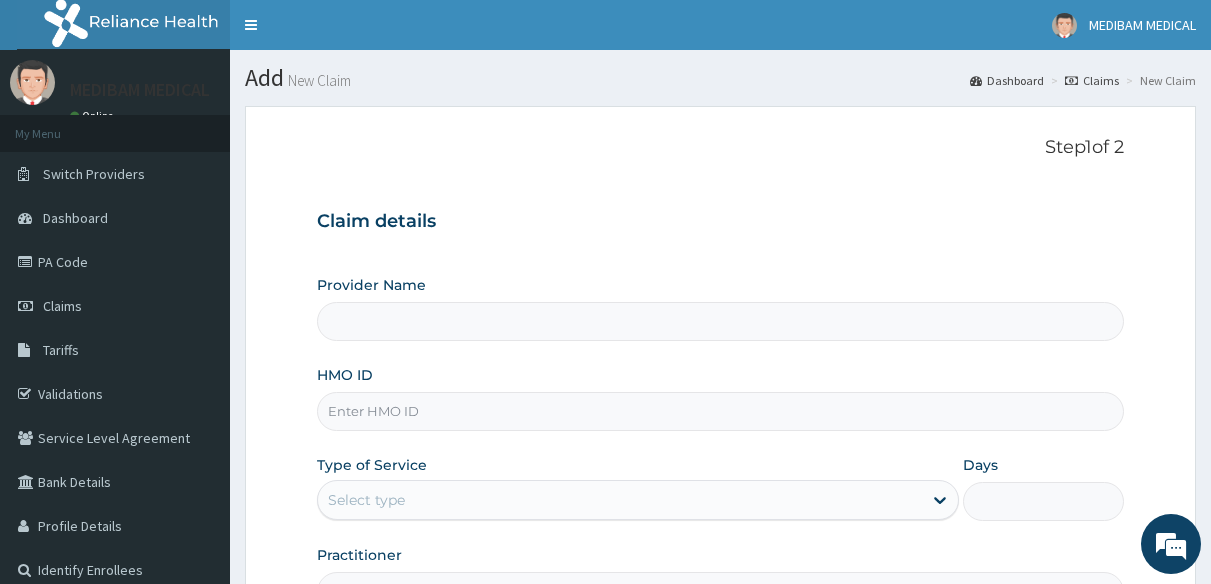 scroll, scrollTop: 0, scrollLeft: 0, axis: both 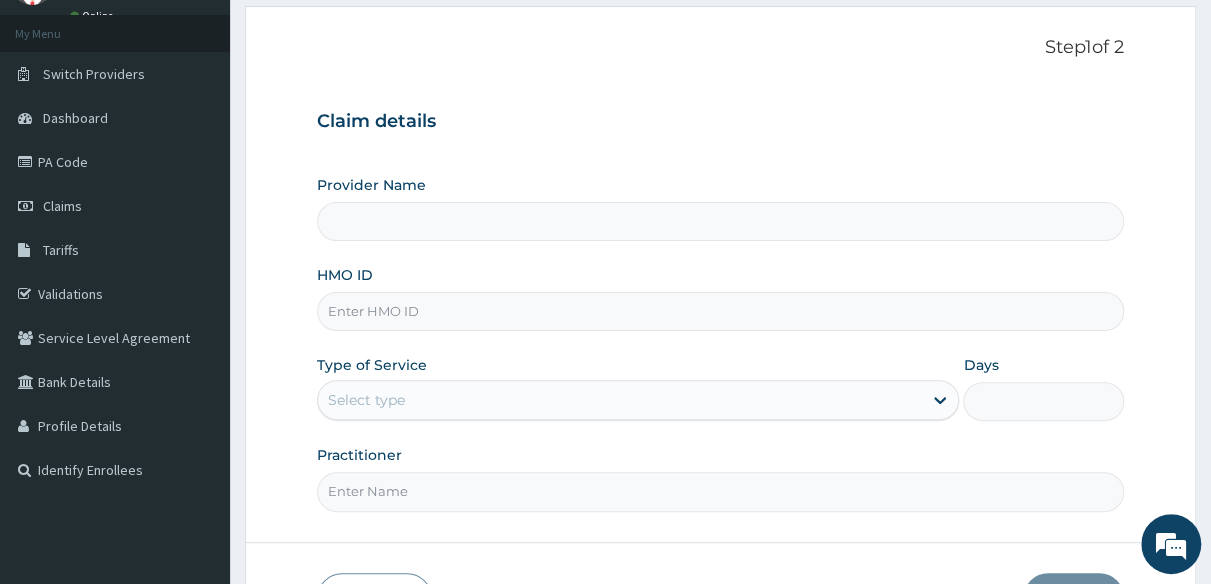 click on "HMO ID" at bounding box center [720, 311] 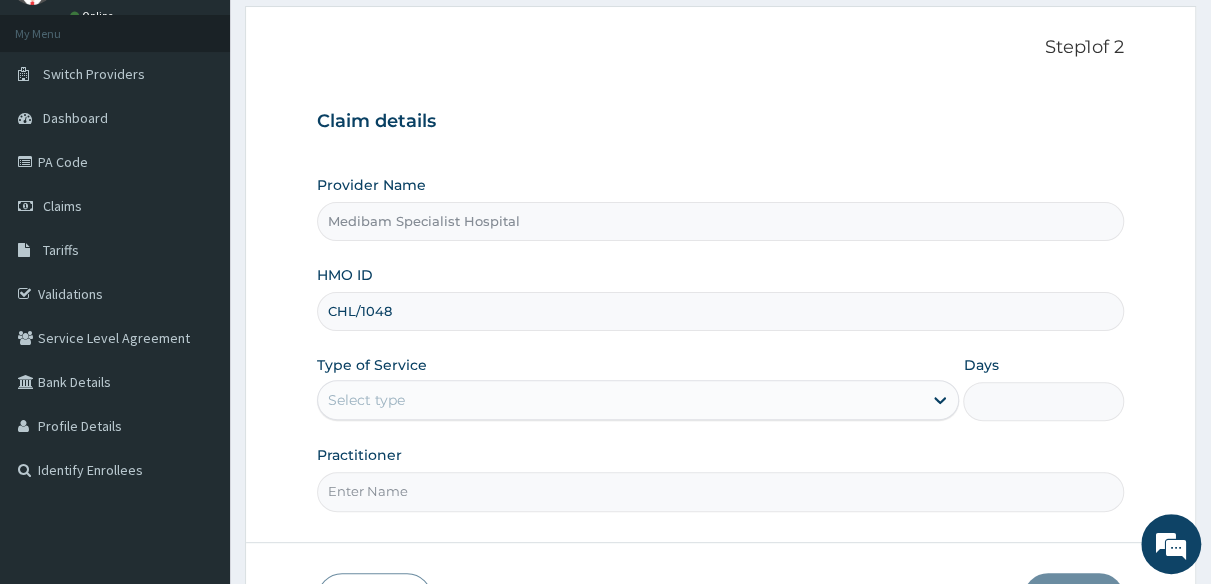 scroll, scrollTop: 0, scrollLeft: 0, axis: both 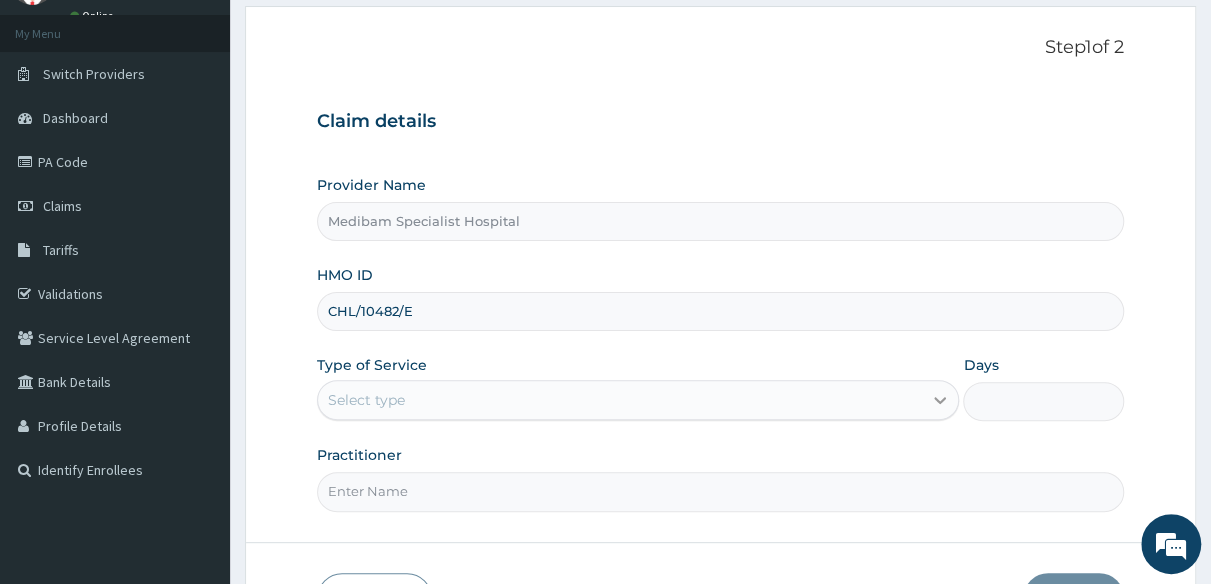 type on "CHL/10482/E" 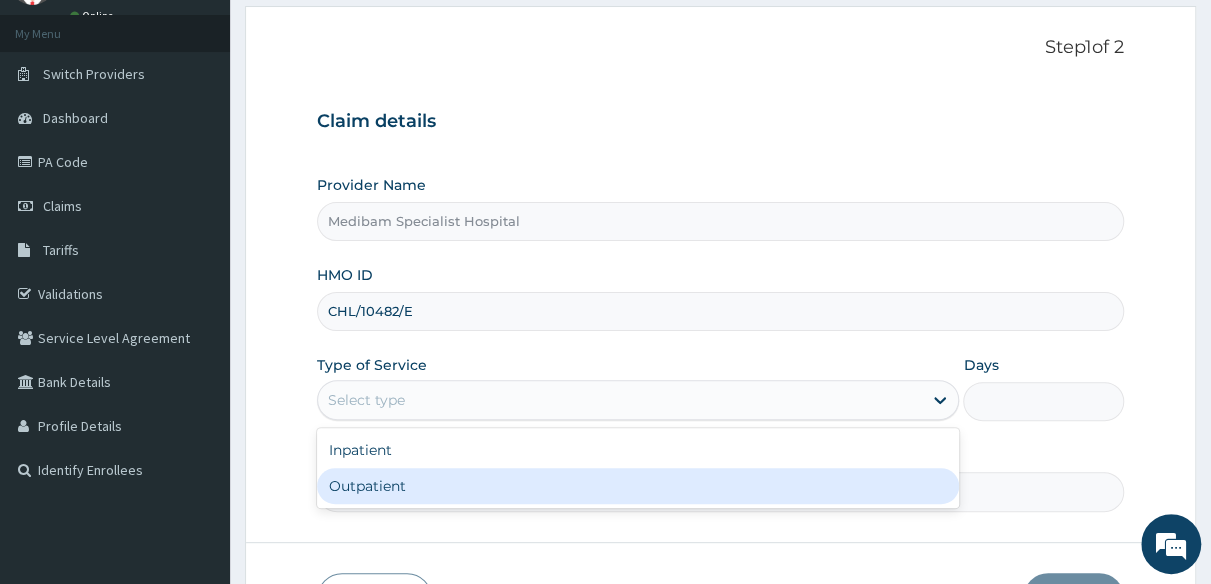 click on "Outpatient" at bounding box center (638, 486) 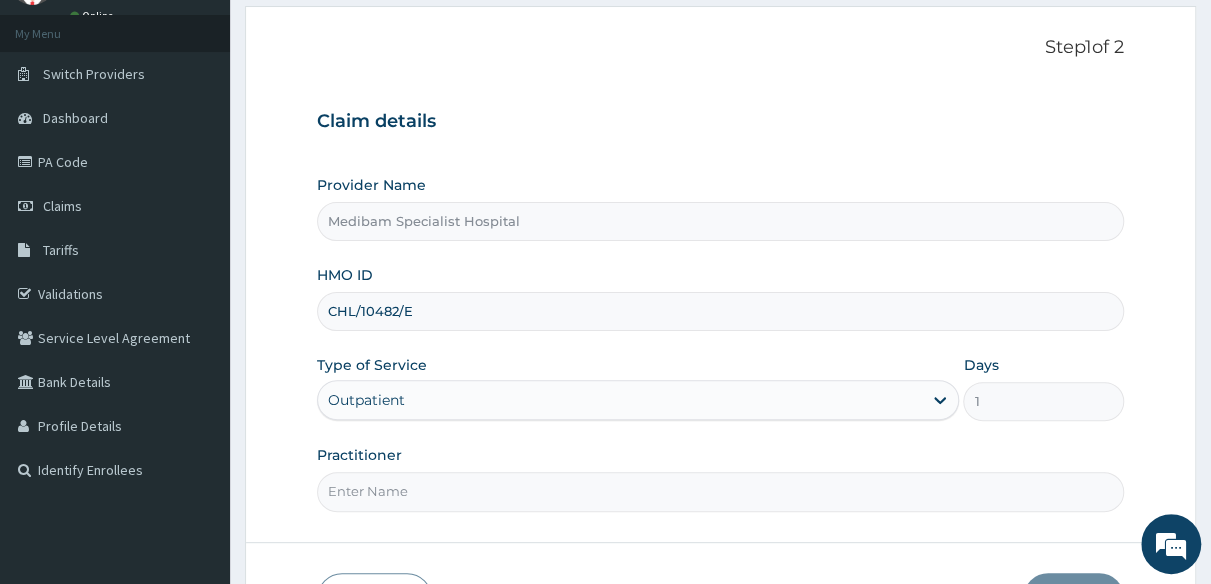 scroll, scrollTop: 200, scrollLeft: 0, axis: vertical 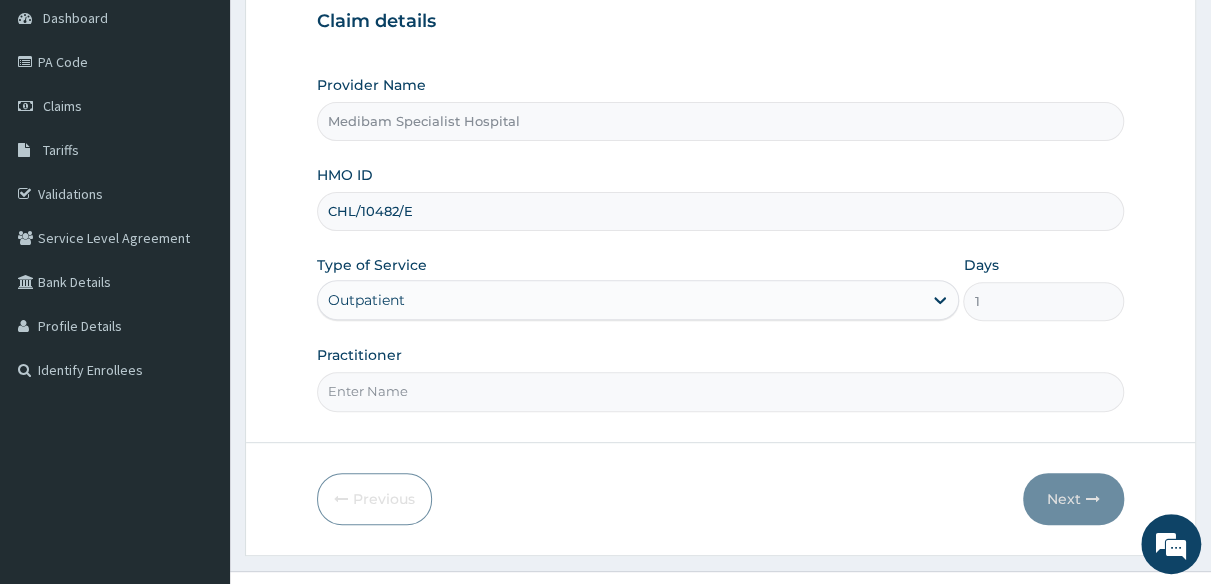 click on "Practitioner" at bounding box center (720, 391) 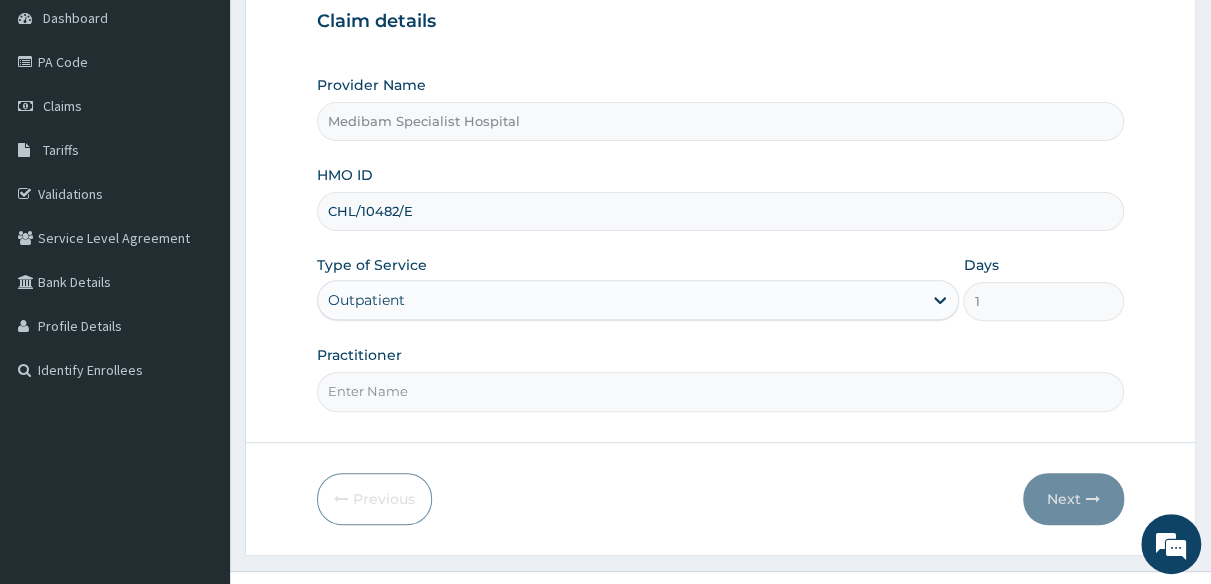 type on "DR OMOJUWA" 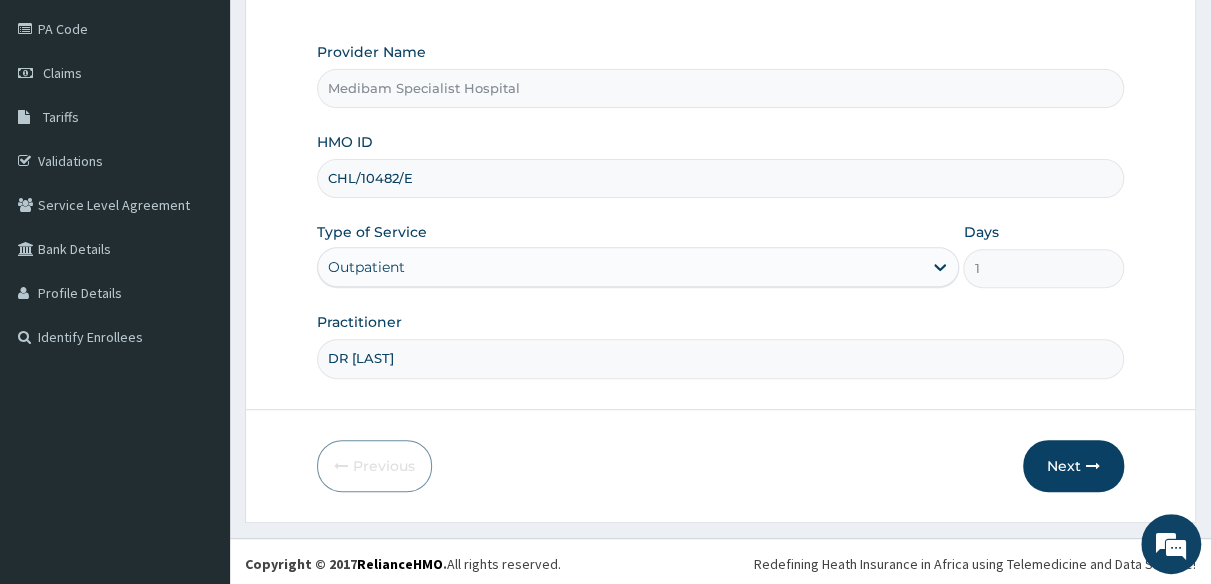 scroll, scrollTop: 234, scrollLeft: 0, axis: vertical 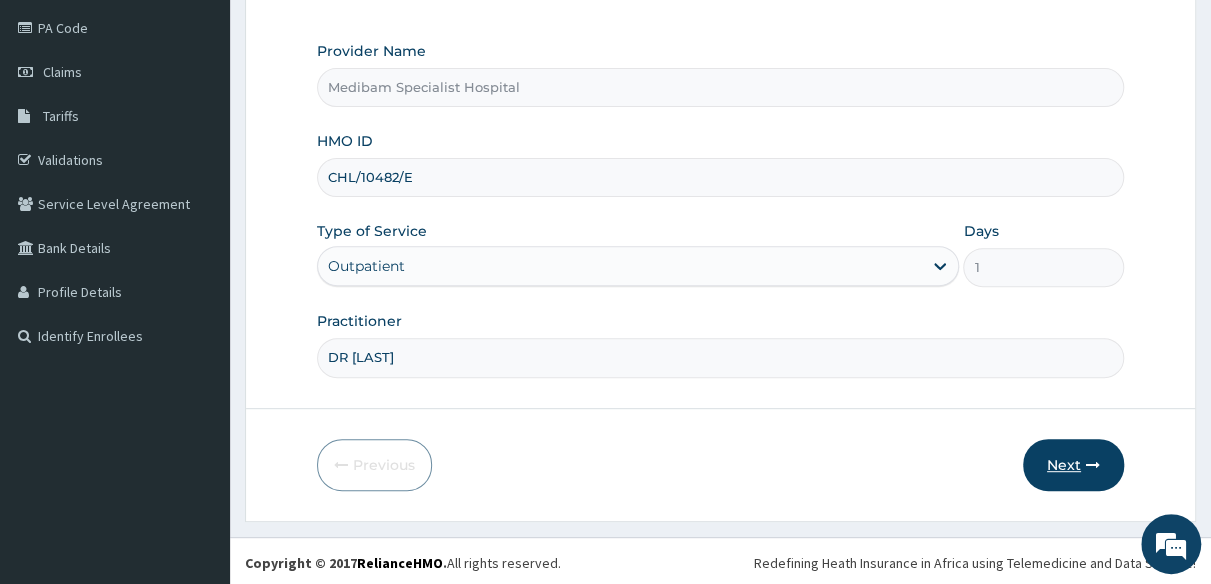 click on "Next" at bounding box center (1073, 465) 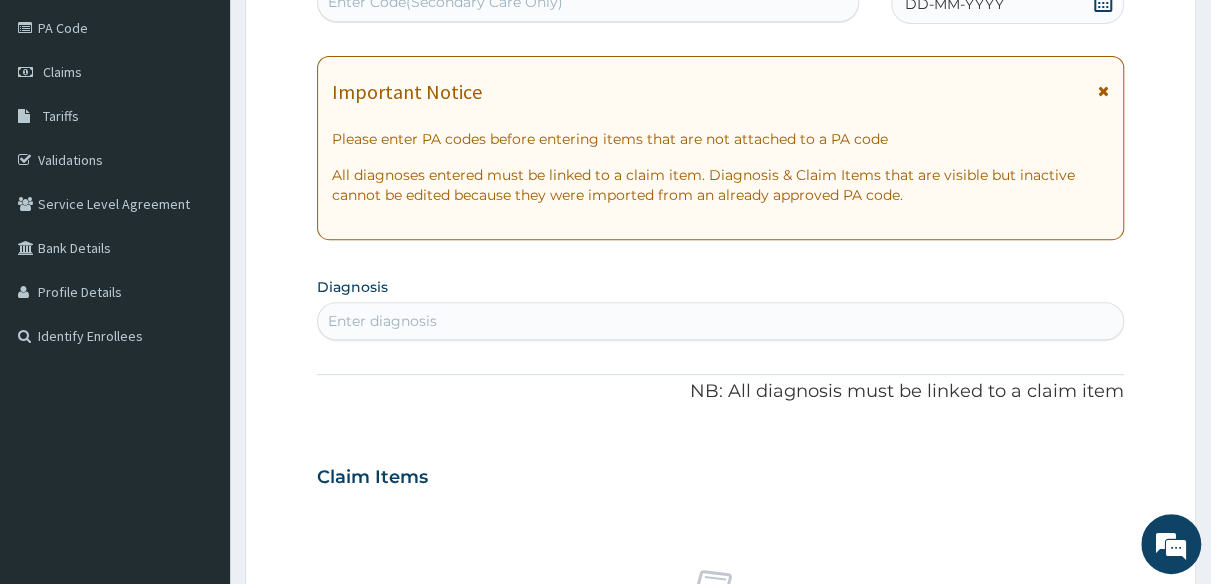click on "DD-MM-YYYY" at bounding box center [953, 4] 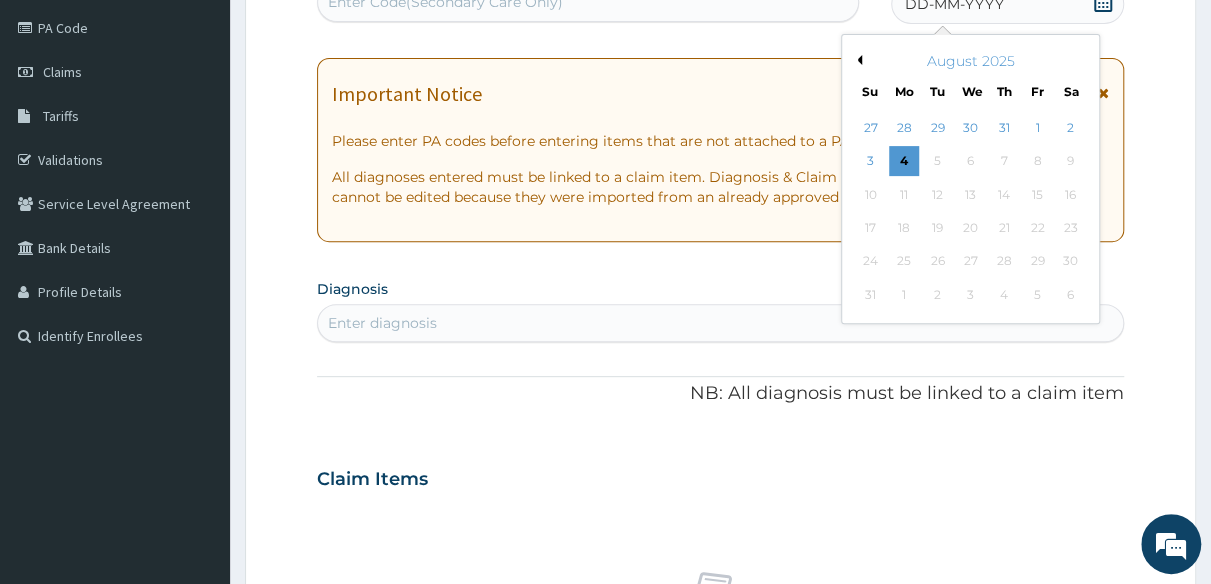scroll, scrollTop: 134, scrollLeft: 0, axis: vertical 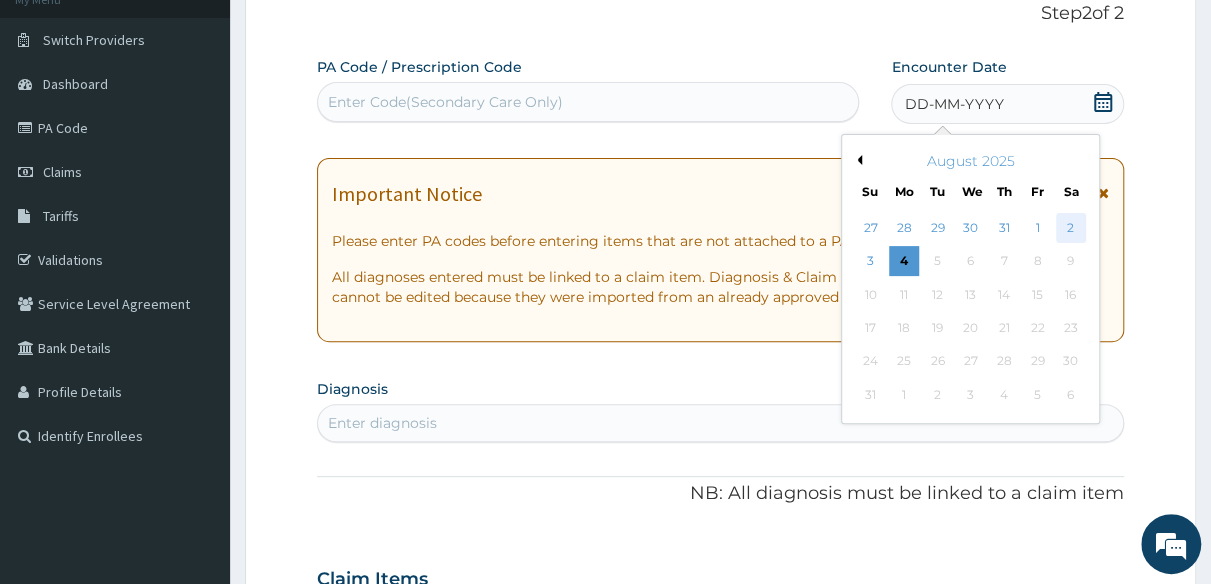click on "2" at bounding box center [1071, 228] 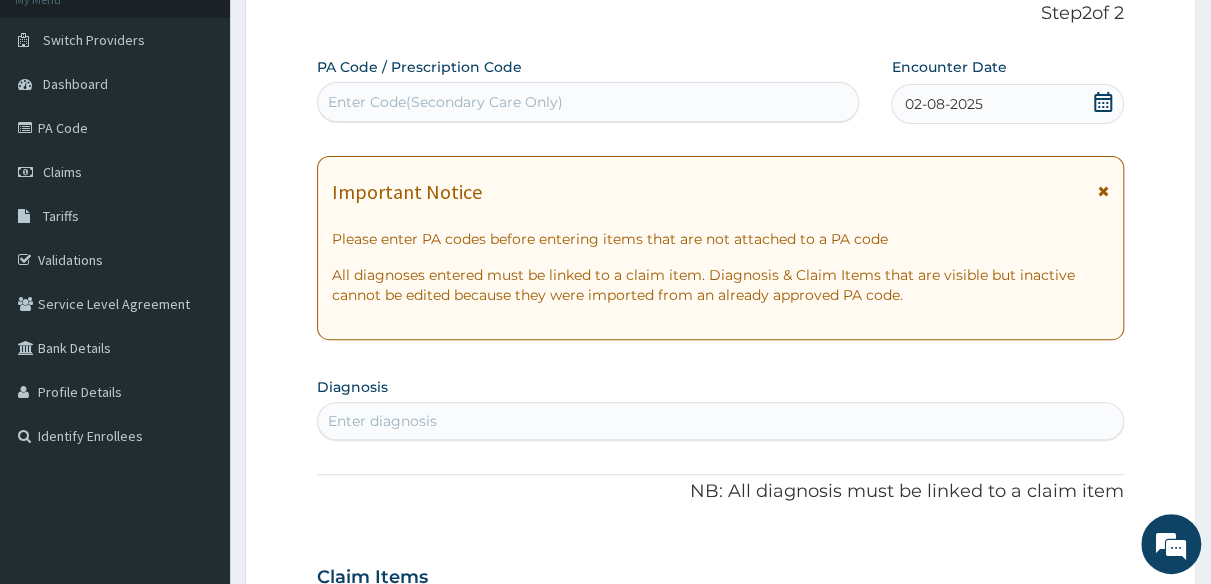 click on "Enter diagnosis" at bounding box center (382, 421) 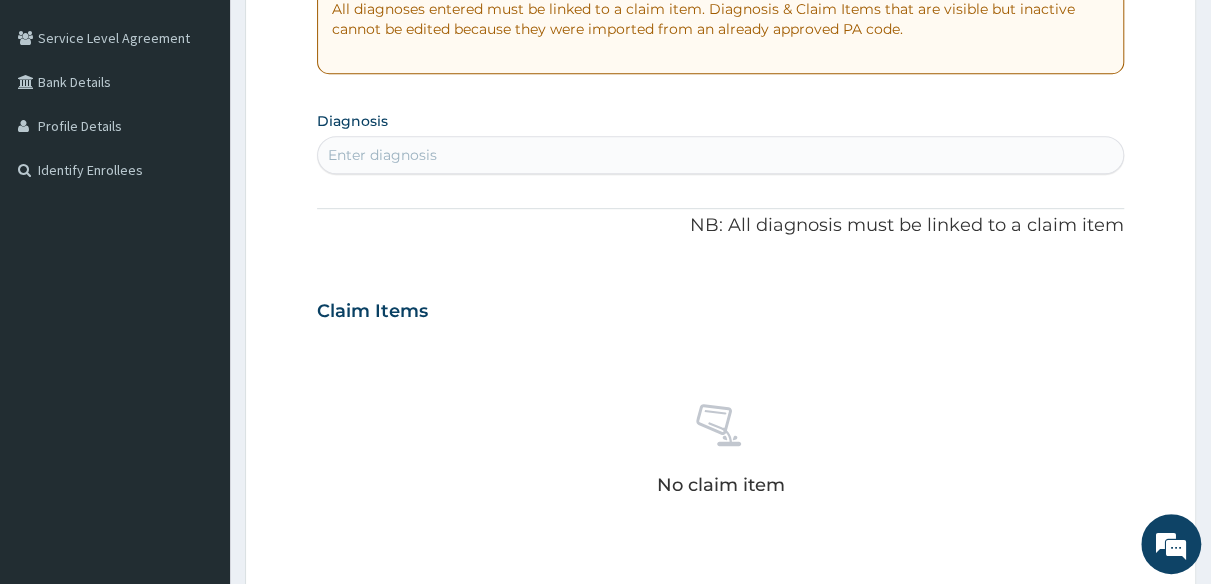 scroll, scrollTop: 434, scrollLeft: 0, axis: vertical 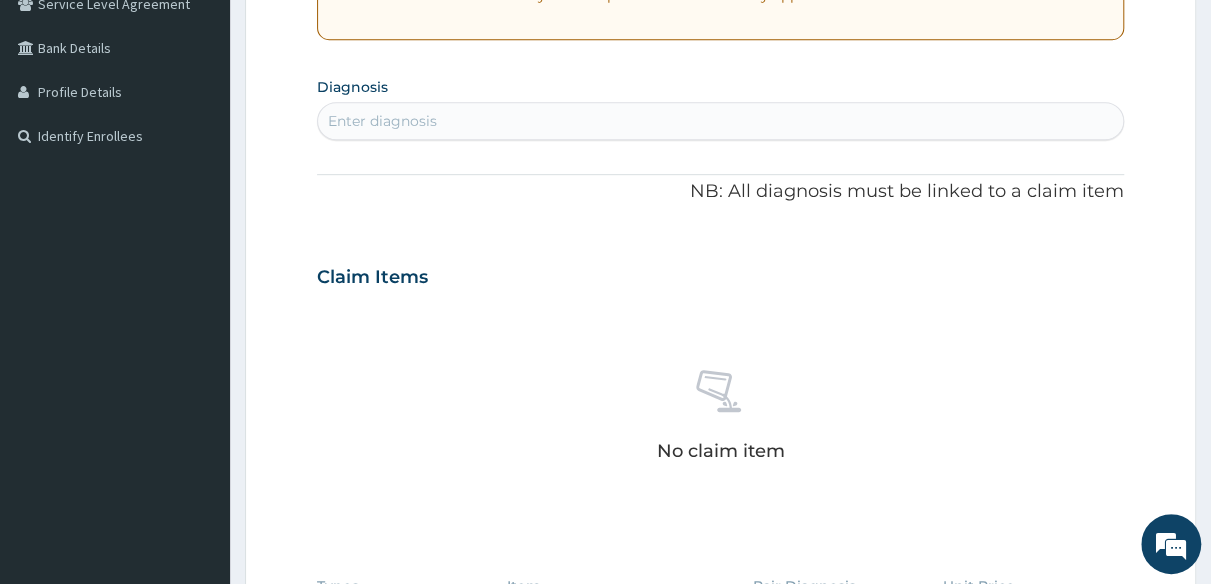 type on "Y" 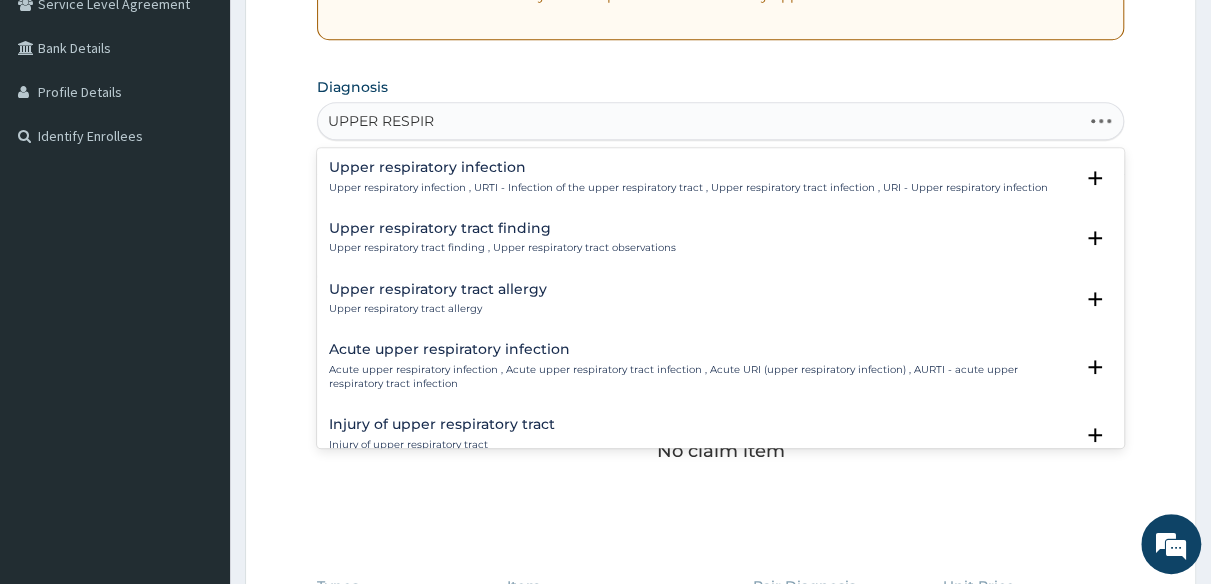 type on "UPPER RESPIRA" 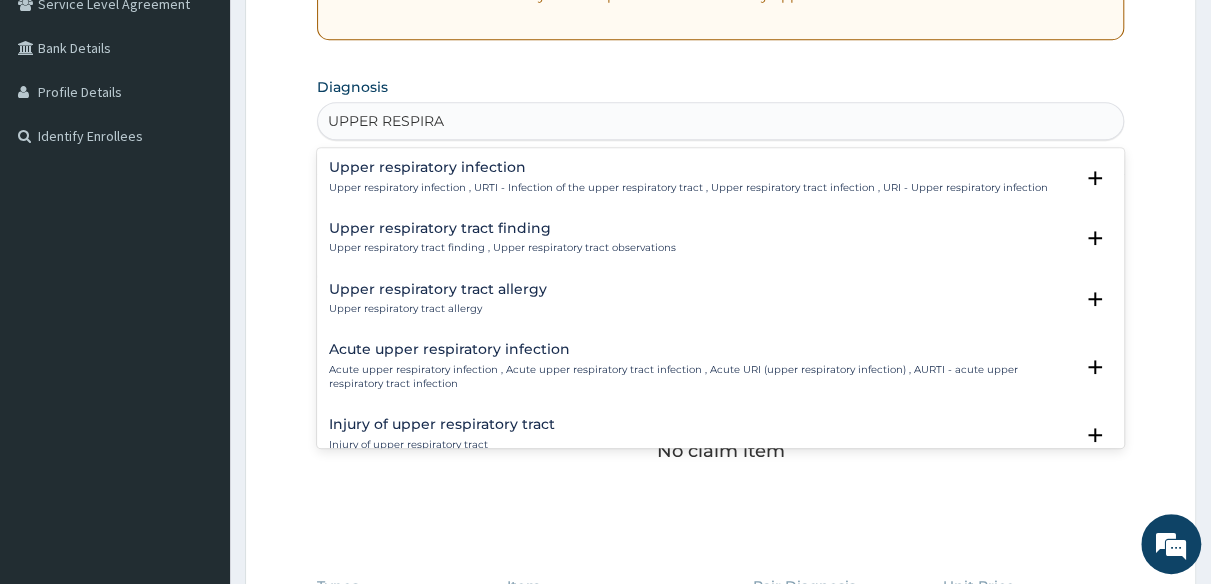 click on "Upper respiratory infection" at bounding box center (688, 167) 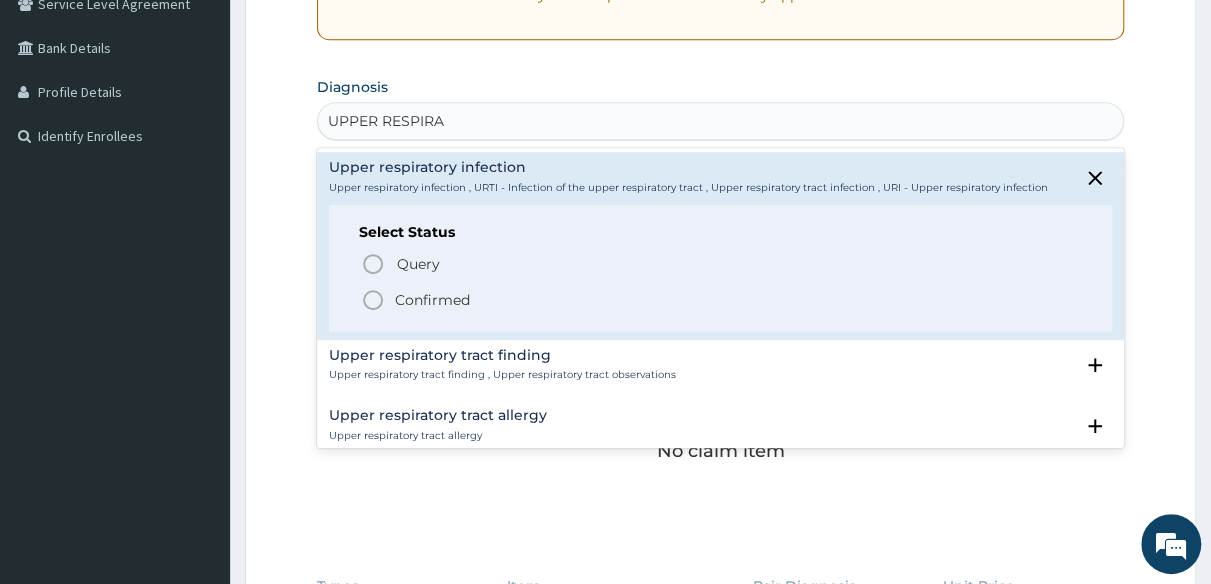 click 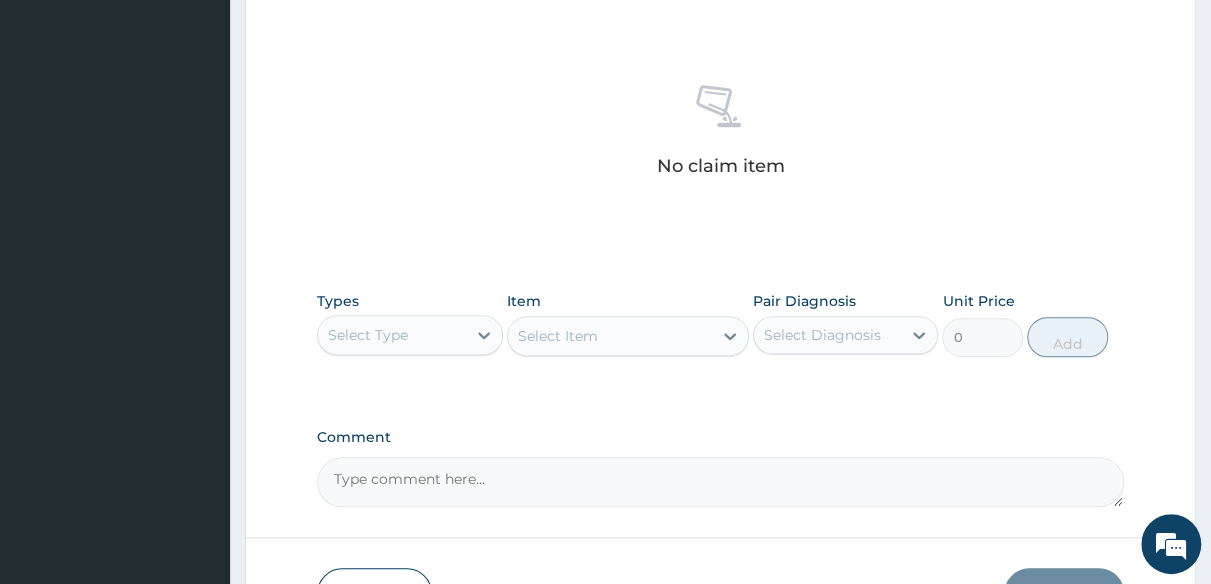 scroll, scrollTop: 734, scrollLeft: 0, axis: vertical 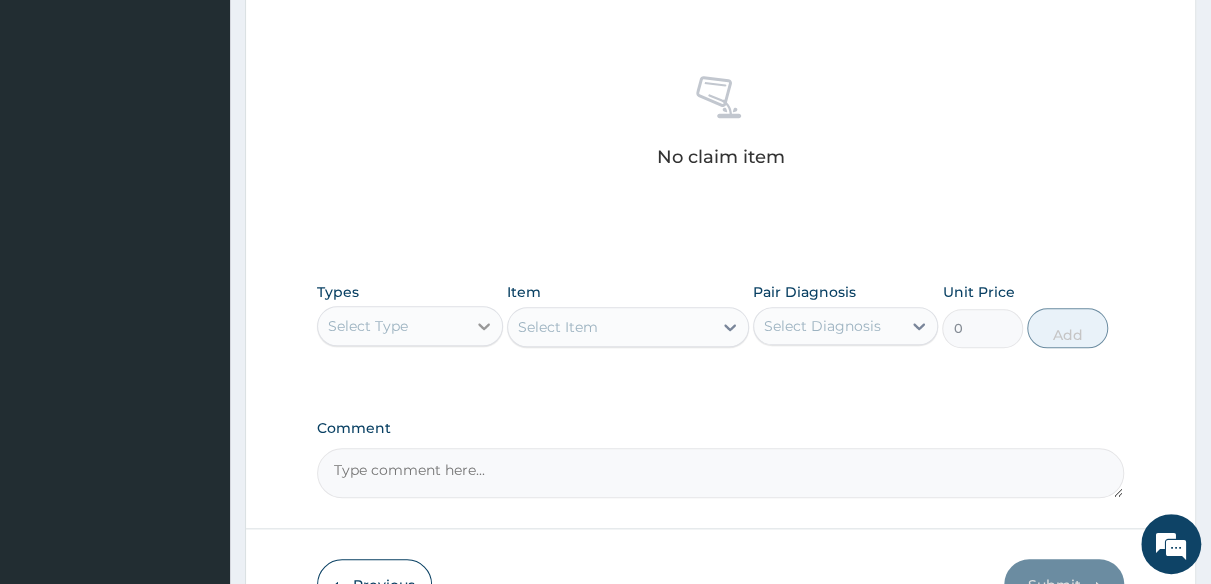 click 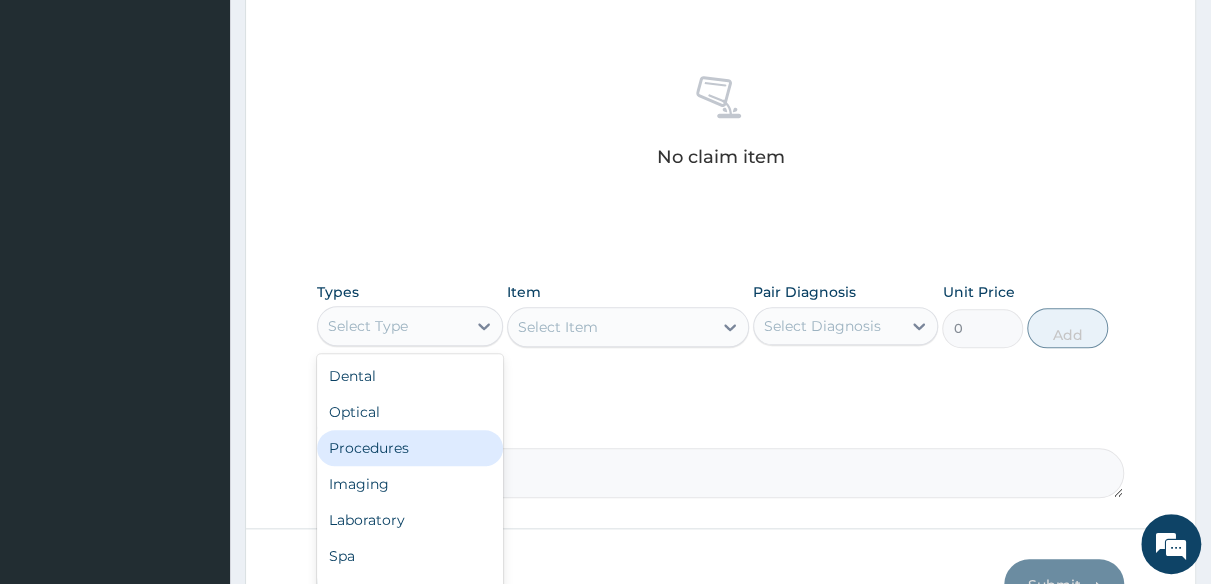 drag, startPoint x: 444, startPoint y: 445, endPoint x: 612, endPoint y: 383, distance: 179.07541 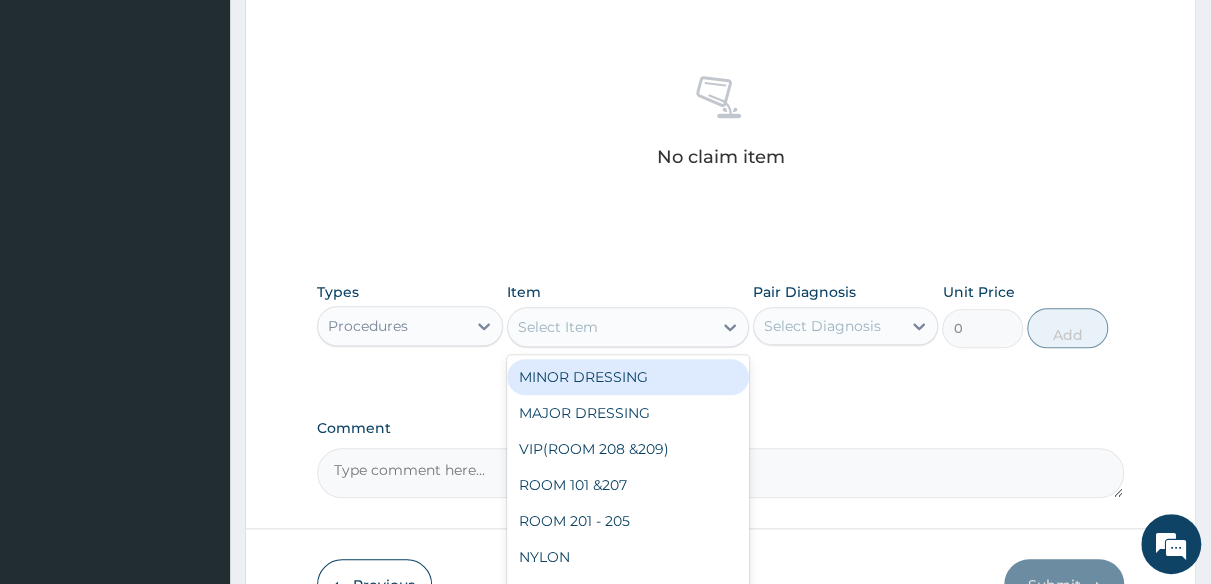 click 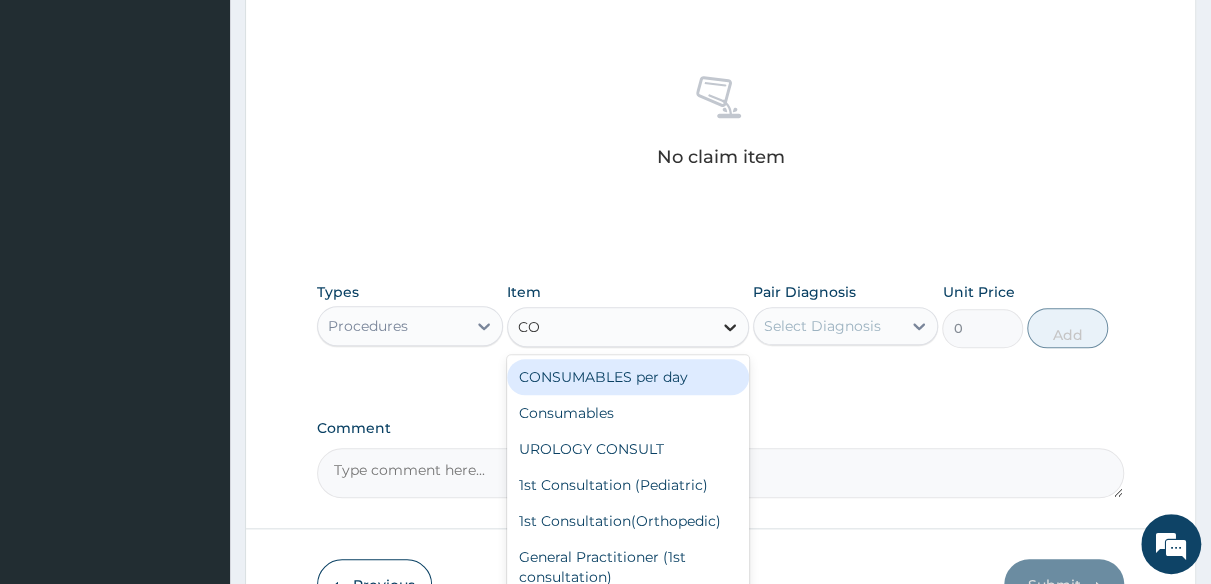 type on "CON" 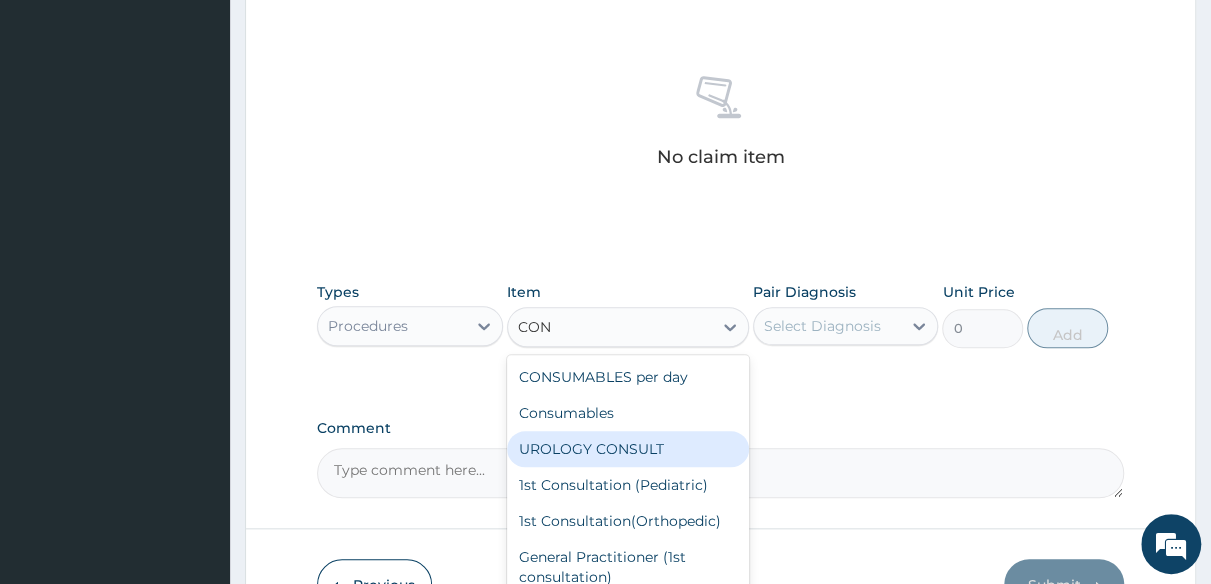 scroll, scrollTop: 200, scrollLeft: 0, axis: vertical 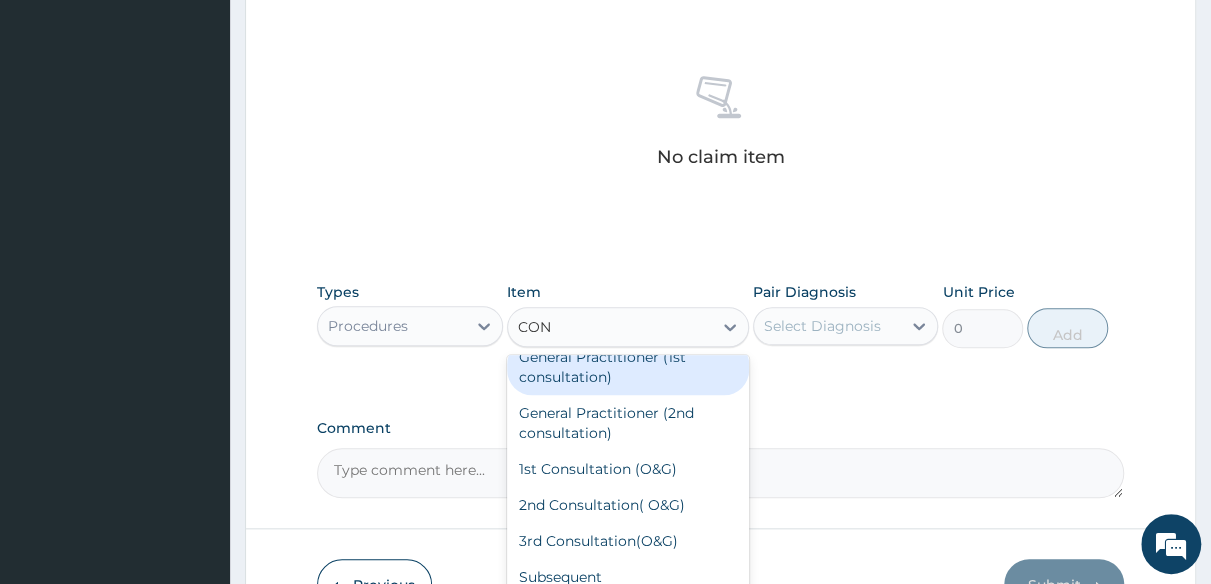 drag, startPoint x: 657, startPoint y: 379, endPoint x: 729, endPoint y: 359, distance: 74.726166 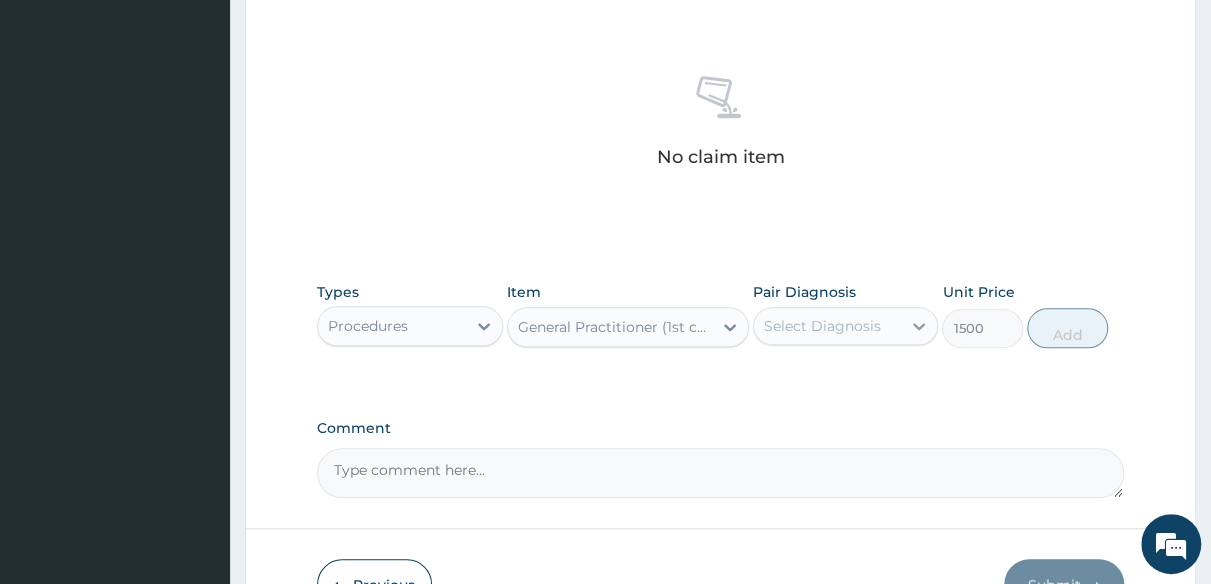 click 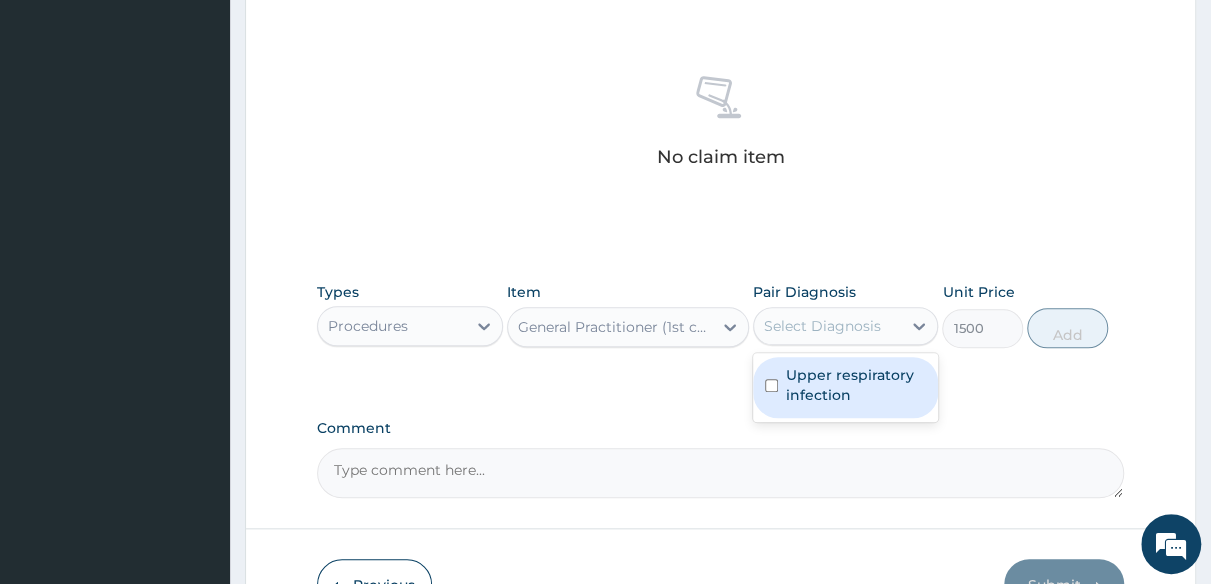 click on "Upper respiratory infection" at bounding box center [856, 385] 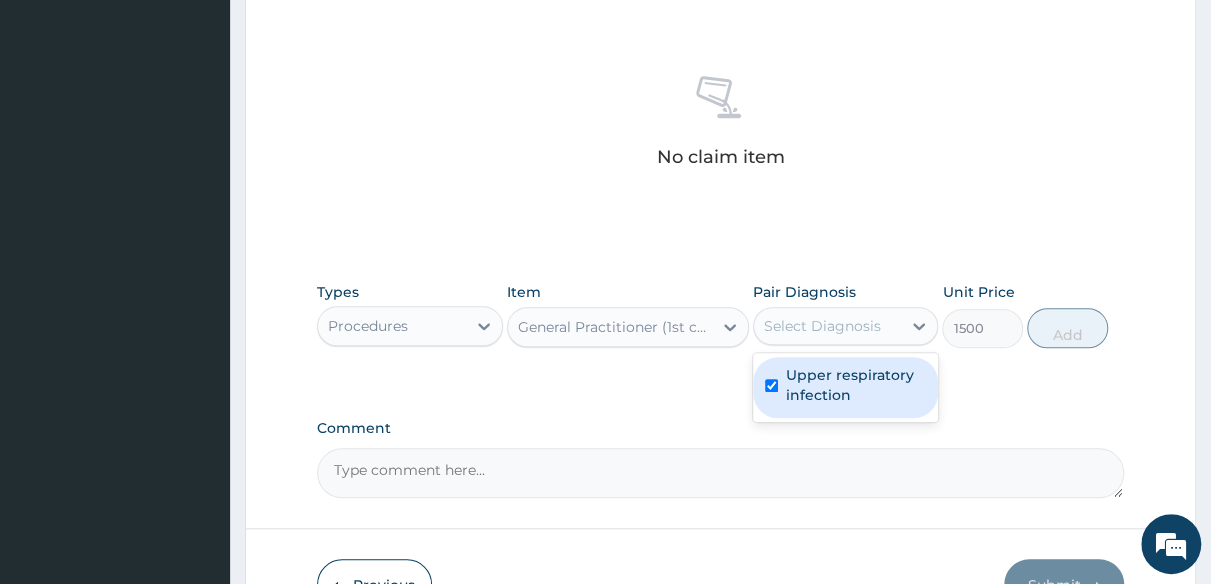 checkbox on "true" 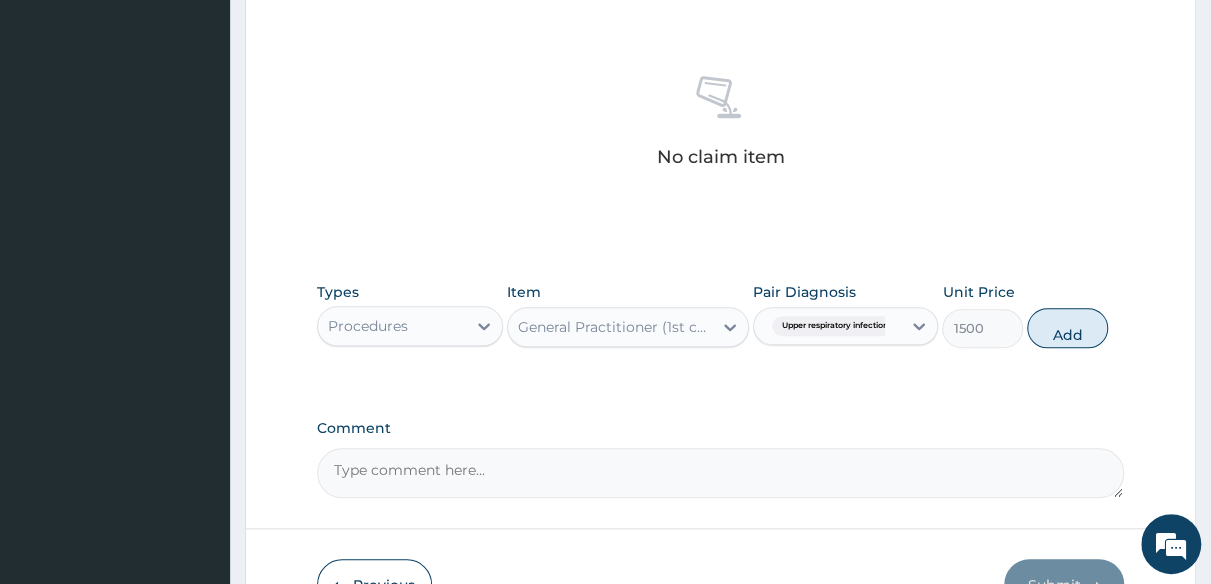 click on "Add" at bounding box center [1067, 328] 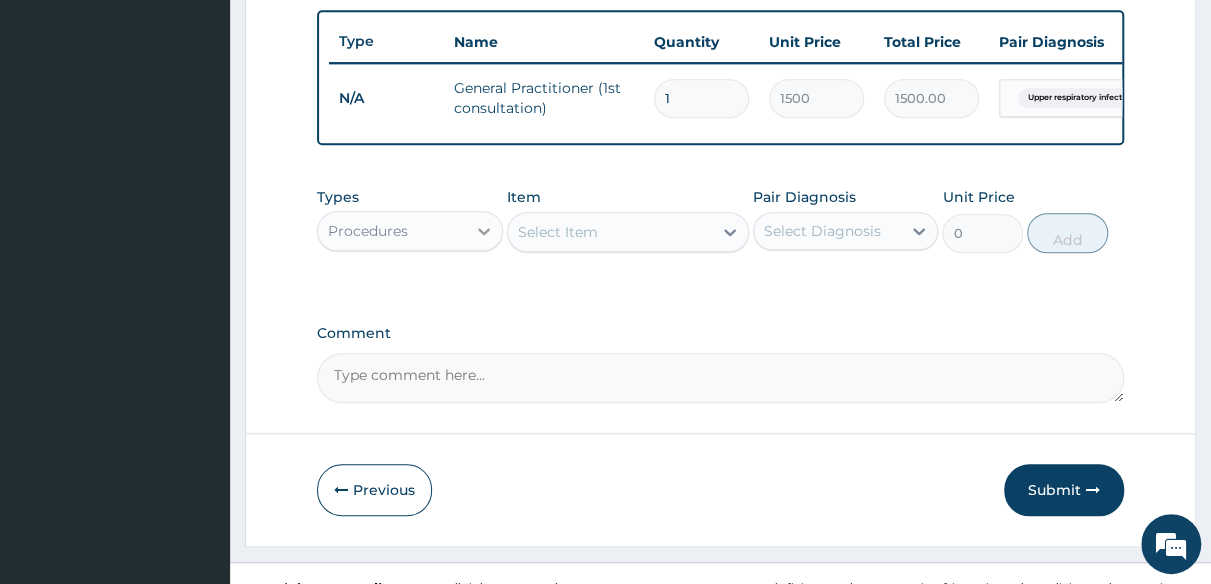 click 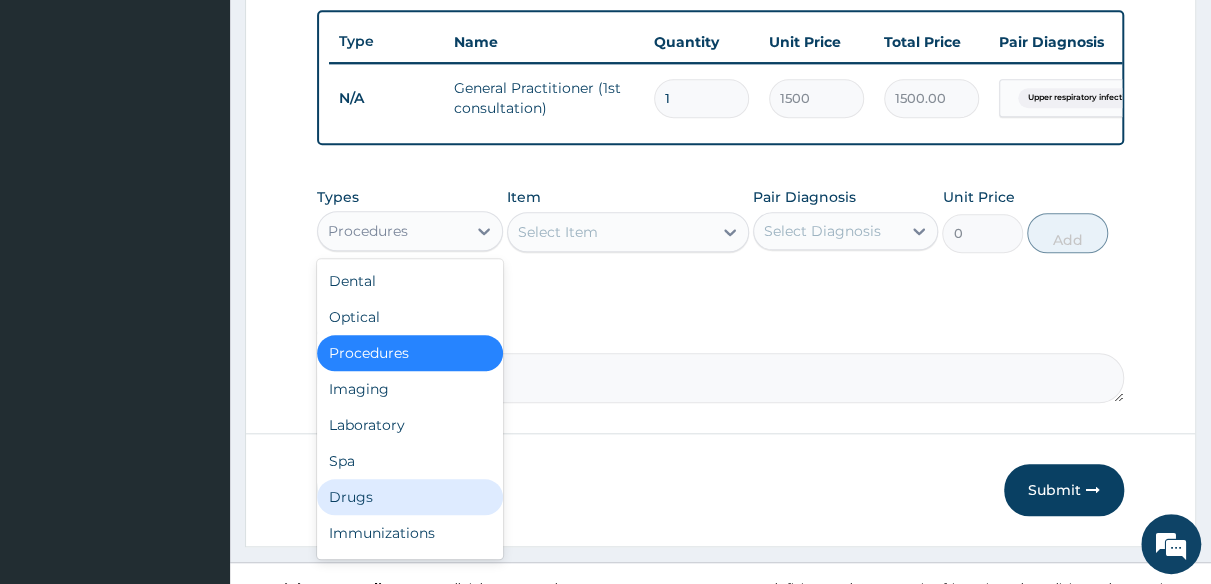 drag, startPoint x: 383, startPoint y: 508, endPoint x: 548, endPoint y: 423, distance: 185.60712 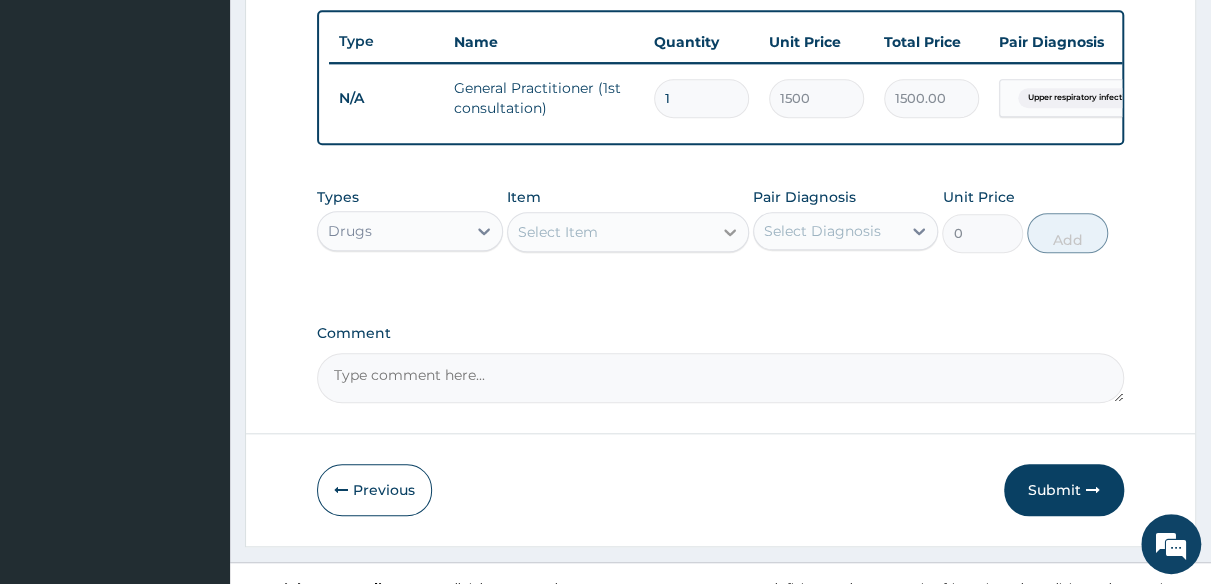 click 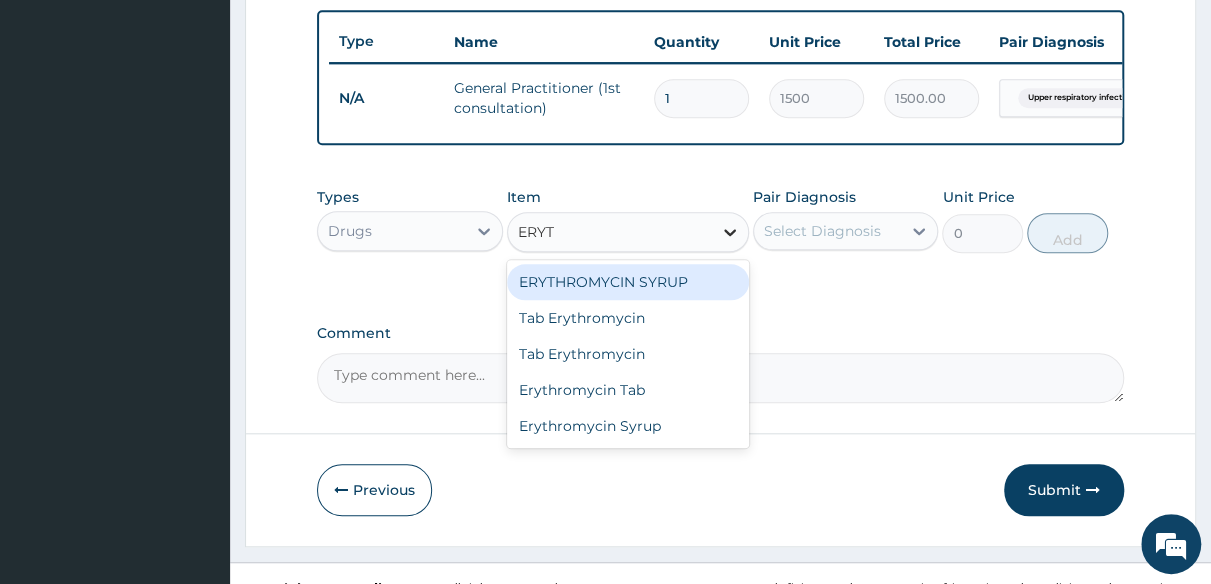 type on "ERYTH" 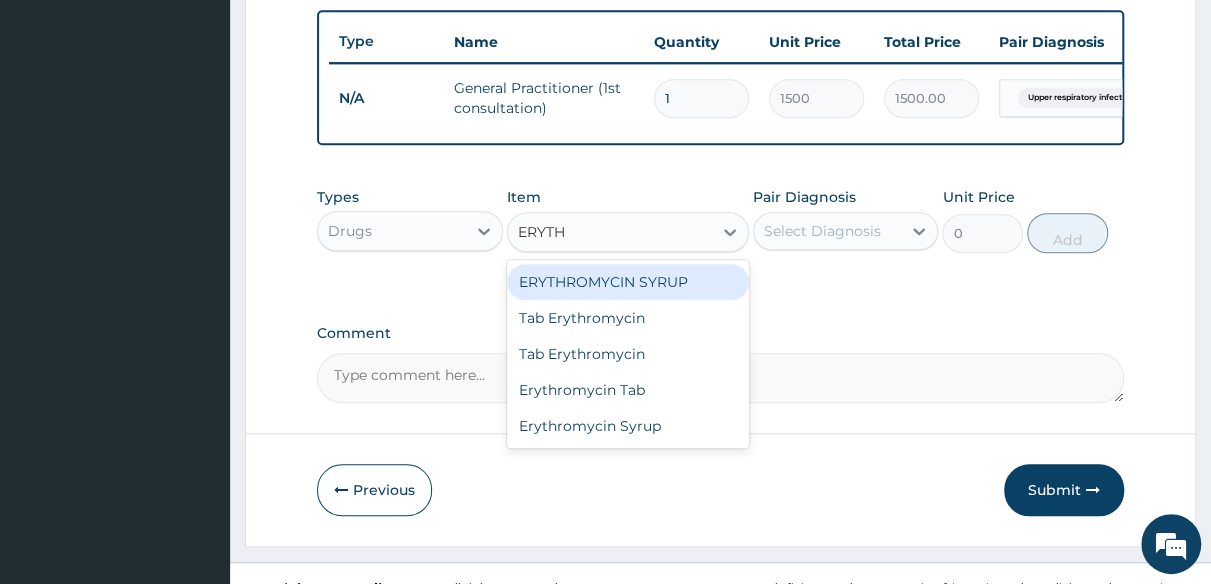 click on "ERYTHROMYCIN SYRUP" at bounding box center [628, 282] 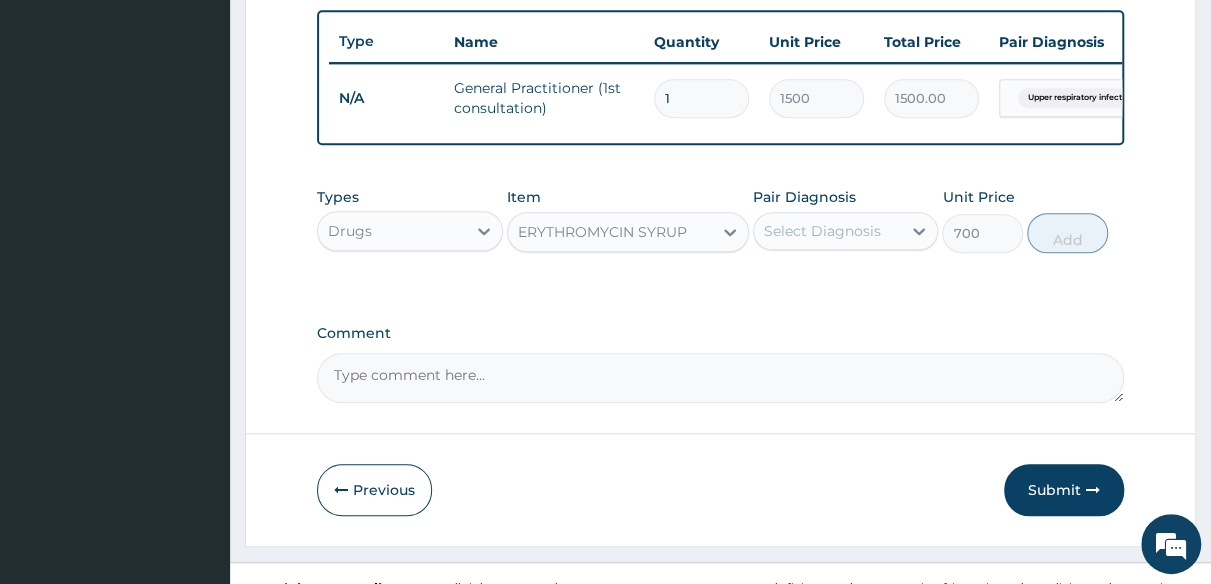 click on "Select Diagnosis" at bounding box center (828, 231) 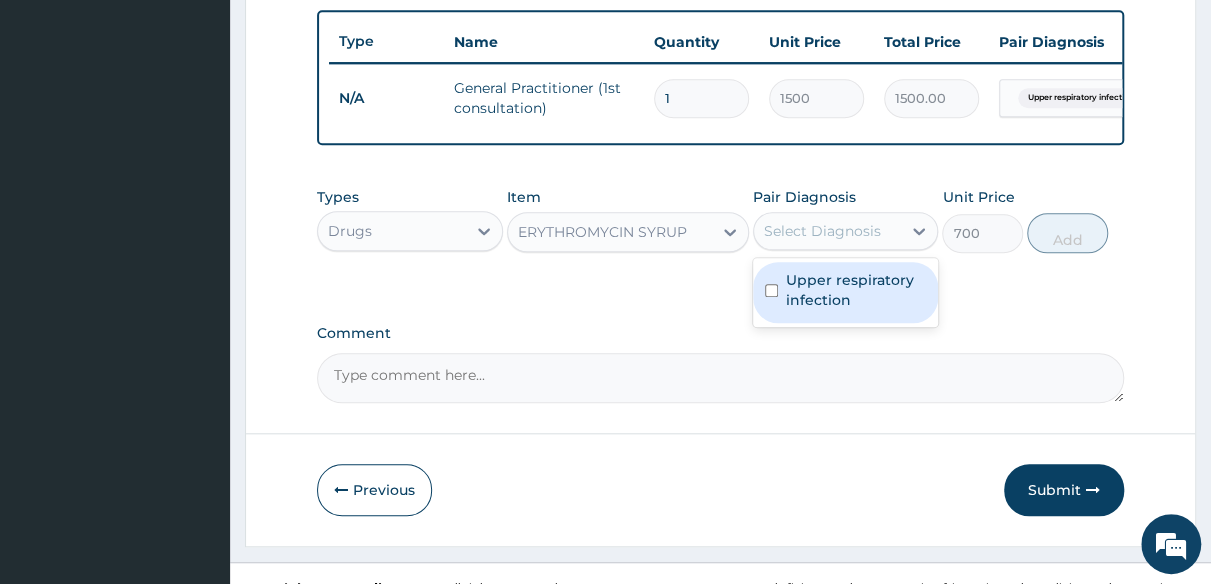 drag, startPoint x: 865, startPoint y: 304, endPoint x: 889, endPoint y: 297, distance: 25 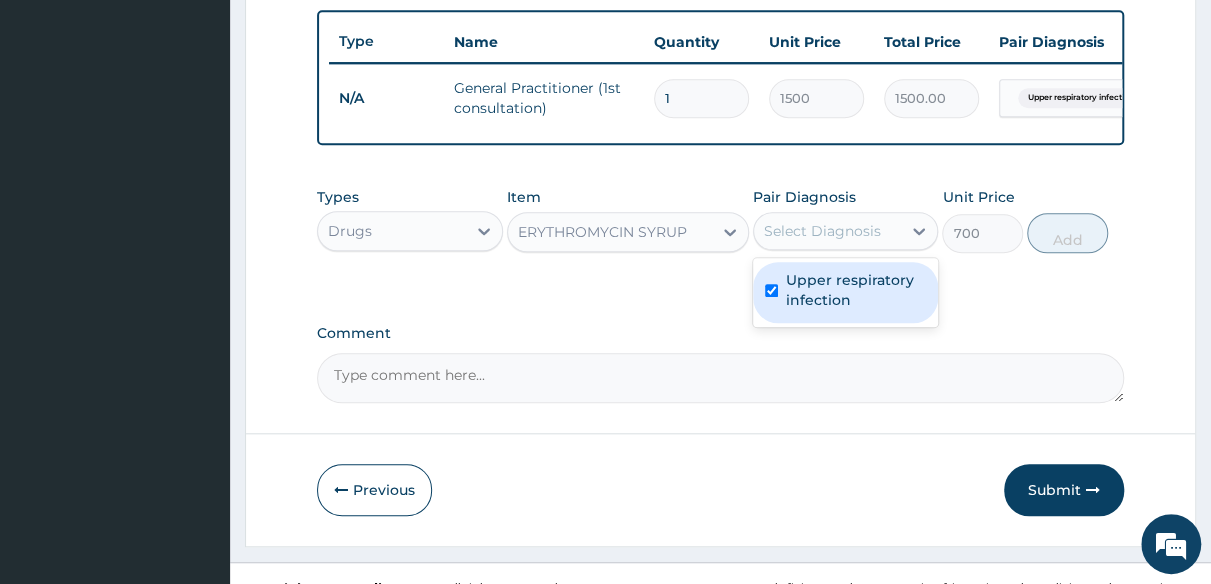checkbox on "true" 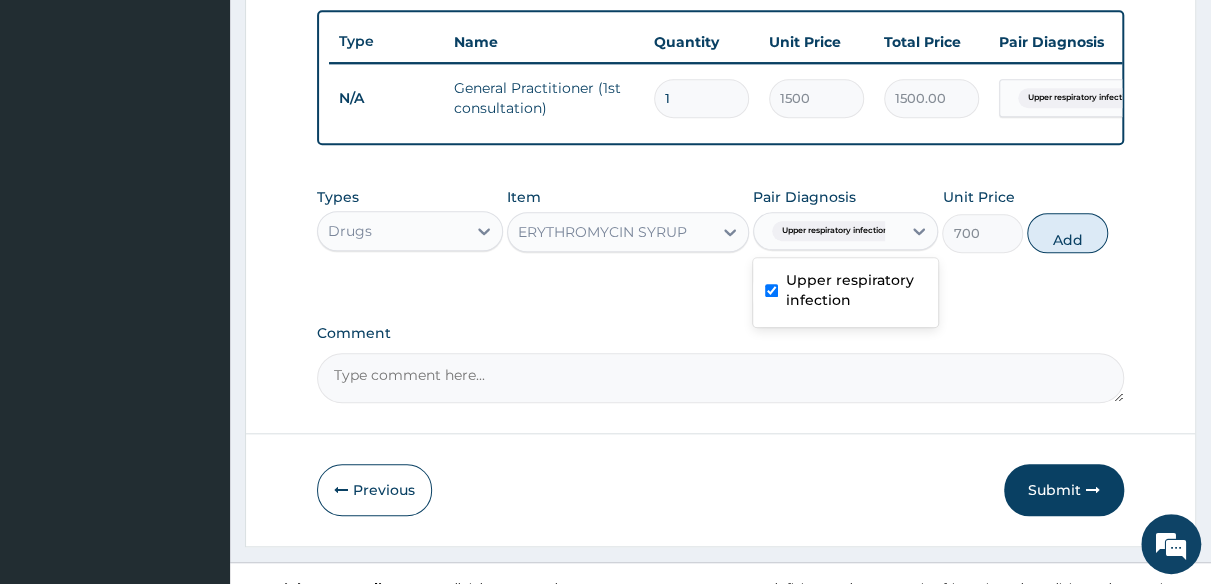 drag, startPoint x: 1034, startPoint y: 247, endPoint x: 994, endPoint y: 254, distance: 40.60788 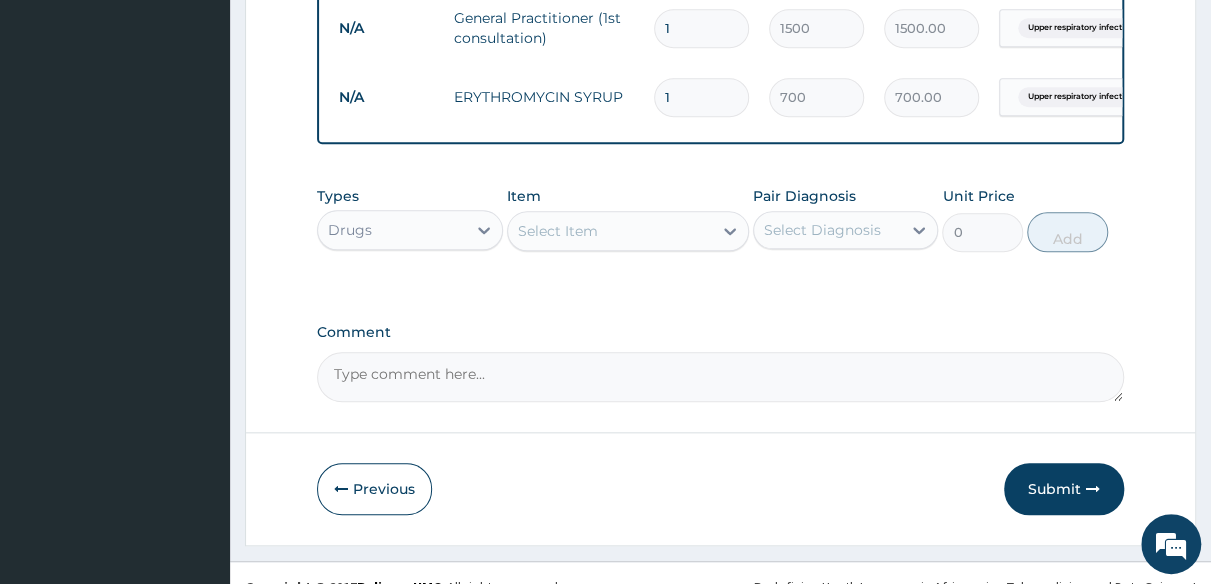 scroll, scrollTop: 834, scrollLeft: 0, axis: vertical 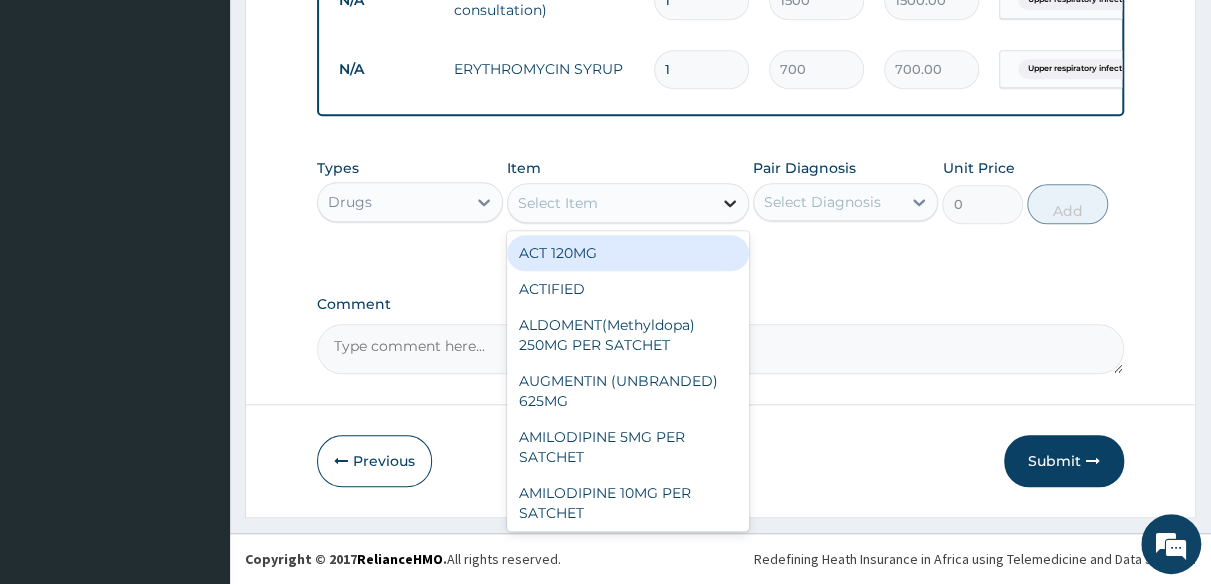 click 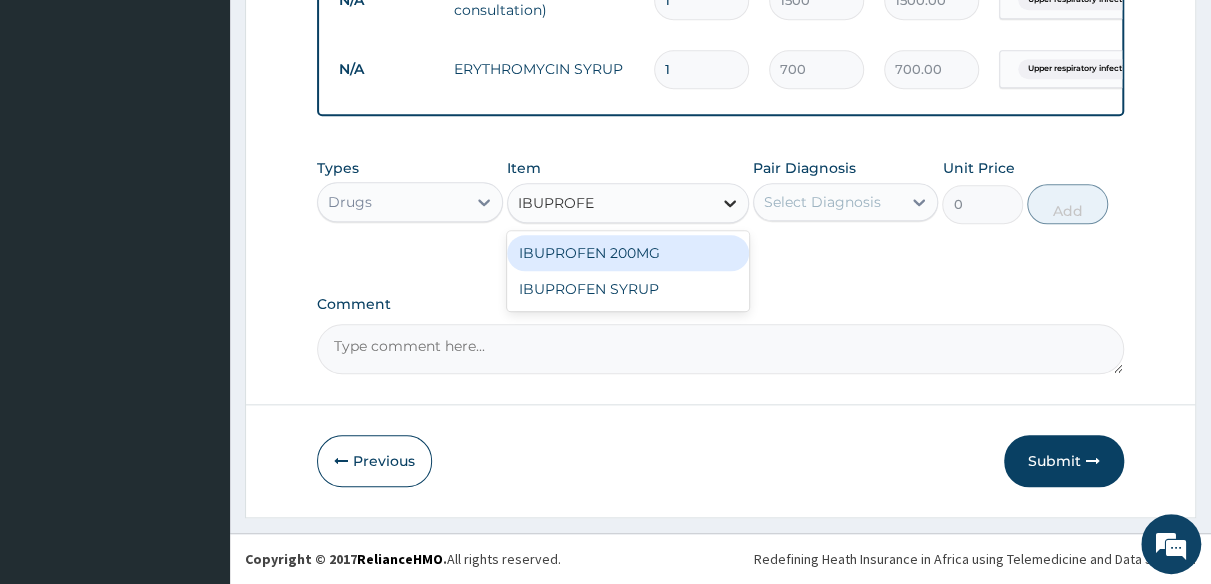 type on "IBUPROFEN" 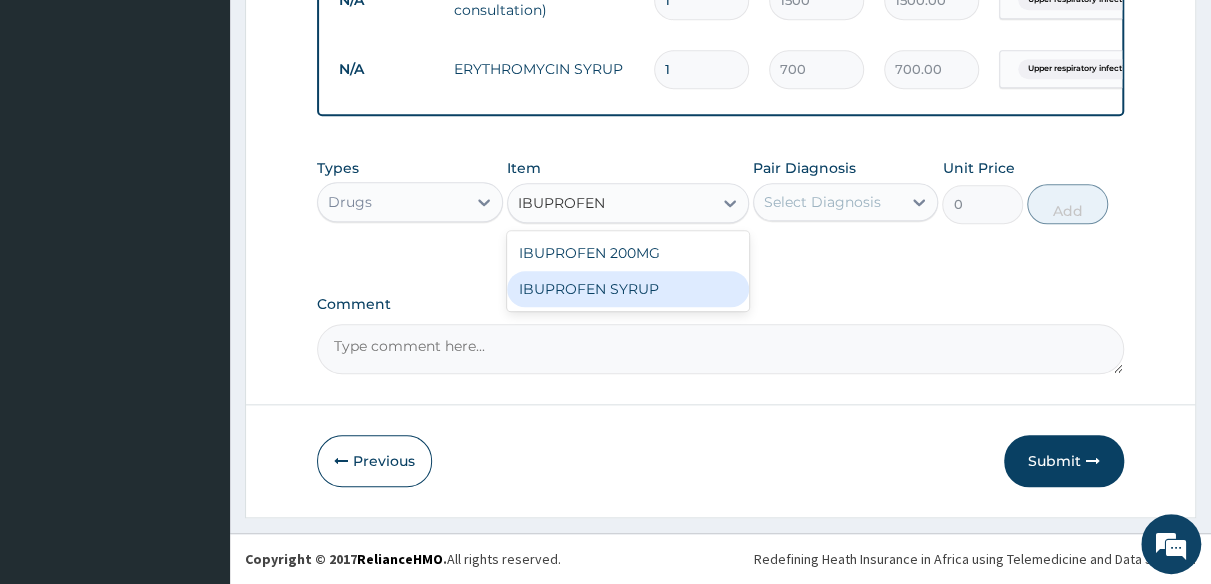click on "IBUPROFEN SYRUP" at bounding box center (628, 289) 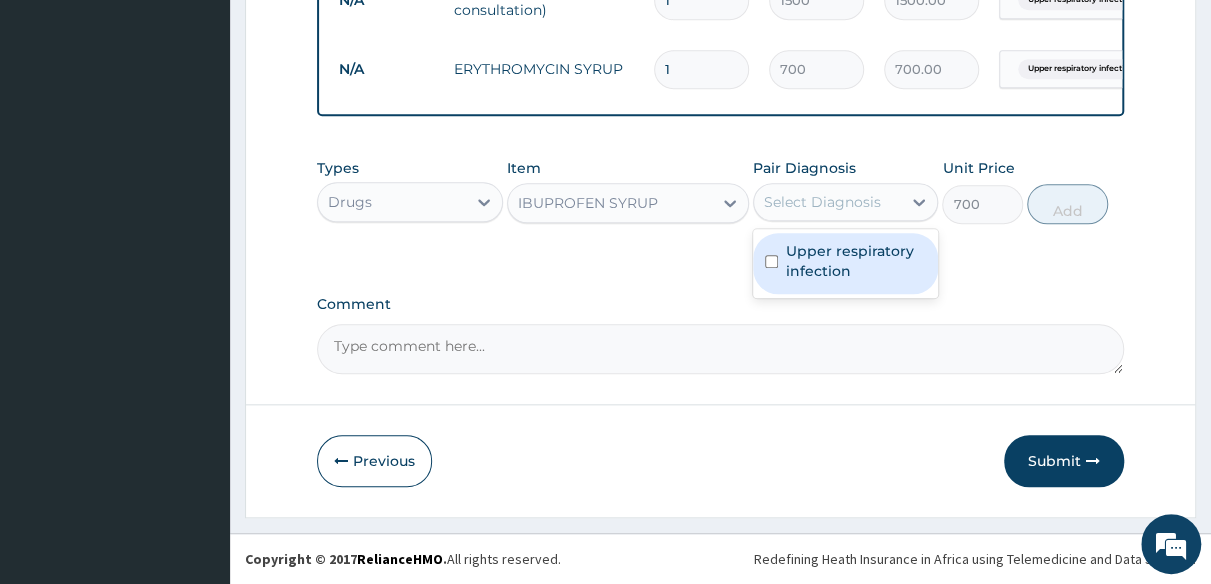 drag, startPoint x: 788, startPoint y: 205, endPoint x: 809, endPoint y: 219, distance: 25.23886 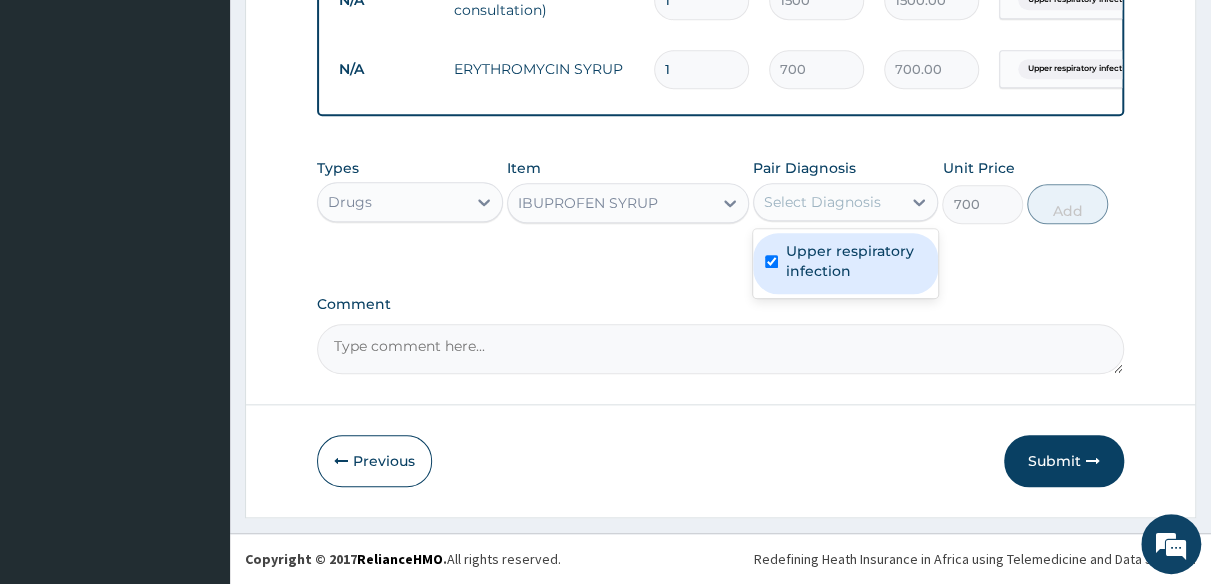 checkbox on "true" 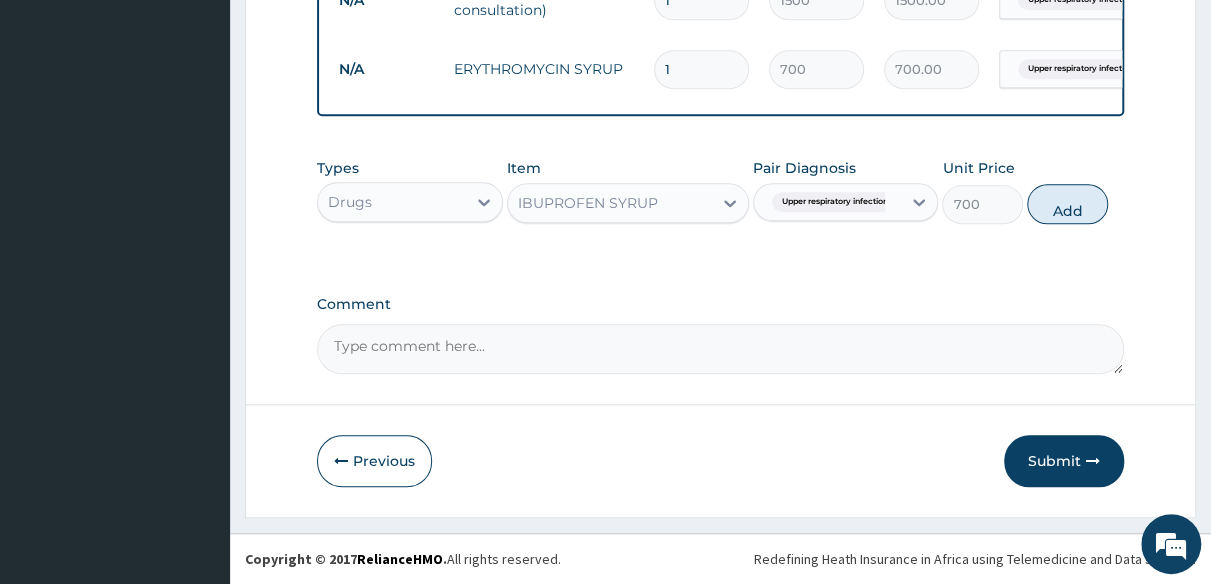 click on "Types Drugs Item IBUPROFEN SYRUP Pair Diagnosis Upper respiratory infection Unit Price 700 Add" at bounding box center (720, 191) 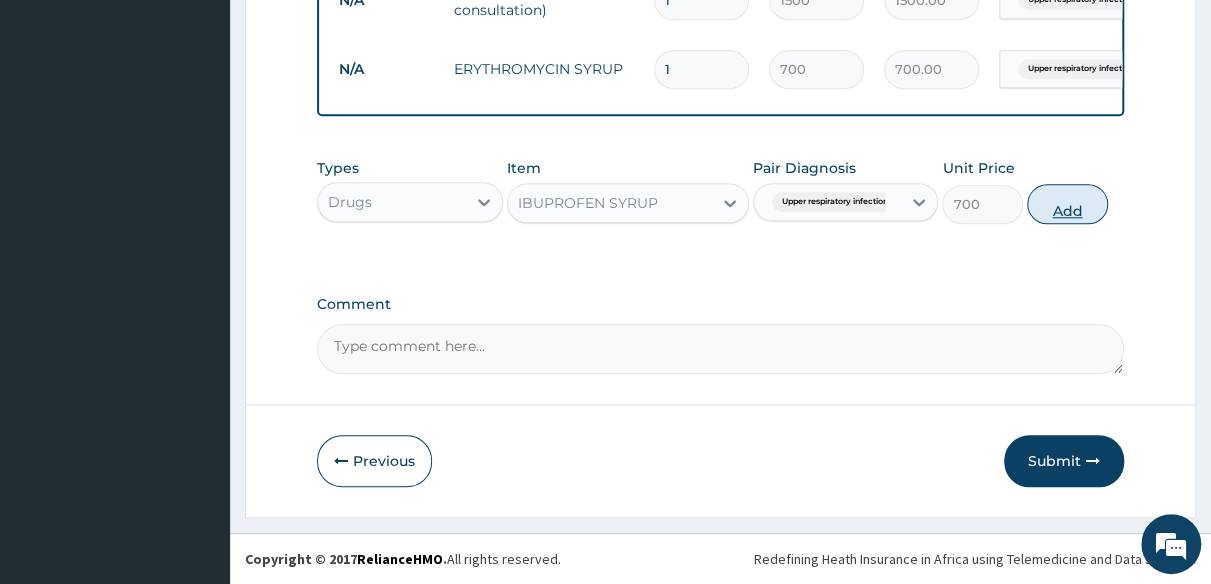 click on "Add" at bounding box center [1067, 204] 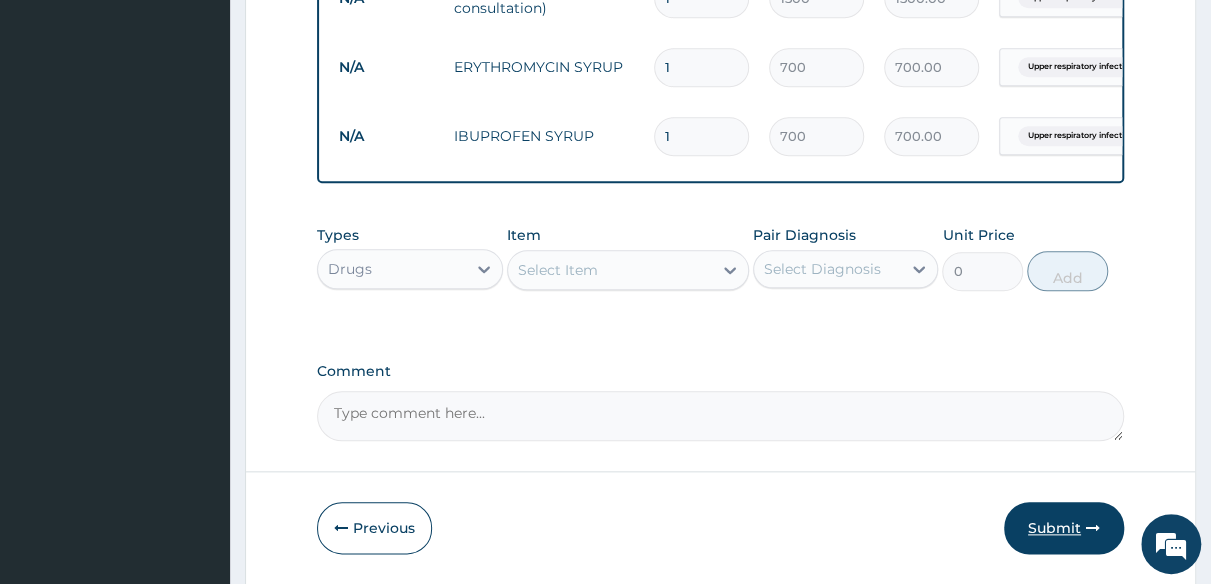 click on "Submit" at bounding box center [1064, 528] 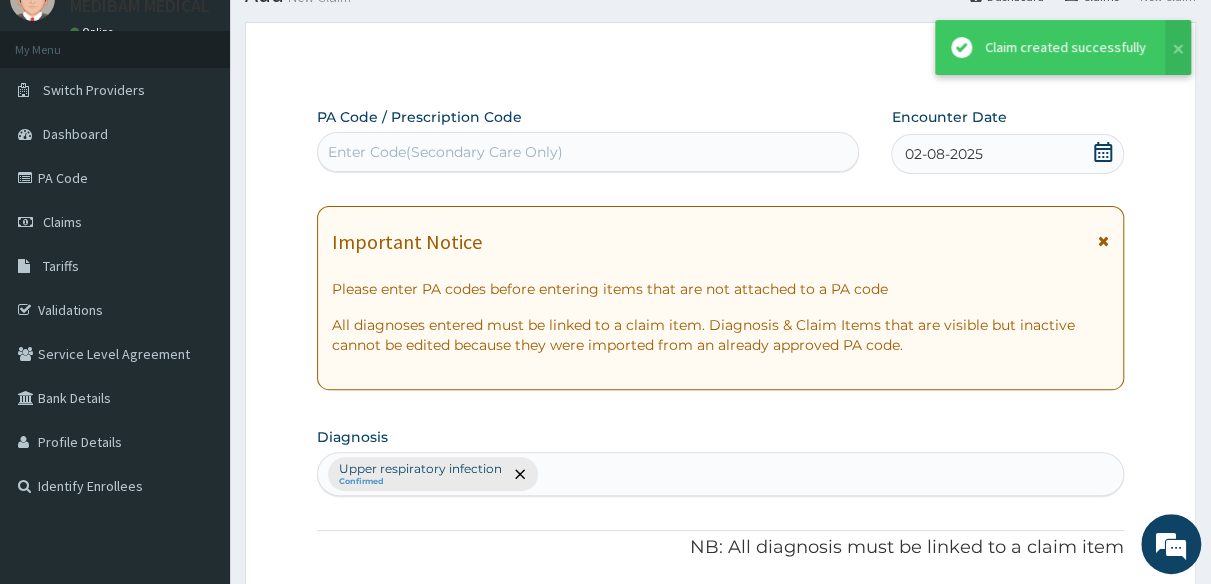 scroll, scrollTop: 834, scrollLeft: 0, axis: vertical 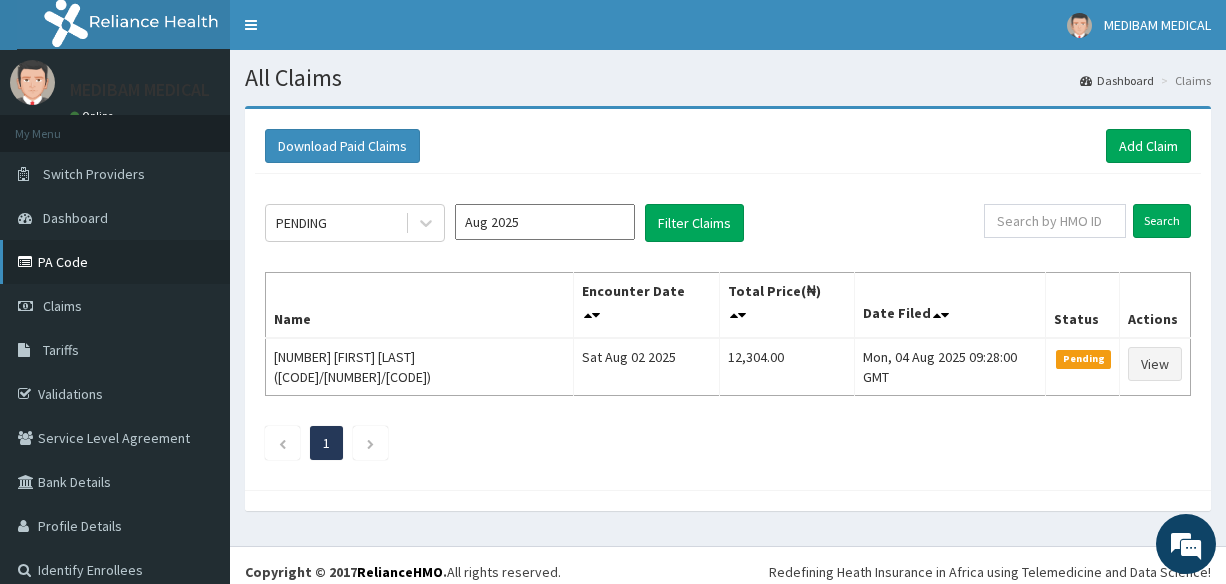 click on "PA Code" at bounding box center (115, 262) 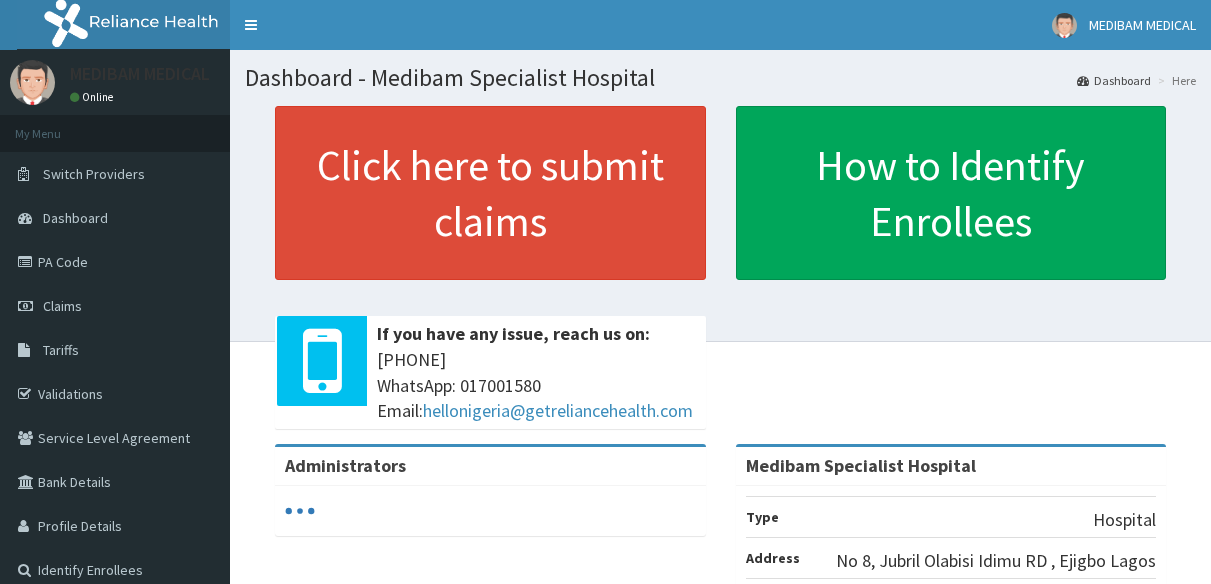 scroll, scrollTop: 0, scrollLeft: 0, axis: both 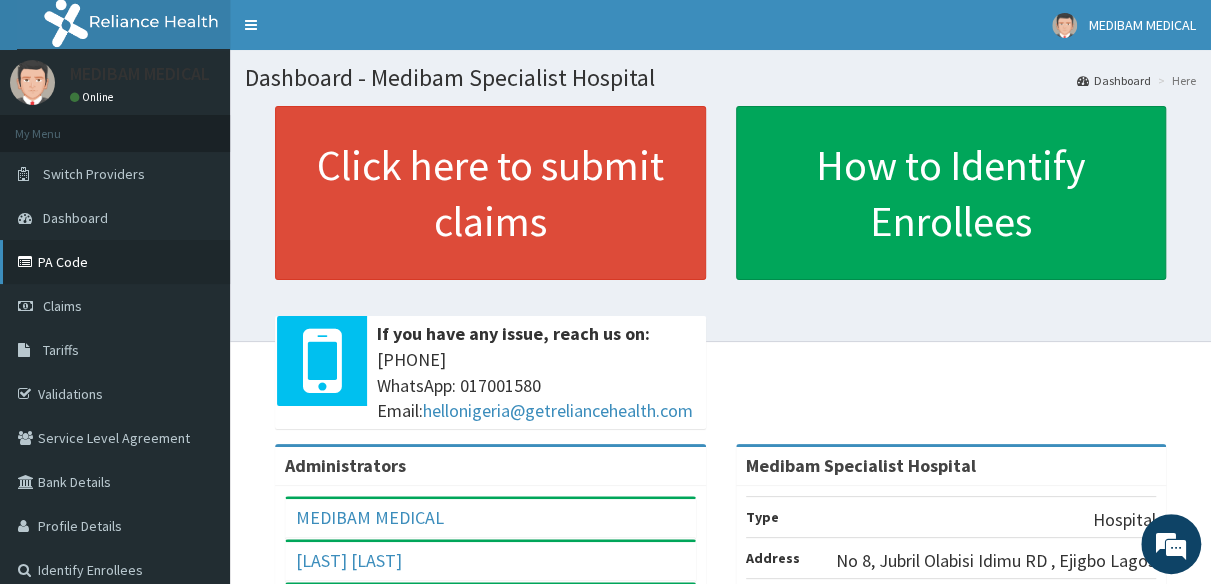 click on "PA Code" at bounding box center [115, 262] 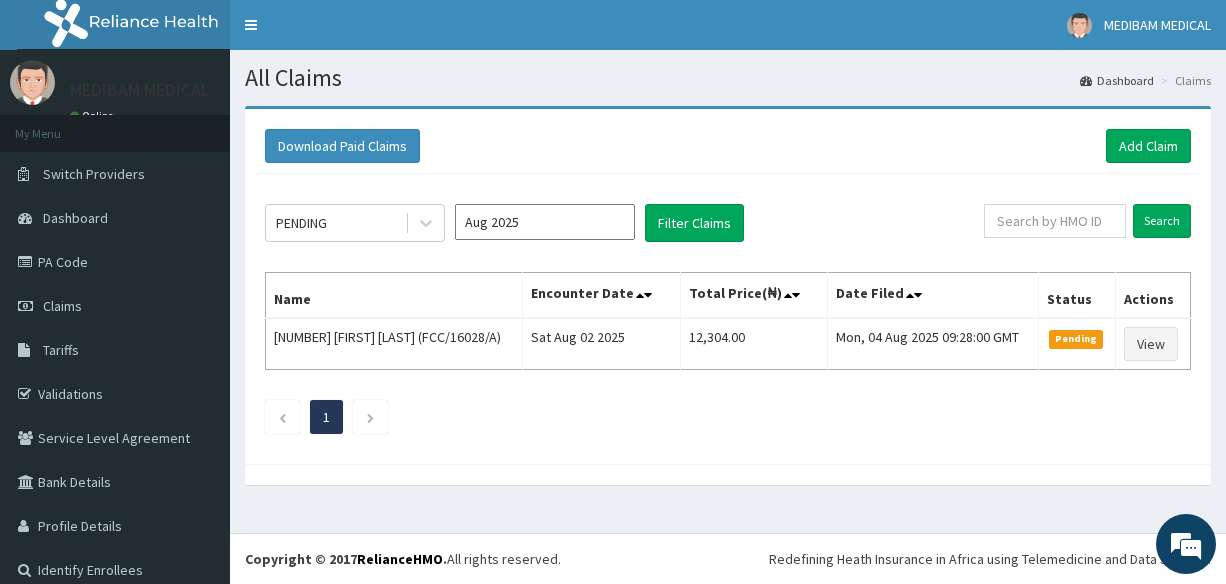 click on "Add Claim" at bounding box center (1148, 146) 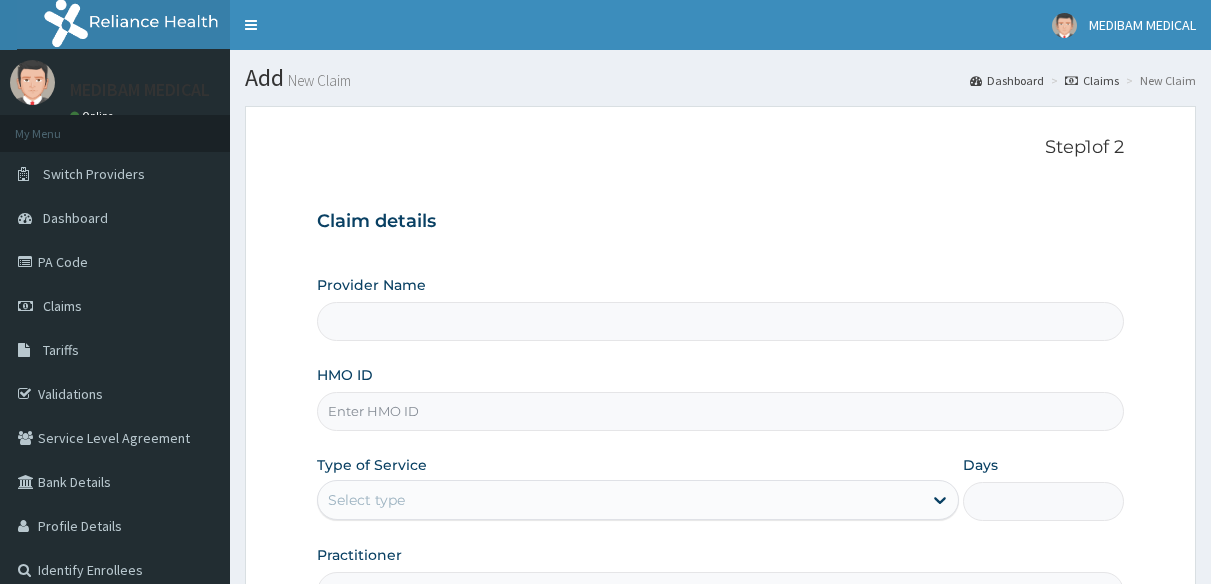 scroll, scrollTop: 0, scrollLeft: 0, axis: both 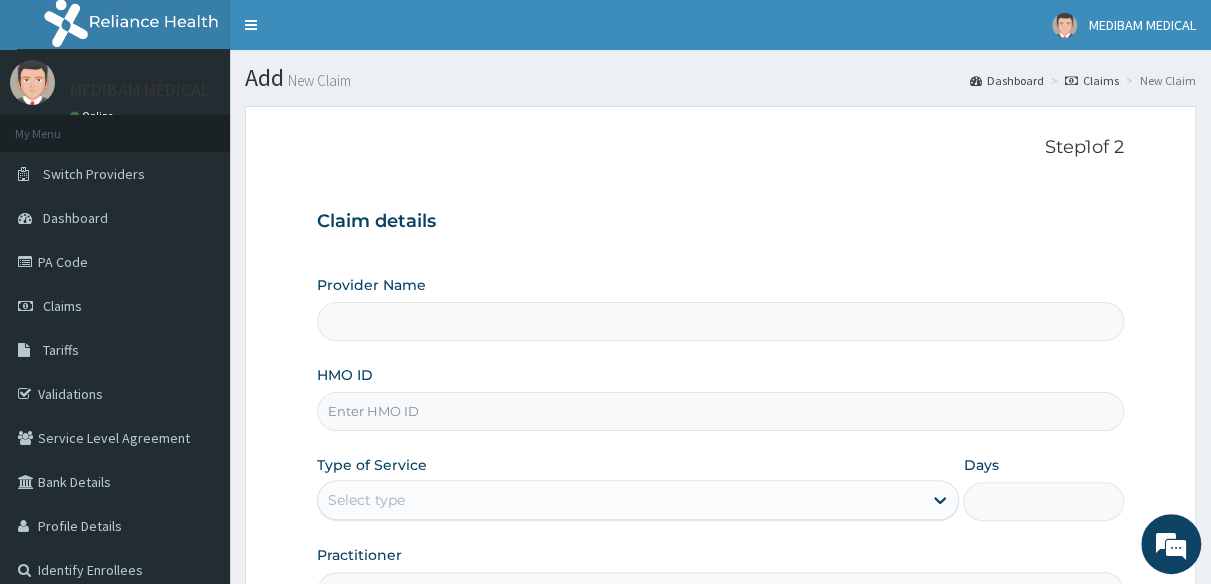 click on "HMO ID" at bounding box center [720, 411] 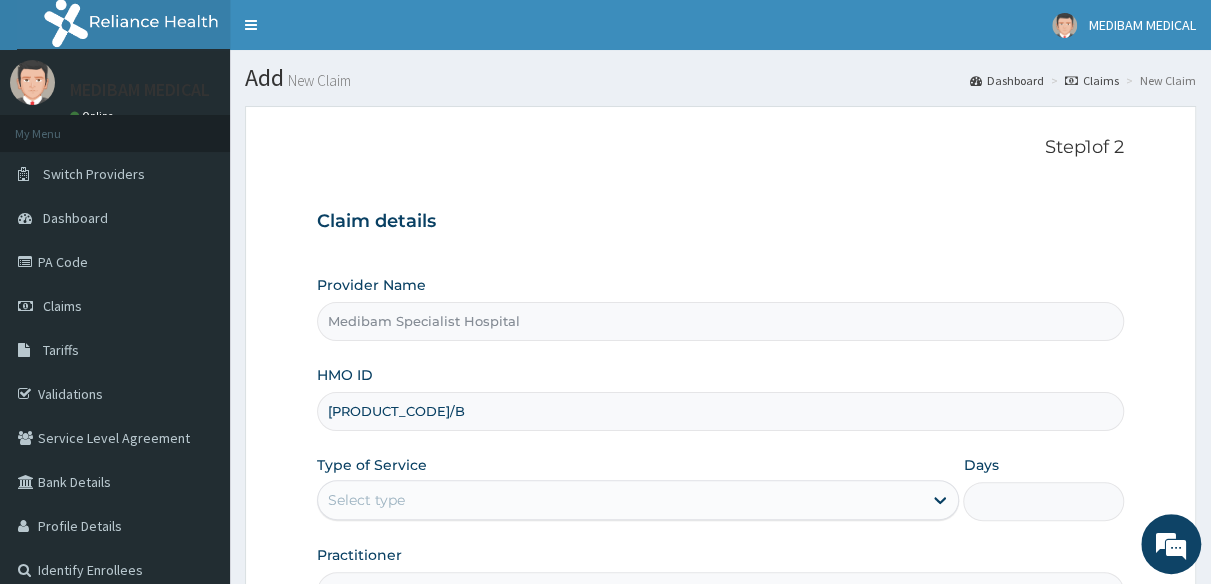 scroll, scrollTop: 0, scrollLeft: 0, axis: both 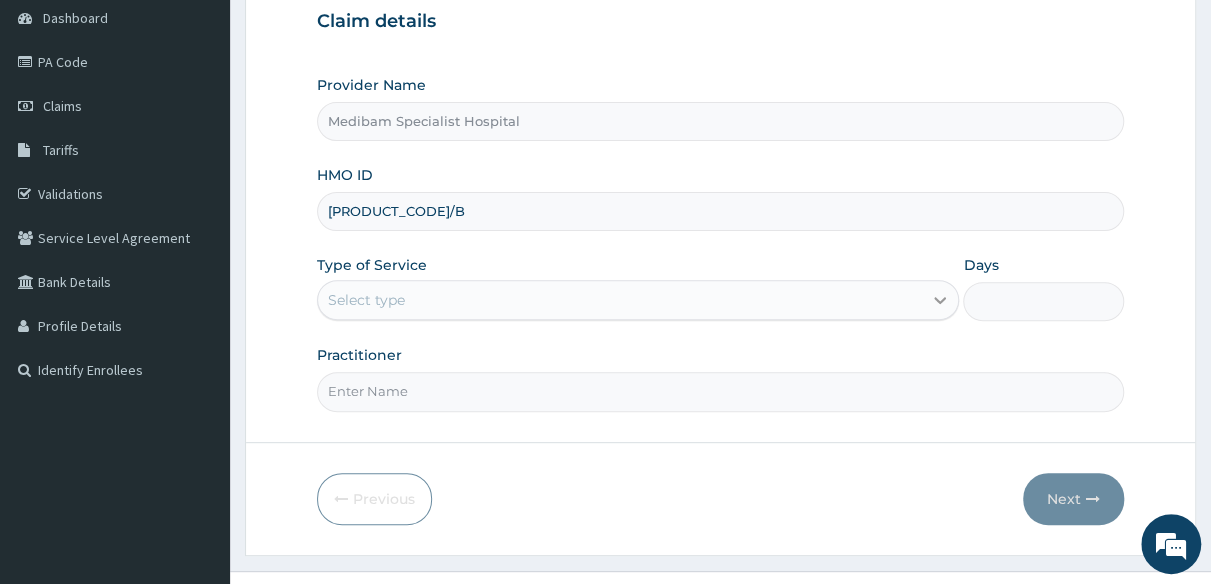 type on "CHL/10494/B" 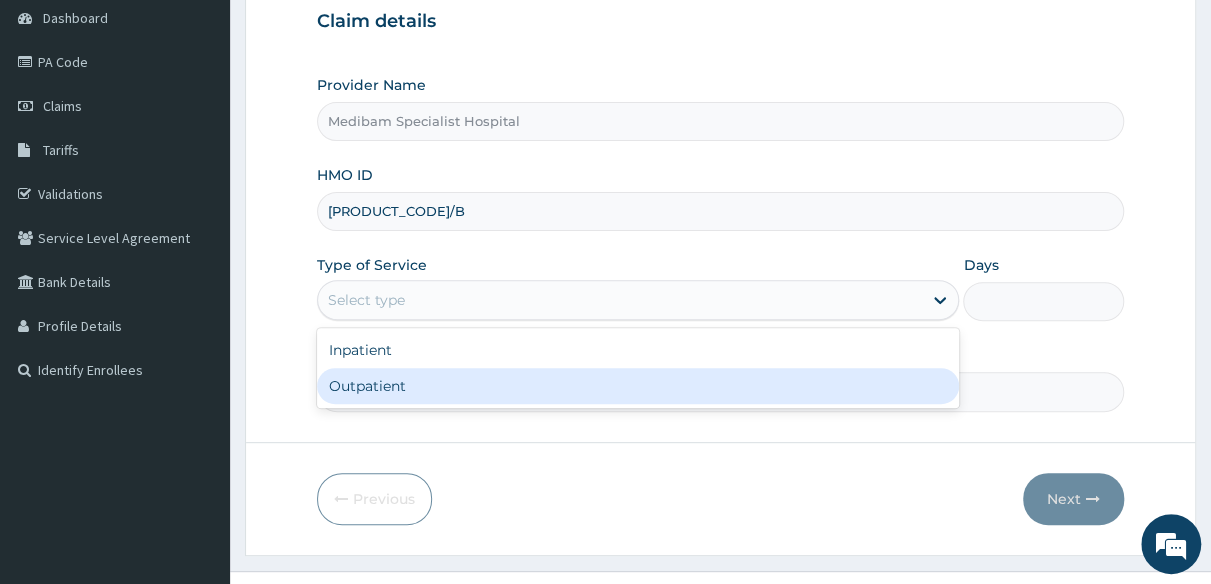 click on "Outpatient" at bounding box center [638, 386] 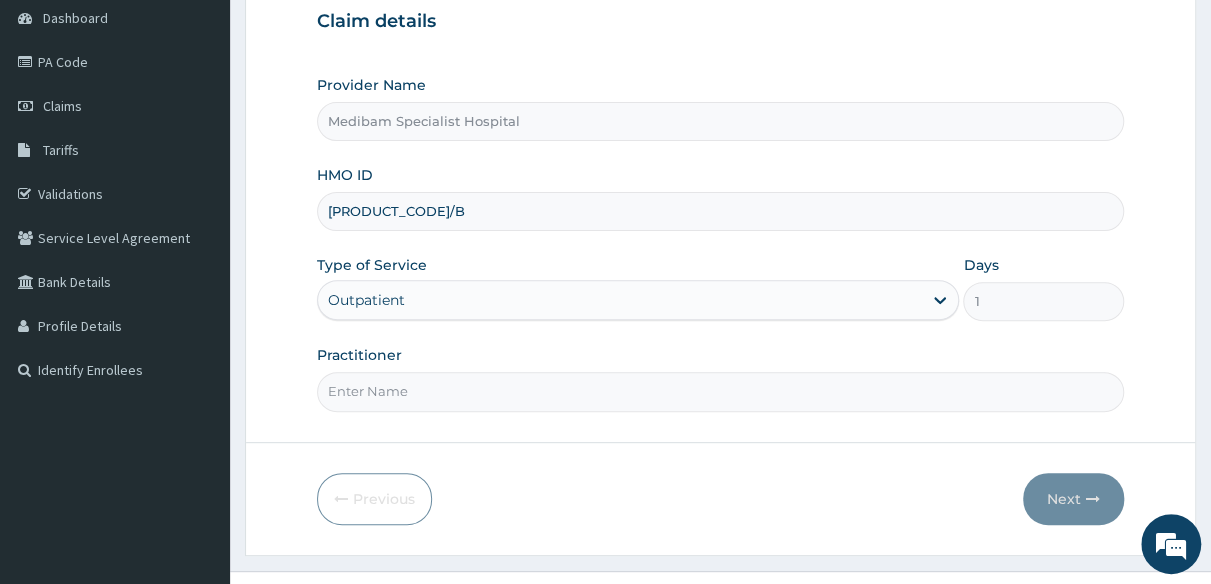 click on "Practitioner" at bounding box center (720, 391) 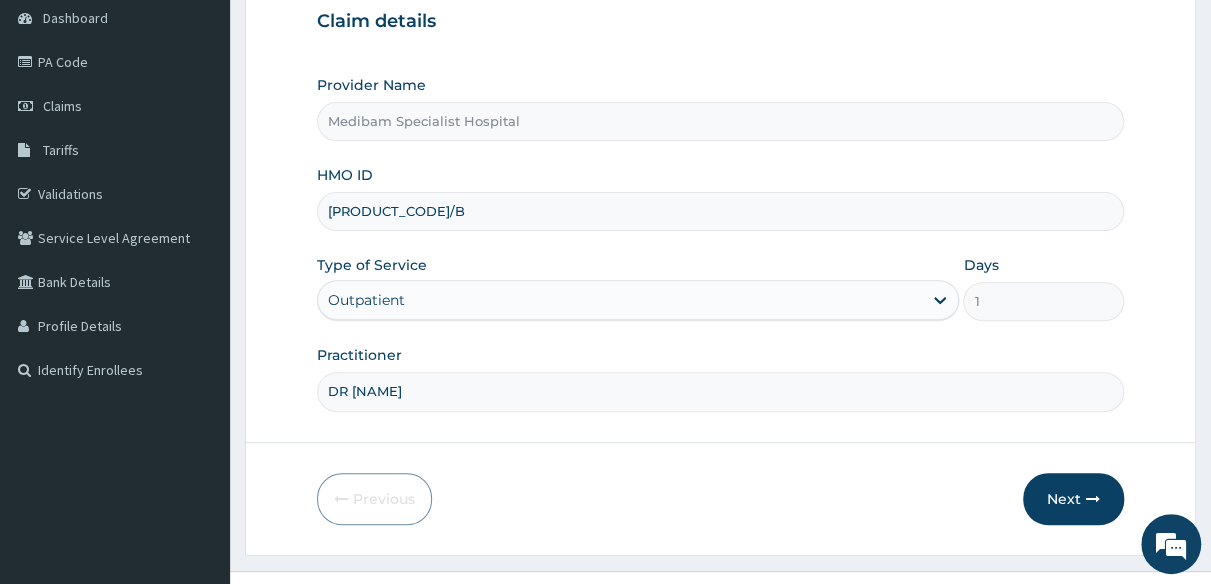 type on "dr glory" 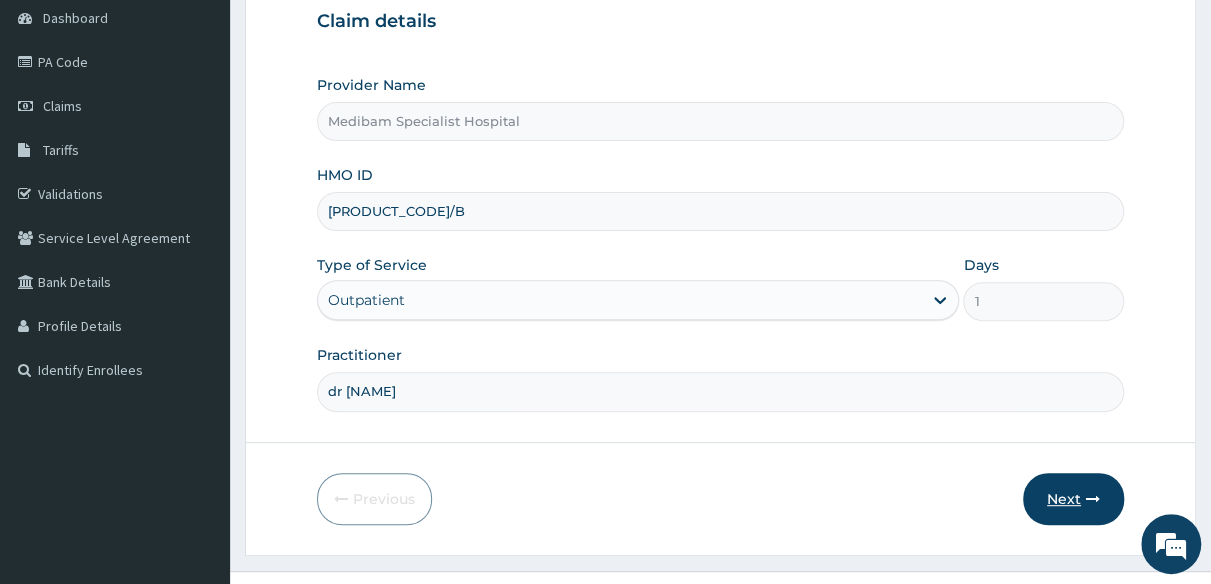 click on "Next" at bounding box center [1073, 499] 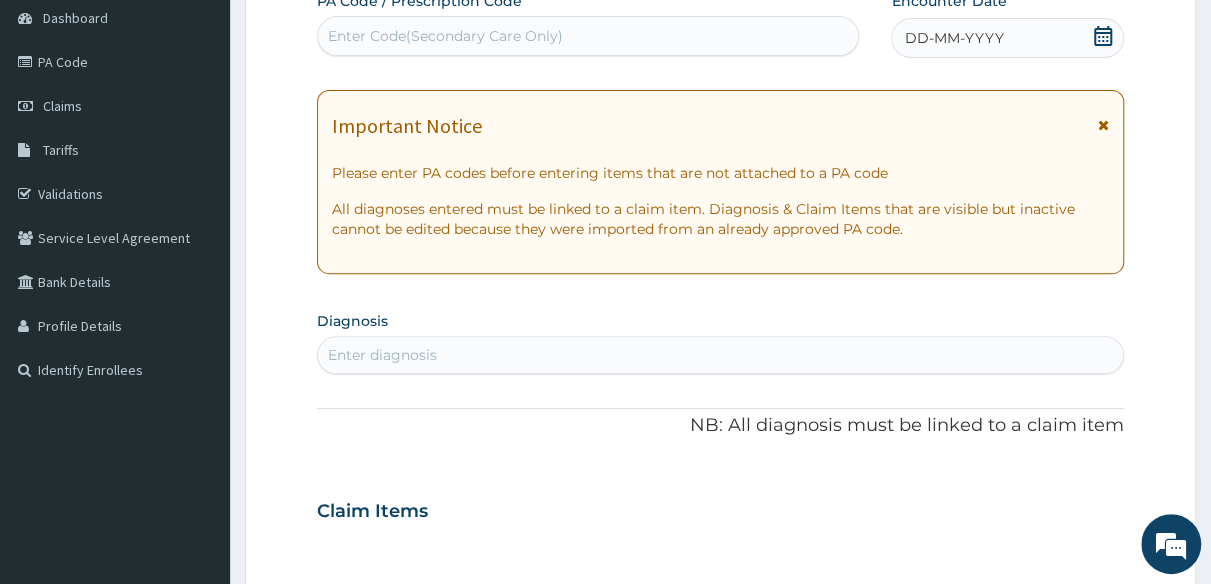 click on "DD-MM-YYYY" at bounding box center [953, 38] 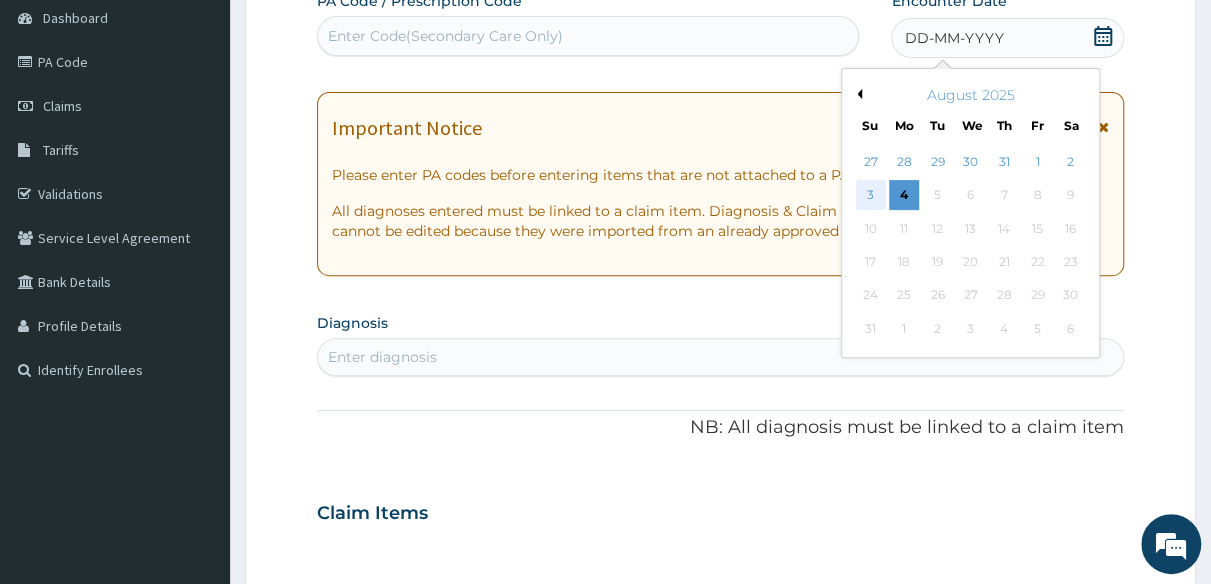 click on "3" at bounding box center [871, 196] 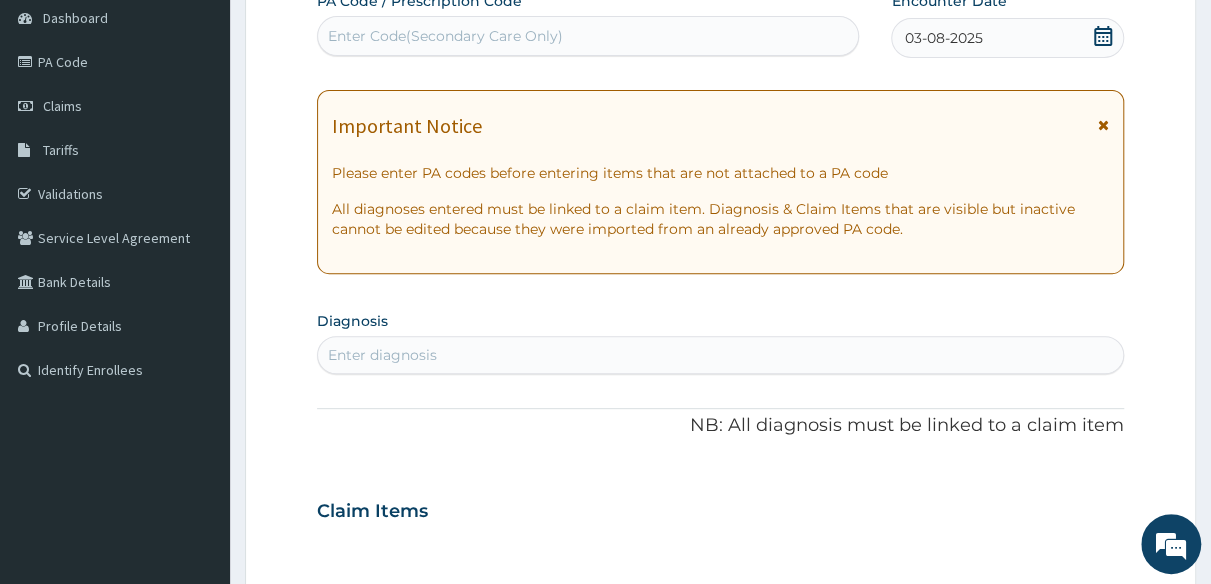 click on "Enter diagnosis" at bounding box center [720, 355] 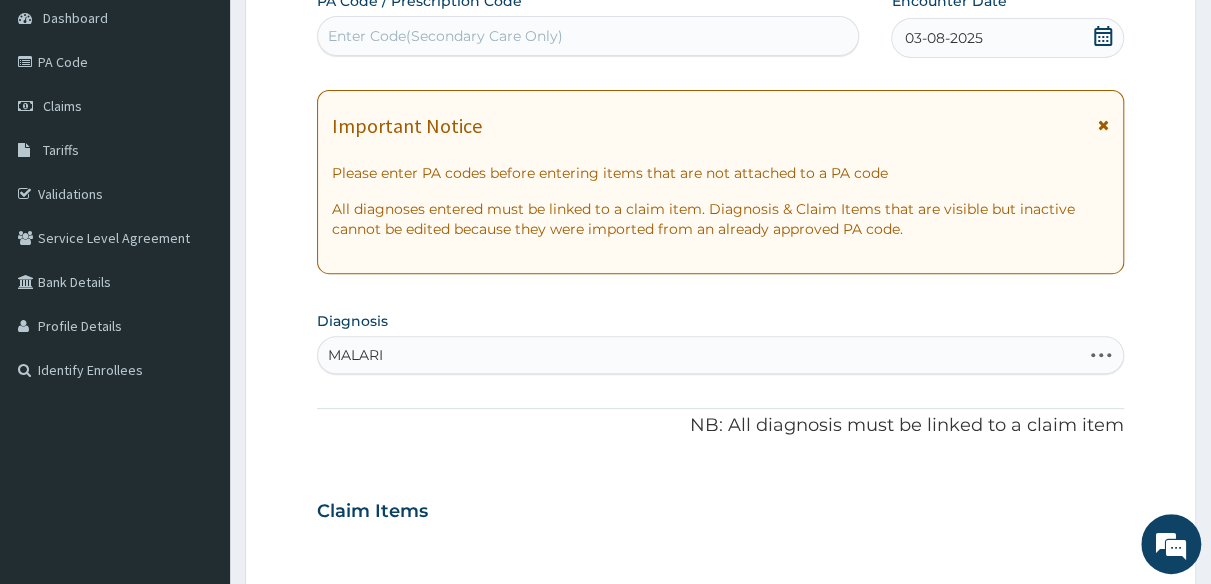 type on "MALARIA" 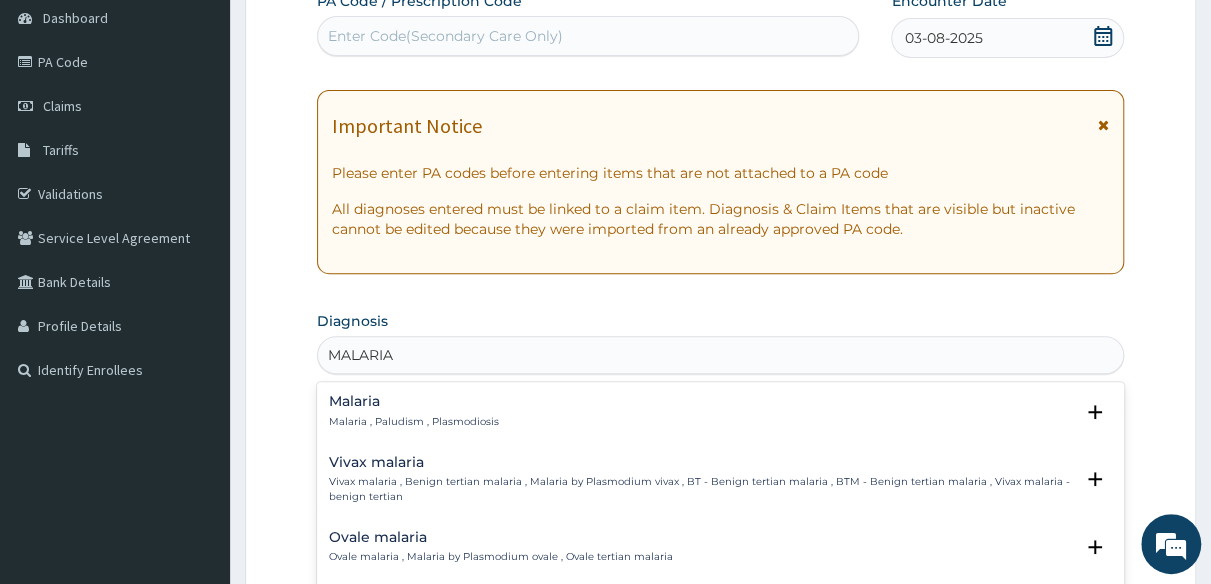 click on "Malaria , Paludism , Plasmodiosis" at bounding box center [414, 422] 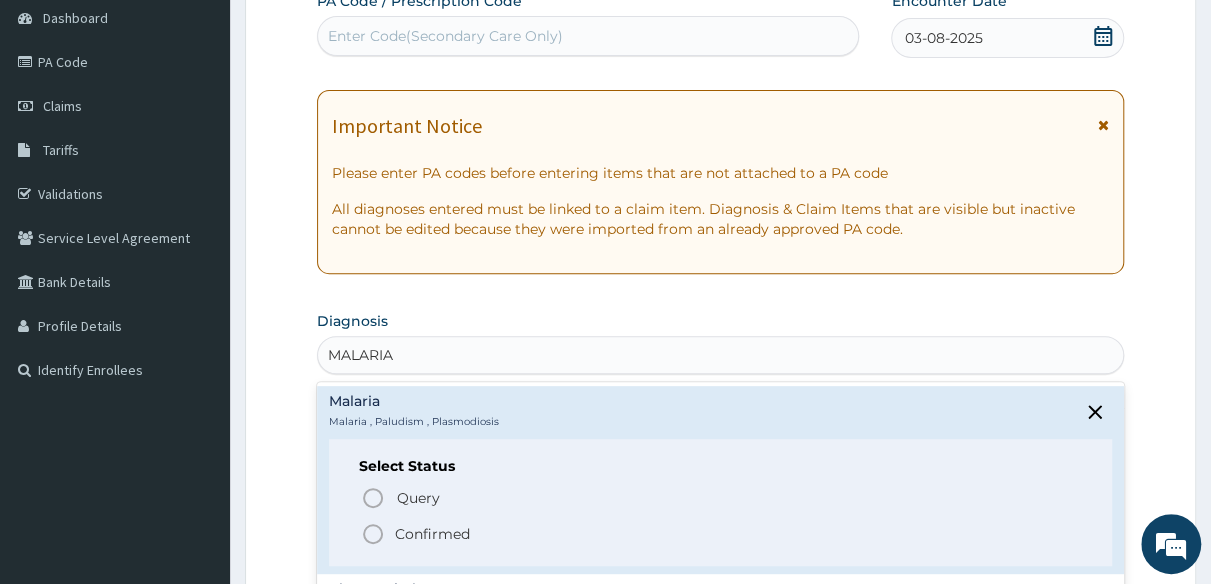 click 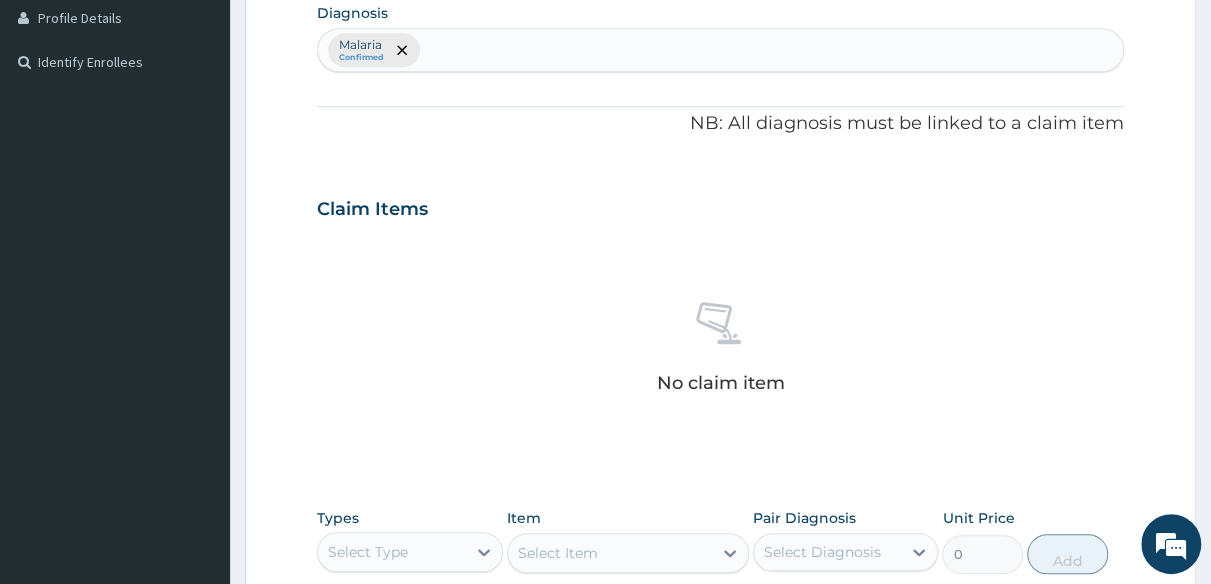 scroll, scrollTop: 600, scrollLeft: 0, axis: vertical 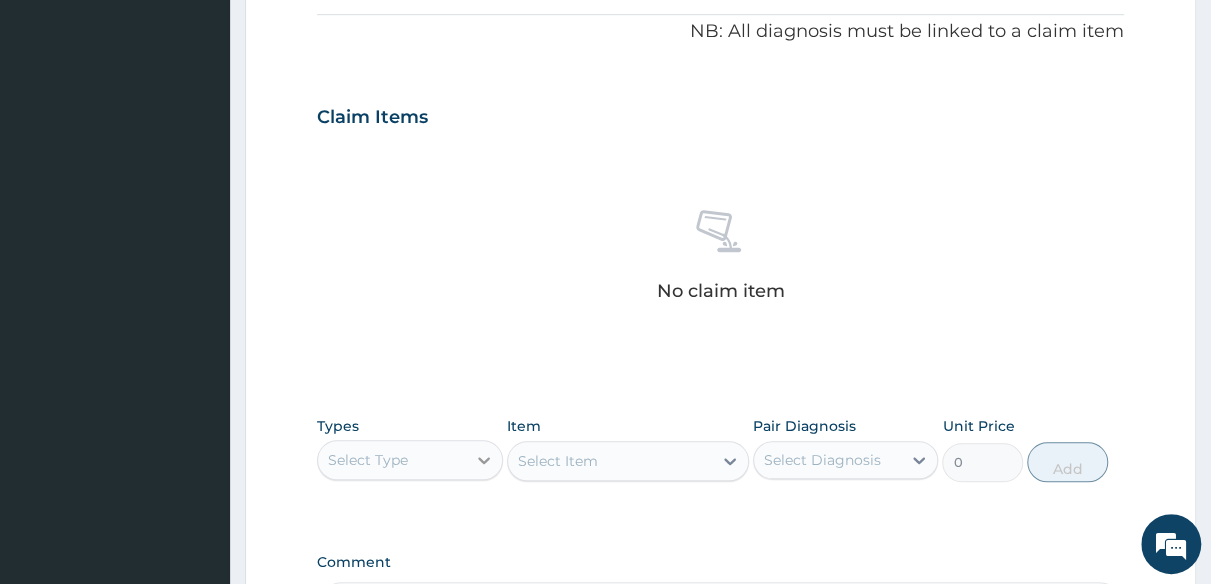 click 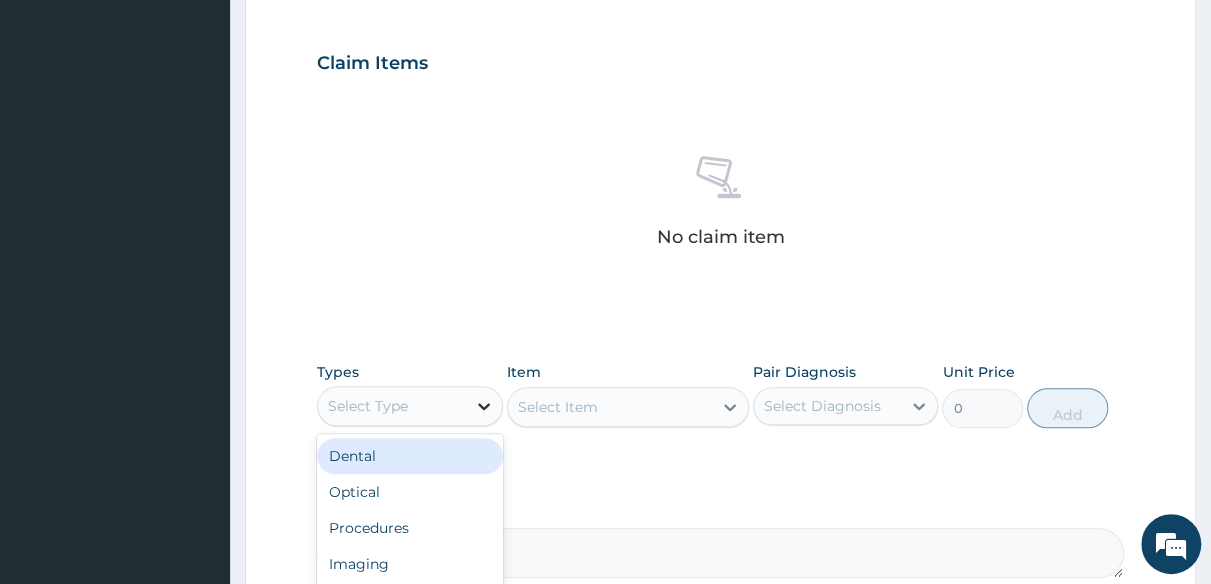 scroll, scrollTop: 700, scrollLeft: 0, axis: vertical 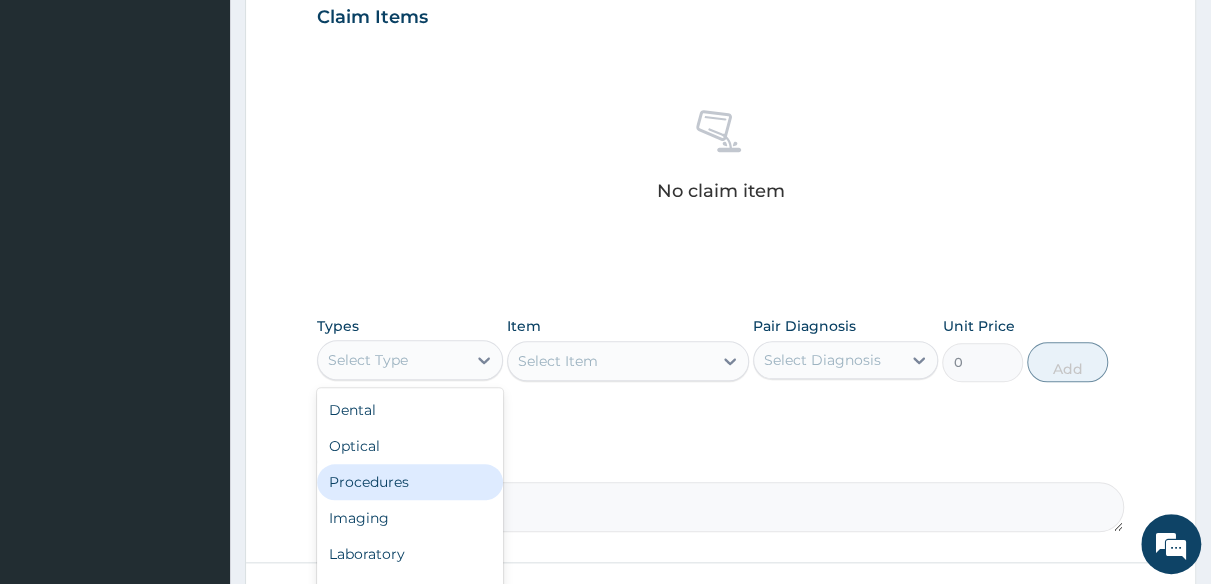 drag, startPoint x: 456, startPoint y: 479, endPoint x: 574, endPoint y: 395, distance: 144.84474 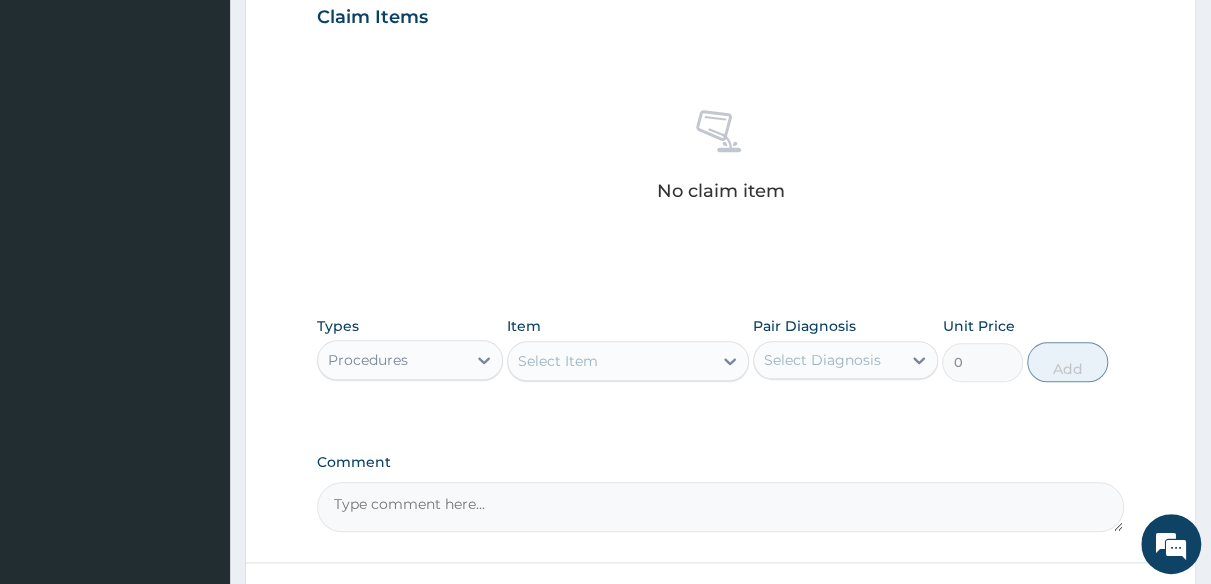 click on "Select Item" at bounding box center (628, 361) 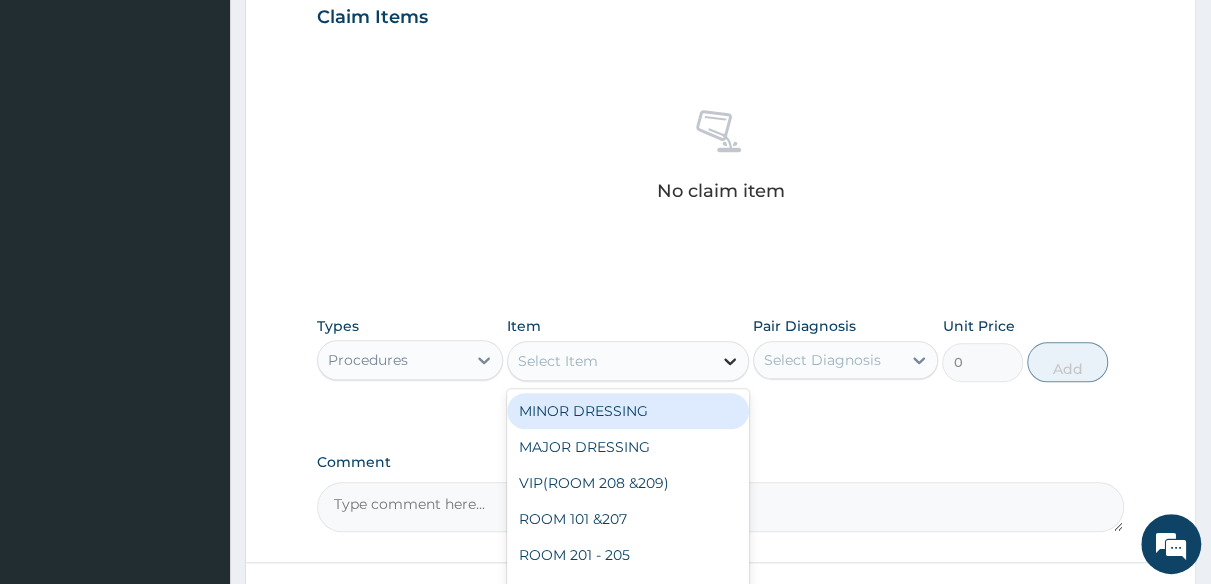 click 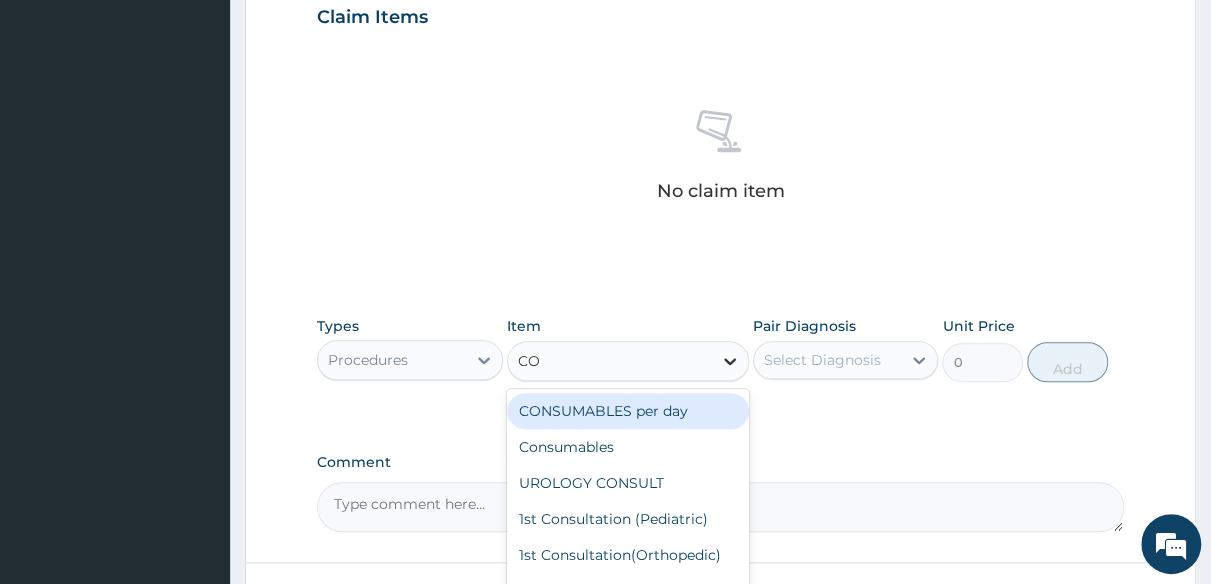 type on "CON" 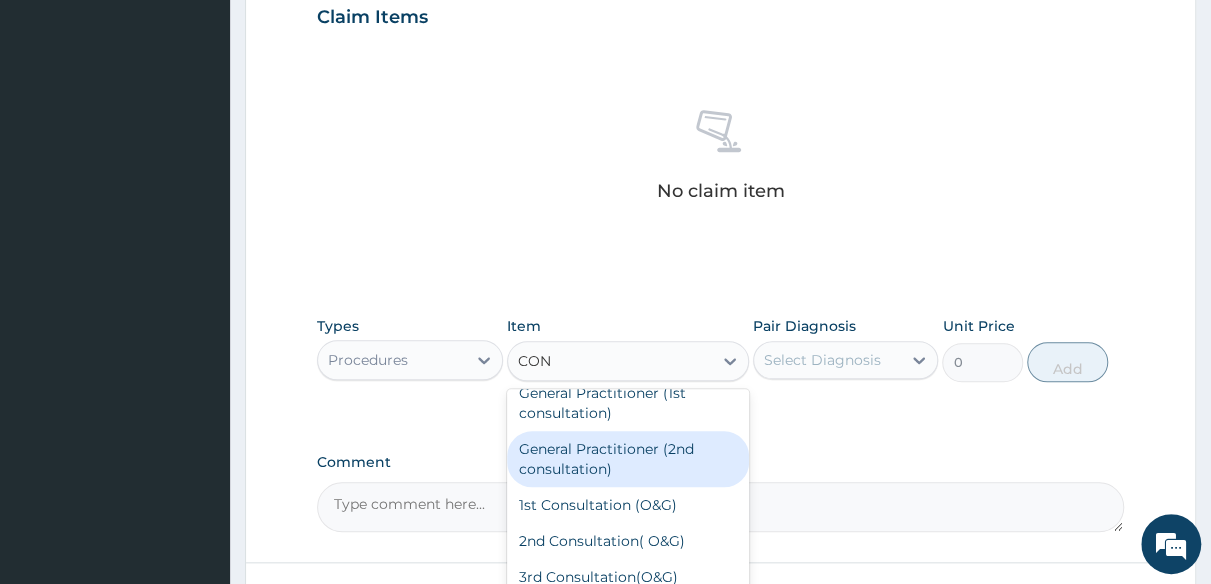 scroll, scrollTop: 200, scrollLeft: 0, axis: vertical 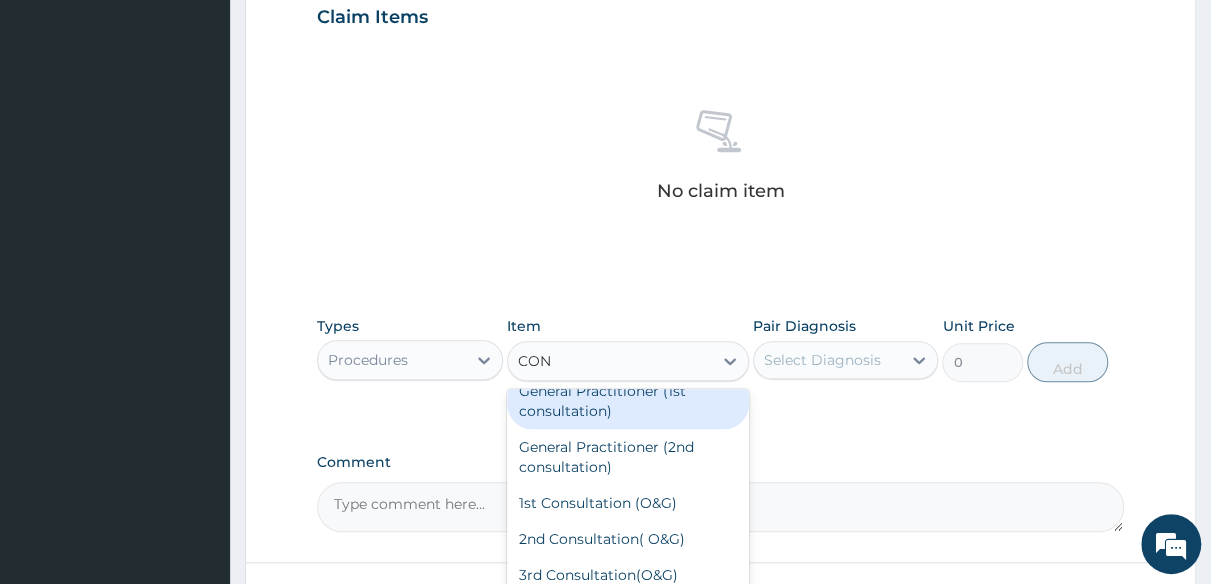 click on "General Practitioner (1st consultation)" at bounding box center [628, 401] 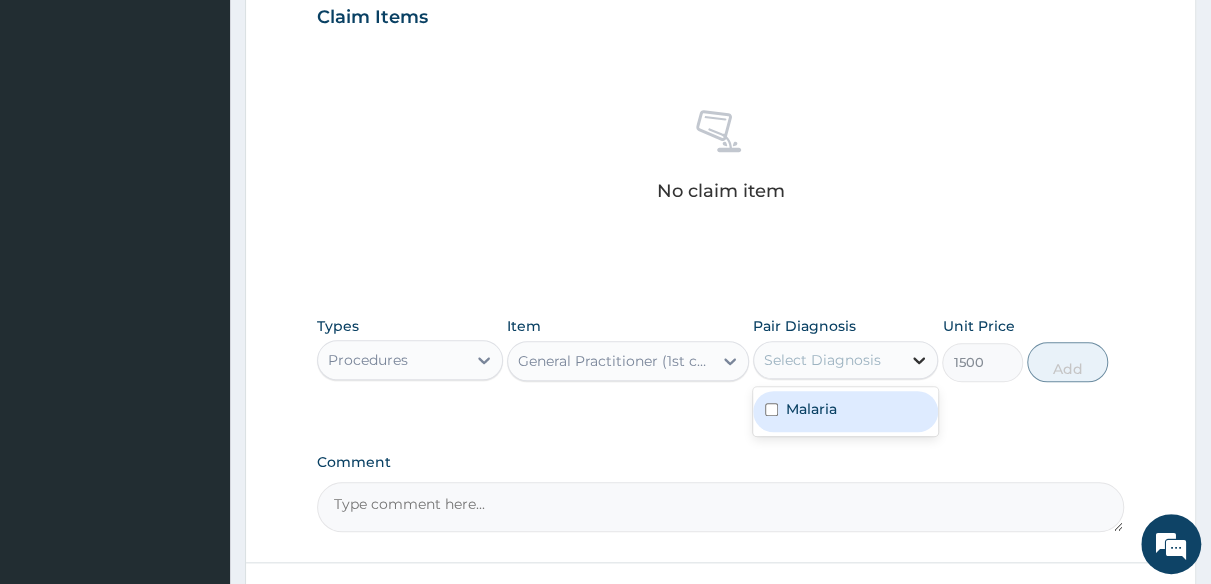 click at bounding box center (919, 360) 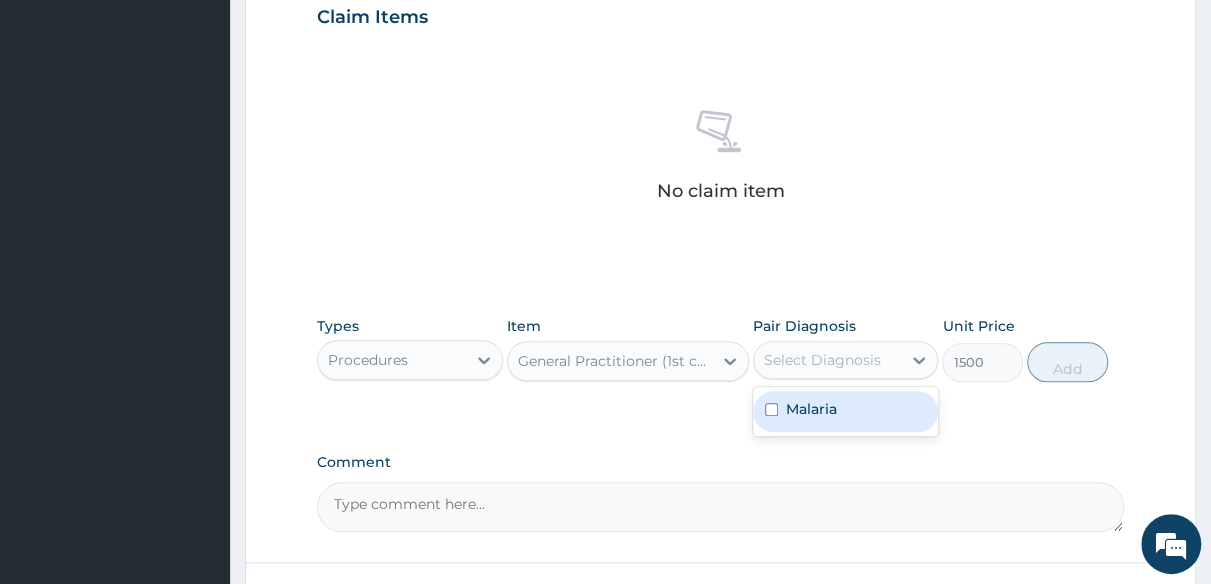 click on "Malaria" at bounding box center [846, 411] 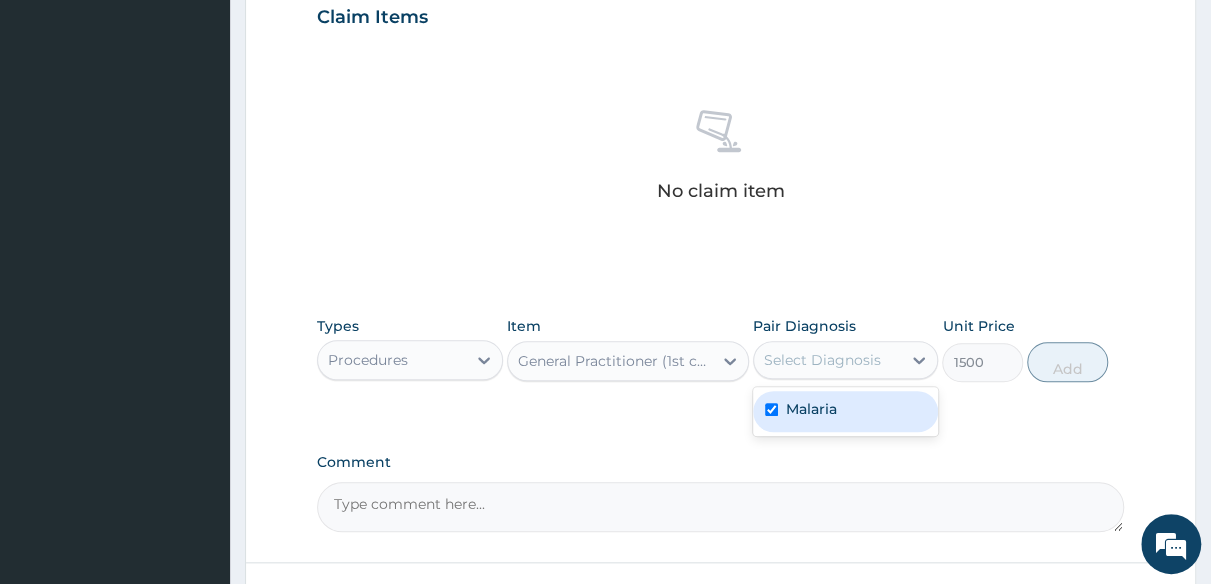 checkbox on "true" 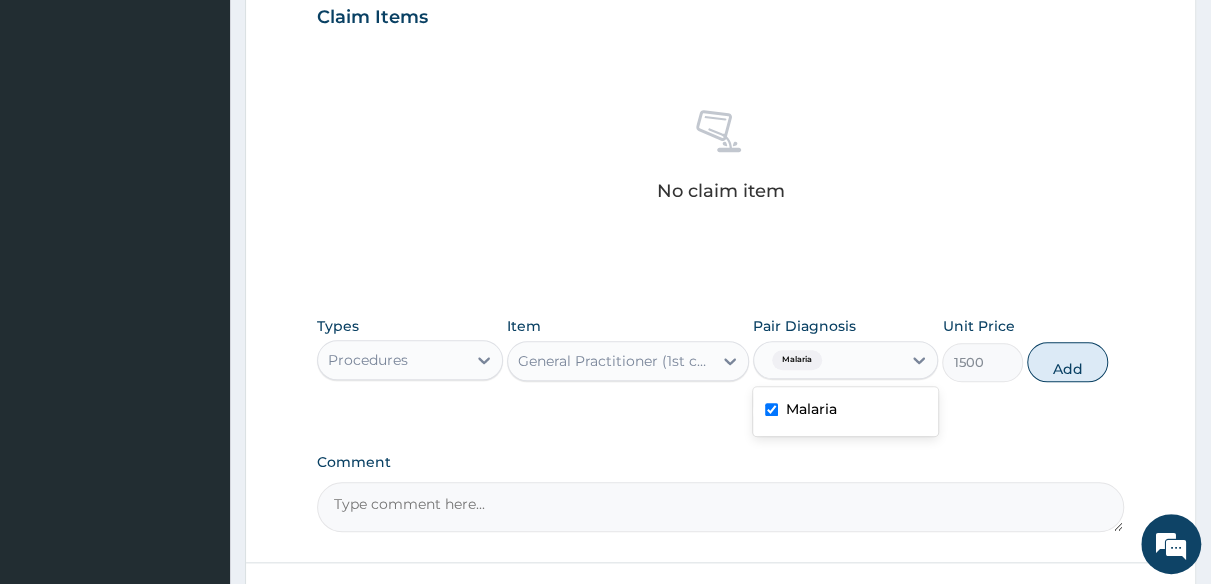 drag, startPoint x: 1044, startPoint y: 358, endPoint x: 981, endPoint y: 361, distance: 63.07139 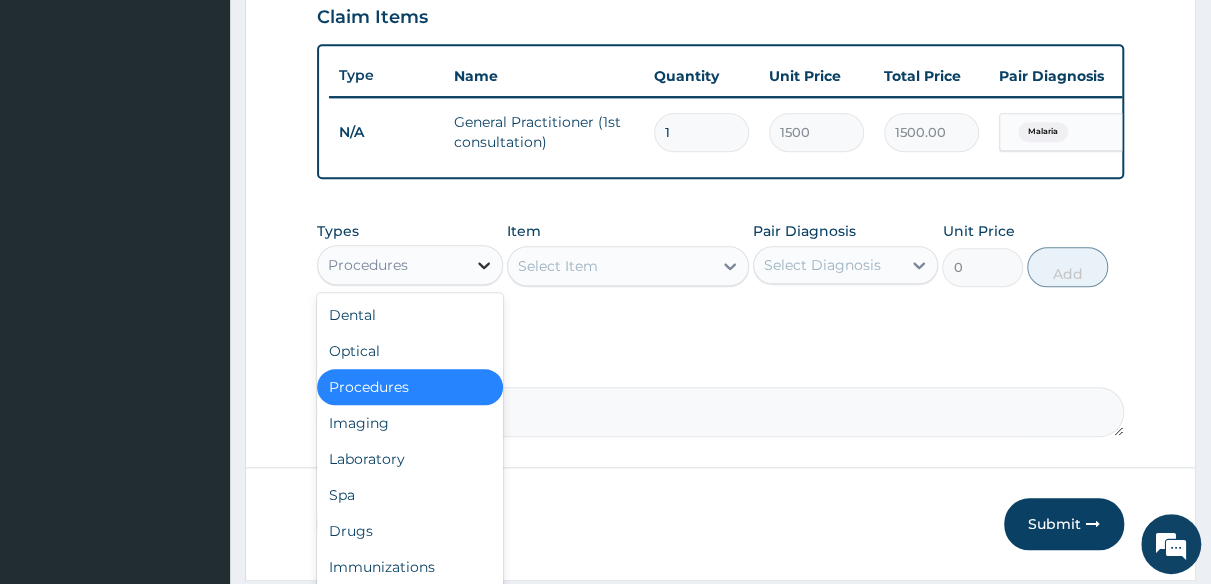 click 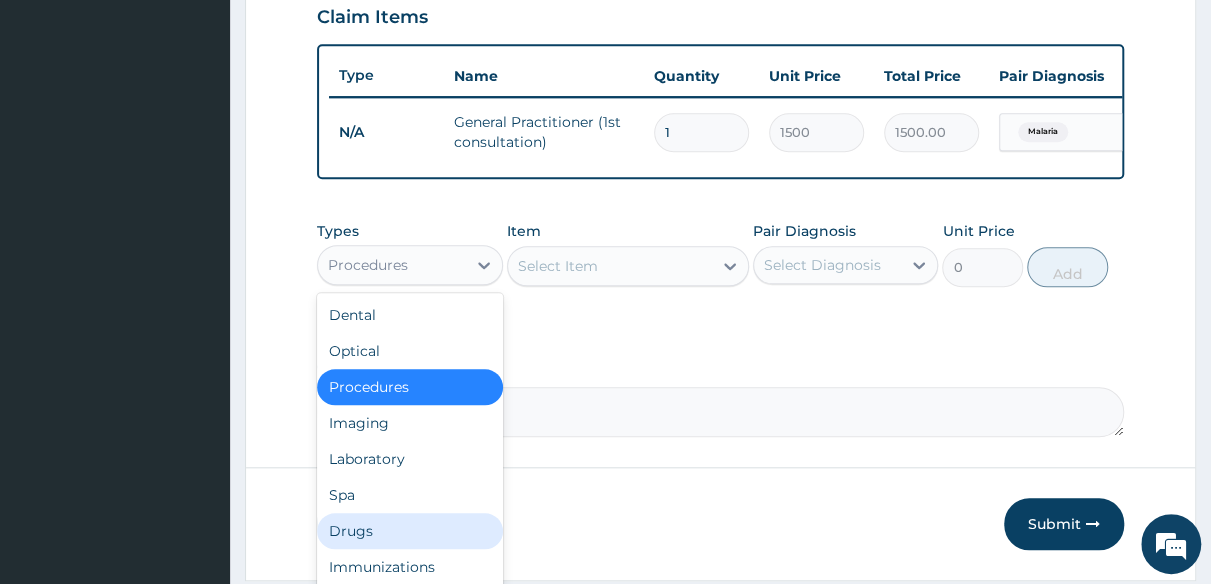 click on "Drugs" at bounding box center [410, 531] 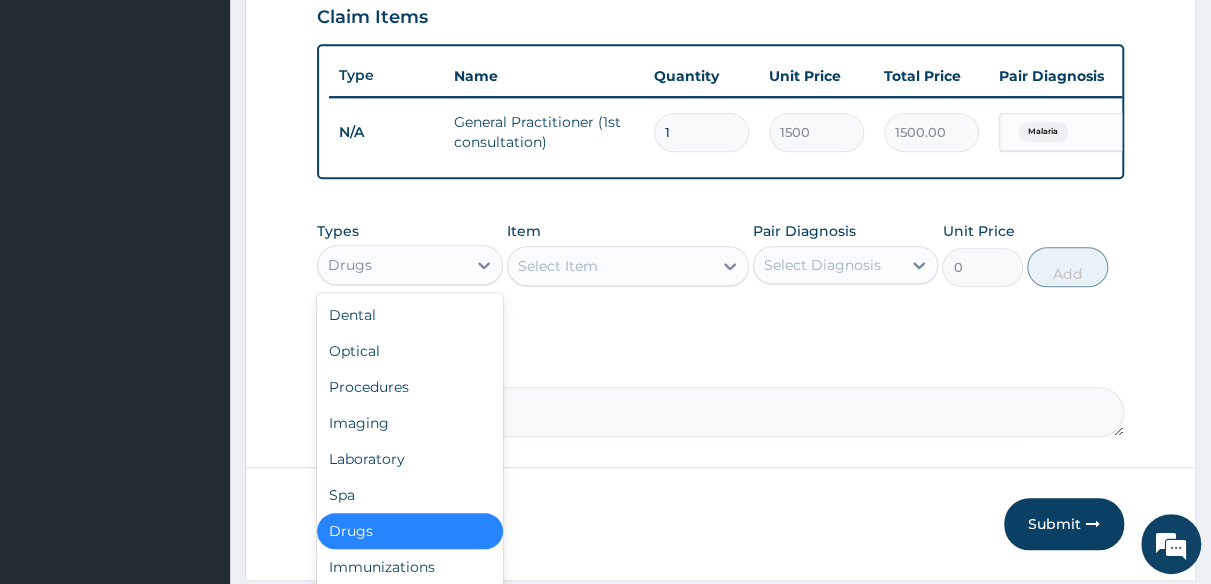 drag, startPoint x: 492, startPoint y: 279, endPoint x: 456, endPoint y: 366, distance: 94.15413 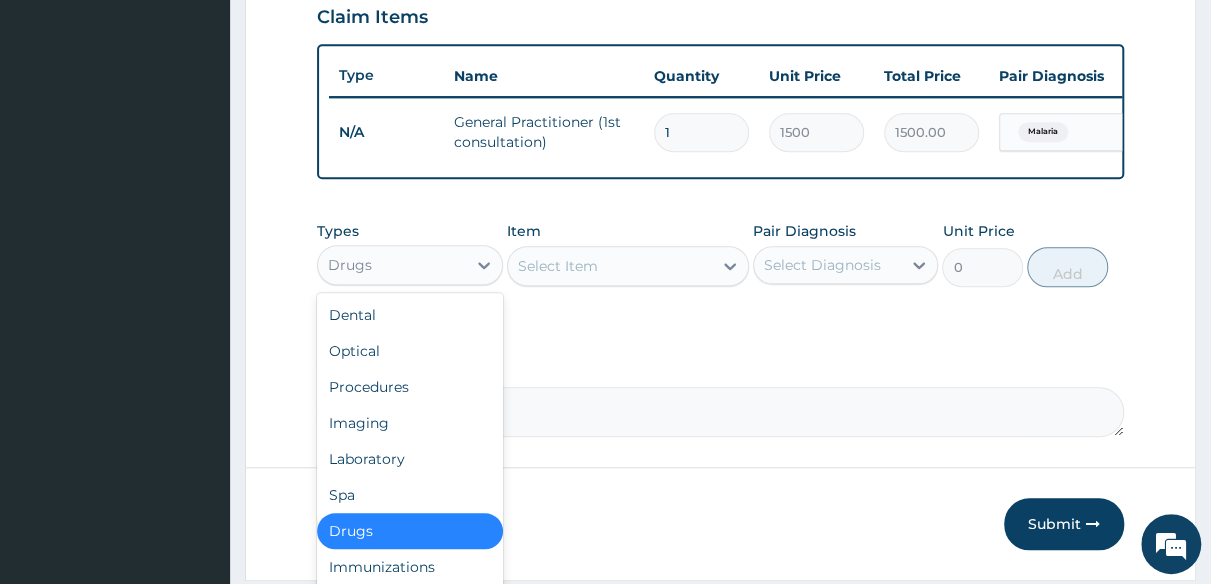 click at bounding box center (484, 265) 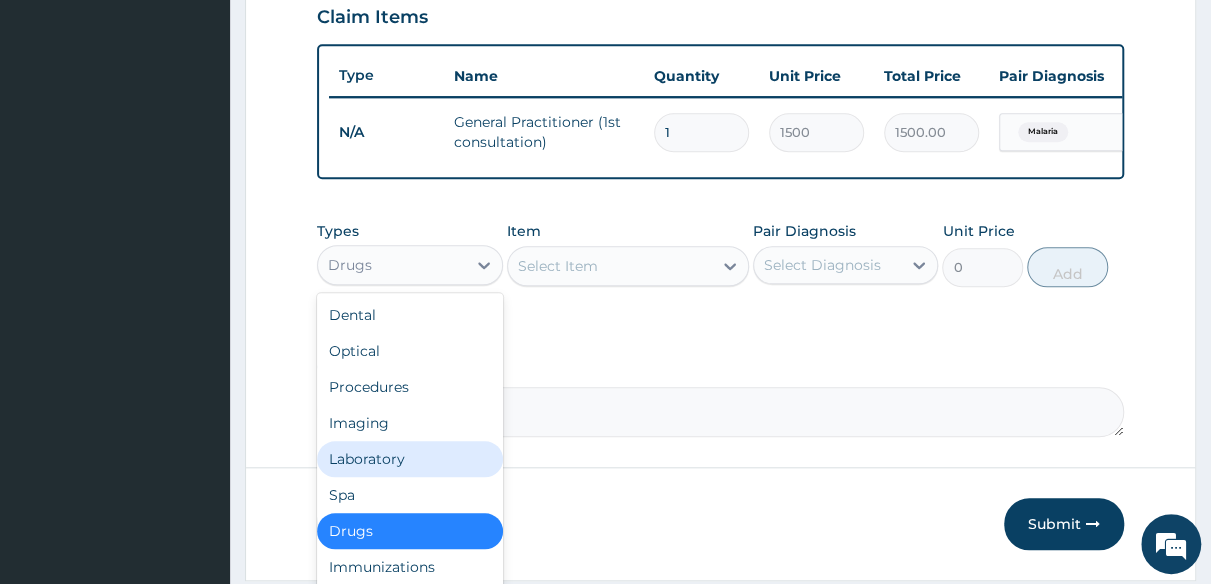 drag, startPoint x: 418, startPoint y: 479, endPoint x: 444, endPoint y: 461, distance: 31.622776 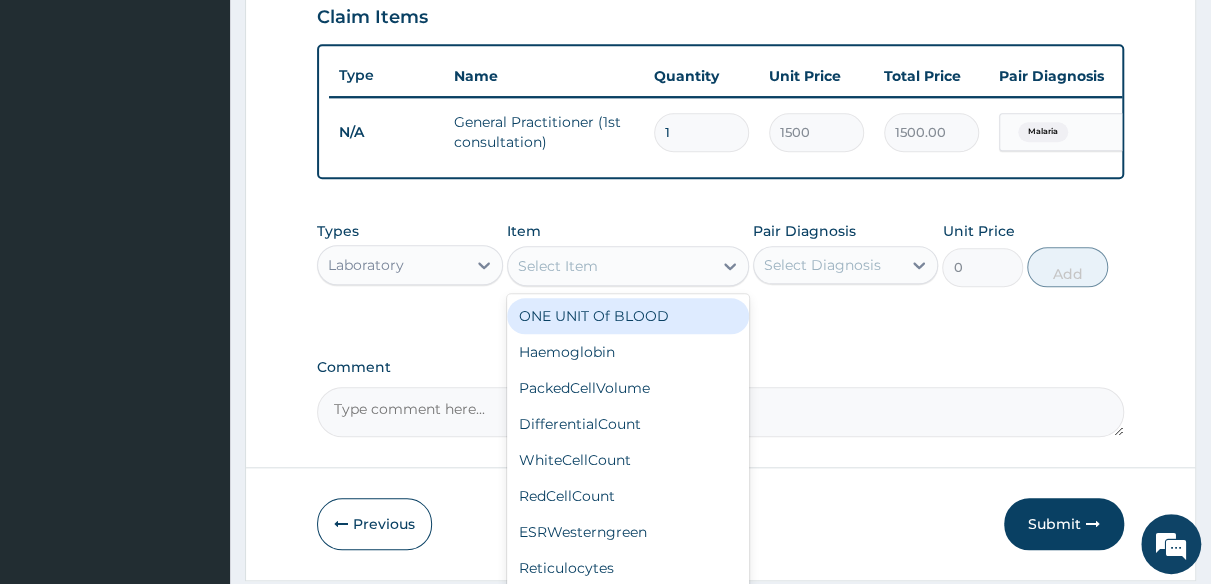 click 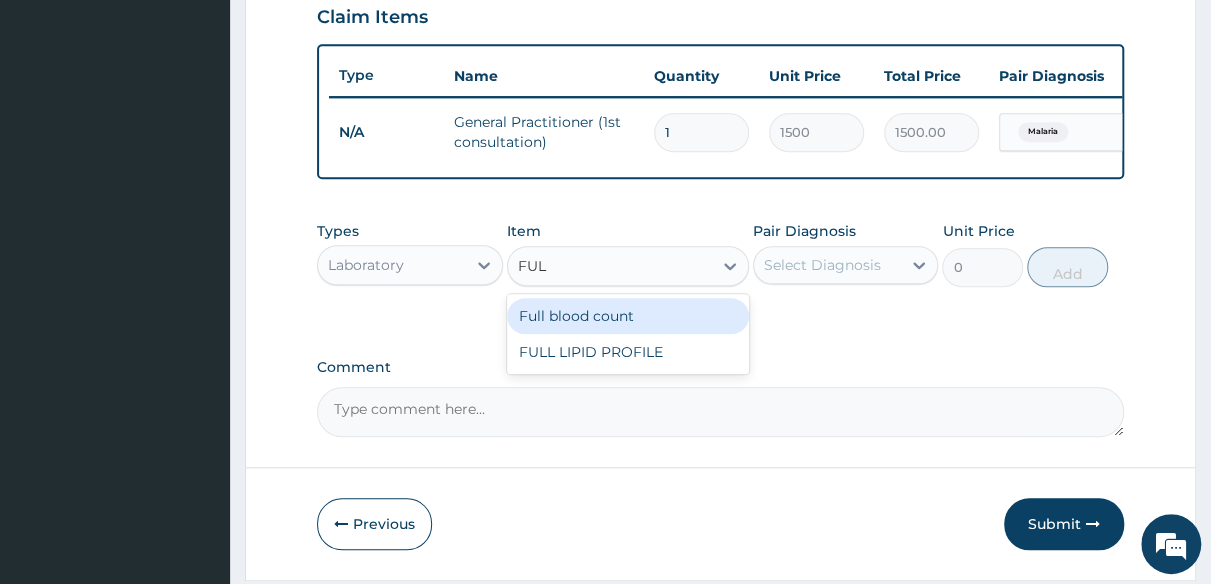 type on "FULL" 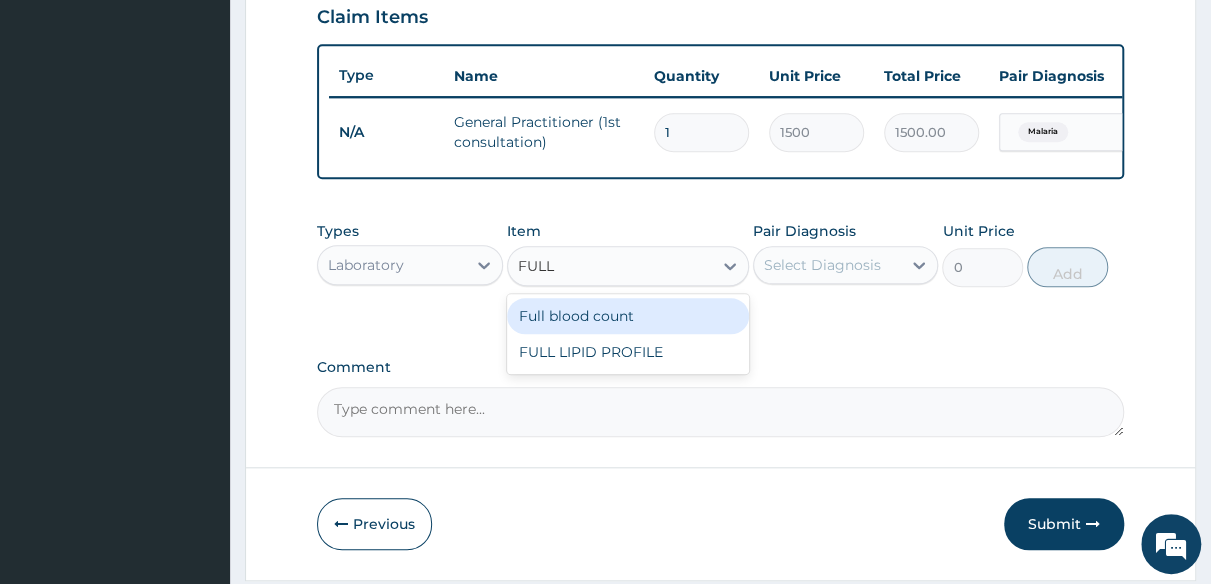 click on "Full blood count" at bounding box center (628, 316) 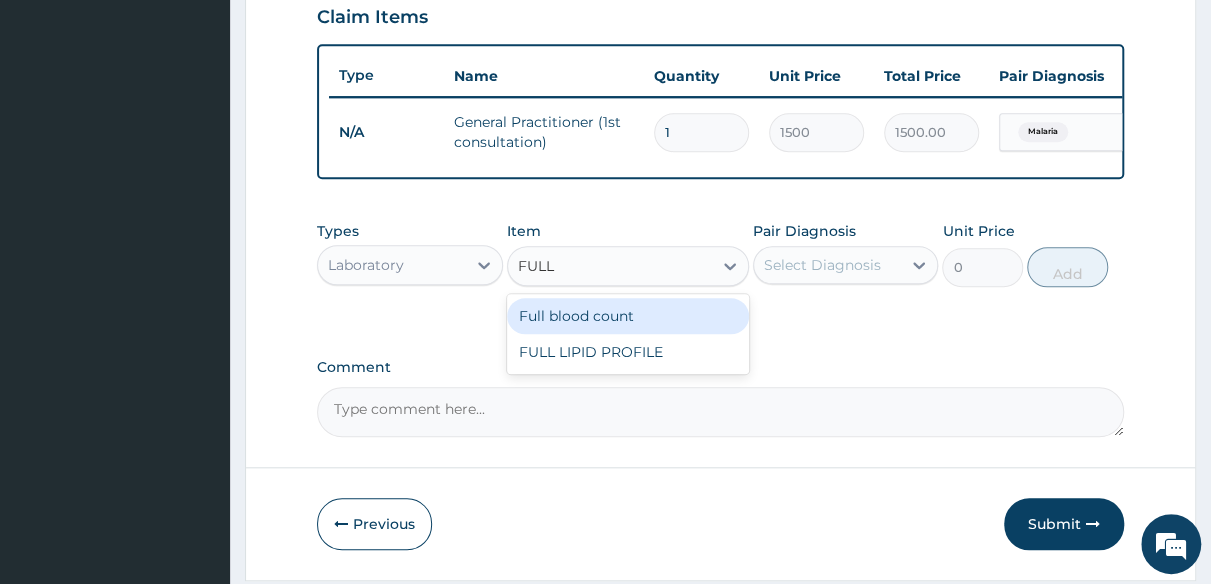 type 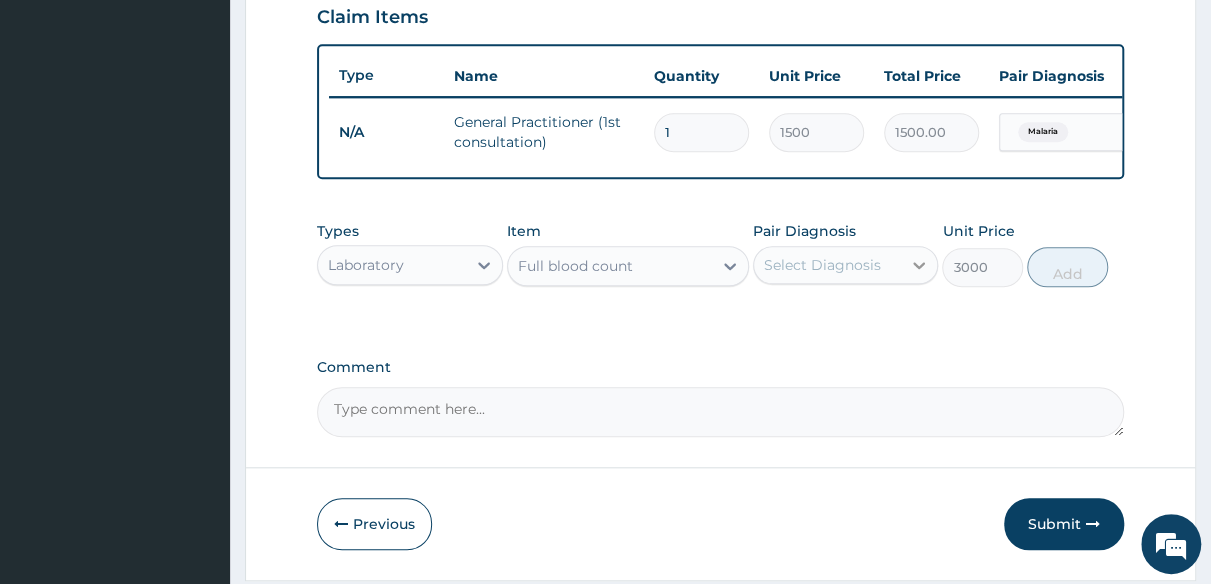 click 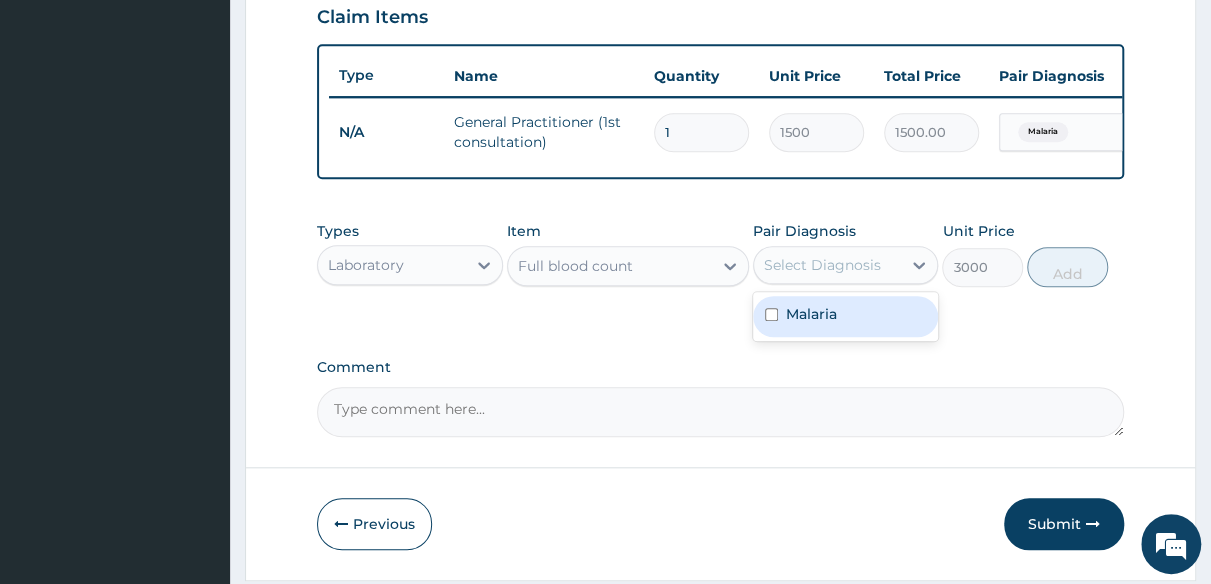 drag, startPoint x: 868, startPoint y: 340, endPoint x: 900, endPoint y: 337, distance: 32.140316 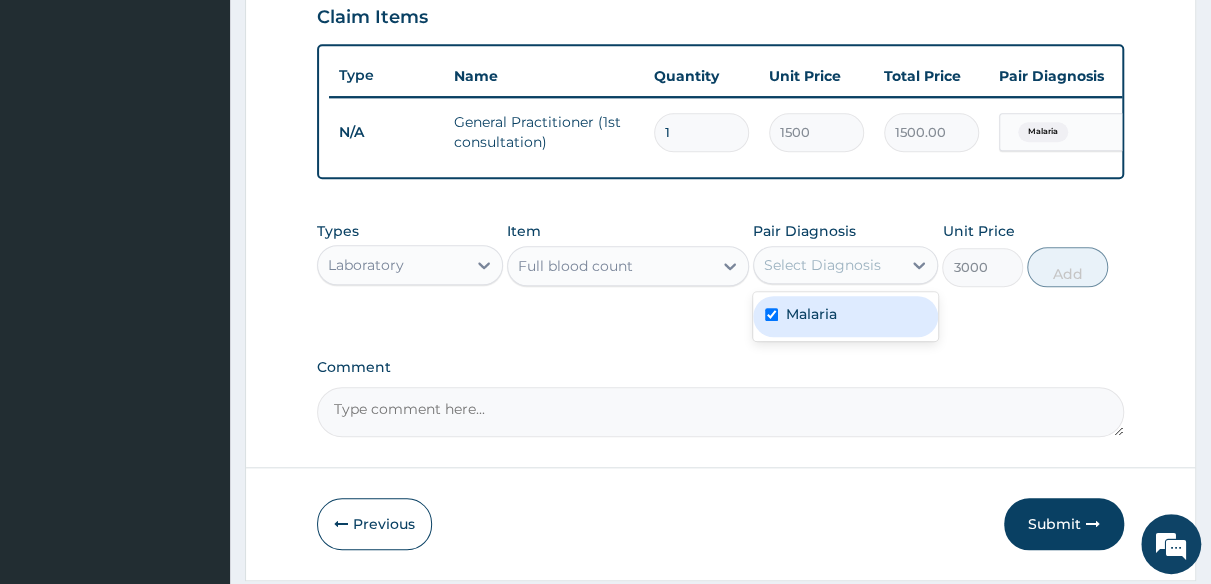 checkbox on "true" 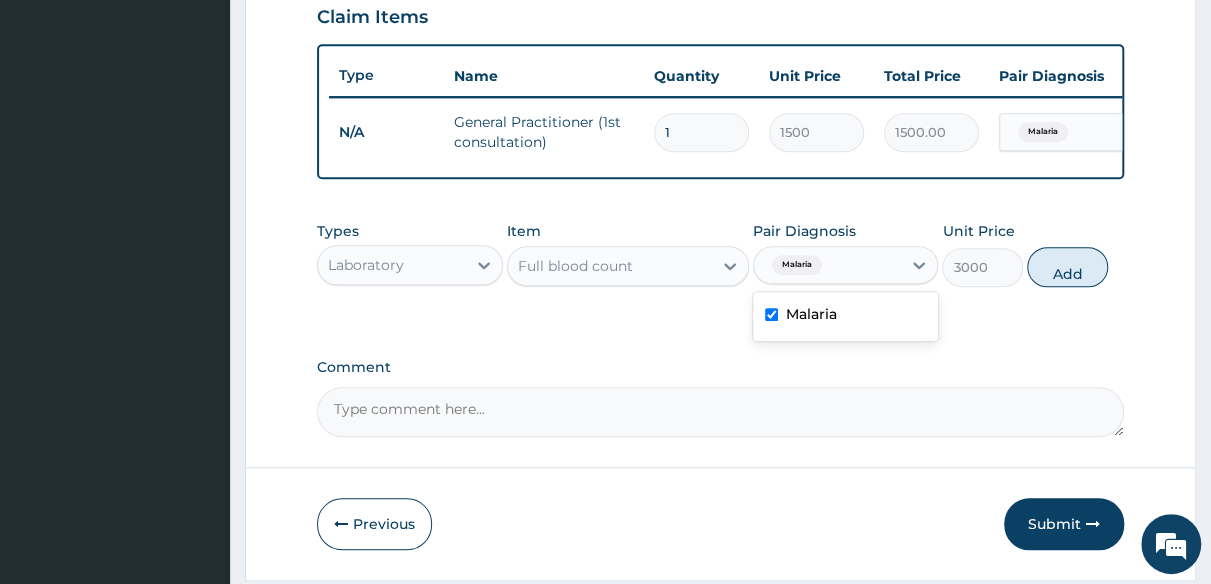 drag, startPoint x: 1043, startPoint y: 279, endPoint x: 878, endPoint y: 295, distance: 165.77394 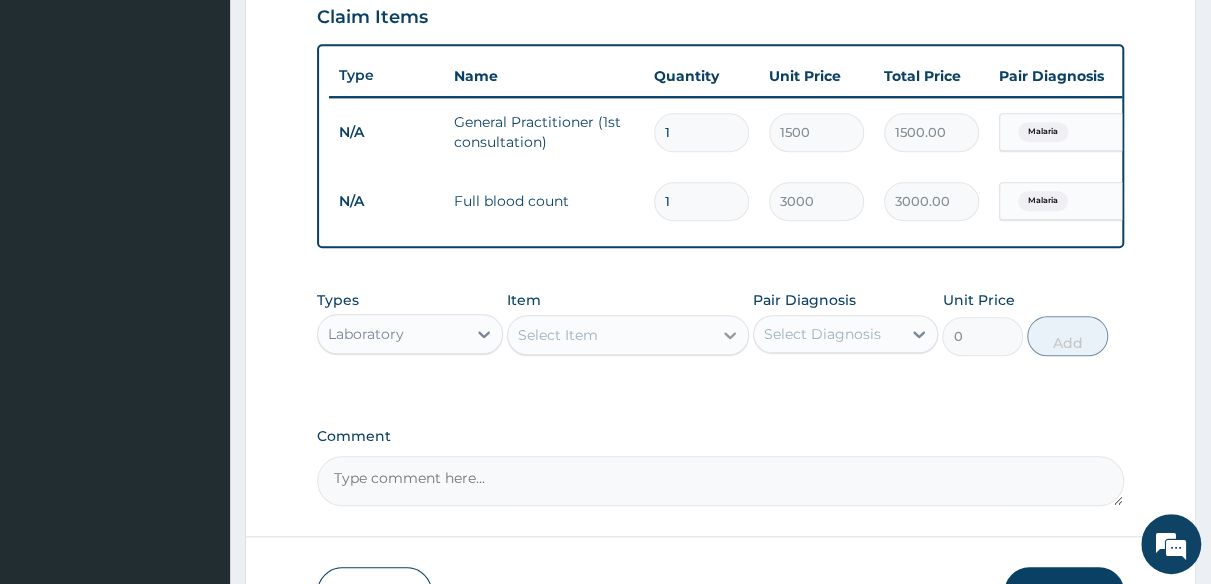 click 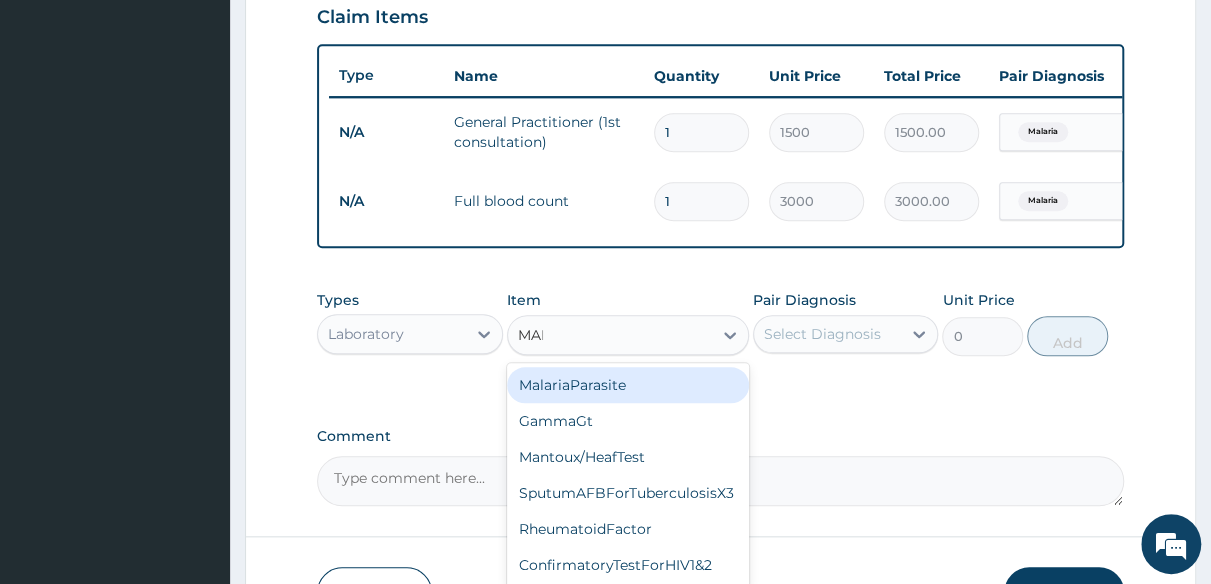 type on "MALA" 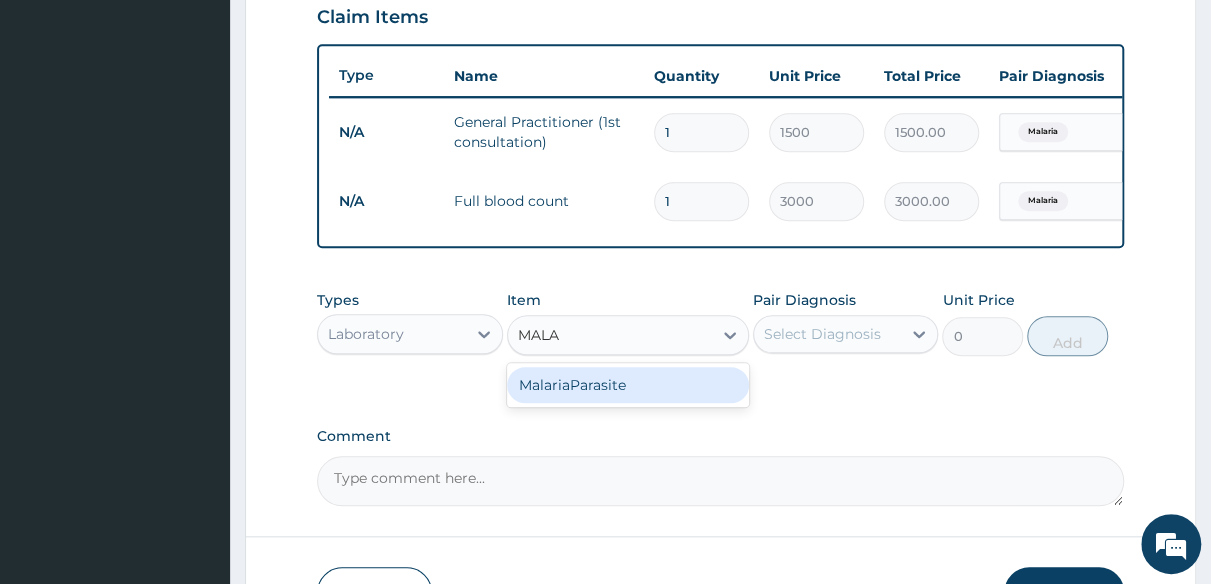 drag, startPoint x: 626, startPoint y: 415, endPoint x: 649, endPoint y: 405, distance: 25.079872 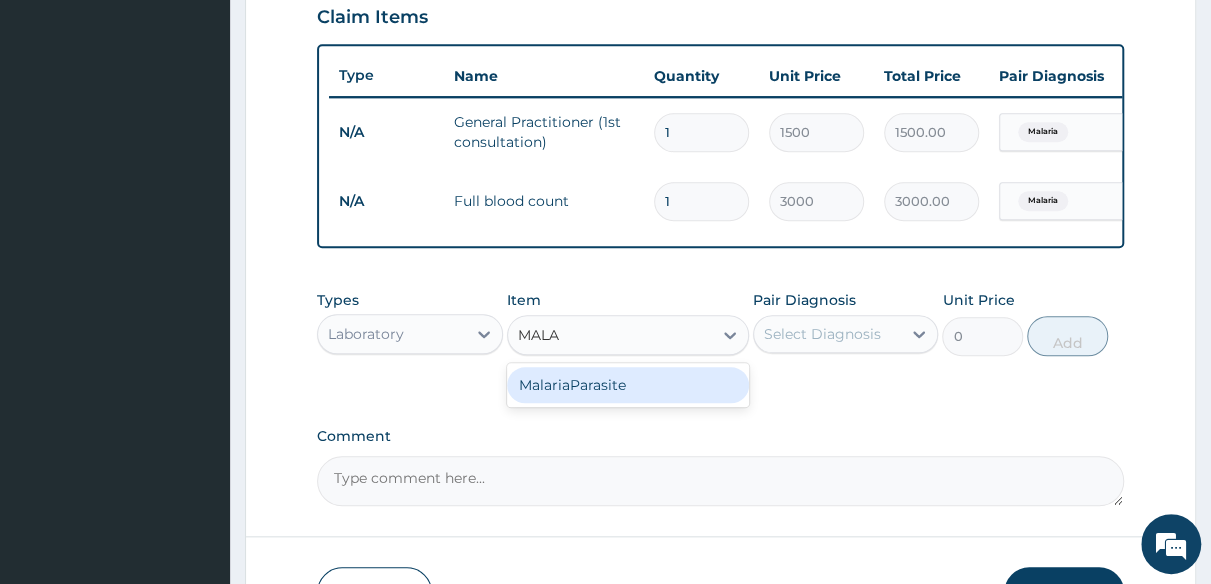 click on "MalariaParasite" at bounding box center [628, 385] 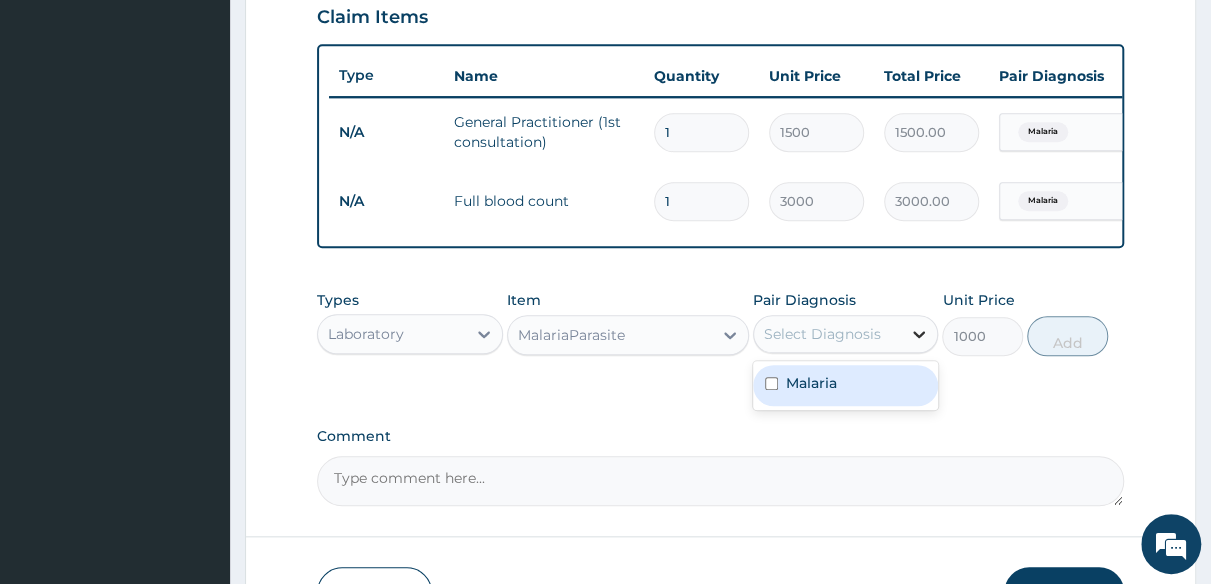 click 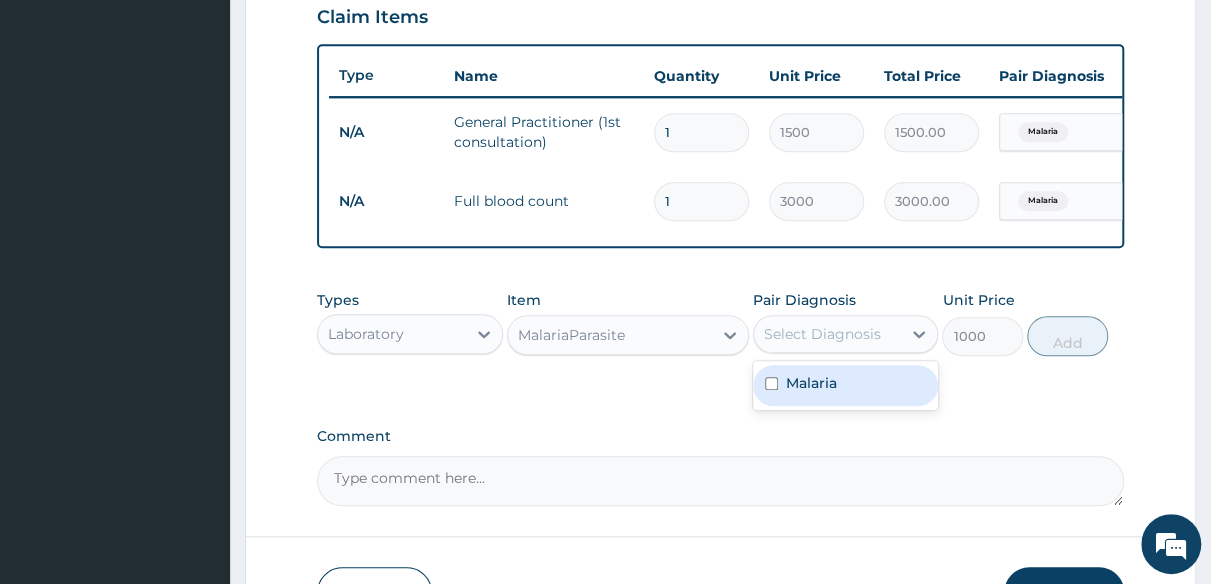 drag, startPoint x: 918, startPoint y: 409, endPoint x: 942, endPoint y: 404, distance: 24.5153 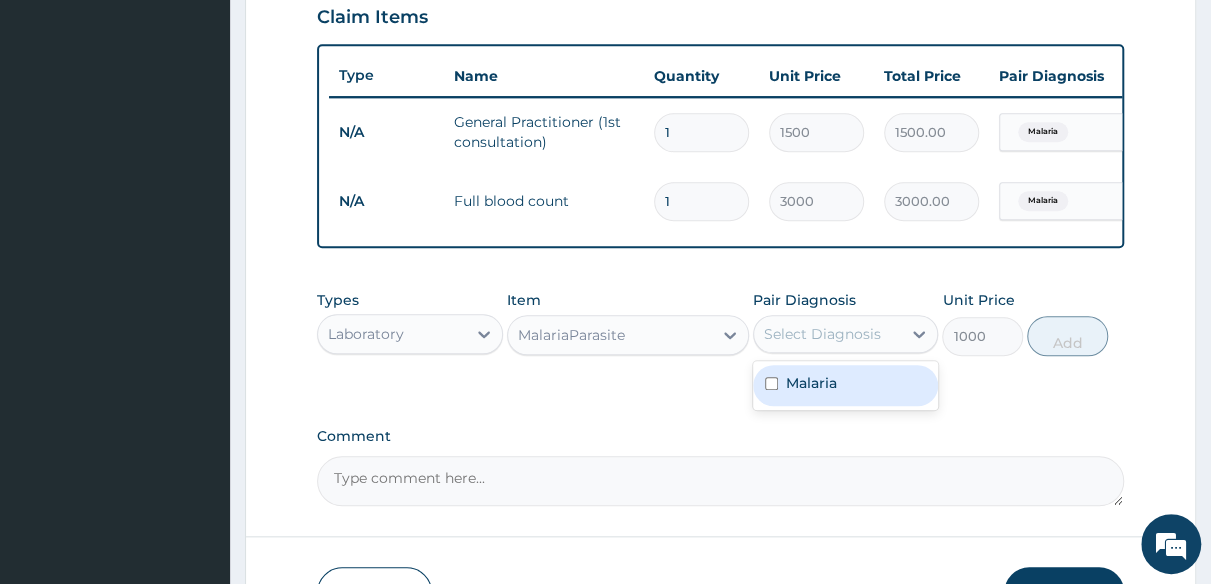 click on "Malaria" at bounding box center (846, 385) 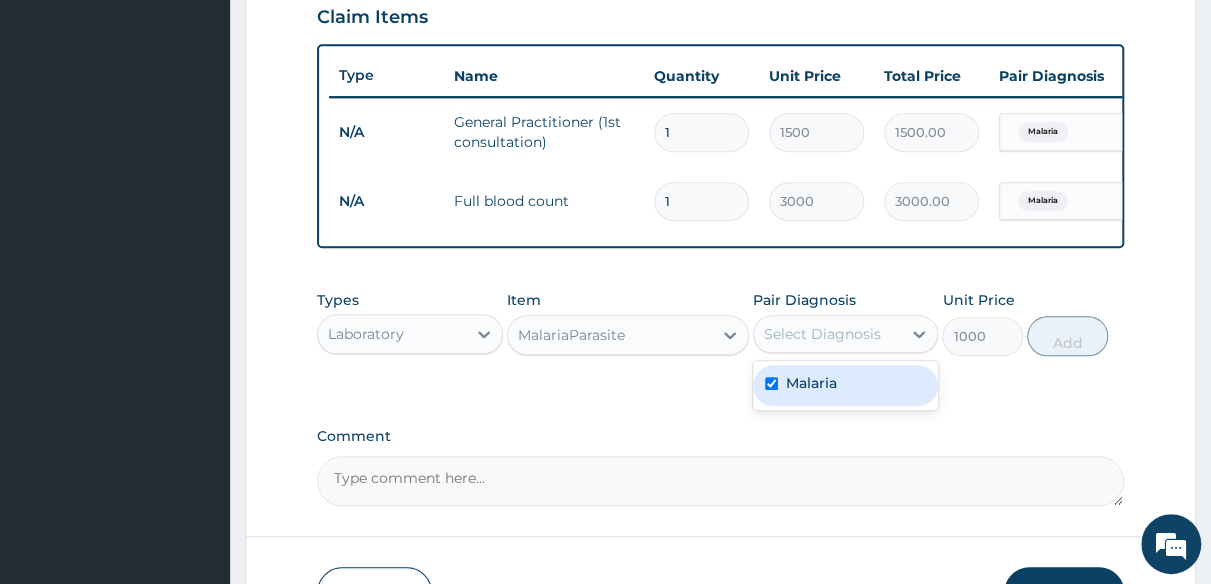 checkbox on "true" 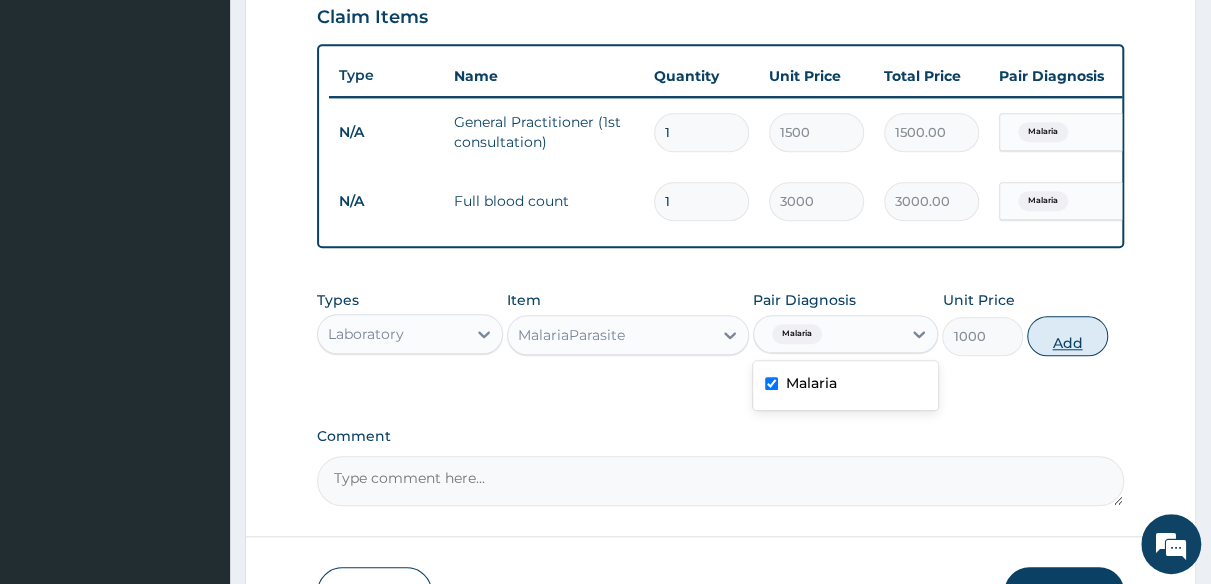 click on "Add" at bounding box center [1067, 336] 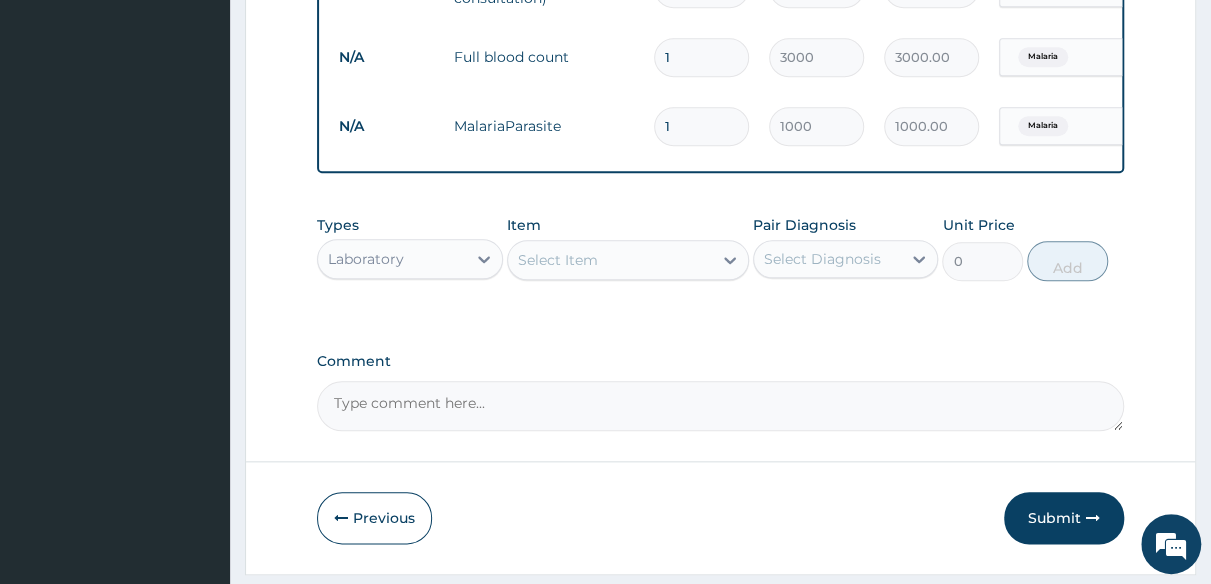 scroll, scrollTop: 814, scrollLeft: 0, axis: vertical 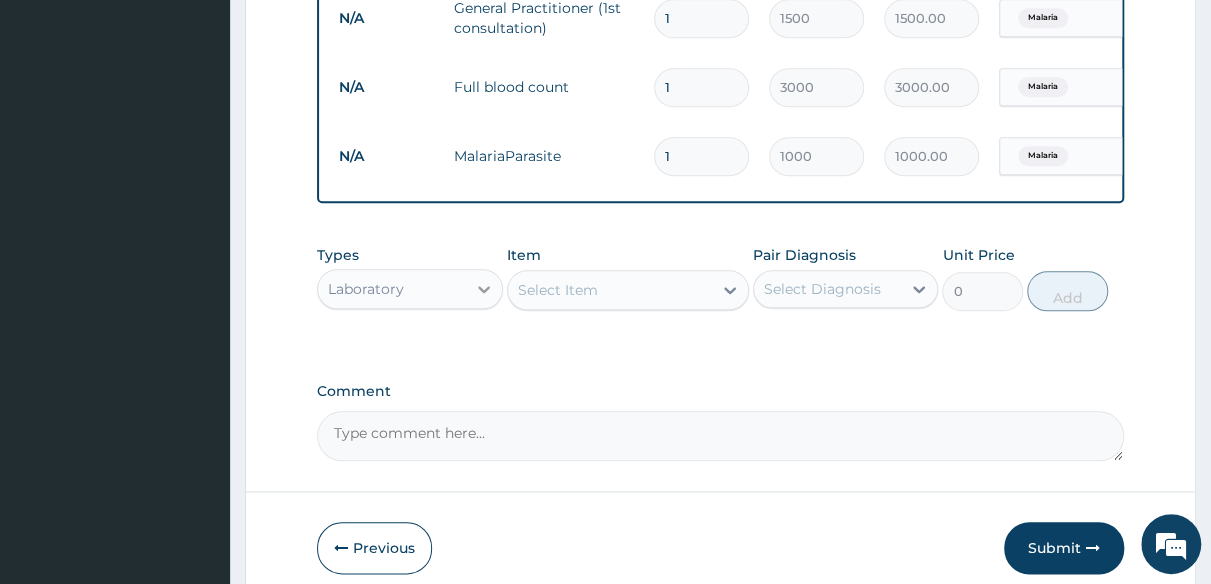 drag, startPoint x: 491, startPoint y: 303, endPoint x: 484, endPoint y: 313, distance: 12.206555 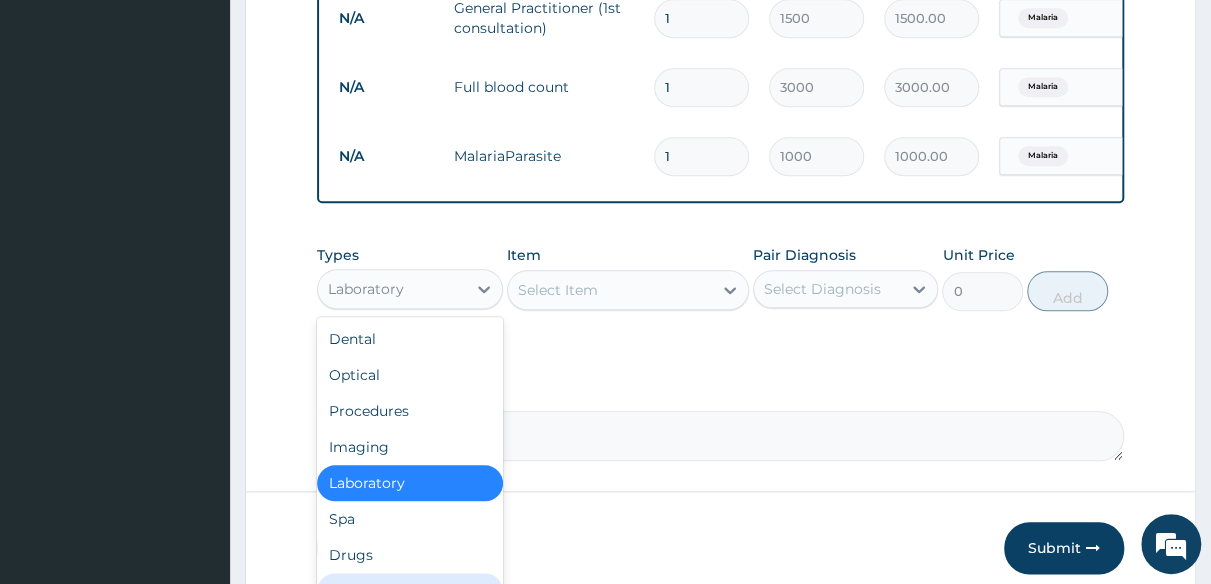scroll, scrollTop: 68, scrollLeft: 0, axis: vertical 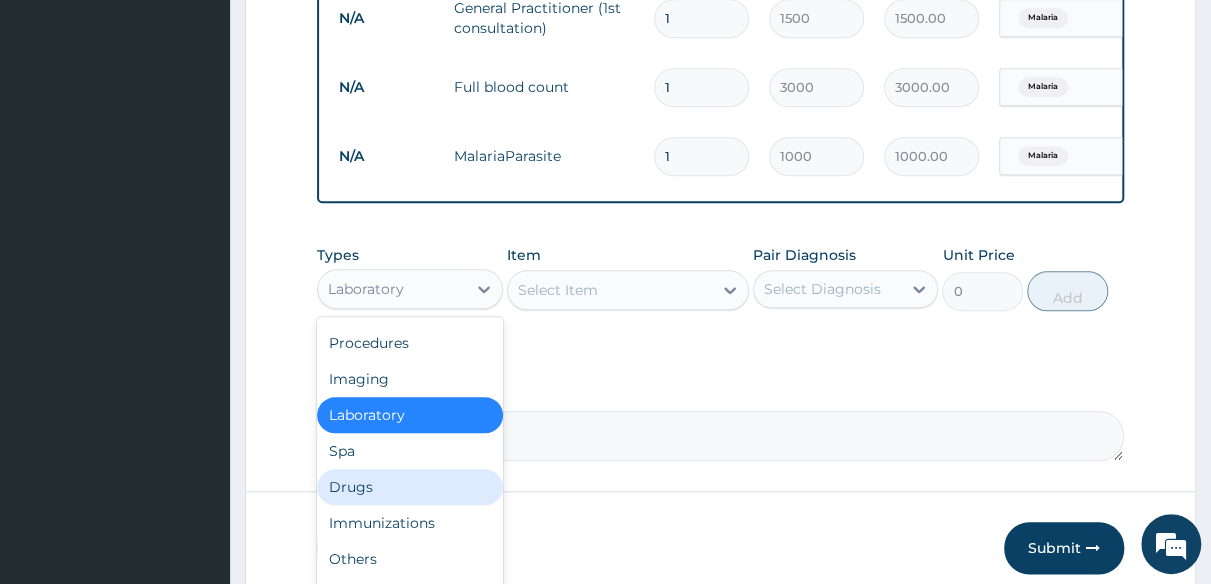 click on "Drugs" at bounding box center [410, 487] 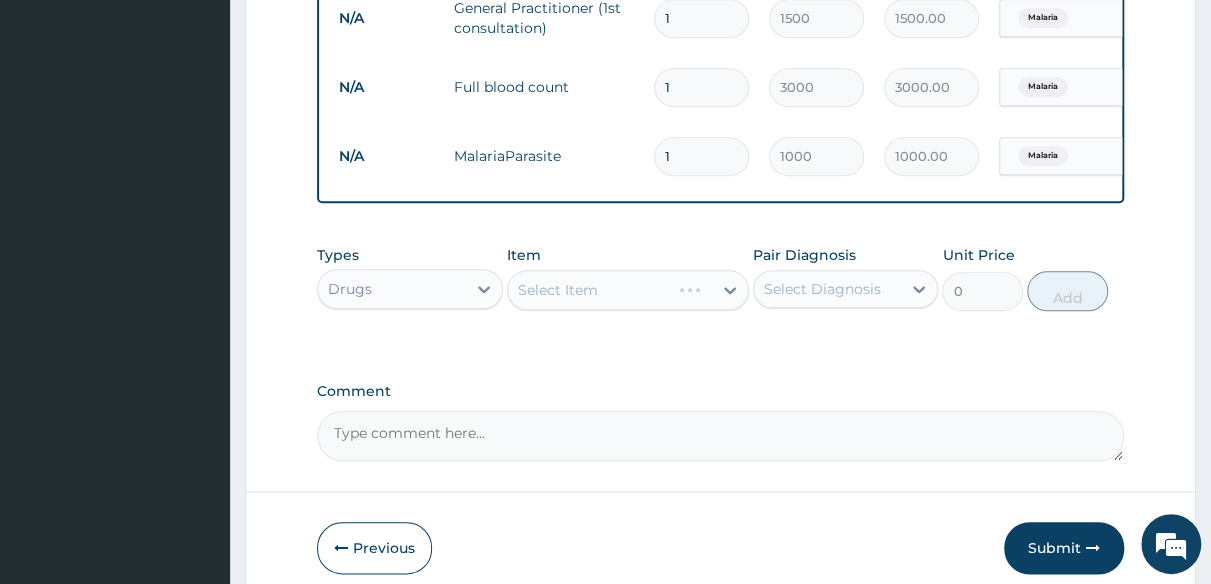 click on "Select Item" at bounding box center (628, 290) 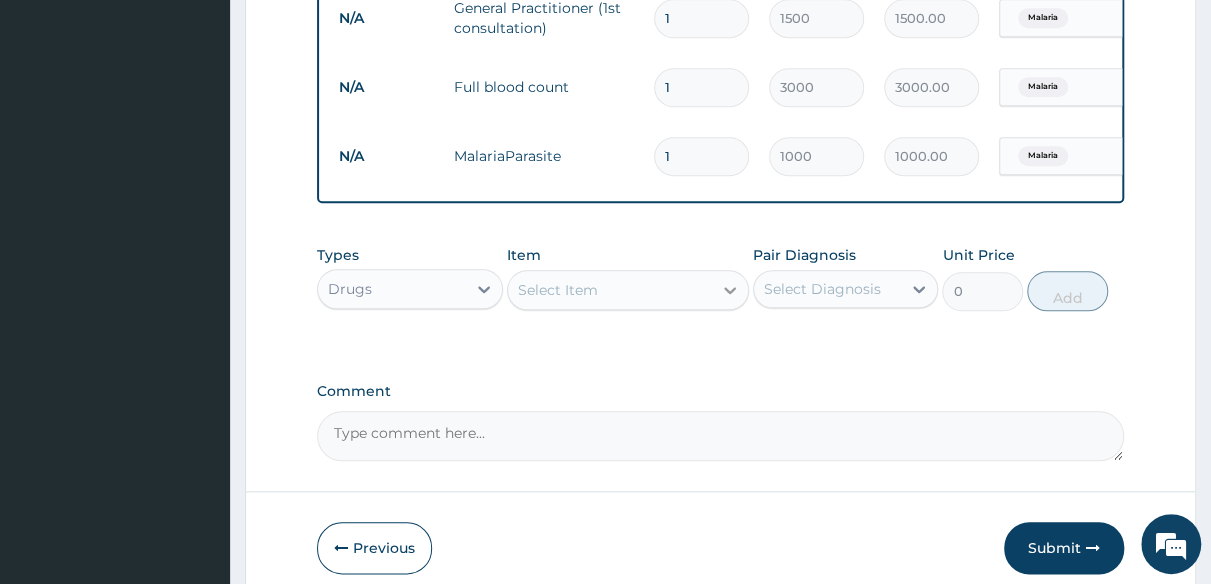click 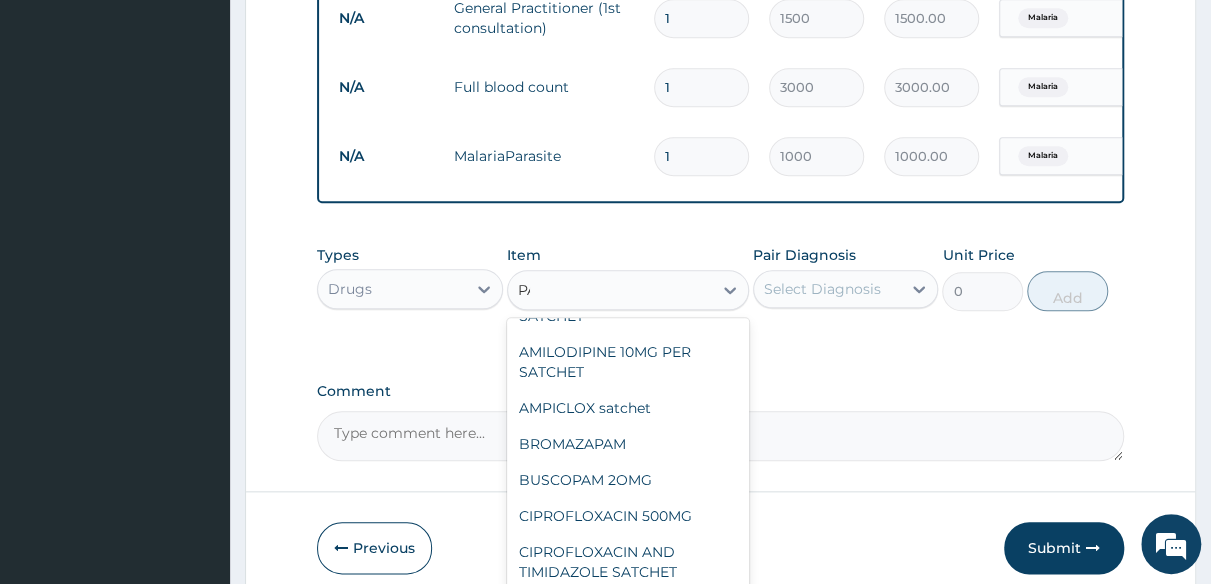 scroll, scrollTop: 0, scrollLeft: 0, axis: both 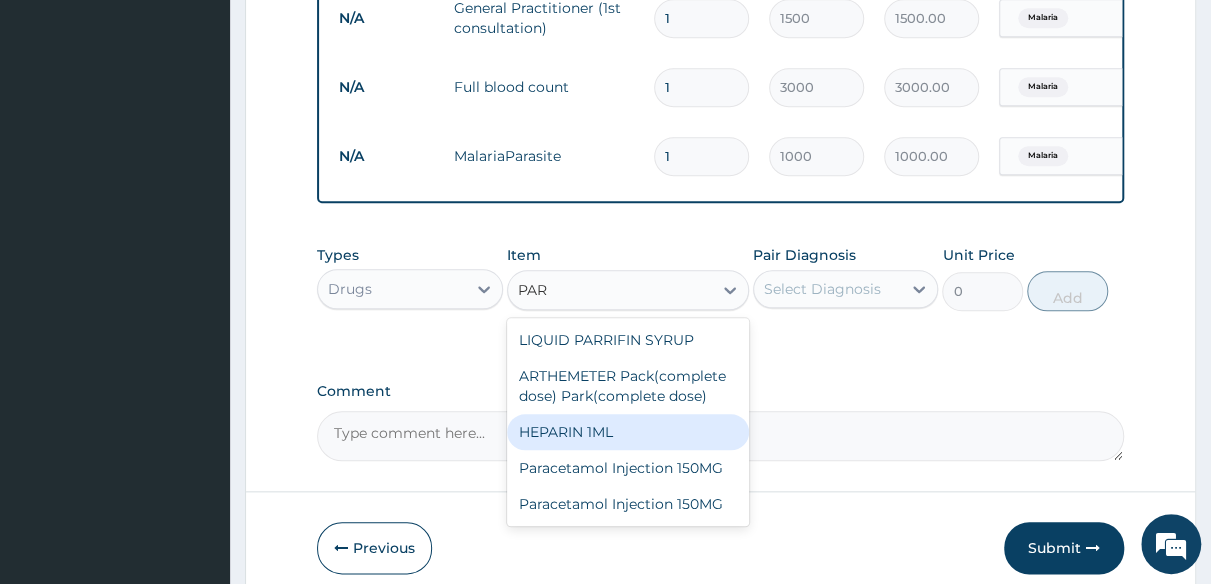 type on "PARA" 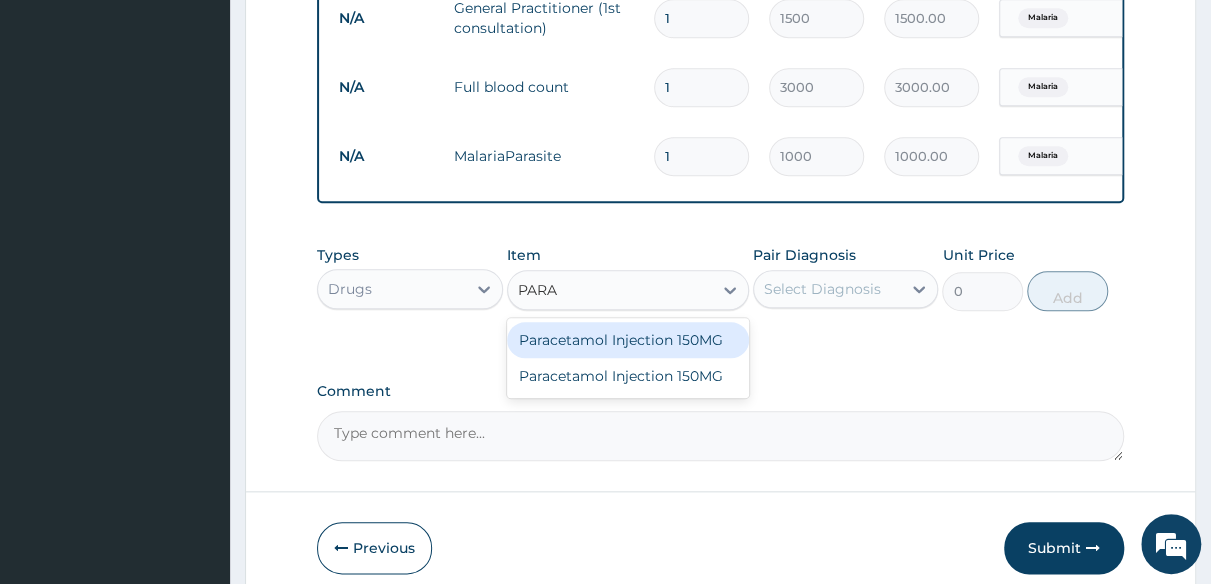 click on "Paracetamol Injection 150MG" at bounding box center (628, 340) 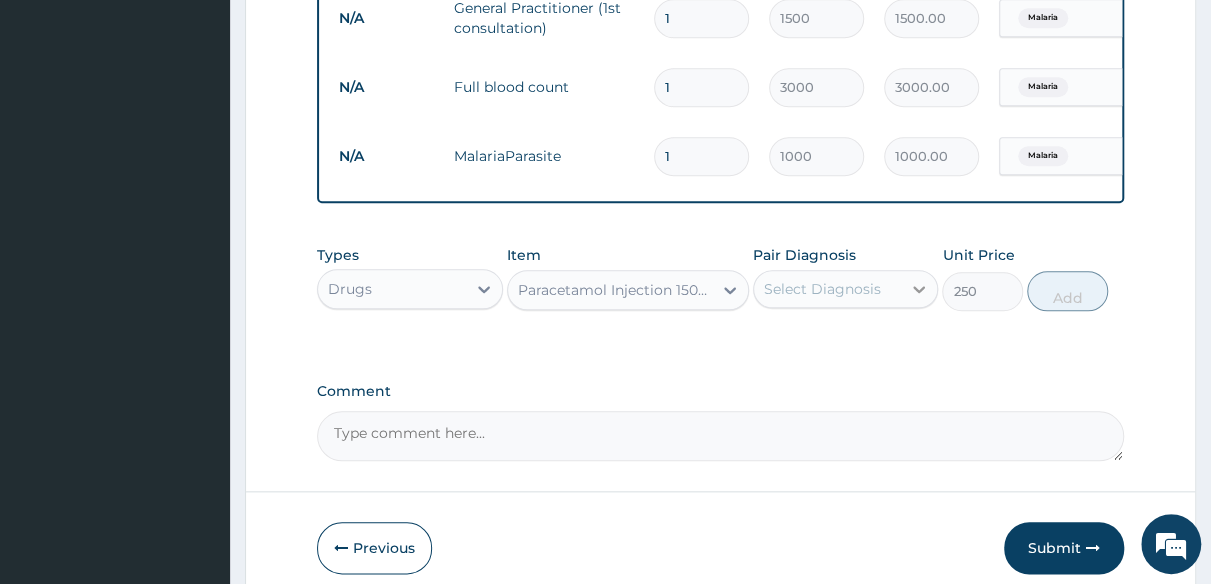 click 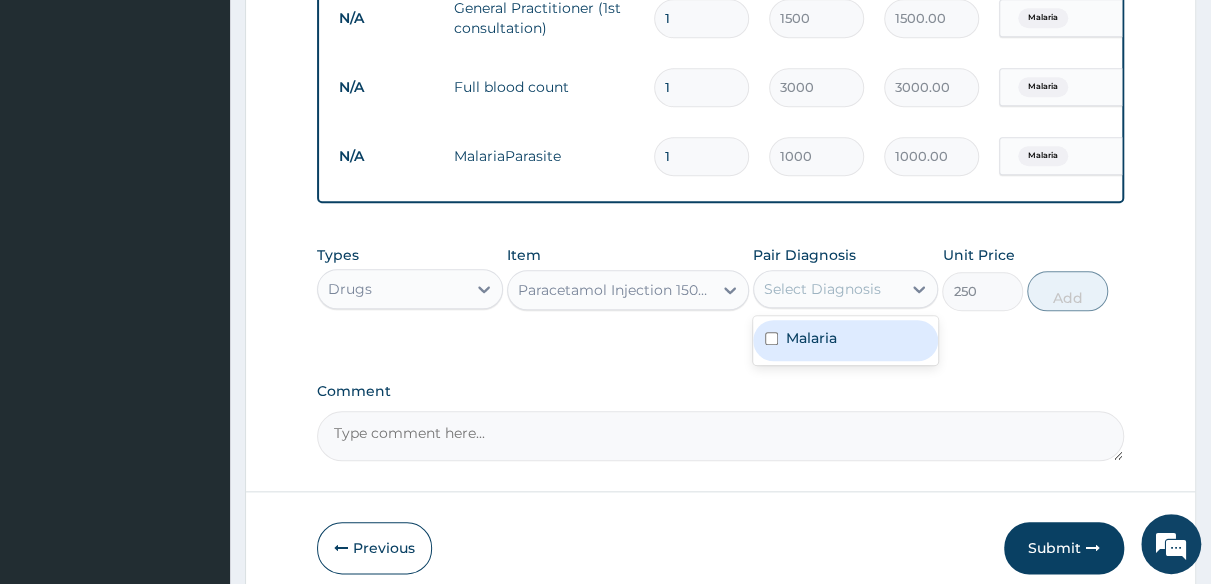 drag, startPoint x: 876, startPoint y: 367, endPoint x: 892, endPoint y: 360, distance: 17.464249 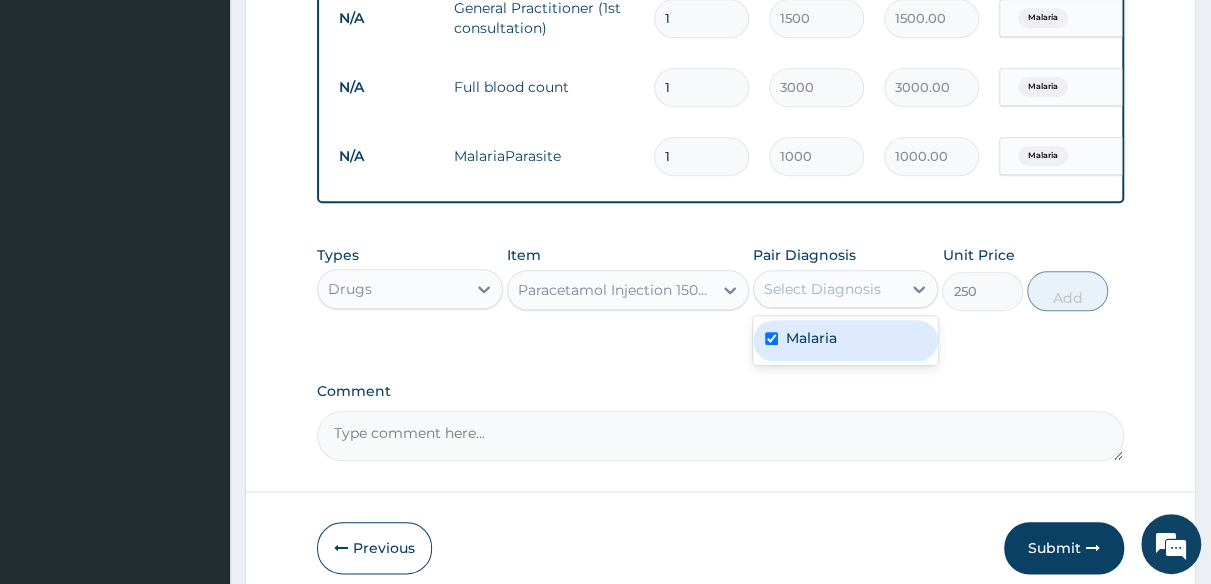 checkbox on "true" 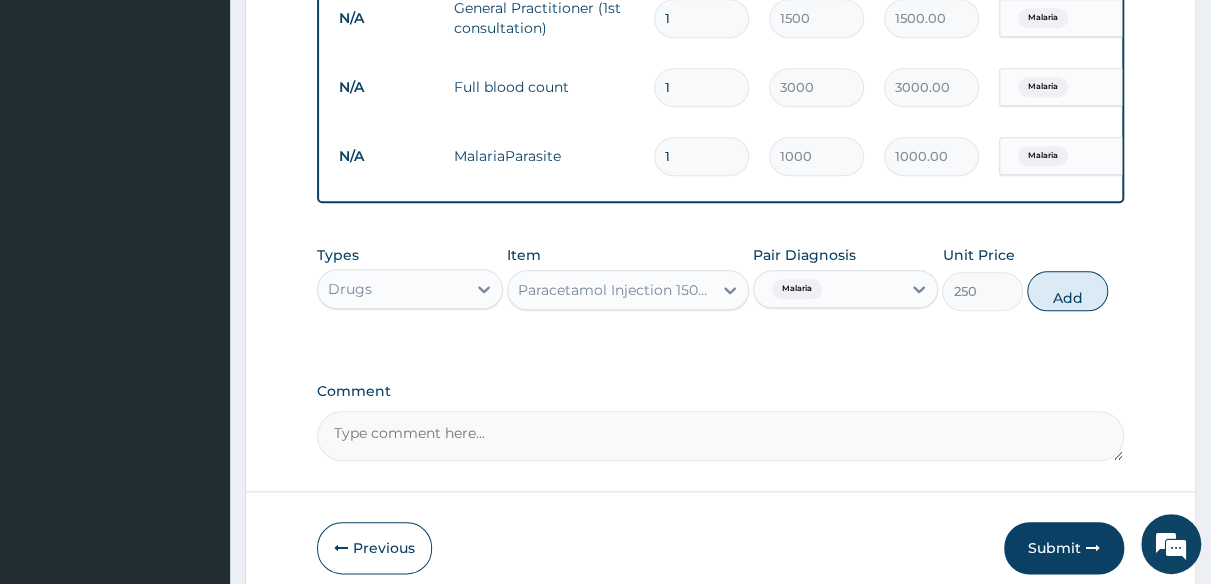click on "Add" at bounding box center (1067, 291) 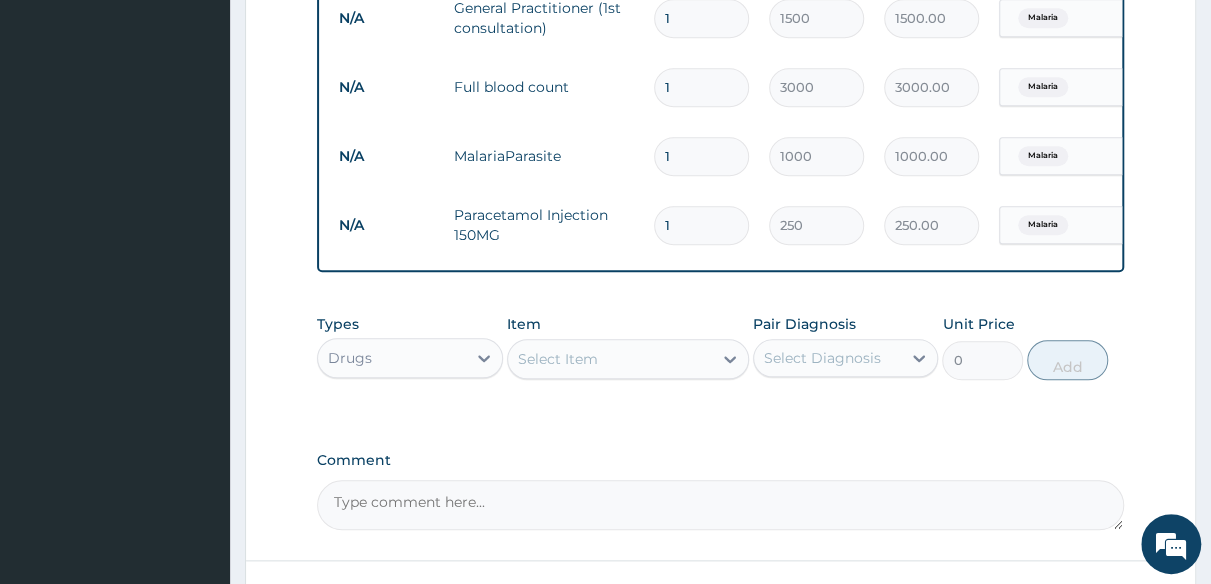 type 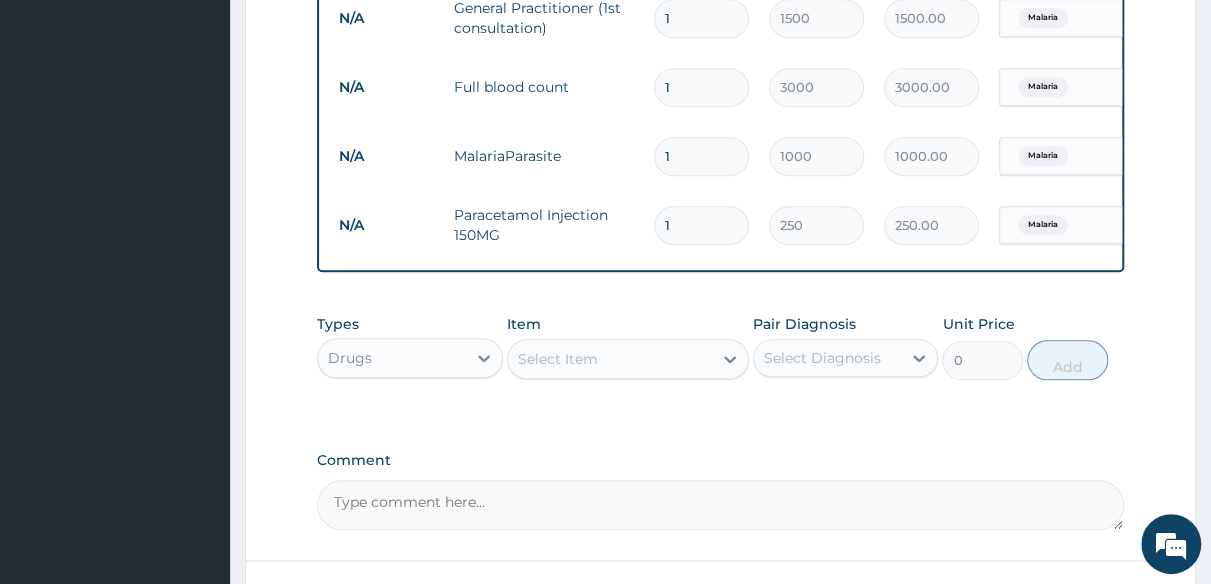 type on "0.00" 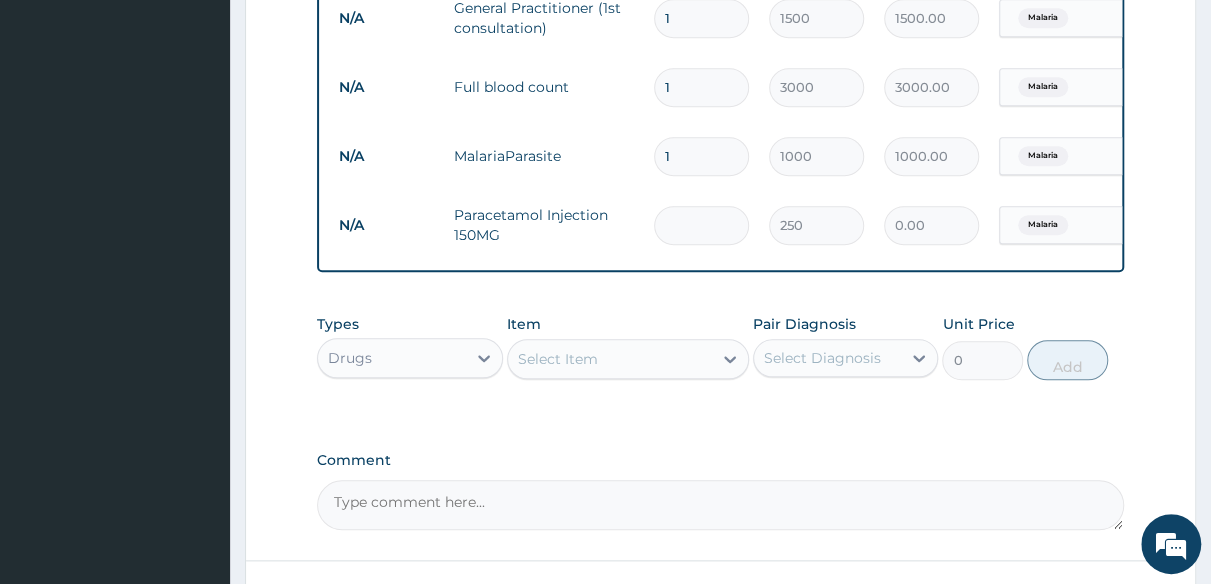 type on "2" 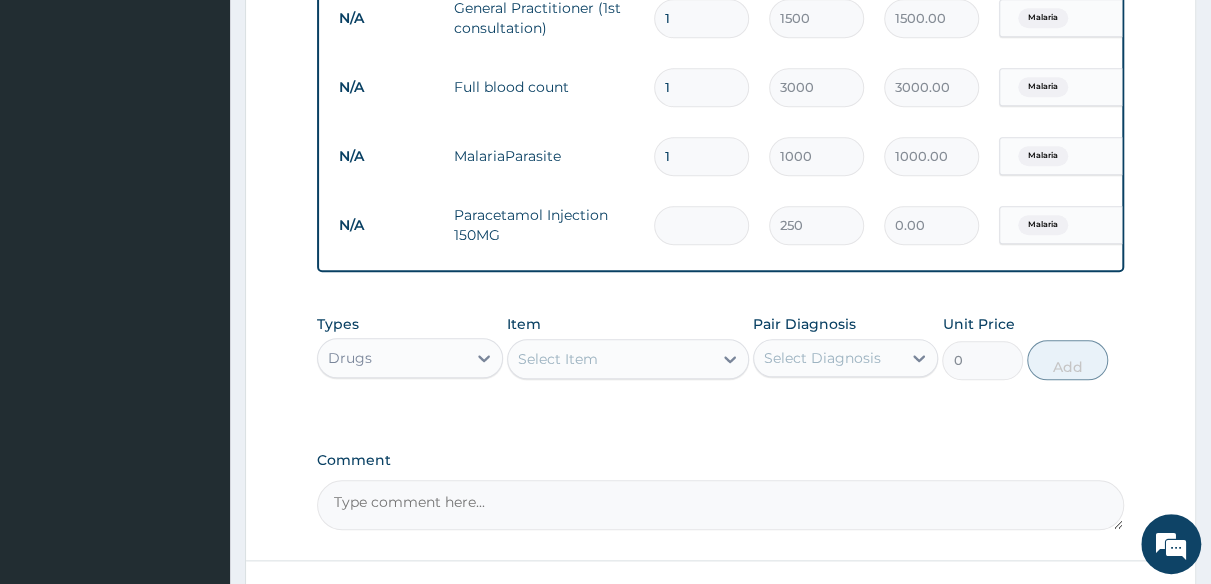 type on "500.00" 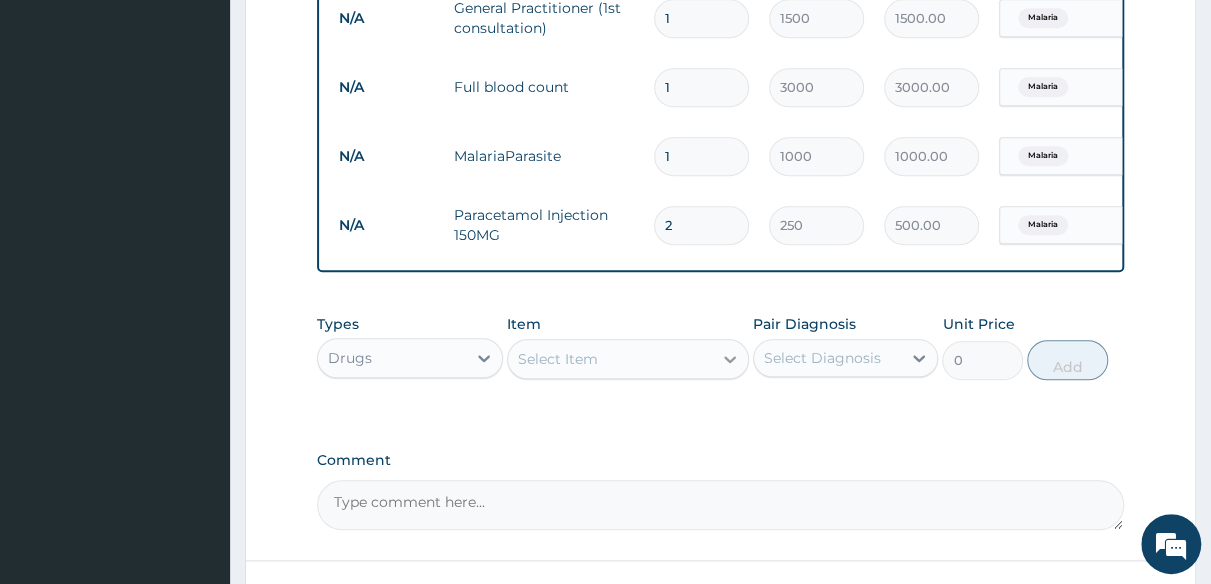type on "2" 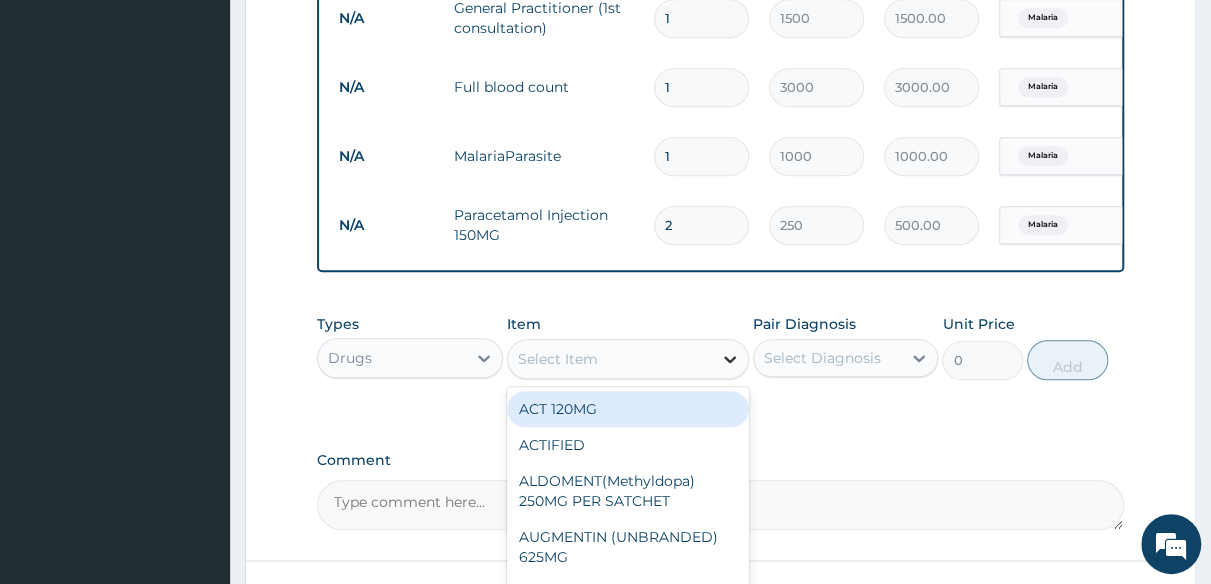 click 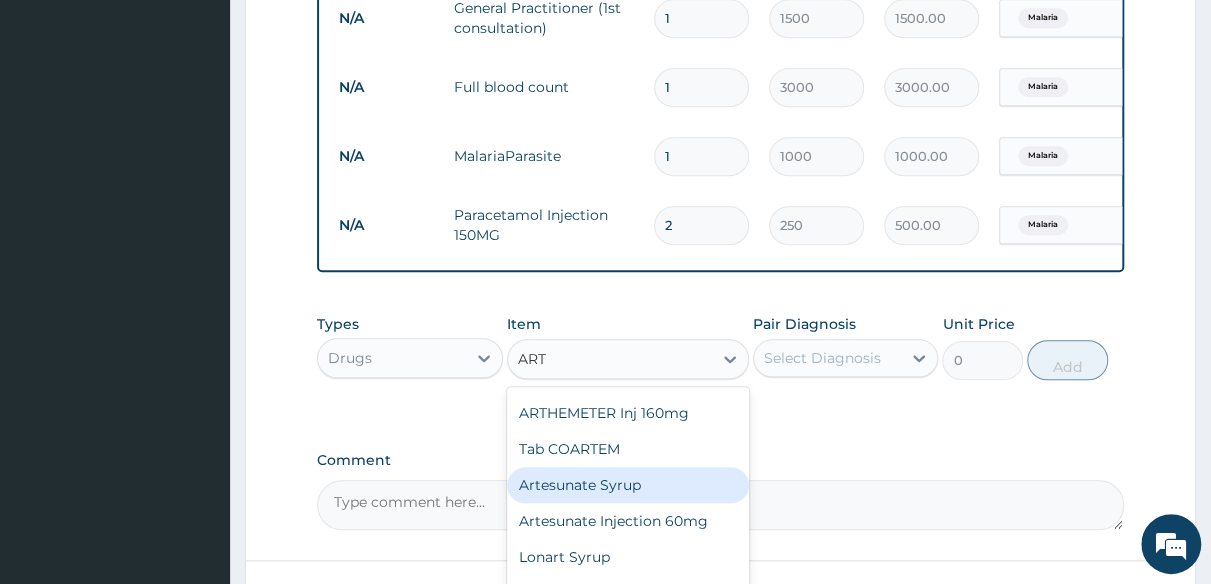 scroll, scrollTop: 244, scrollLeft: 0, axis: vertical 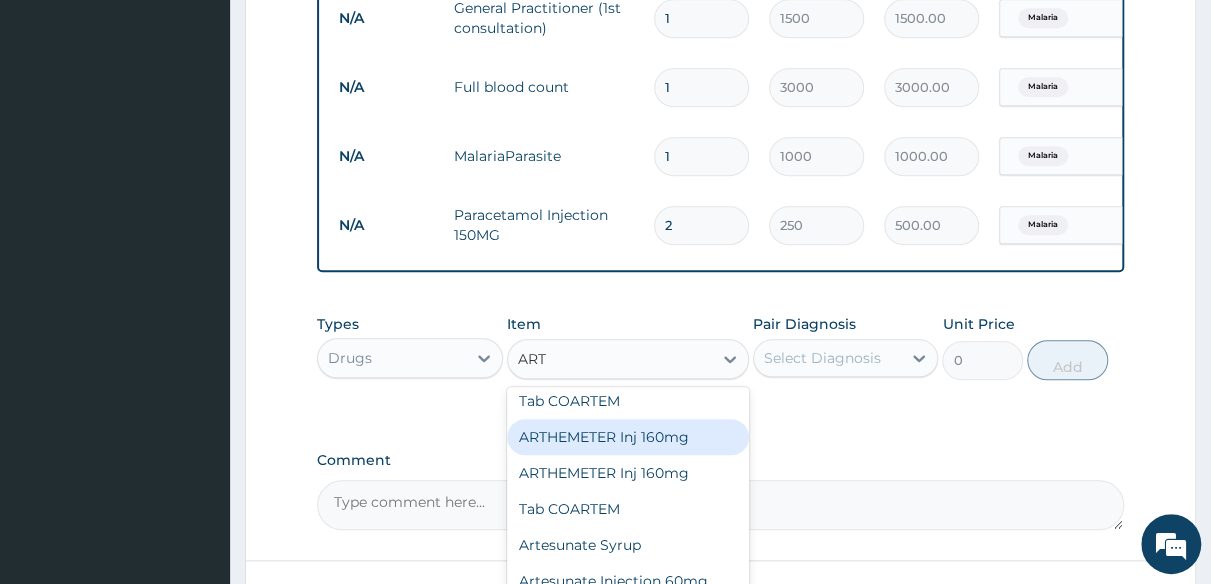 type on "ARTH" 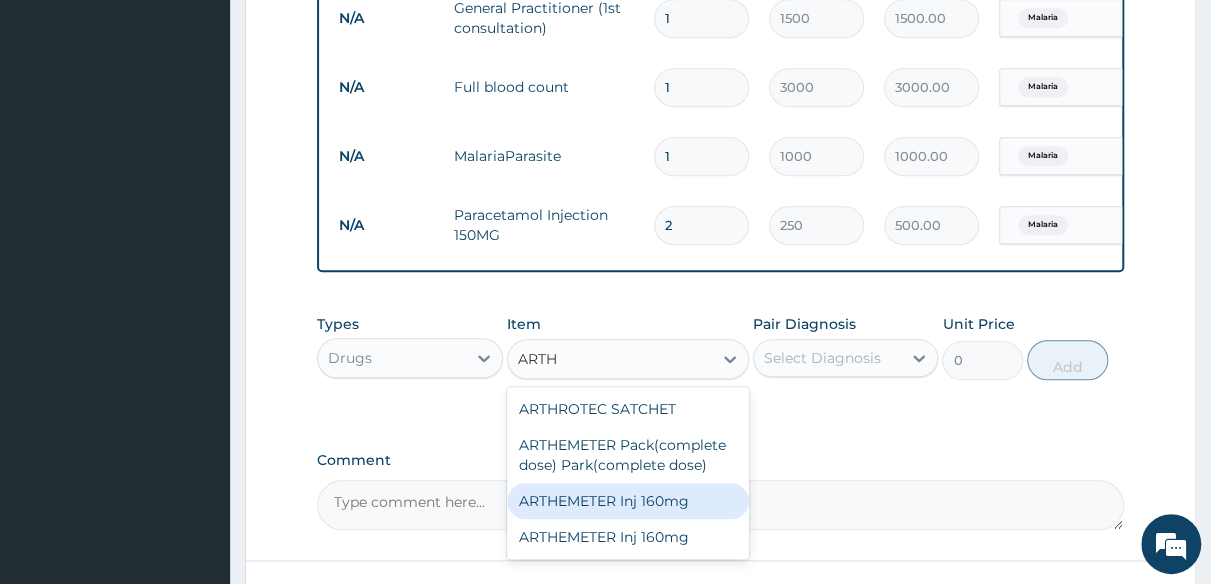 scroll, scrollTop: 0, scrollLeft: 0, axis: both 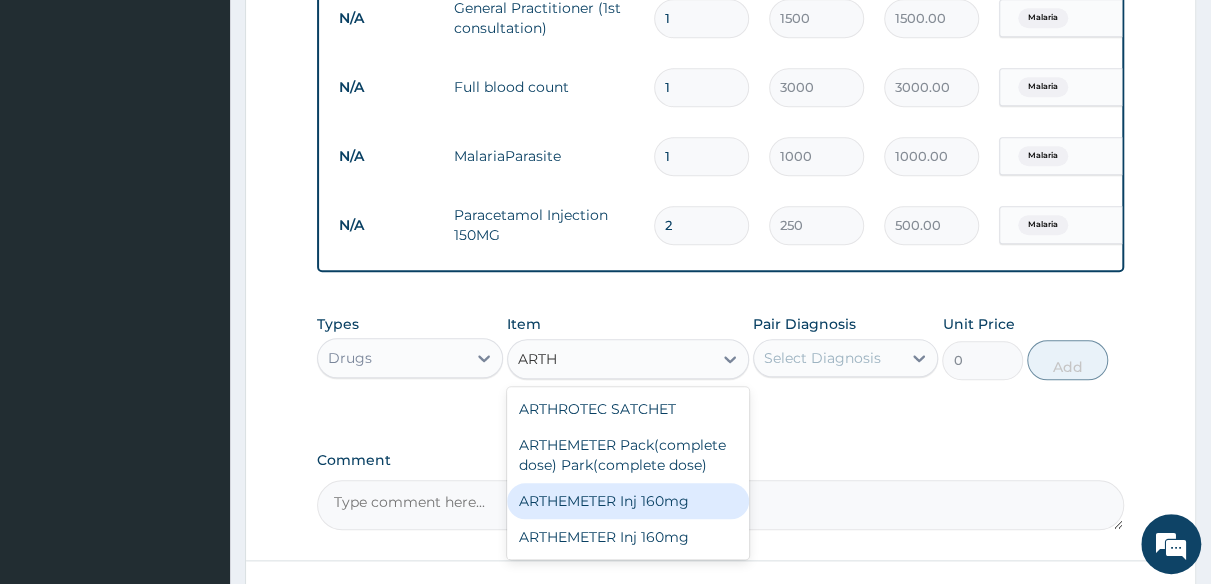 click on "ARTHEMETER Inj 160mg" at bounding box center [628, 501] 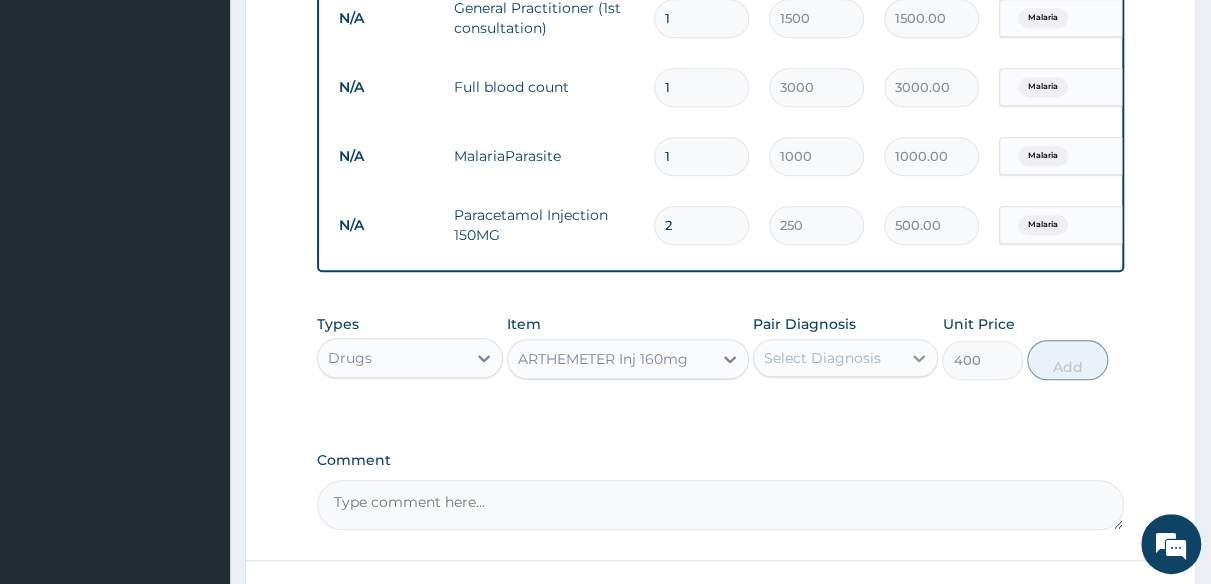 click 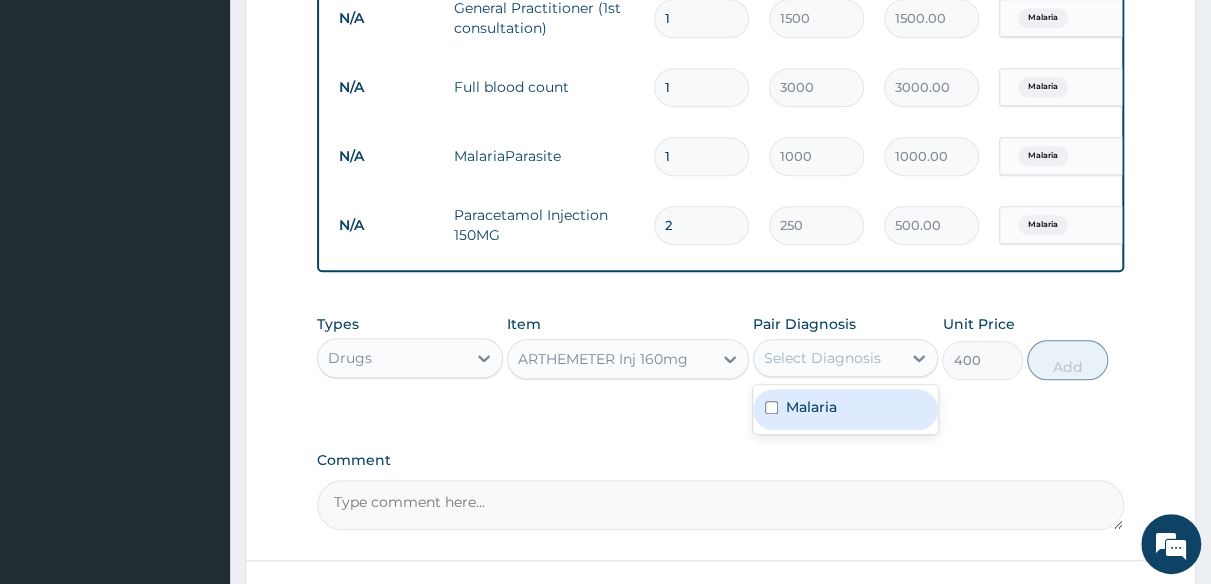 drag, startPoint x: 872, startPoint y: 434, endPoint x: 901, endPoint y: 415, distance: 34.669872 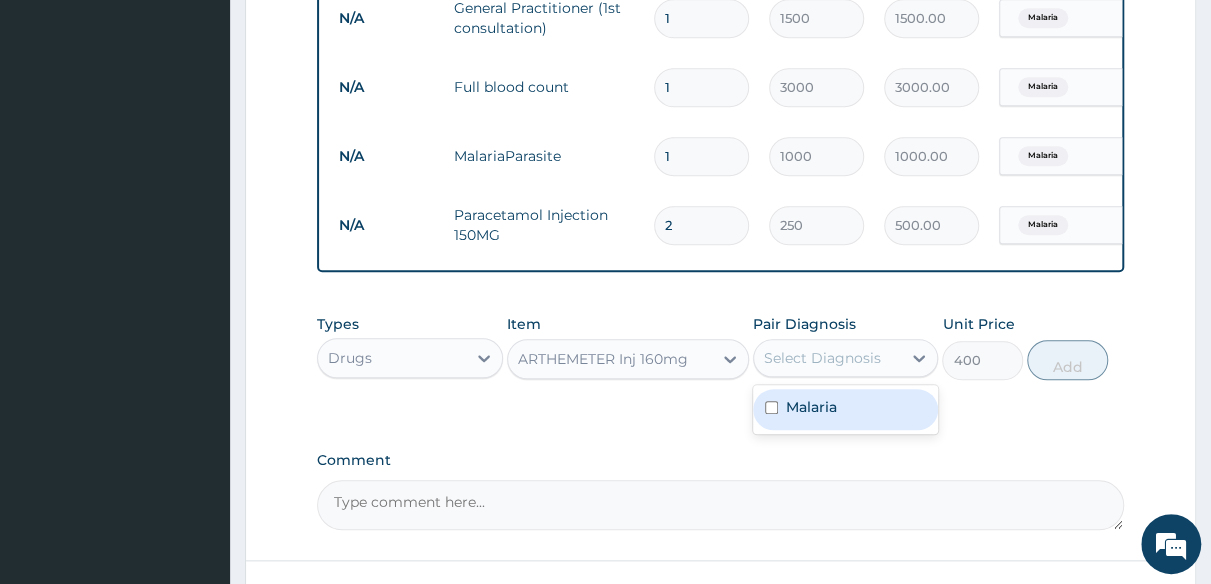 click on "Malaria" at bounding box center [846, 409] 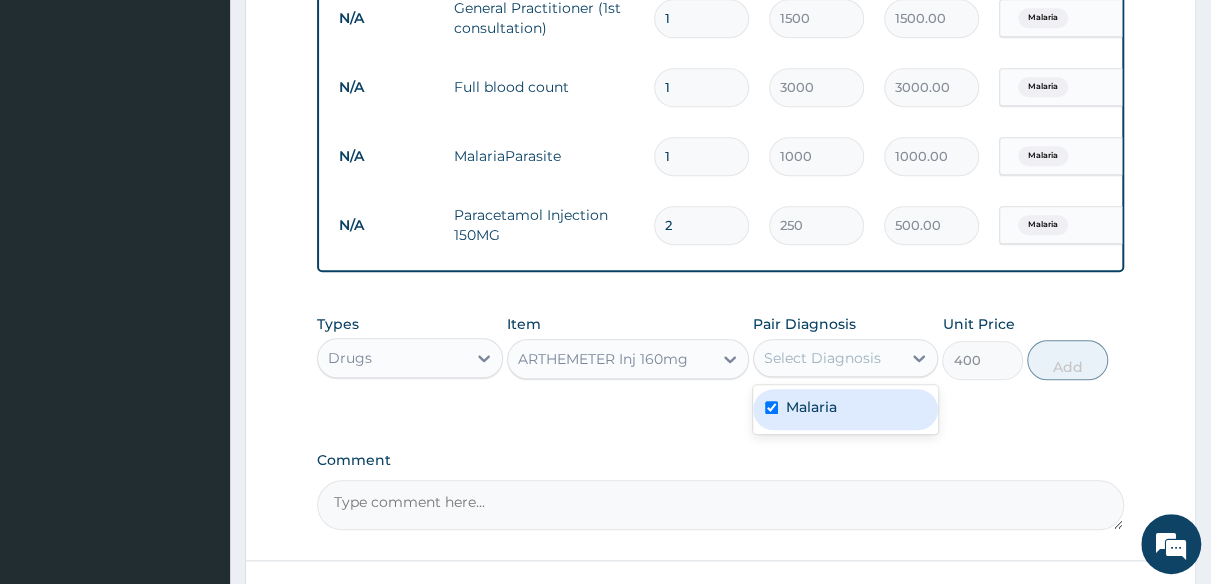 checkbox on "true" 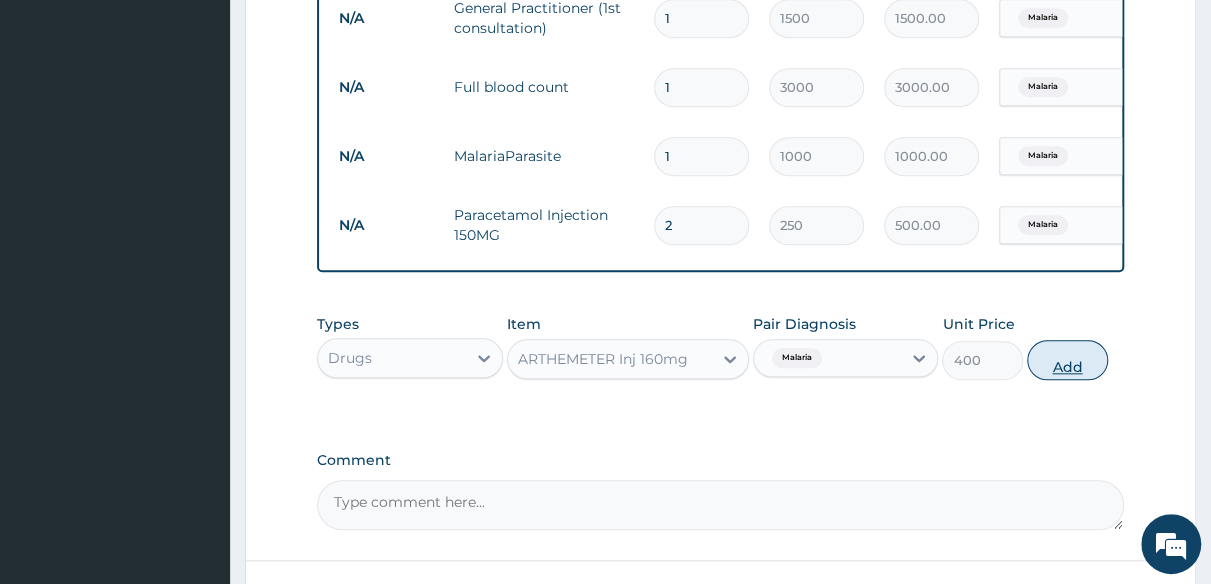 click on "Add" at bounding box center [1067, 360] 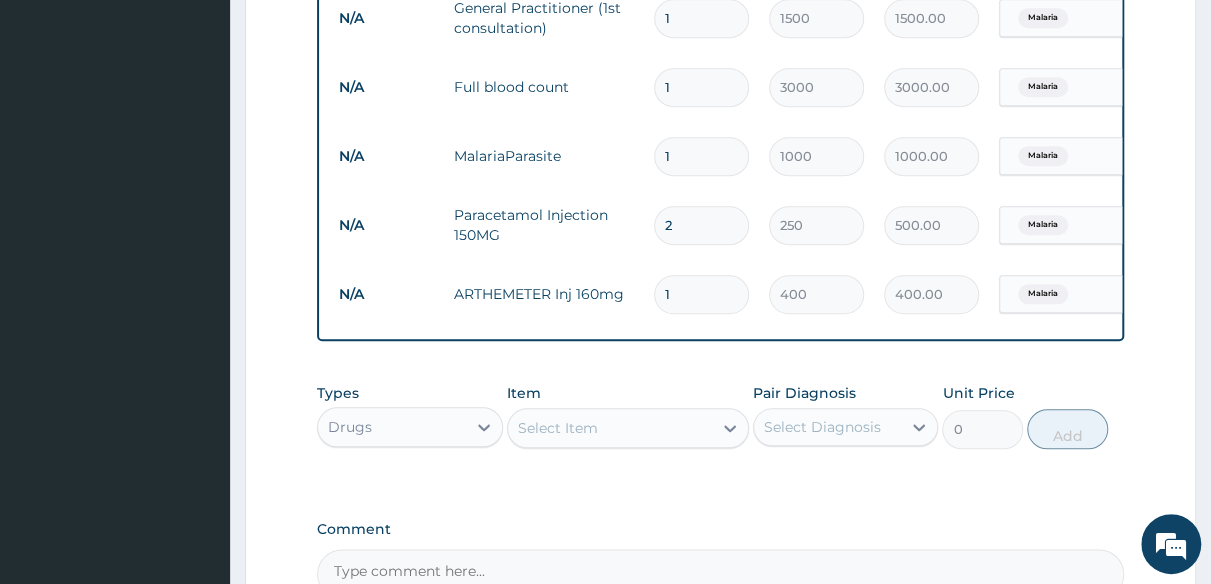 type 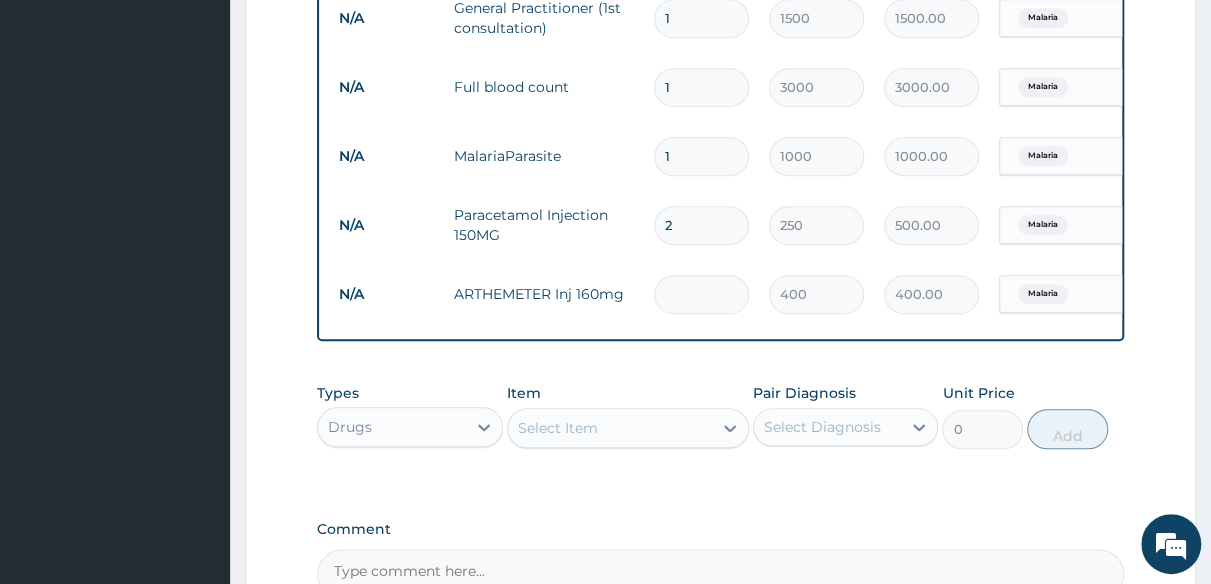 type on "0.00" 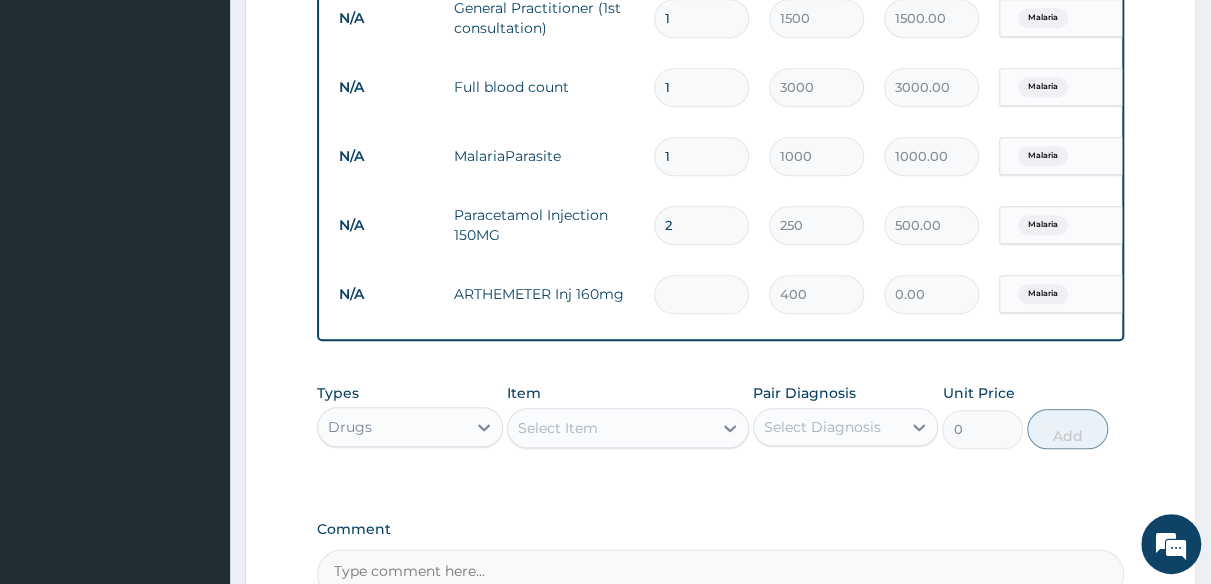 type on "3" 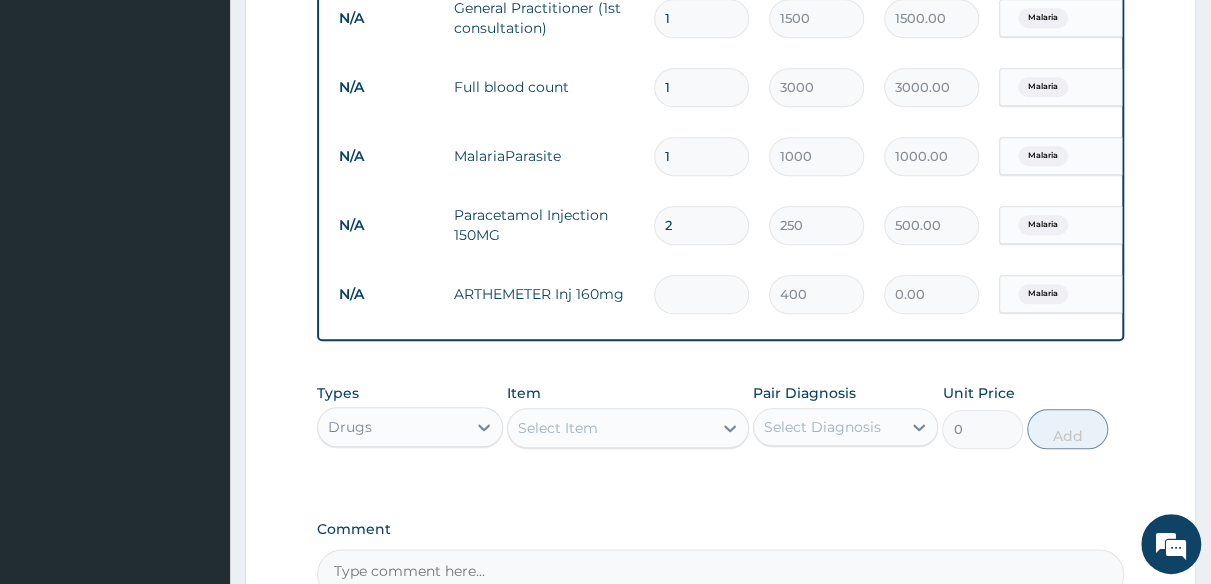 type on "1200.00" 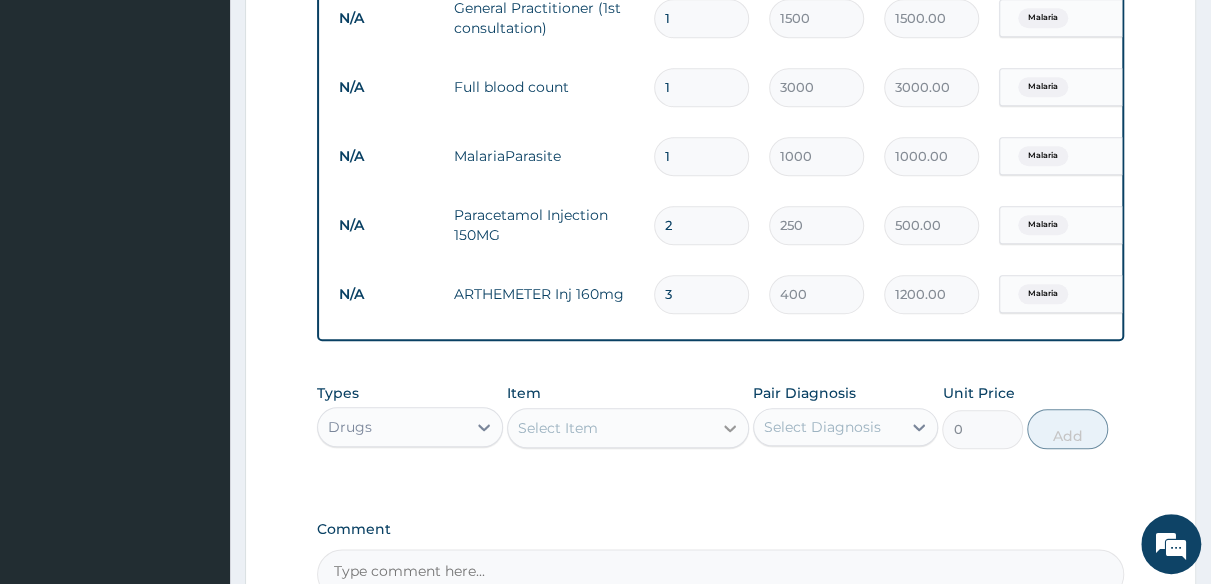 type on "3" 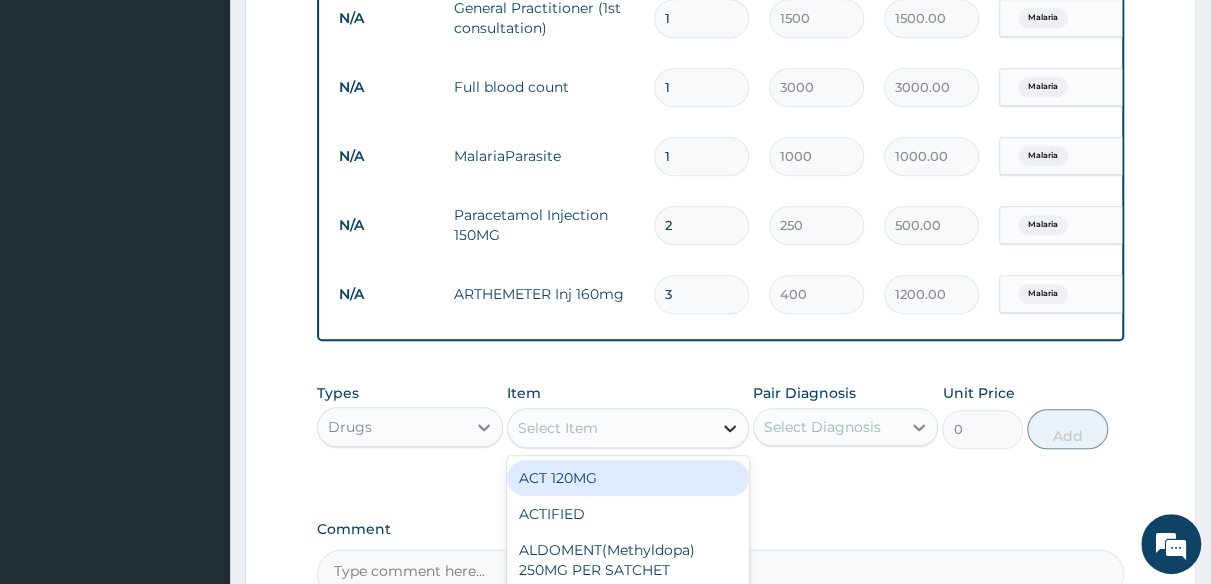 click 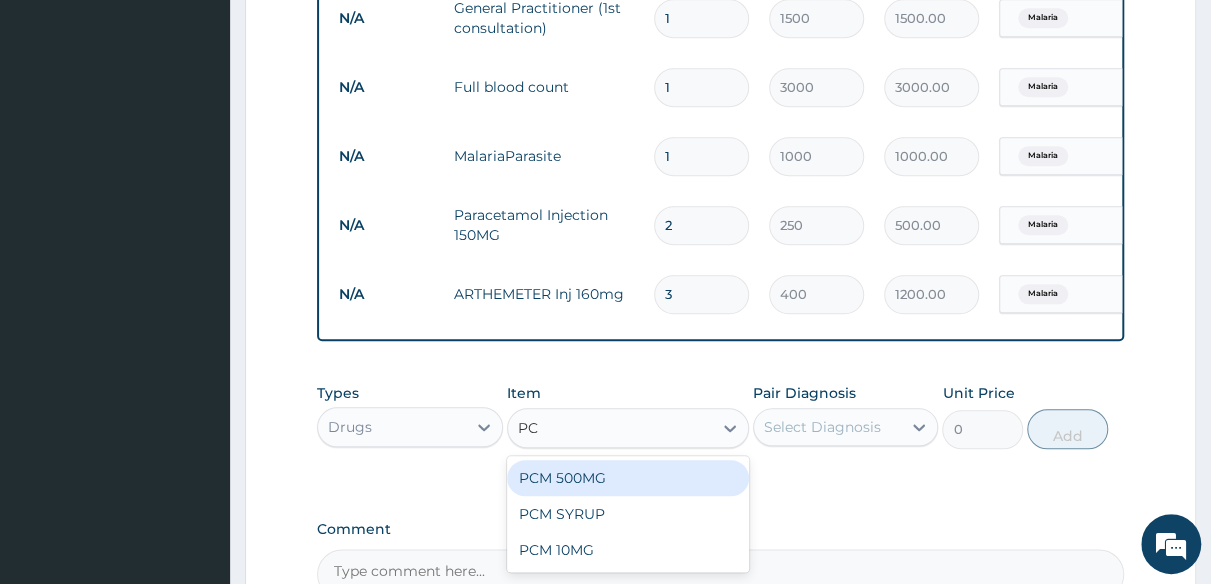 type on "PCM" 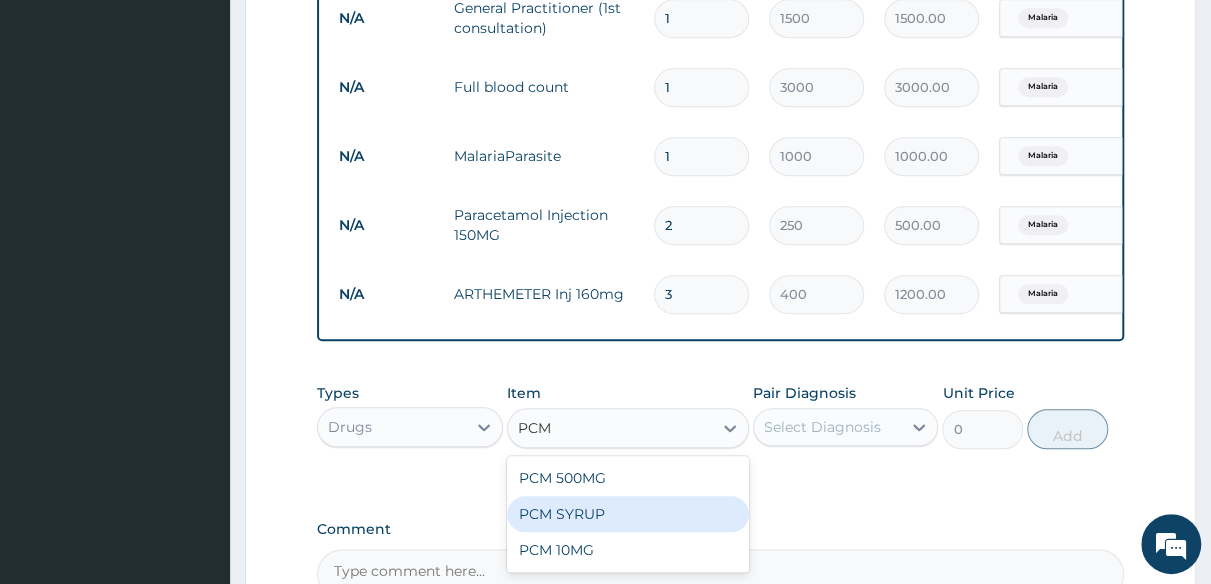 click on "PCM  SYRUP" at bounding box center [628, 514] 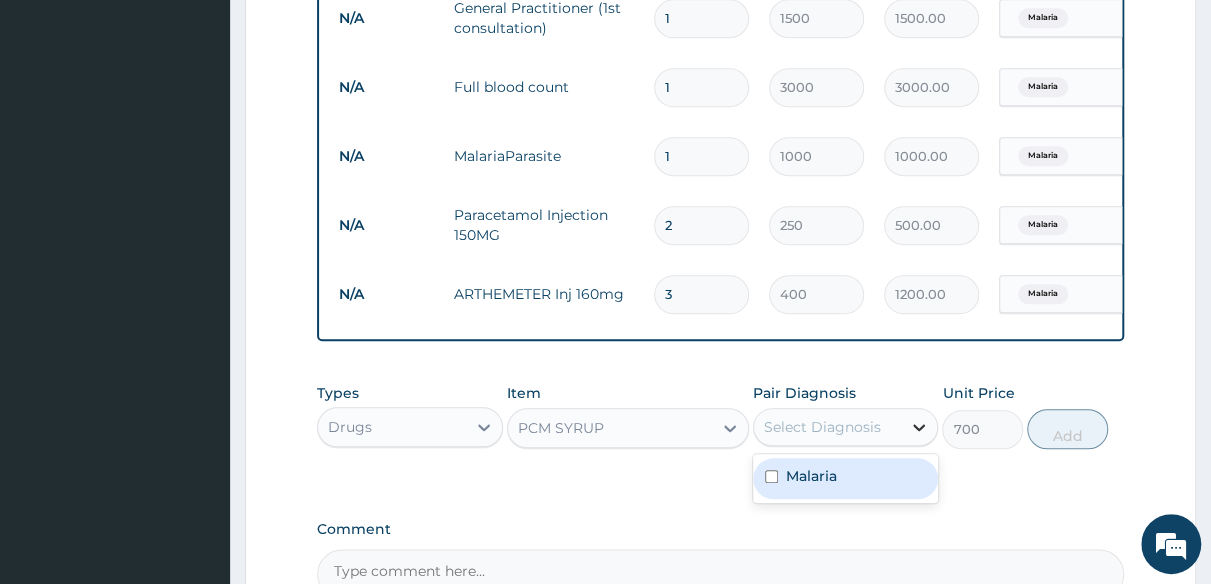 click 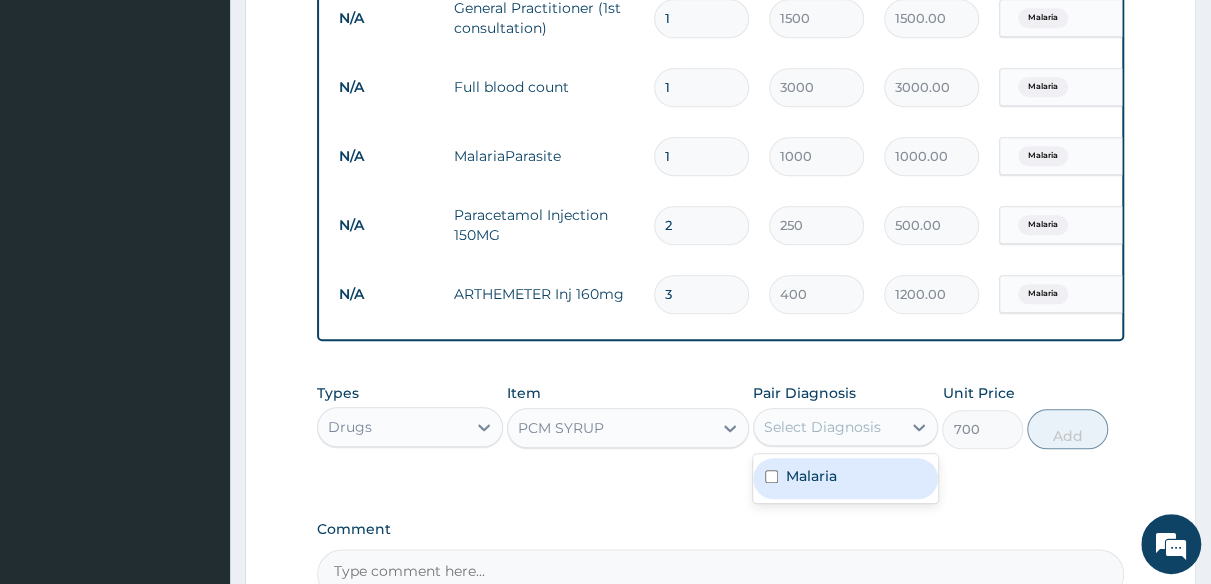 click on "Malaria" at bounding box center [846, 478] 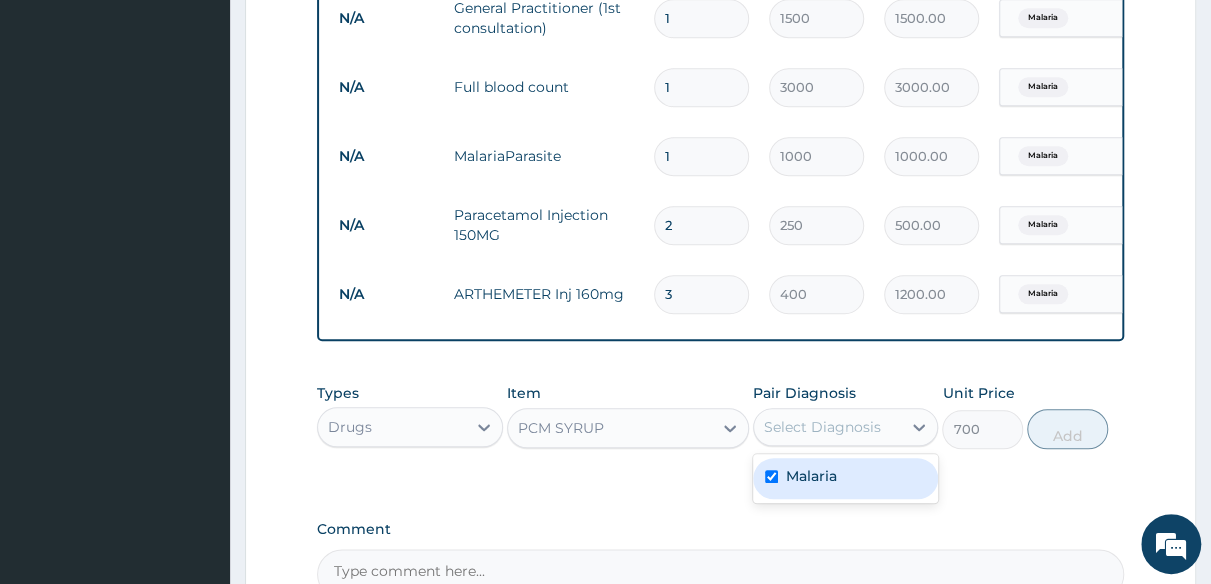 checkbox on "true" 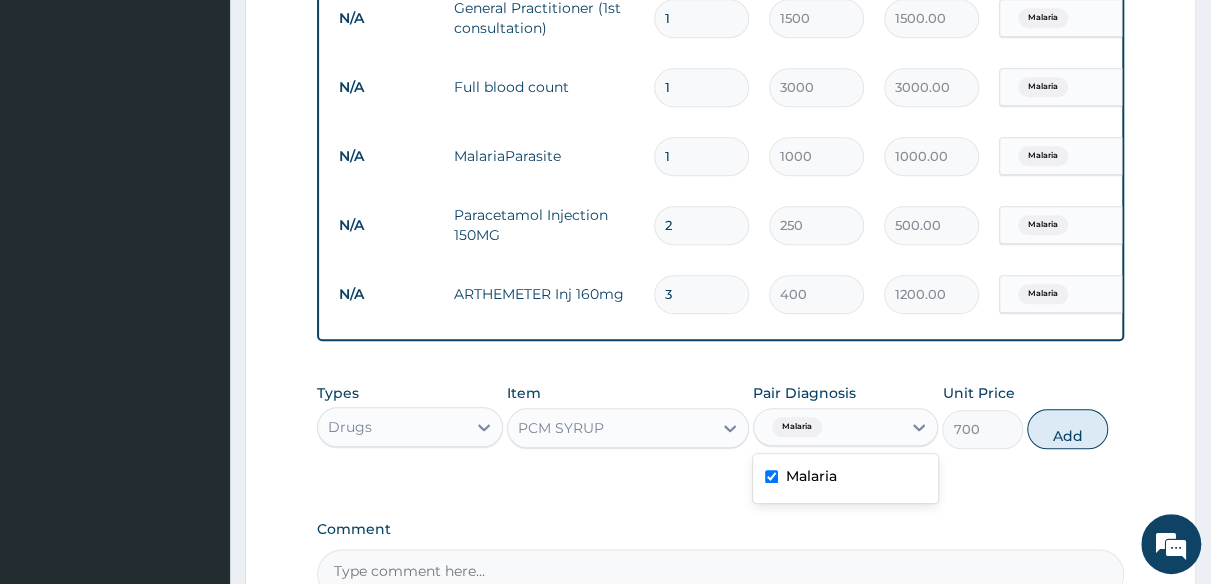 drag, startPoint x: 1070, startPoint y: 445, endPoint x: 1055, endPoint y: 445, distance: 15 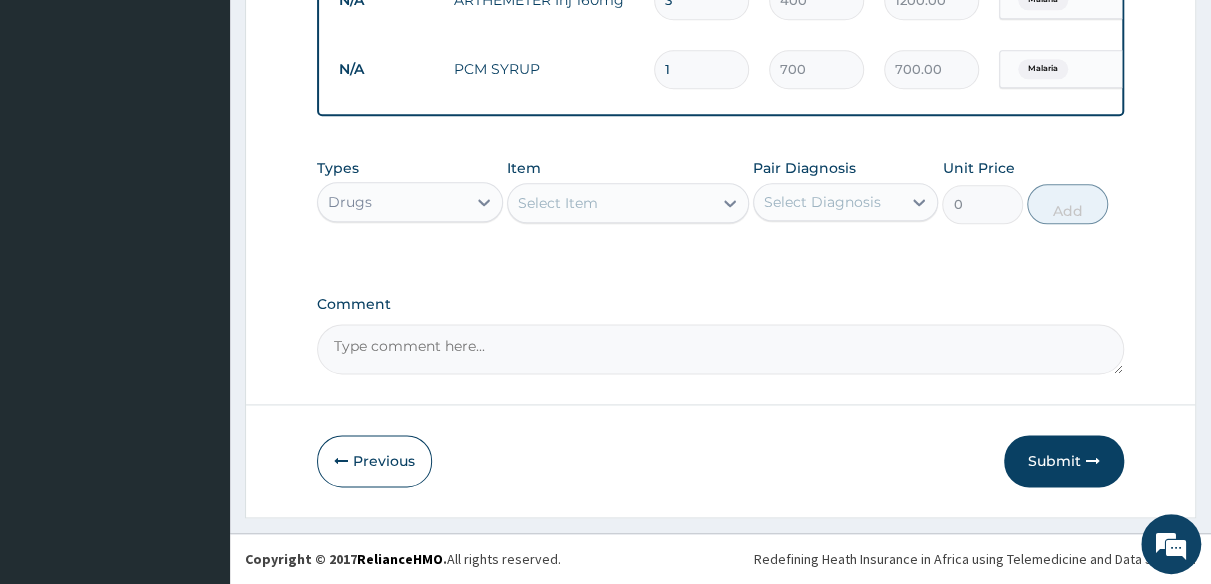scroll, scrollTop: 1114, scrollLeft: 0, axis: vertical 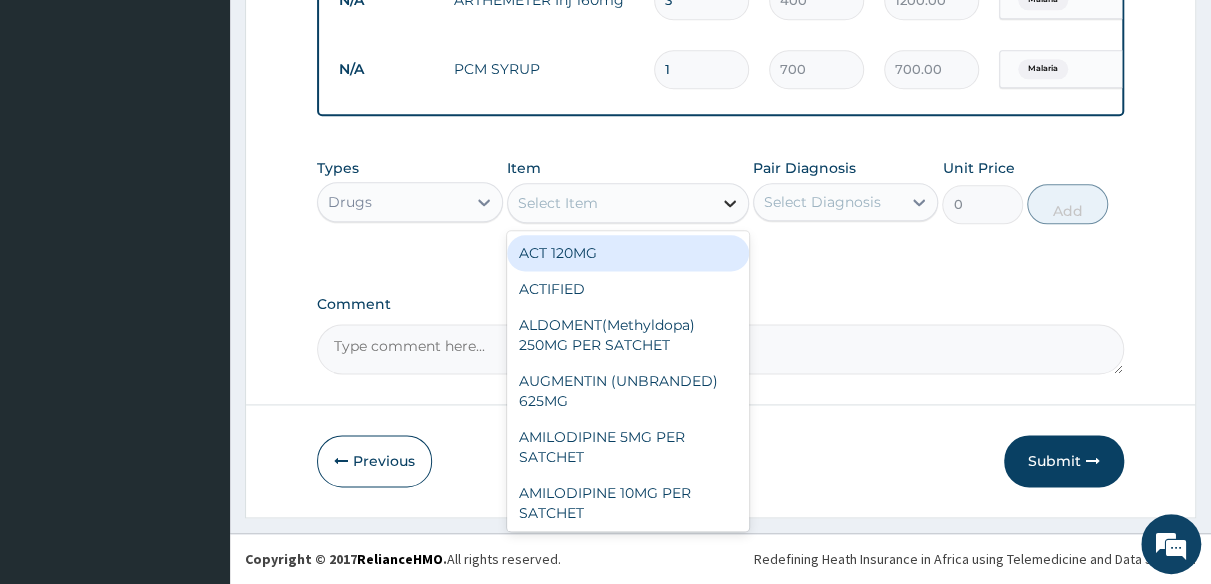 click 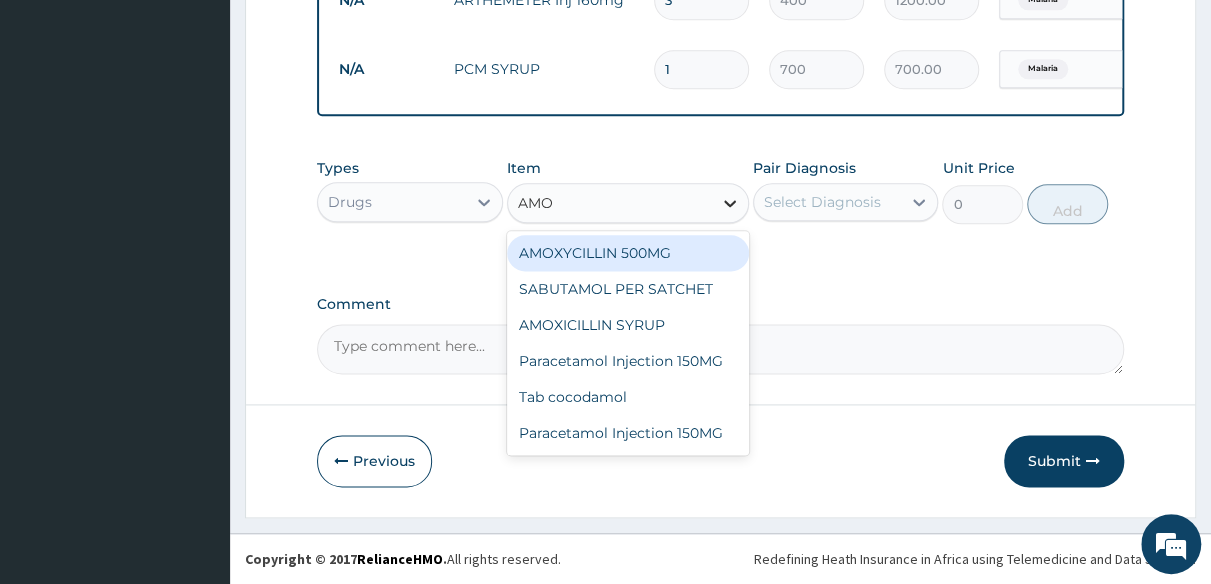 type on "AMOX" 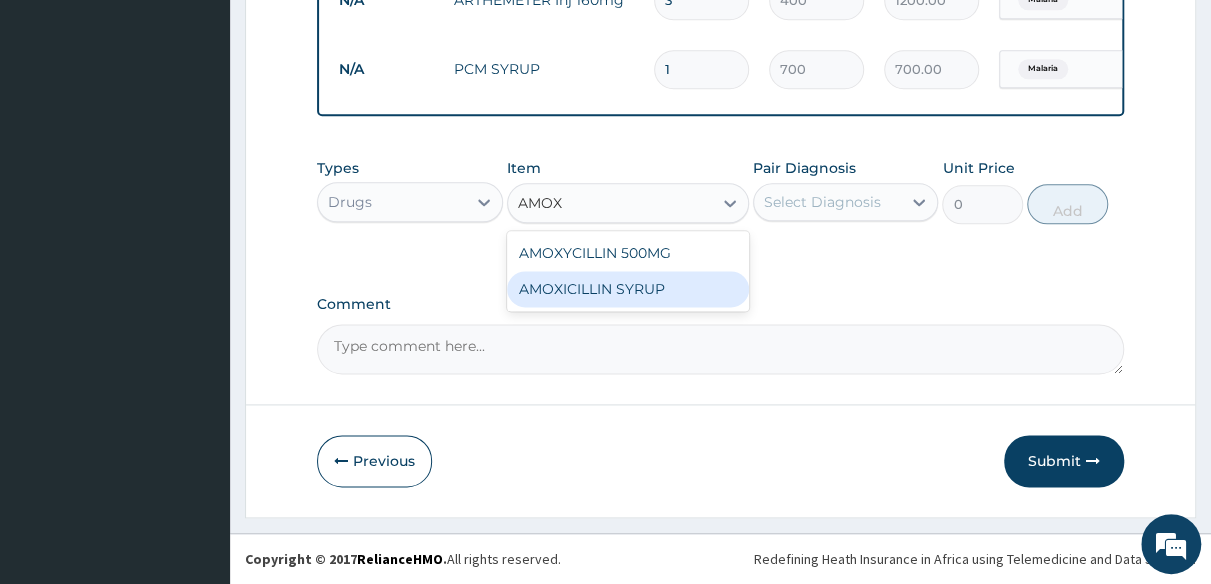 click on "AMOXICILLIN SYRUP" at bounding box center (628, 289) 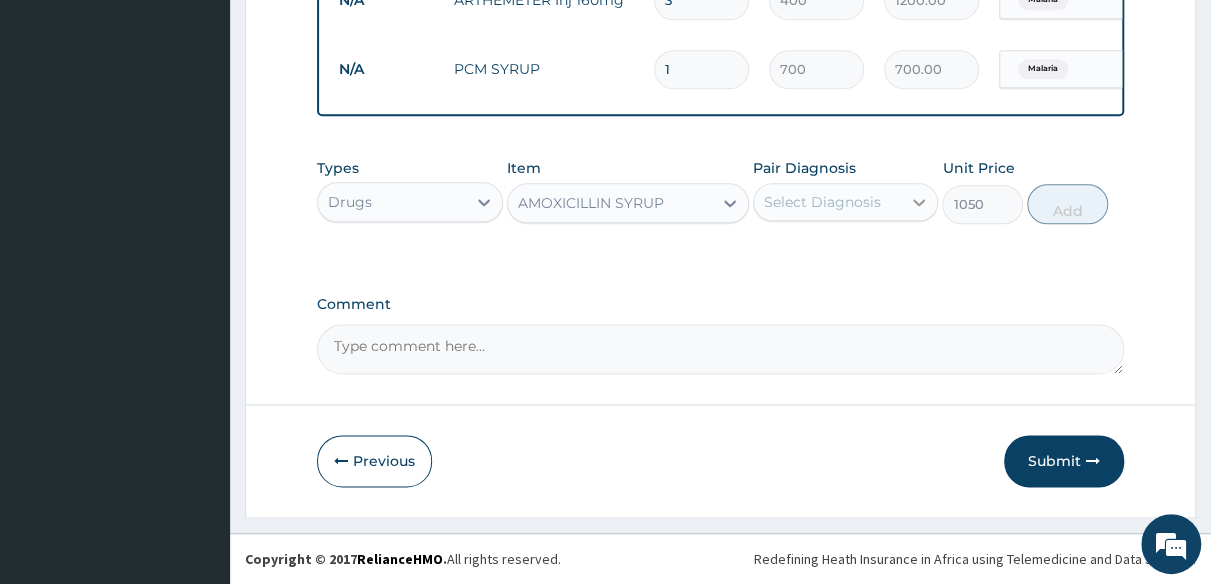 click at bounding box center (919, 202) 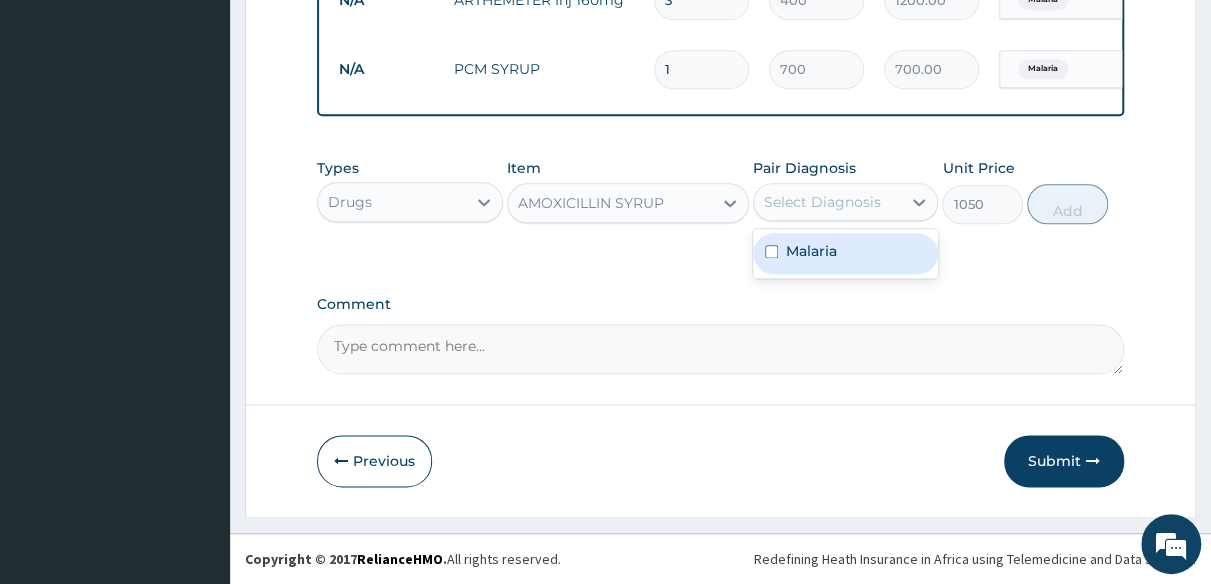 drag, startPoint x: 852, startPoint y: 265, endPoint x: 926, endPoint y: 241, distance: 77.7946 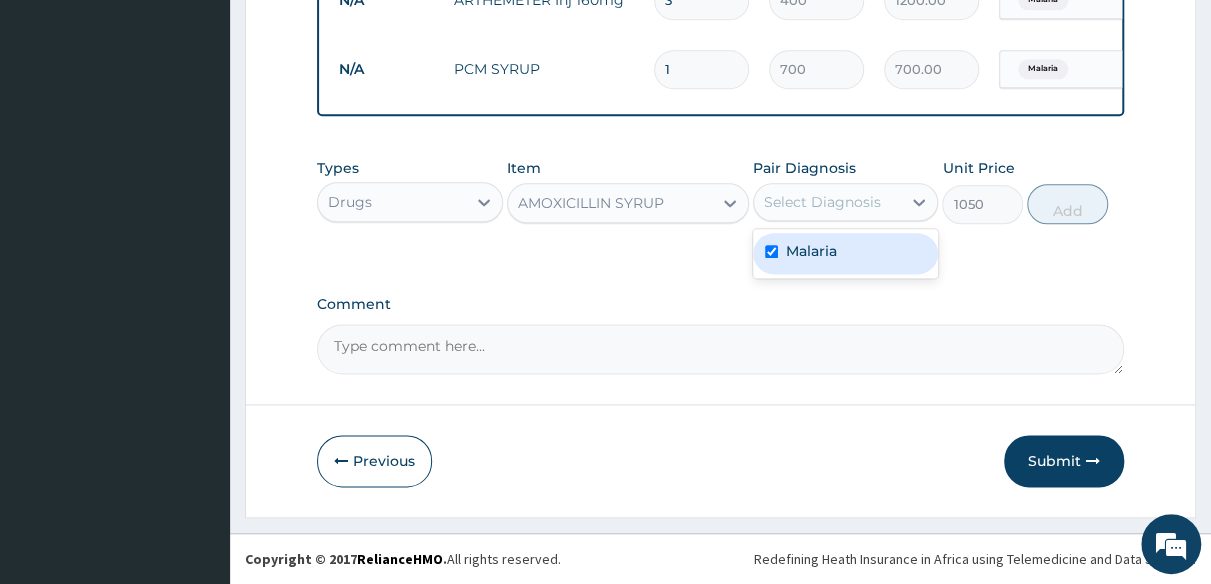 checkbox on "true" 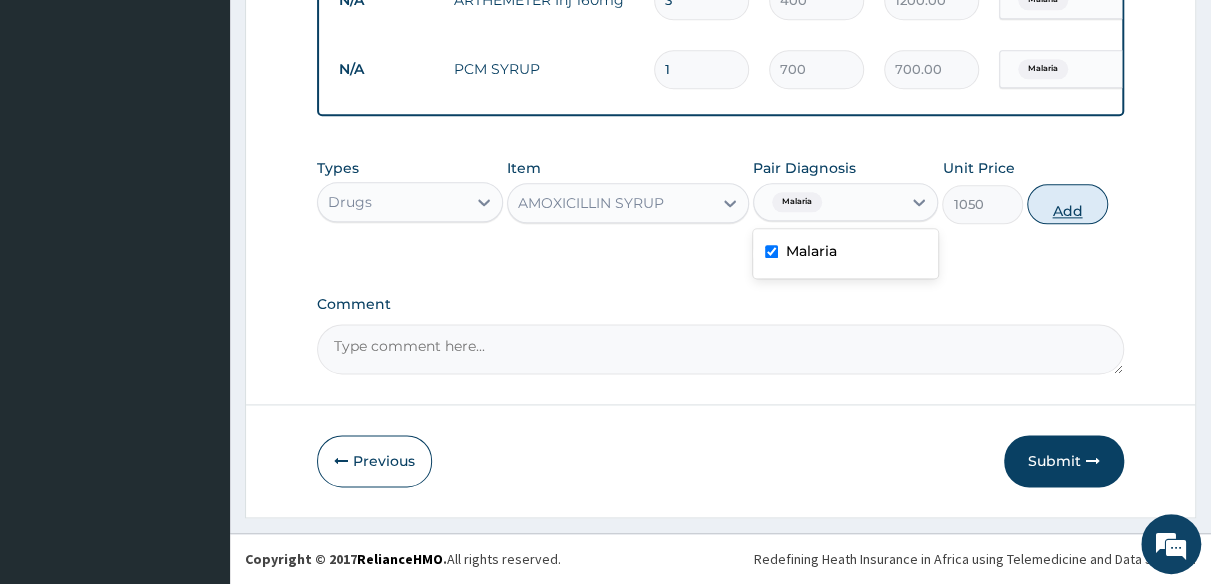 click on "Add" at bounding box center (1067, 204) 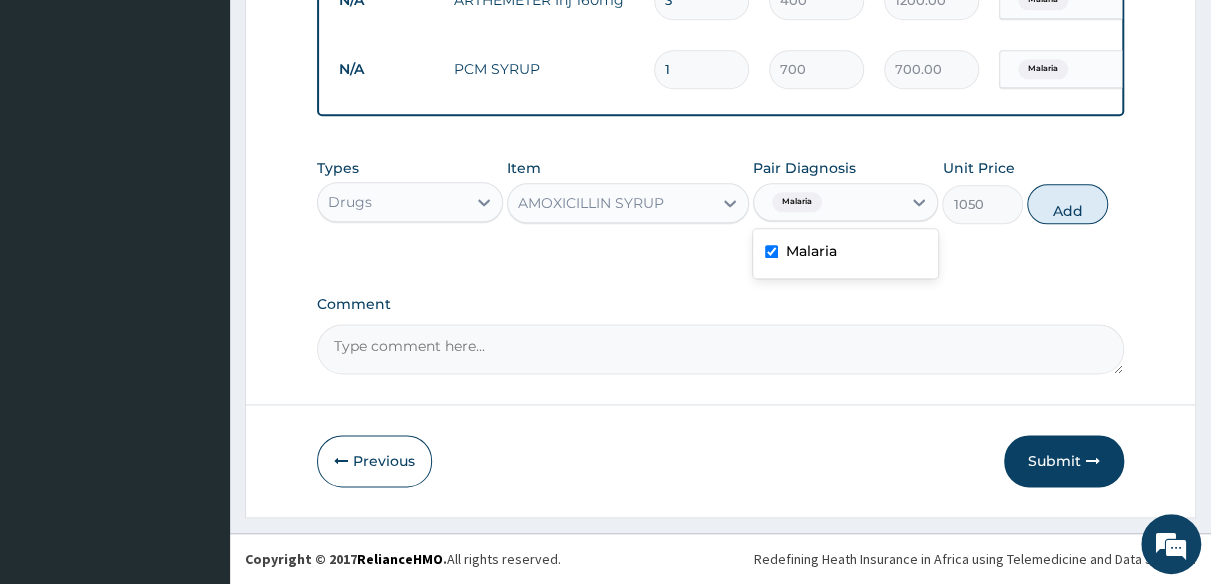type on "0" 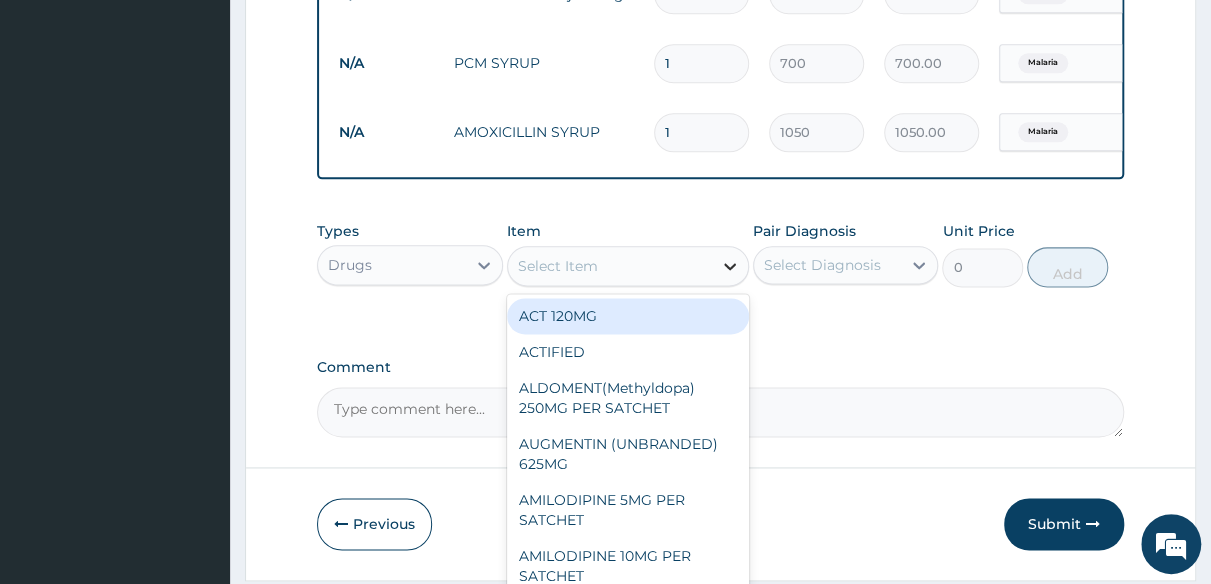 click 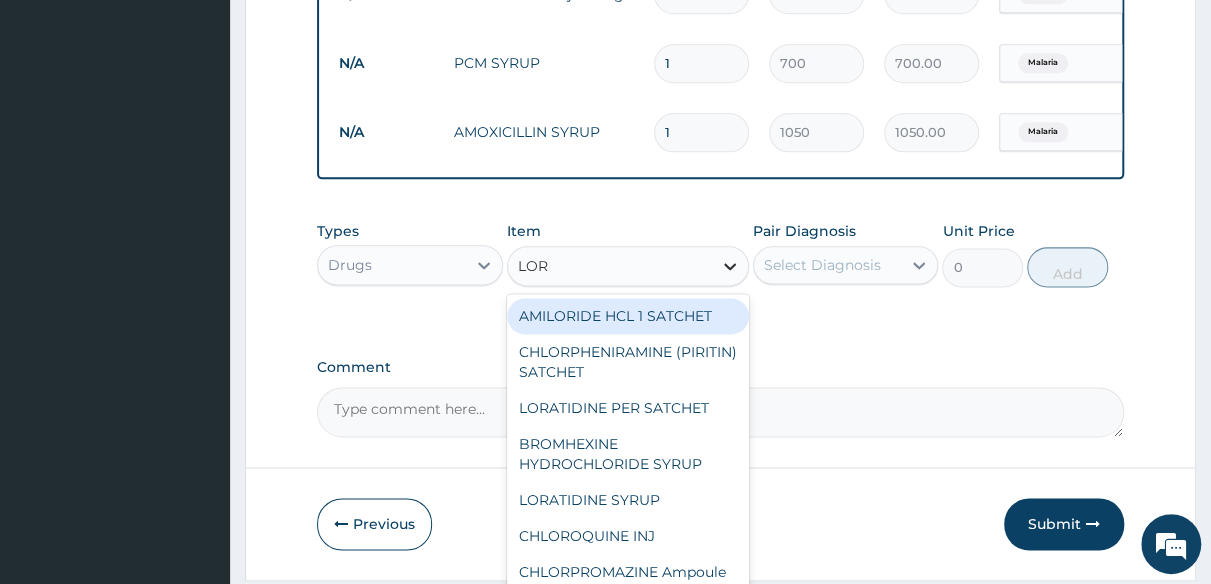 type on "LORA" 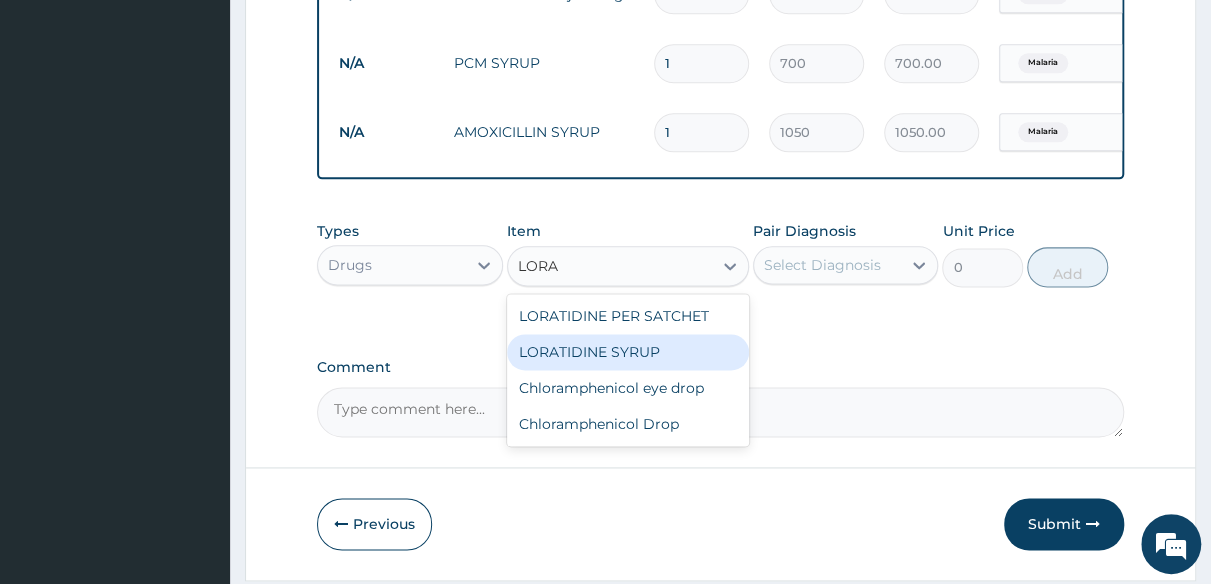 drag, startPoint x: 650, startPoint y: 365, endPoint x: 677, endPoint y: 351, distance: 30.413813 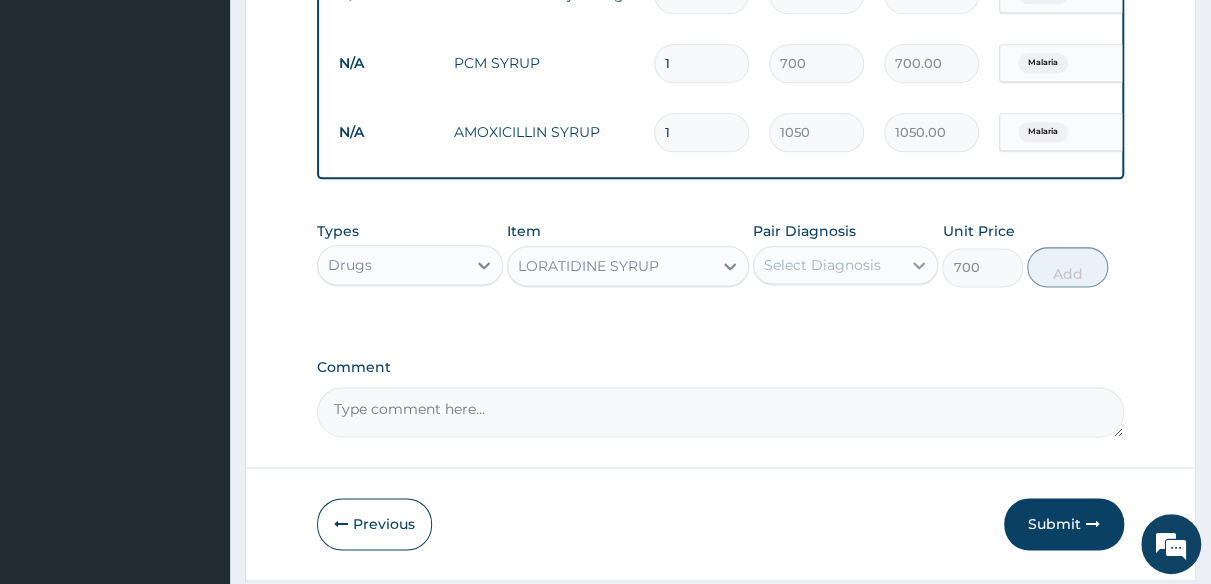 click at bounding box center (919, 265) 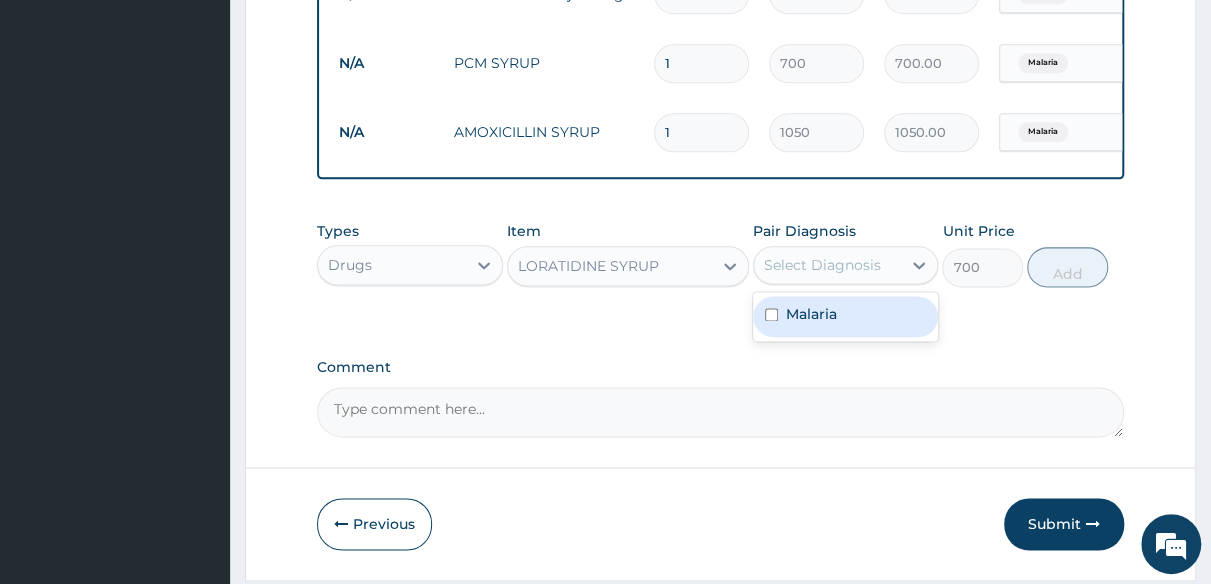 click on "Malaria" at bounding box center [846, 316] 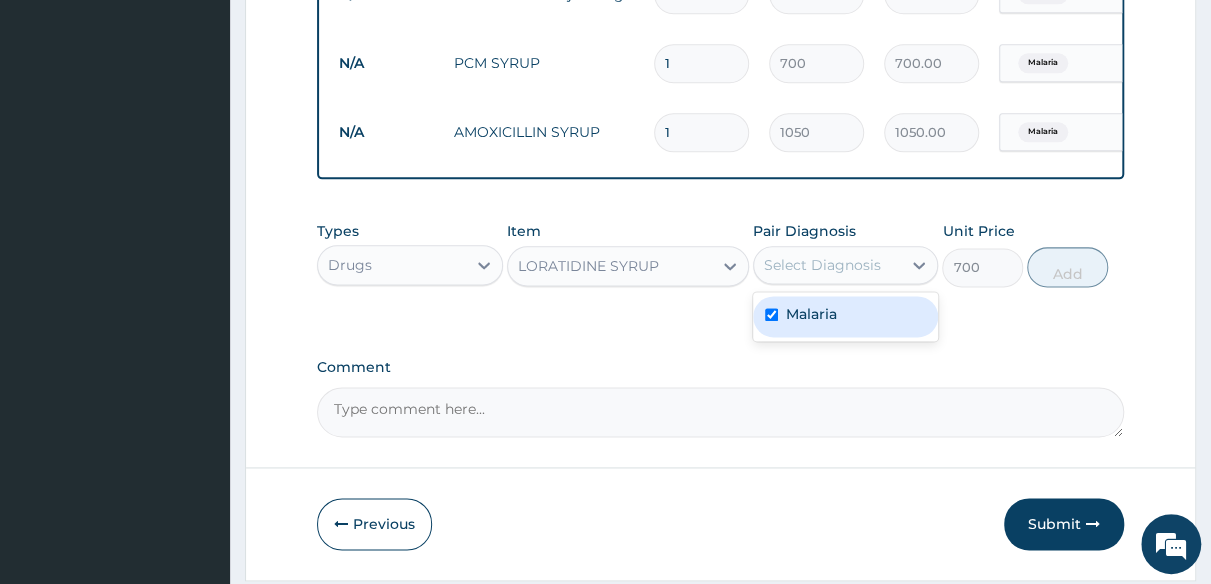 checkbox on "true" 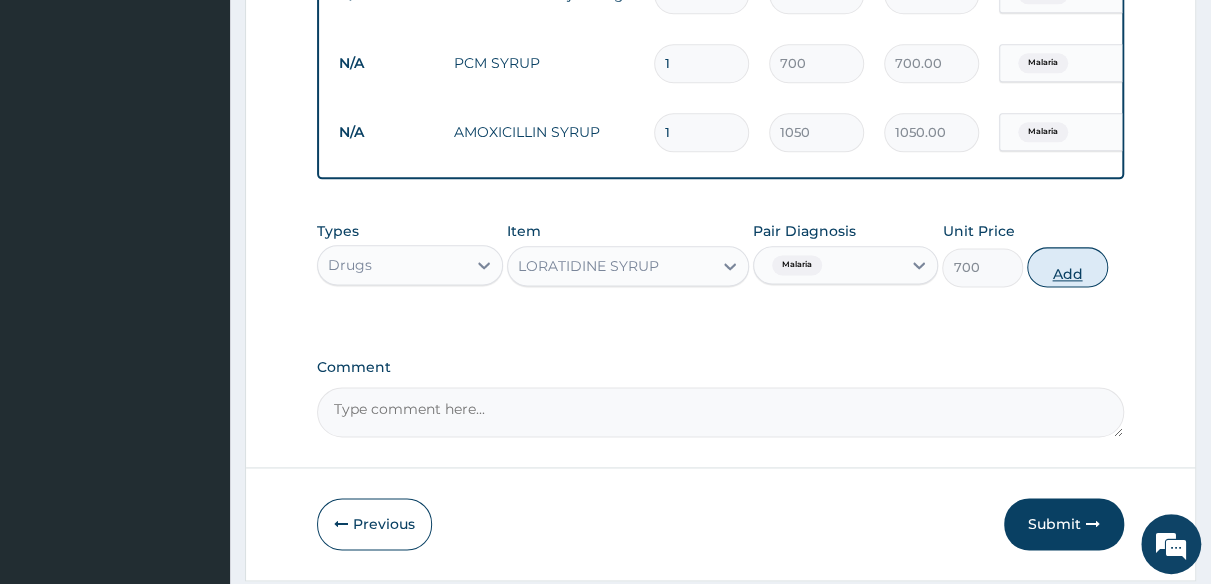 click on "Add" at bounding box center [1067, 267] 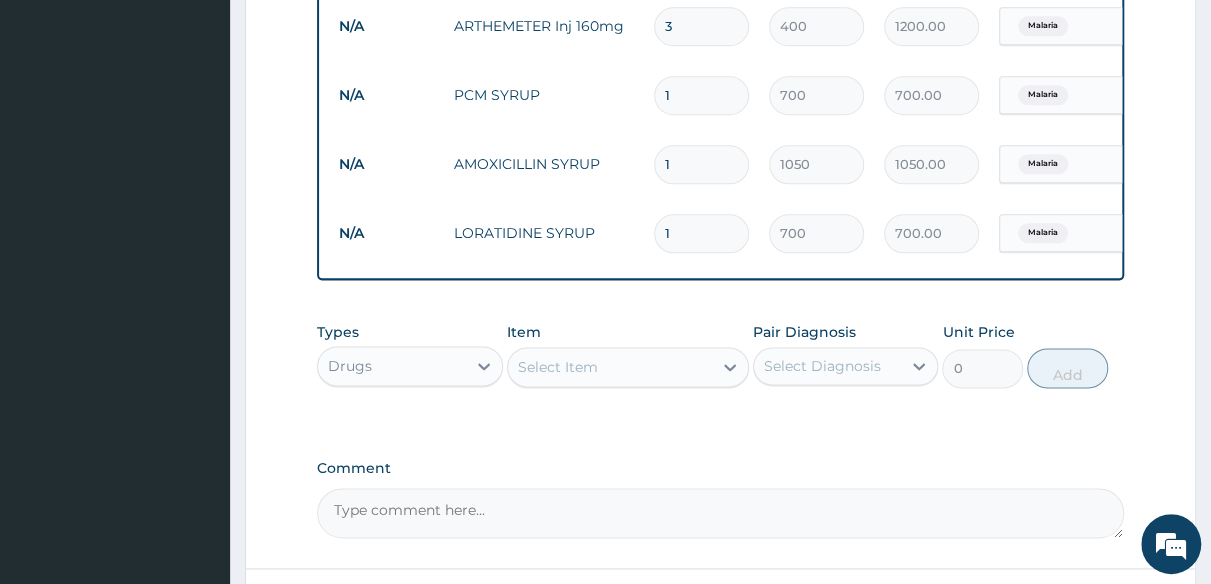 scroll, scrollTop: 1260, scrollLeft: 0, axis: vertical 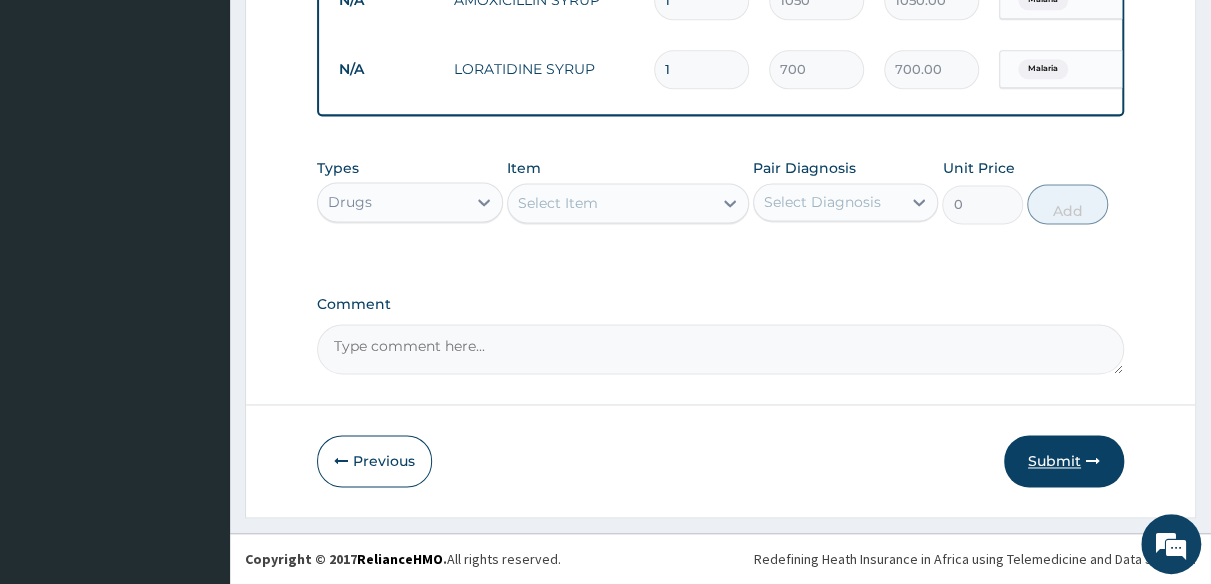 click on "Submit" at bounding box center [1064, 461] 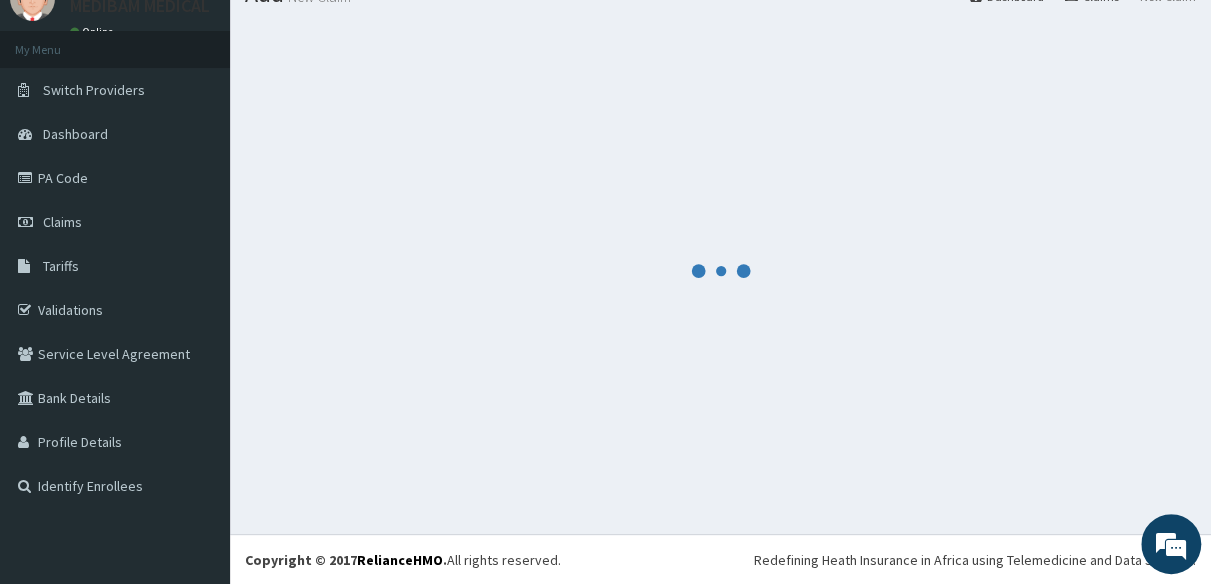 scroll, scrollTop: 1260, scrollLeft: 0, axis: vertical 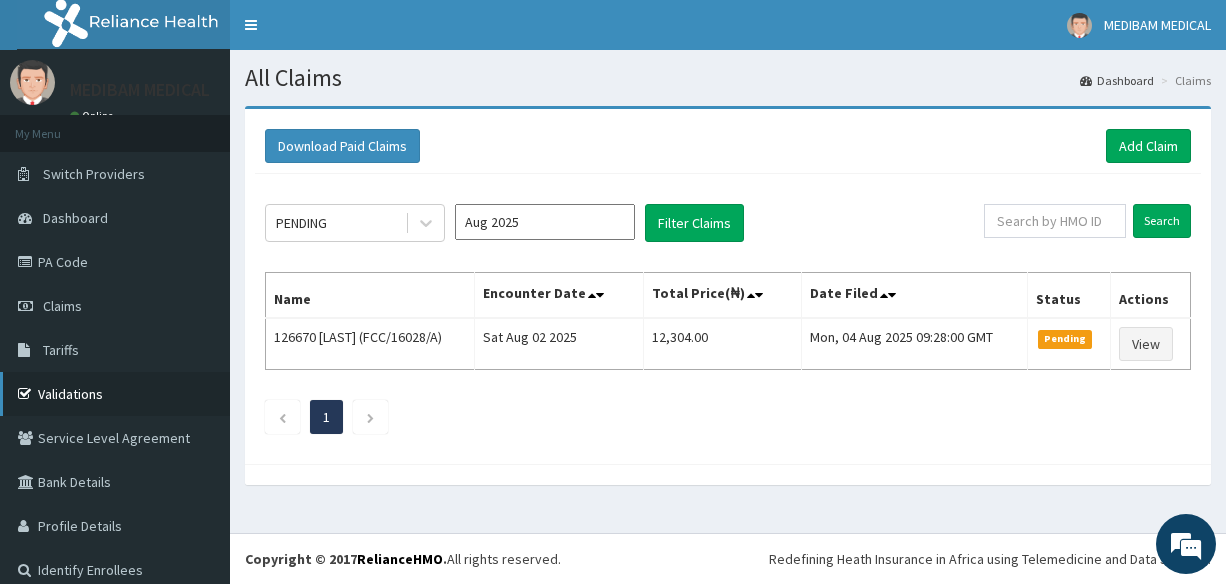 click on "Validations" at bounding box center (115, 394) 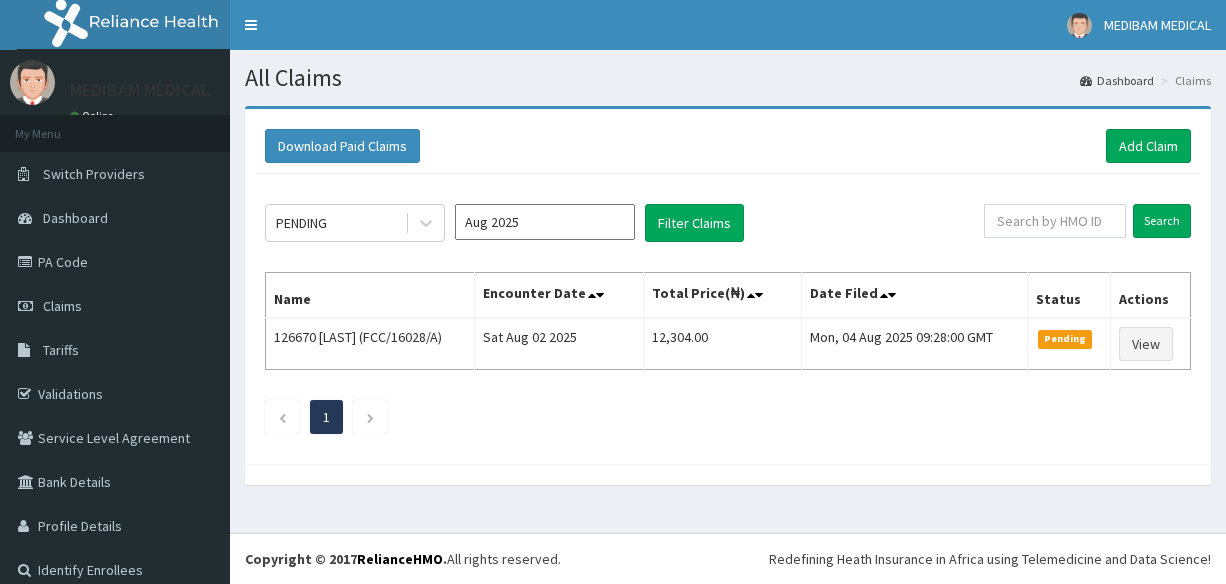 scroll, scrollTop: 0, scrollLeft: 0, axis: both 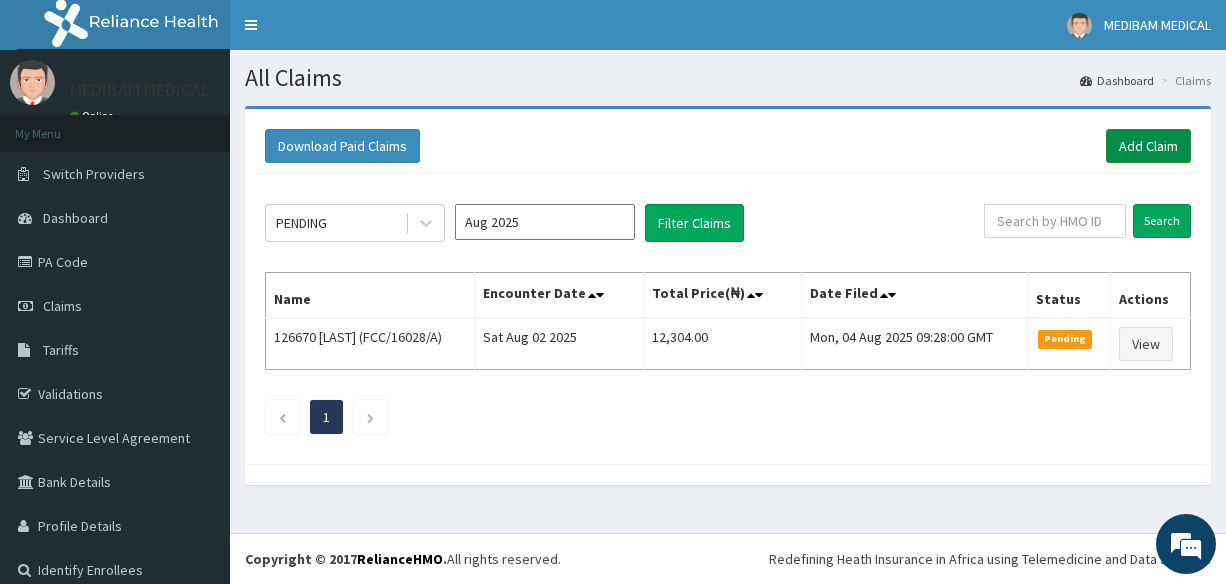 click on "Add Claim" at bounding box center (1148, 146) 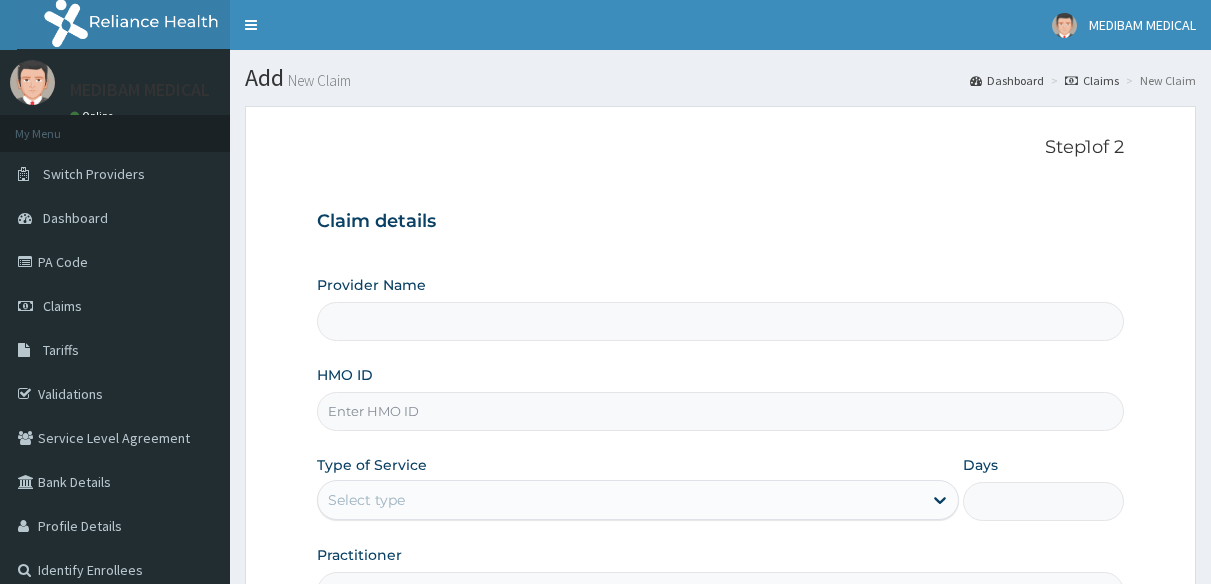 scroll, scrollTop: 0, scrollLeft: 0, axis: both 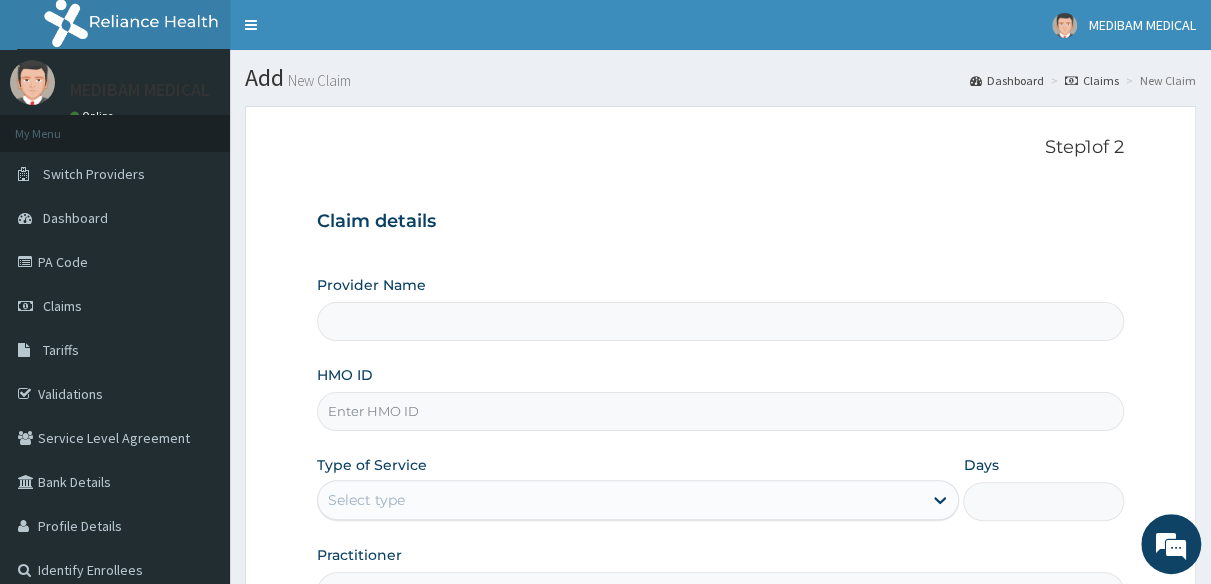 type on "Medibam Specialist Hospital" 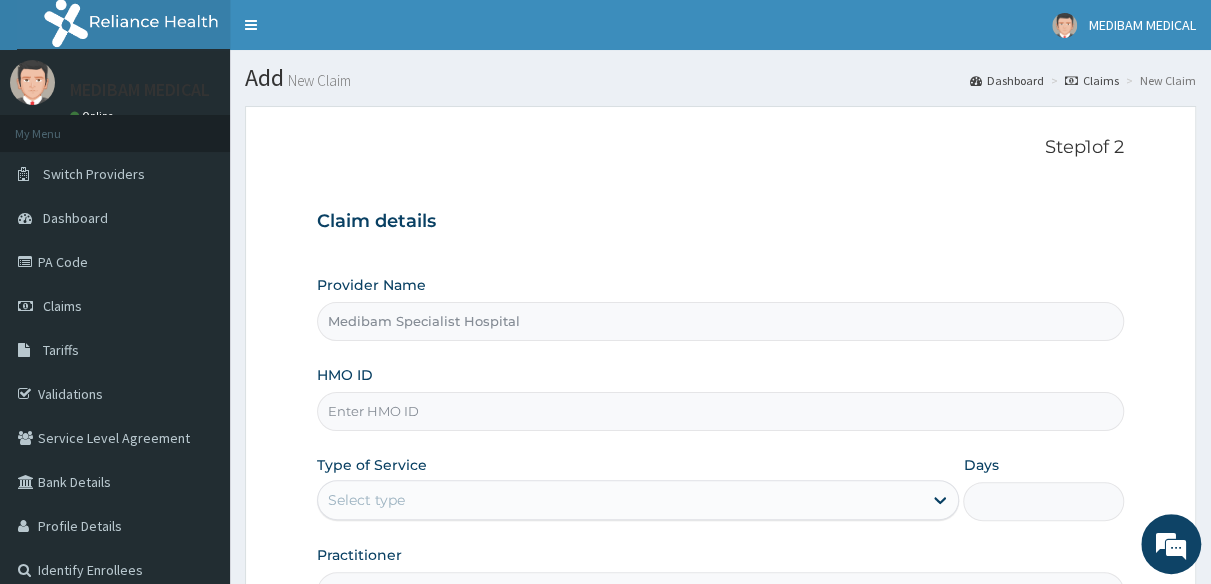 click on "HMO ID" at bounding box center (720, 411) 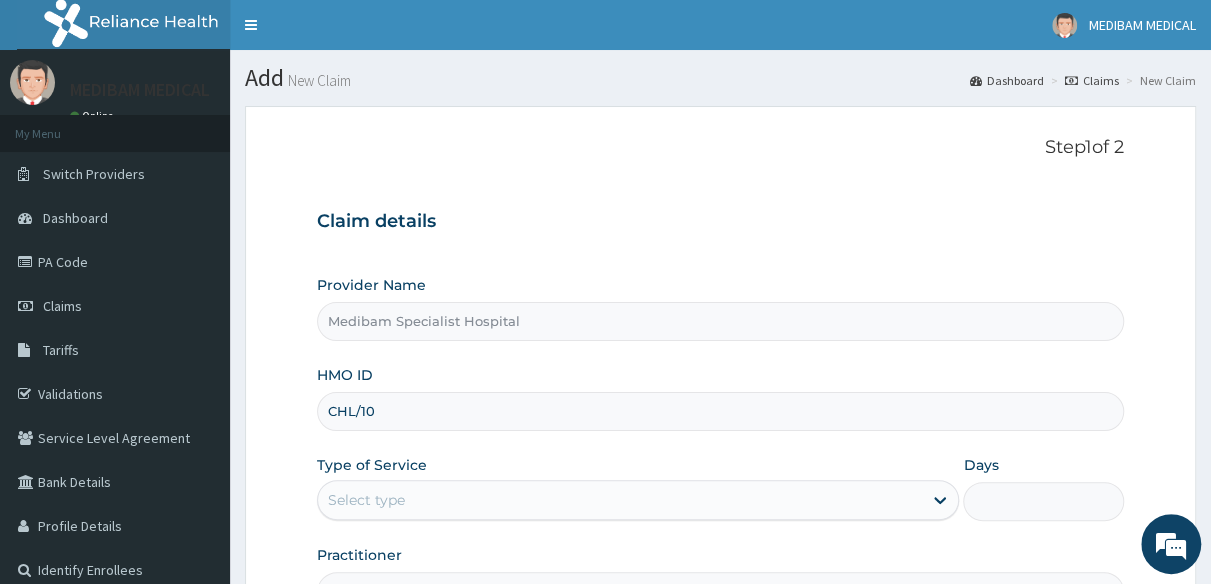 scroll, scrollTop: 0, scrollLeft: 0, axis: both 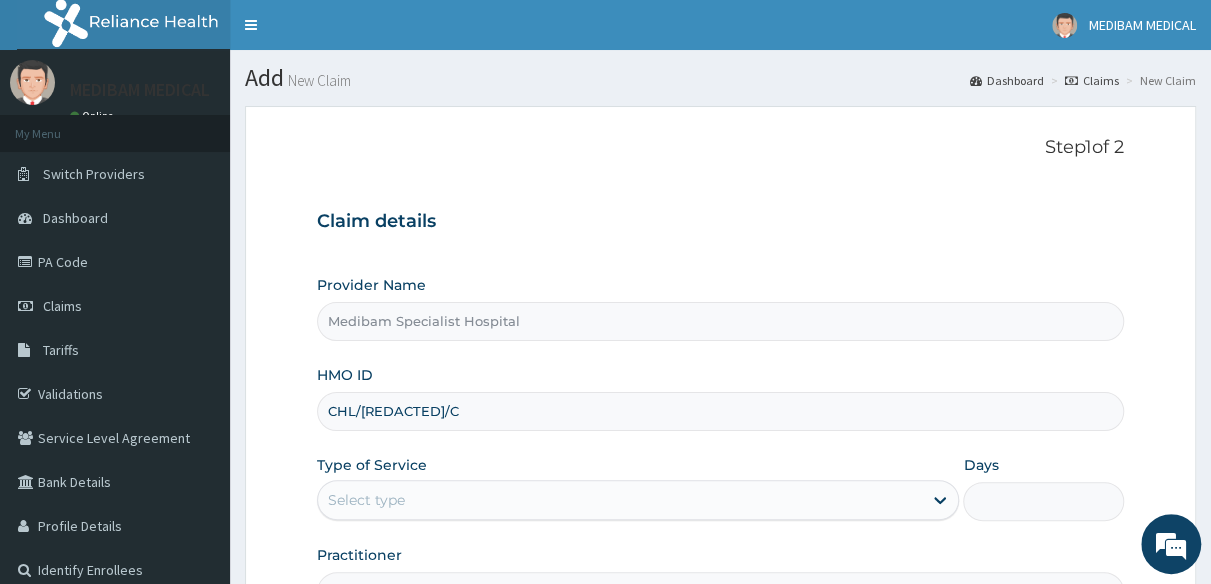 type on "CHL/[REDACTED]/C" 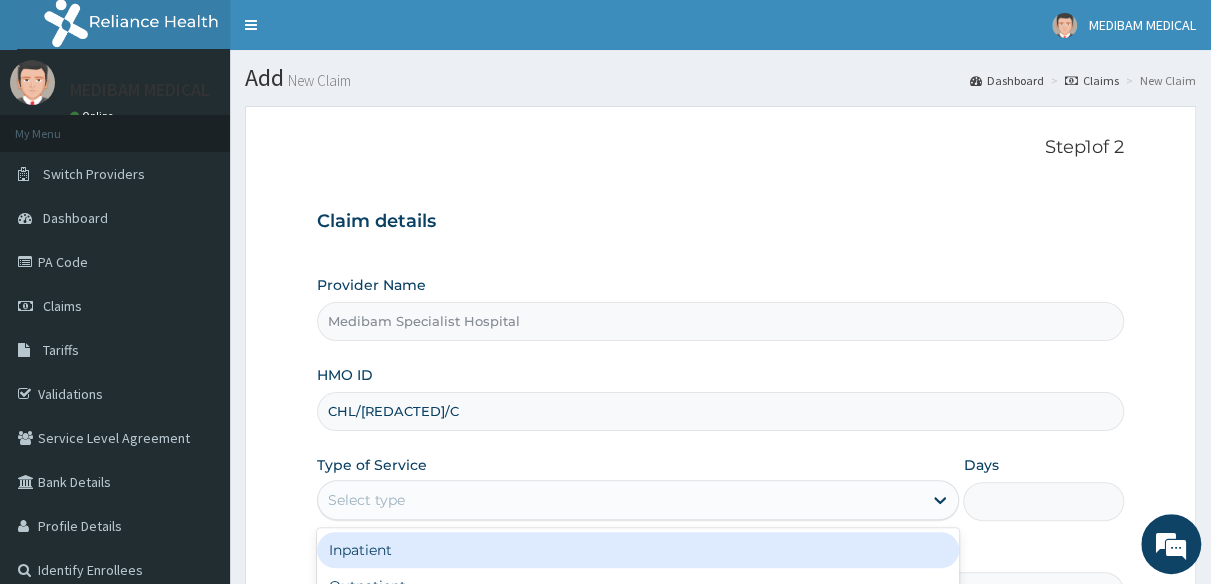 click on "Select type" at bounding box center [620, 500] 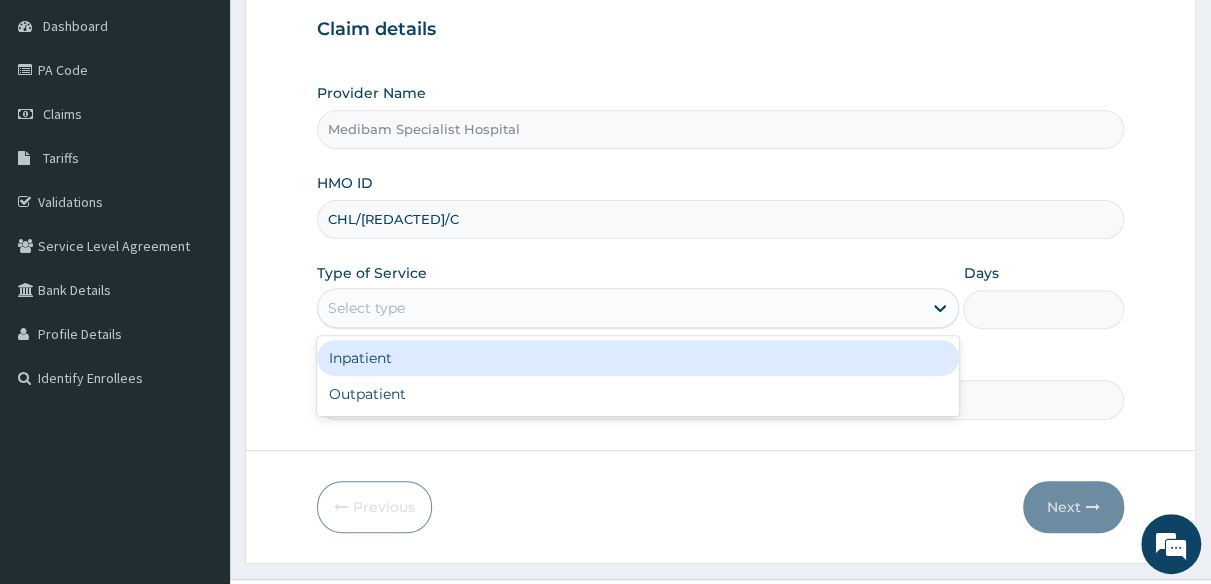 scroll, scrollTop: 200, scrollLeft: 0, axis: vertical 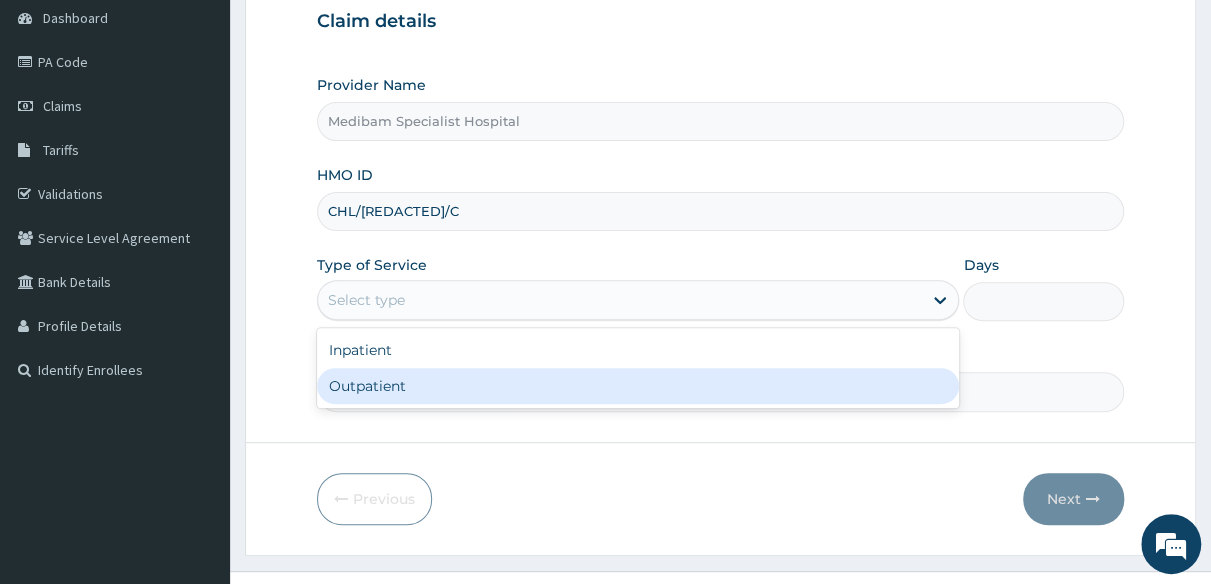 click on "Outpatient" at bounding box center (638, 386) 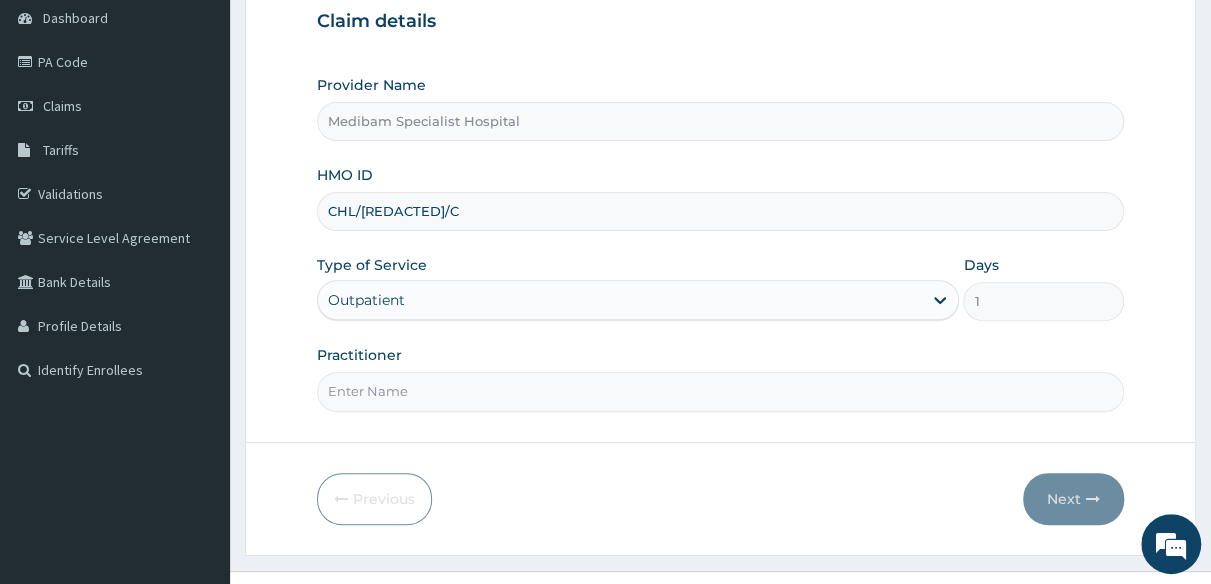 click on "Practitioner" at bounding box center [720, 391] 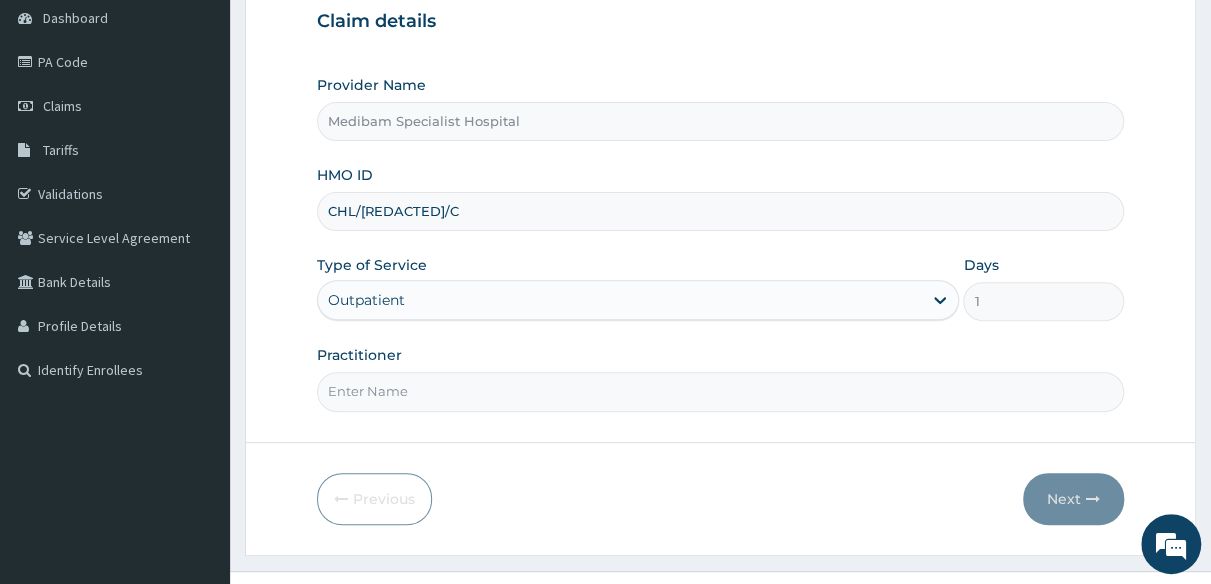 type on "DR [LAST]" 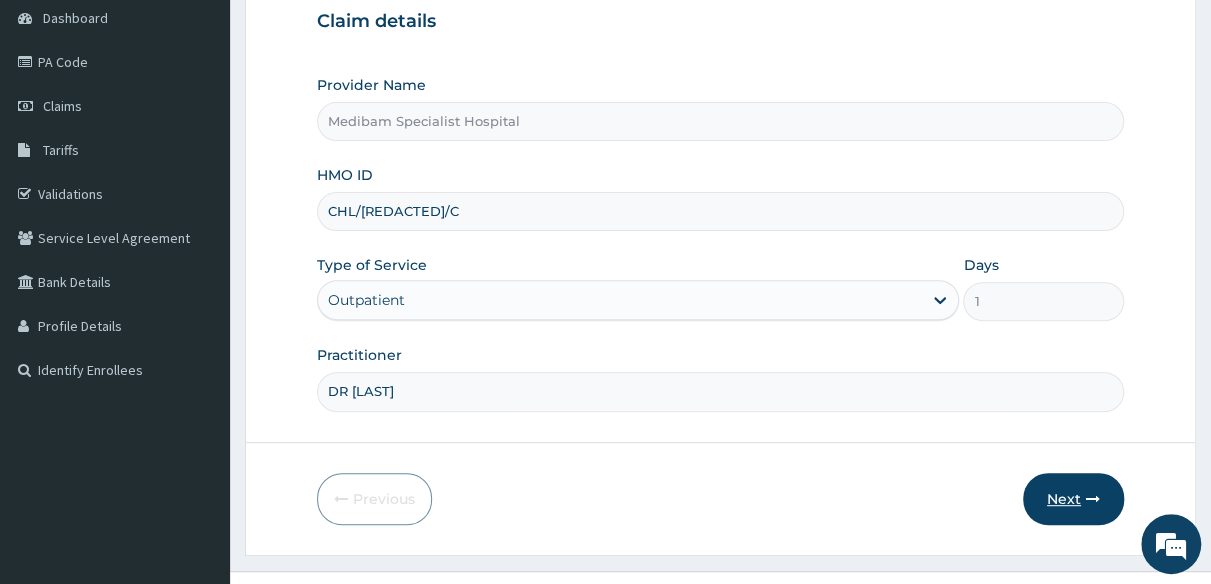 click on "Next" at bounding box center (1073, 499) 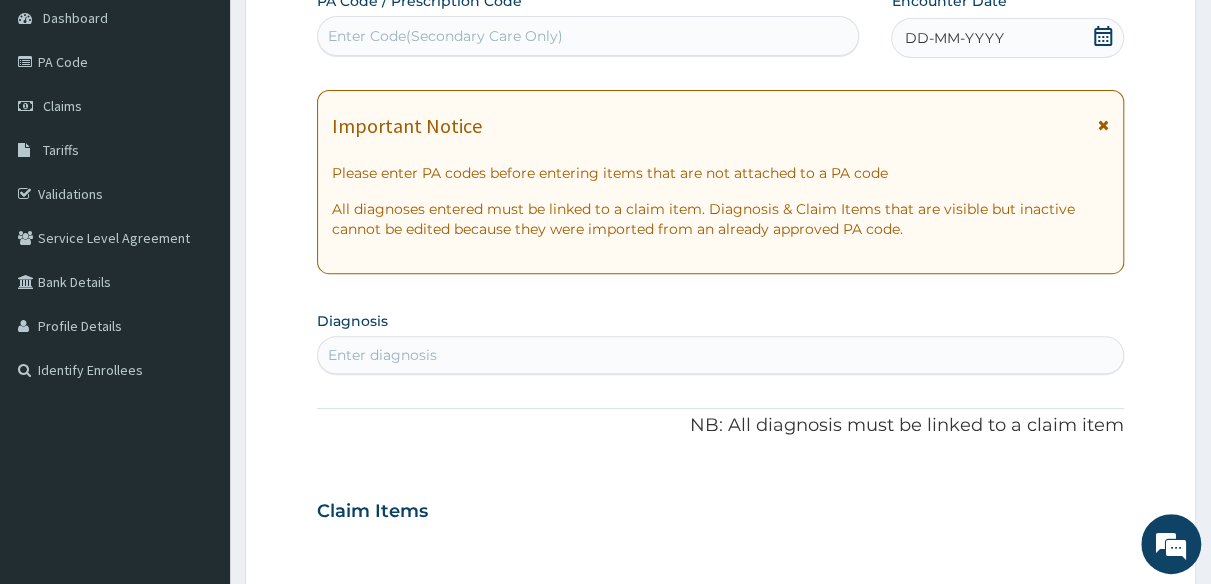click 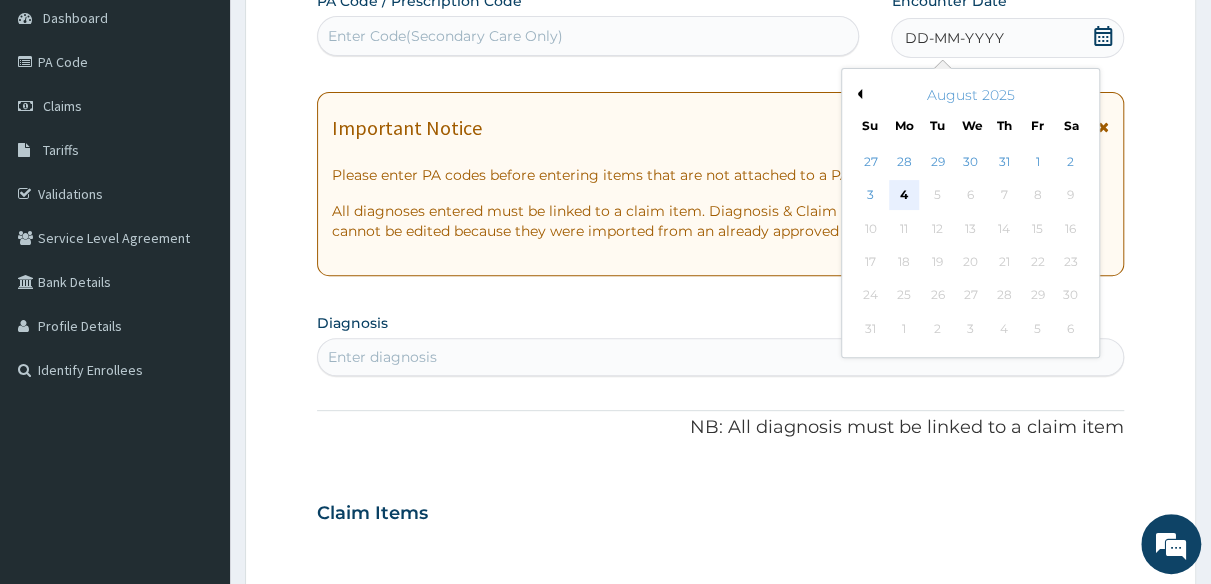 click on "4" at bounding box center (904, 196) 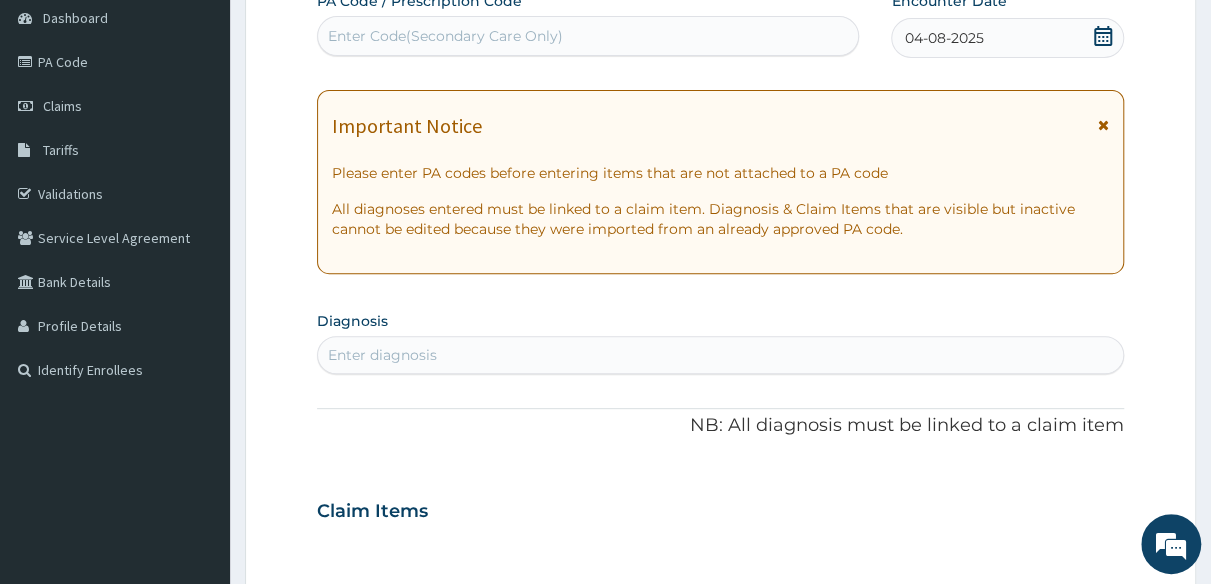 click on "Enter diagnosis" at bounding box center (720, 355) 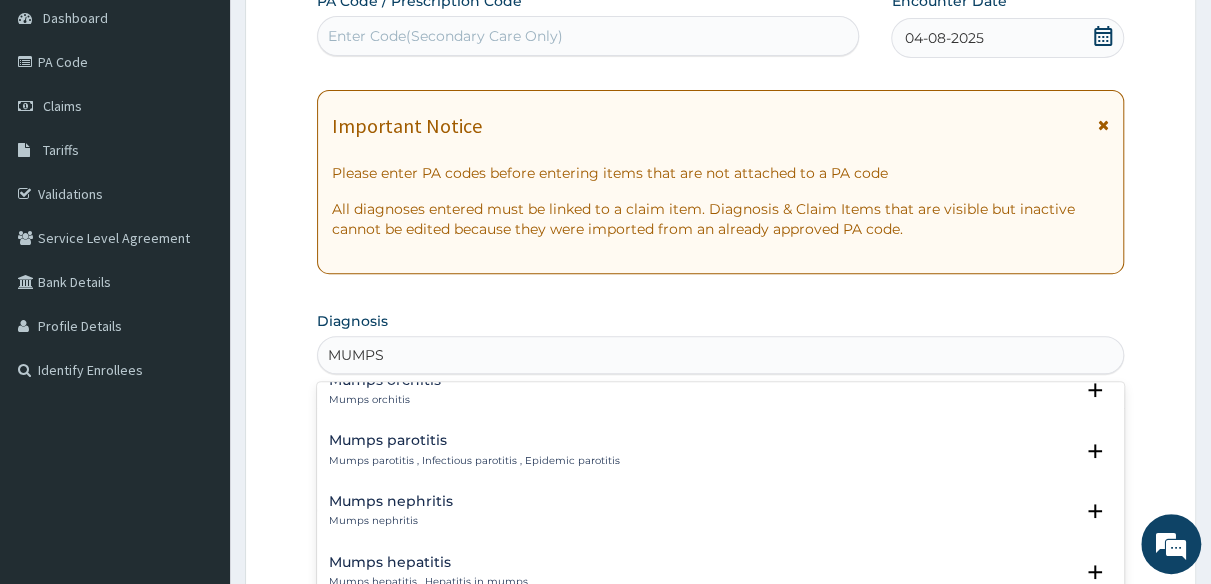 scroll, scrollTop: 0, scrollLeft: 0, axis: both 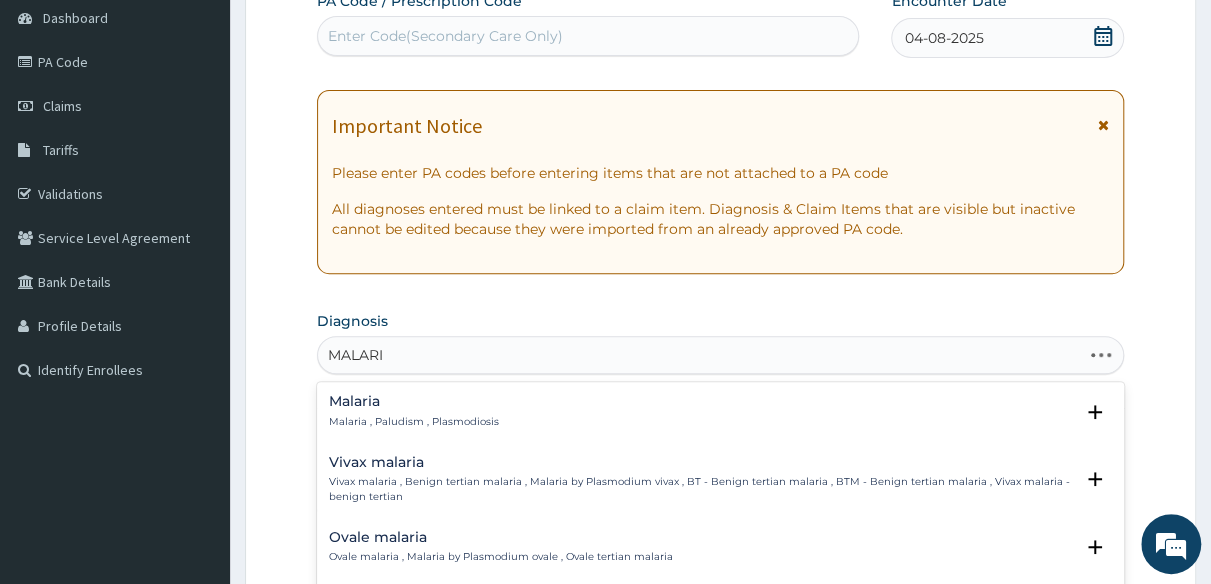 type on "MALARIA" 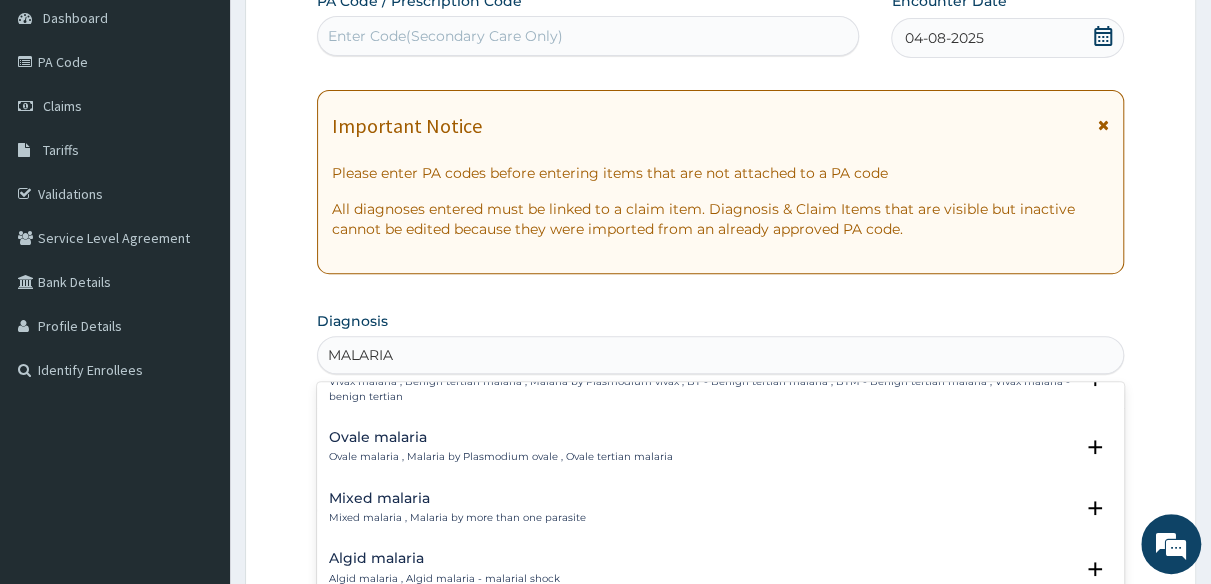 scroll, scrollTop: 0, scrollLeft: 0, axis: both 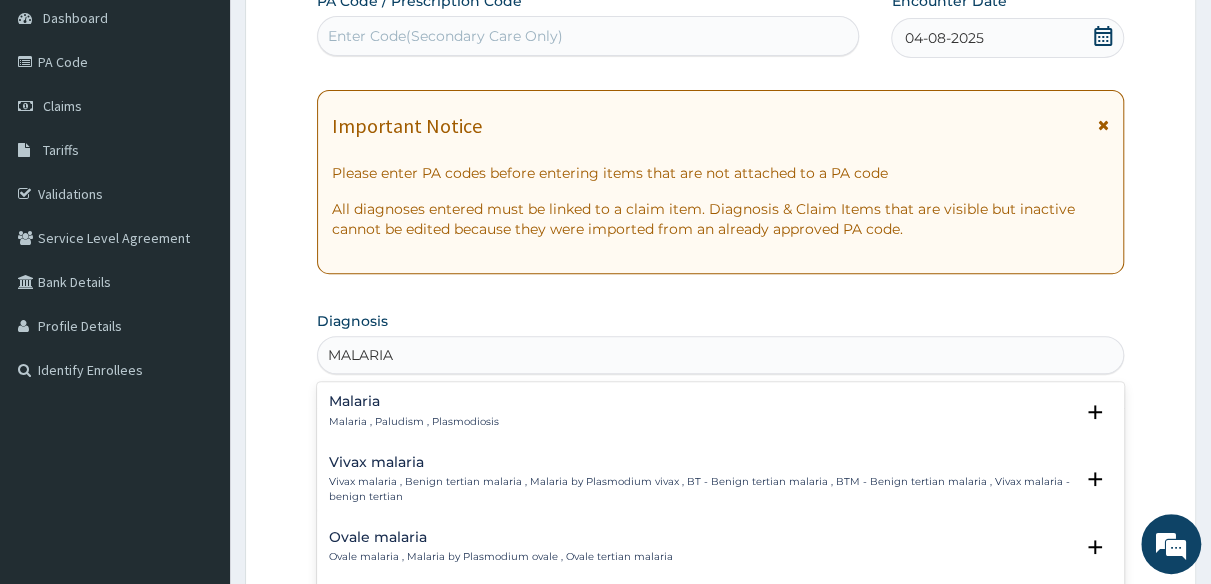 click on "Malaria , Paludism , Plasmodiosis" at bounding box center (414, 422) 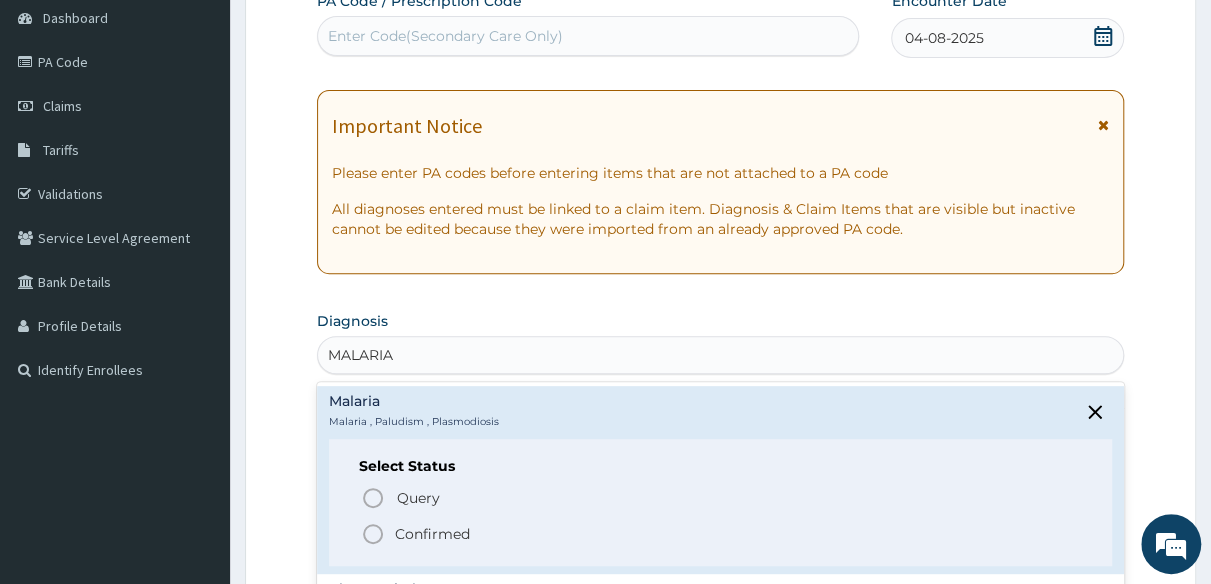 click 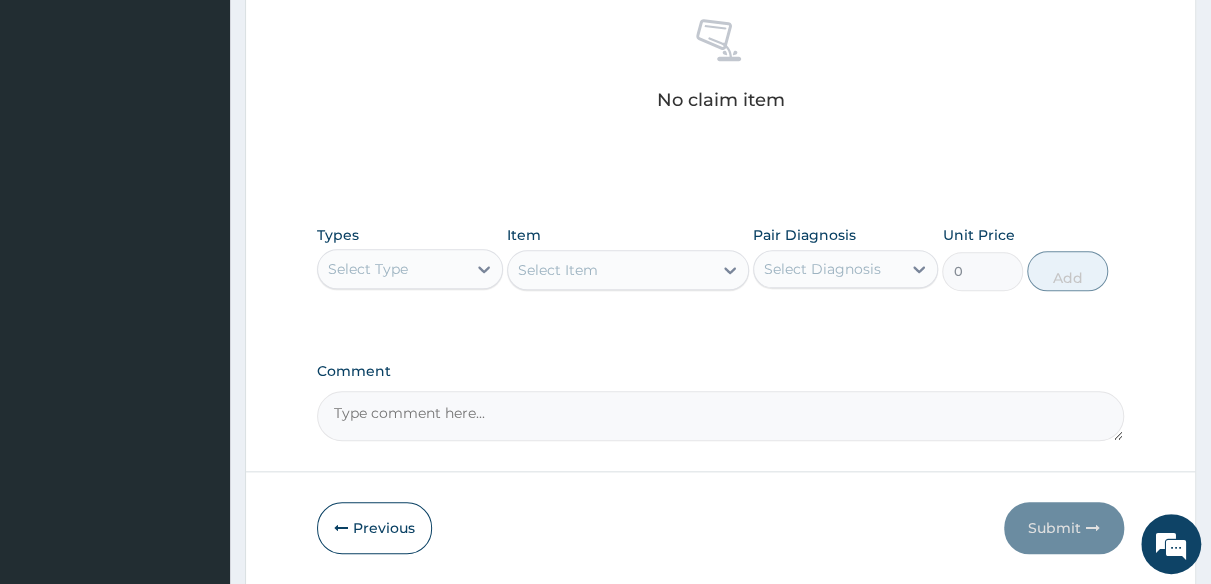 scroll, scrollTop: 800, scrollLeft: 0, axis: vertical 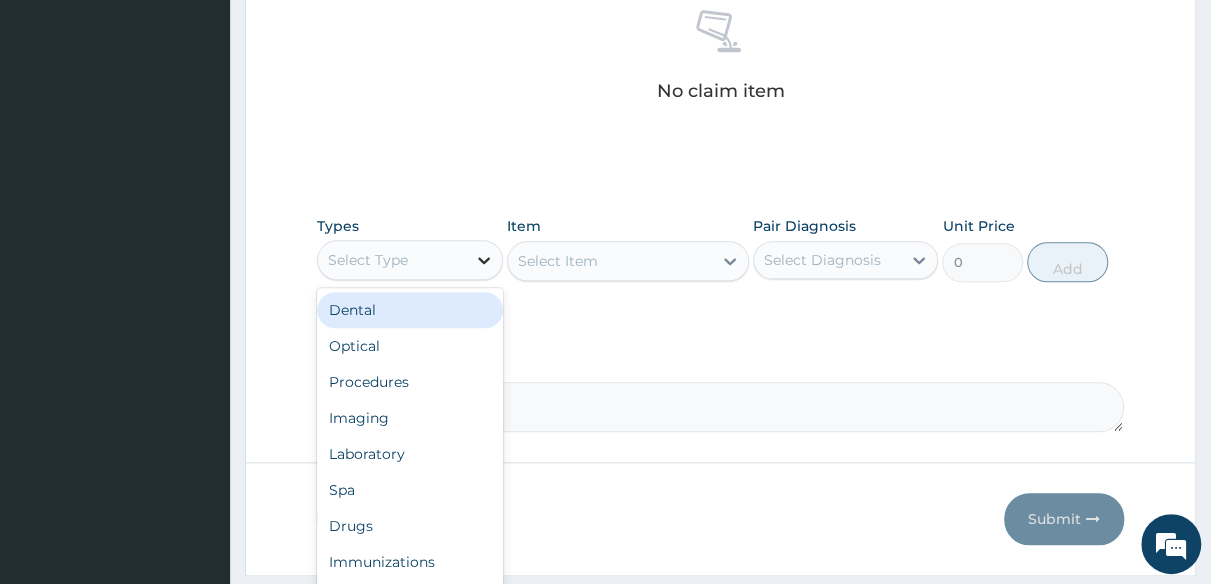 click 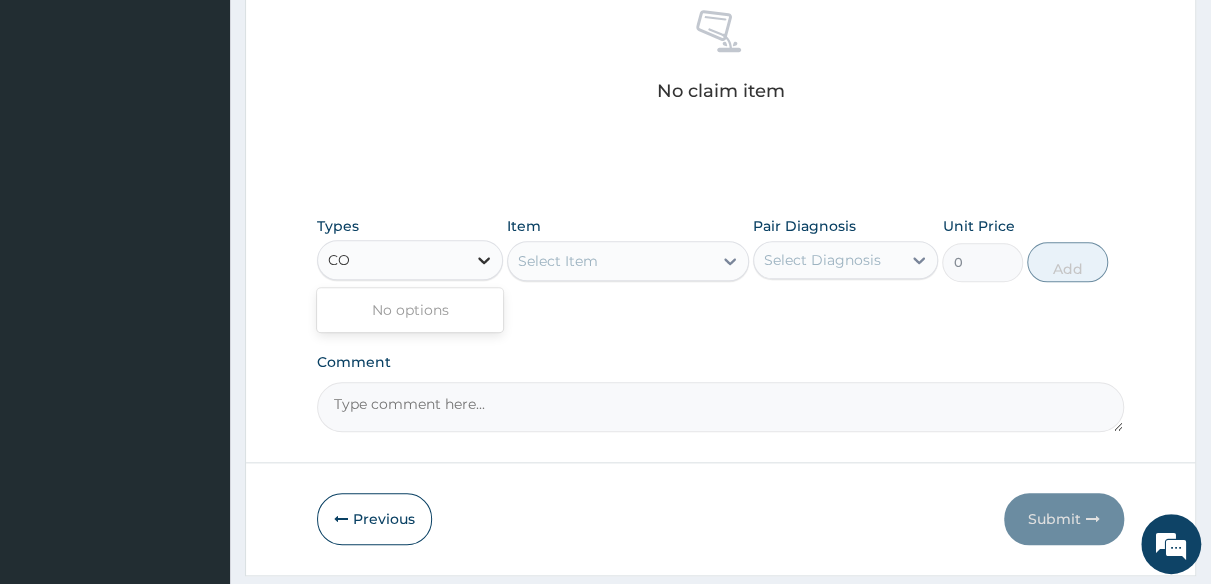 type on "C" 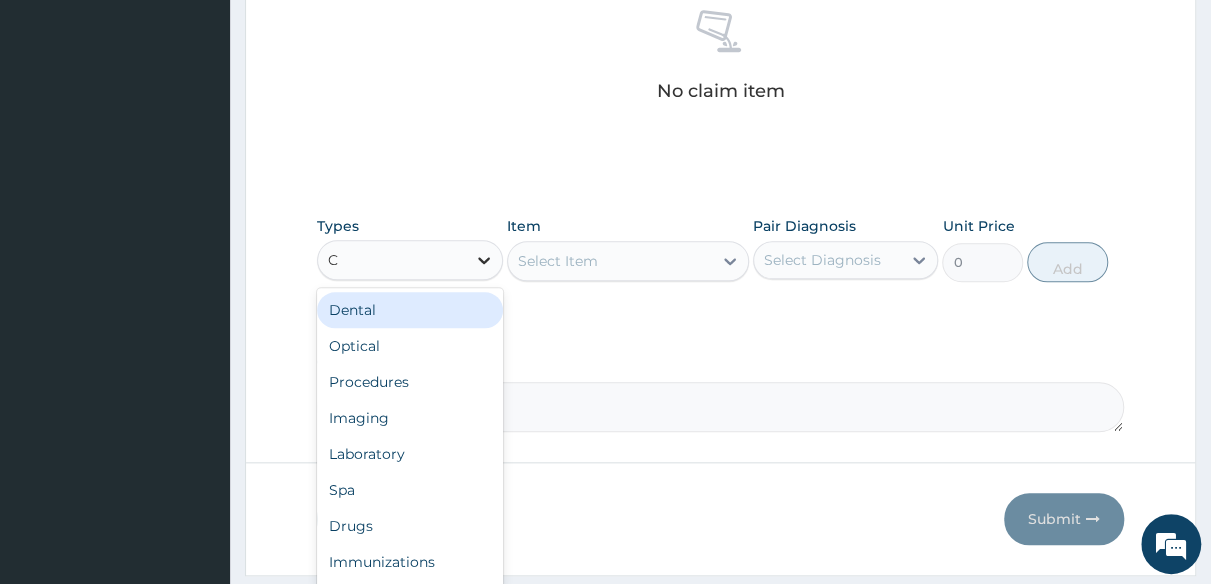 type 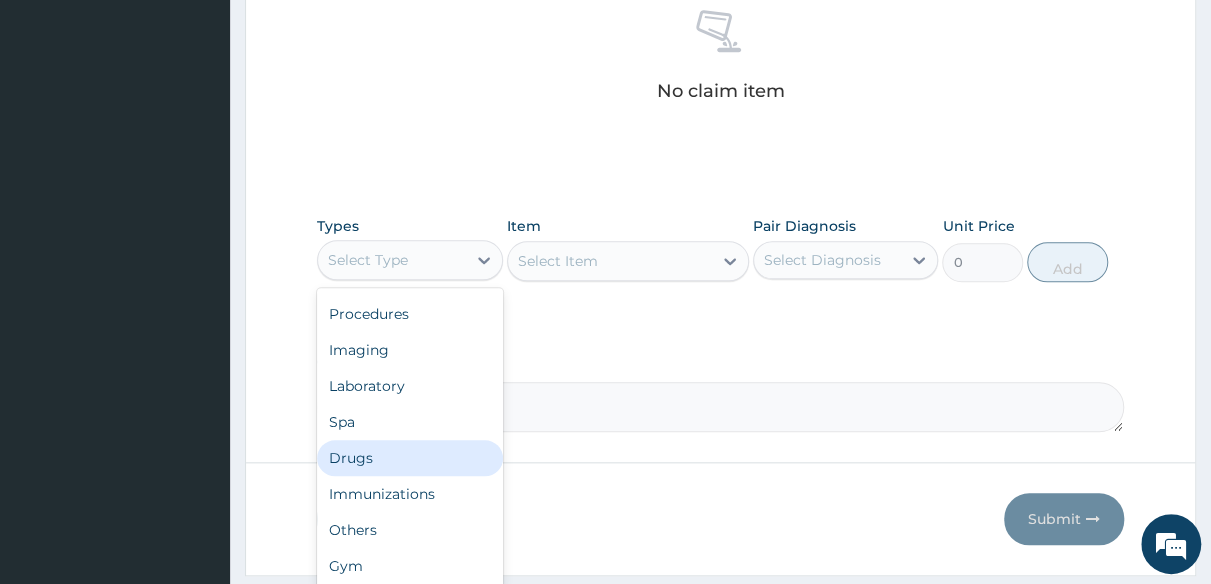 scroll, scrollTop: 0, scrollLeft: 0, axis: both 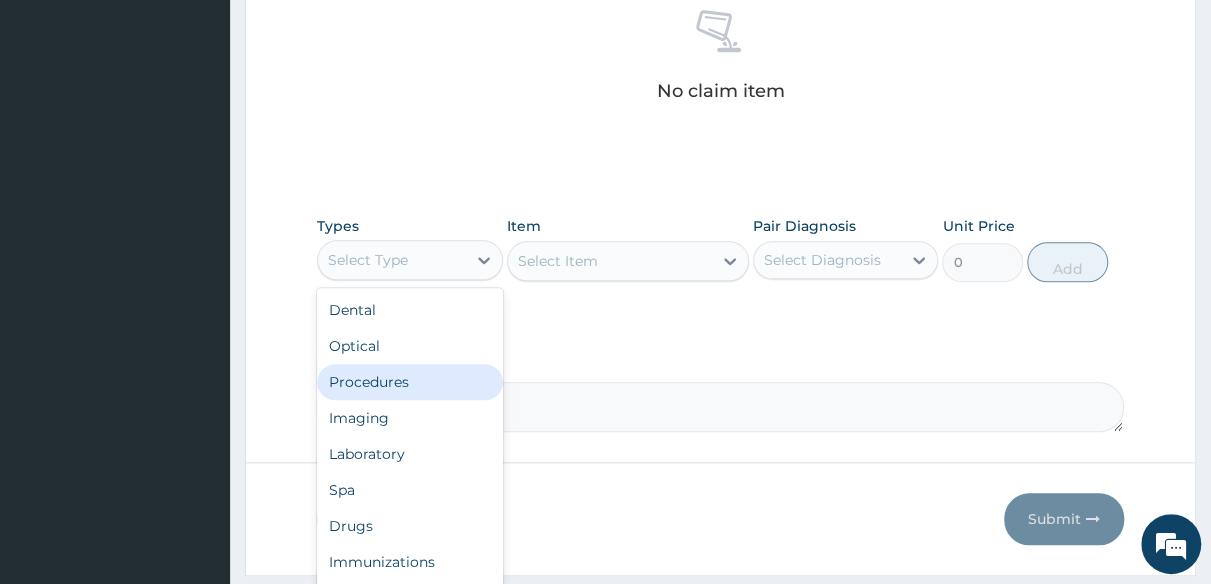 click on "Procedures" at bounding box center (410, 382) 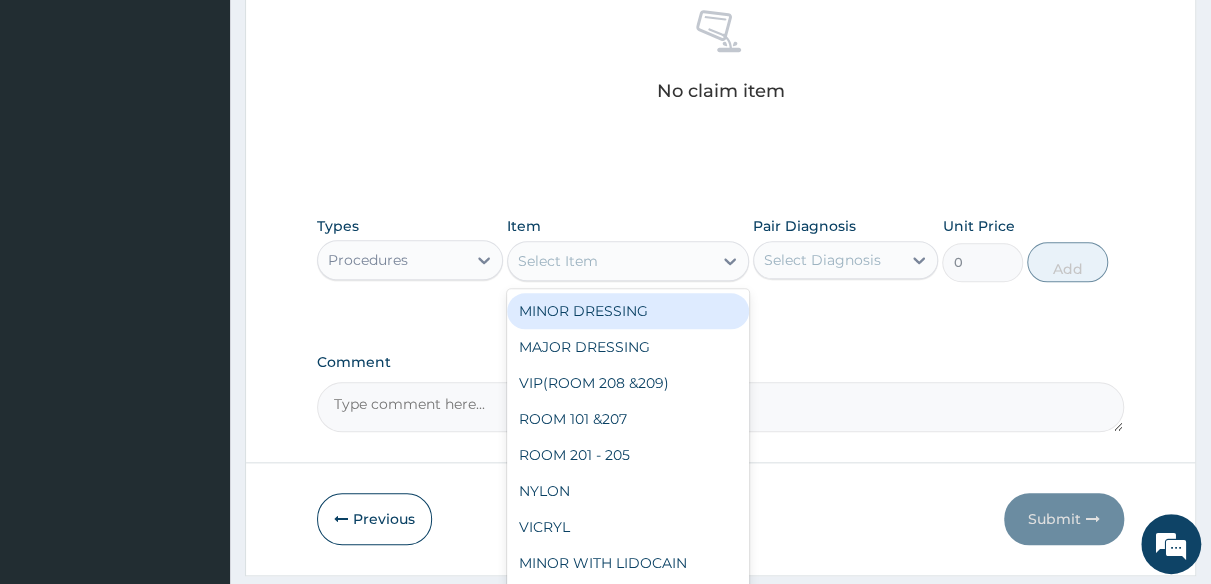 click 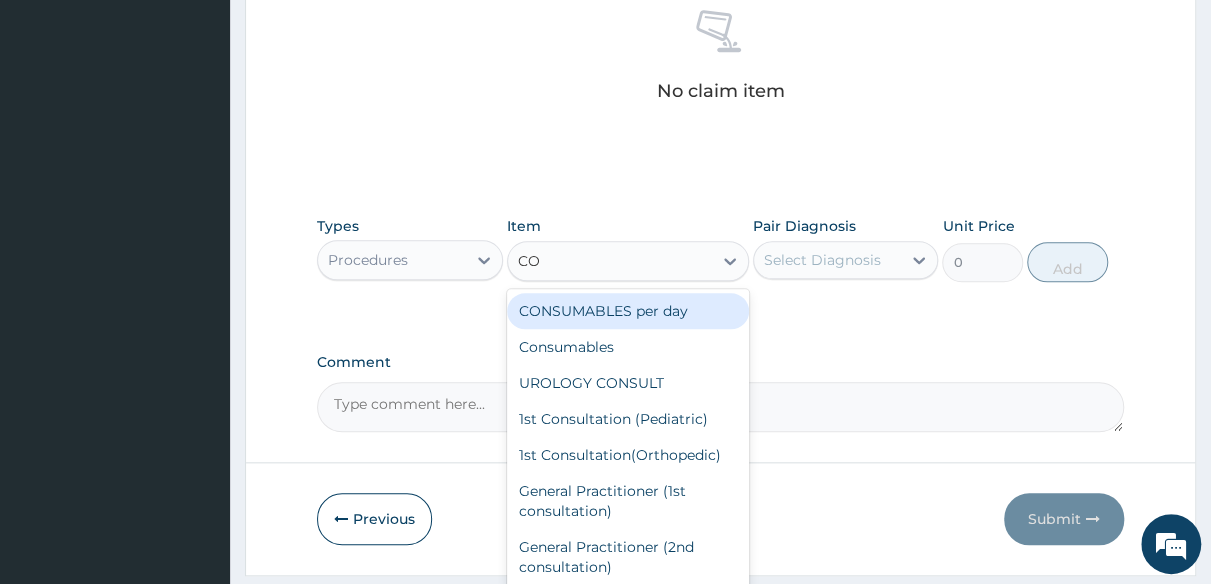 type on "CON" 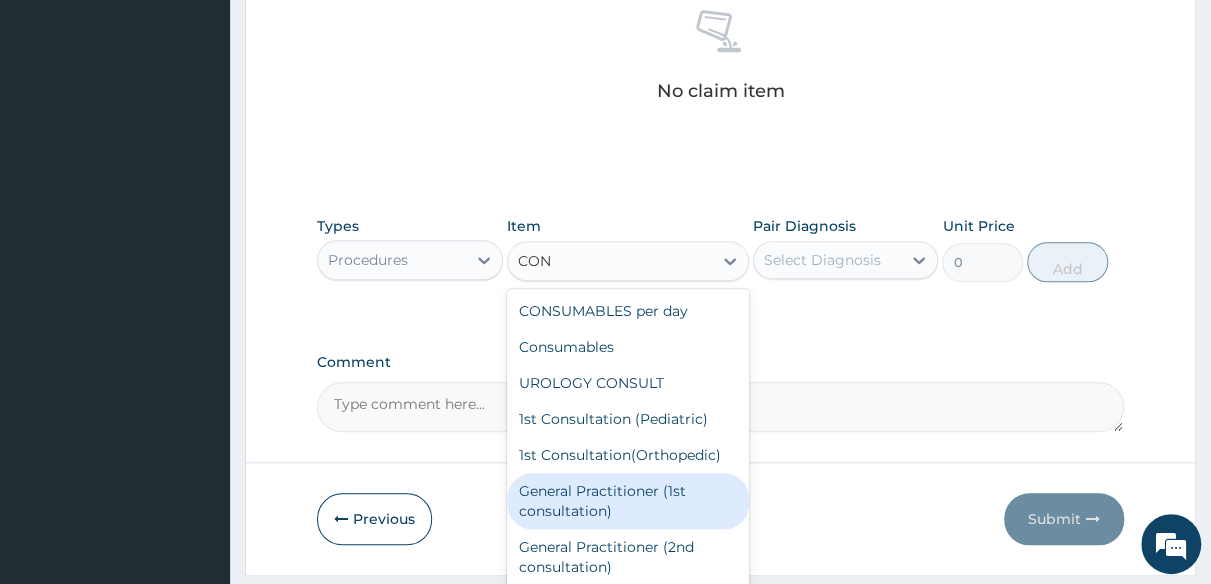 drag, startPoint x: 640, startPoint y: 513, endPoint x: 654, endPoint y: 491, distance: 26.076809 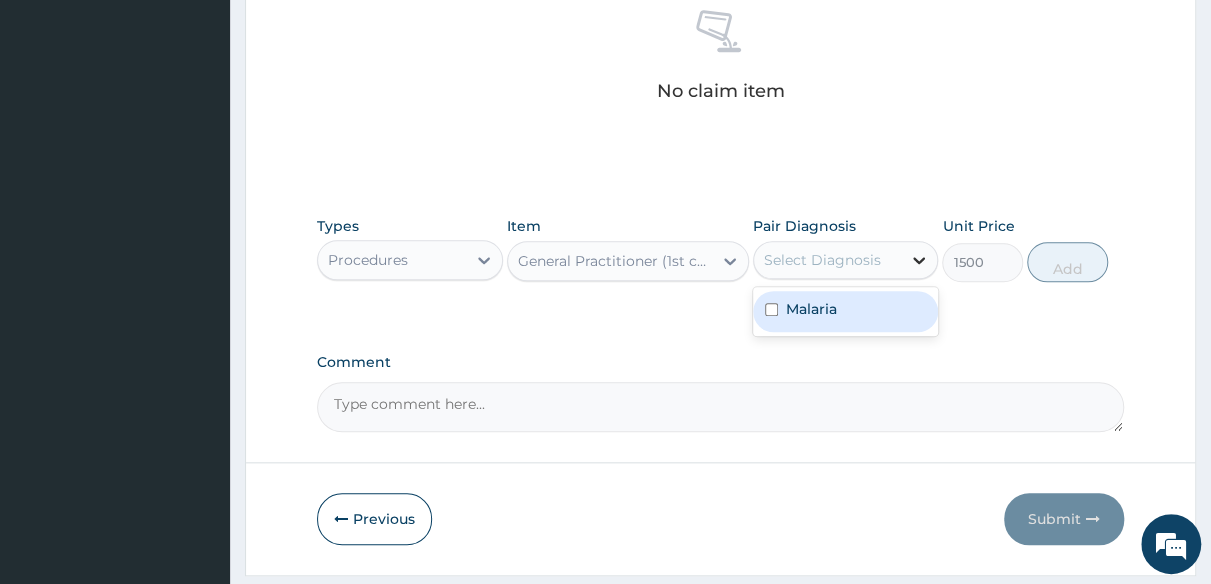 click 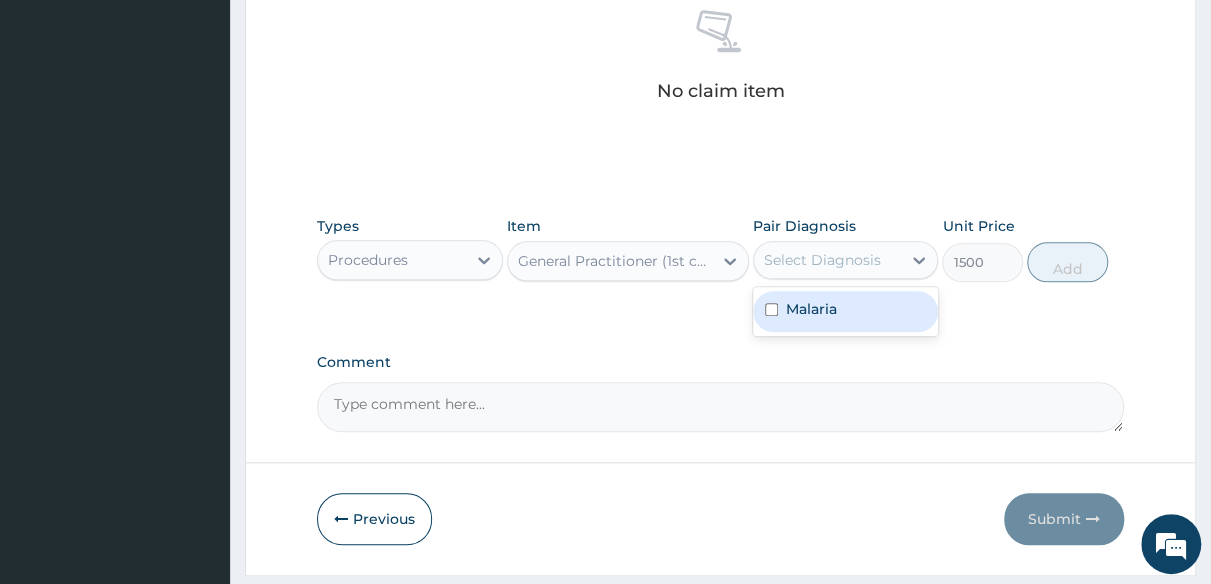 click on "Malaria" at bounding box center [846, 311] 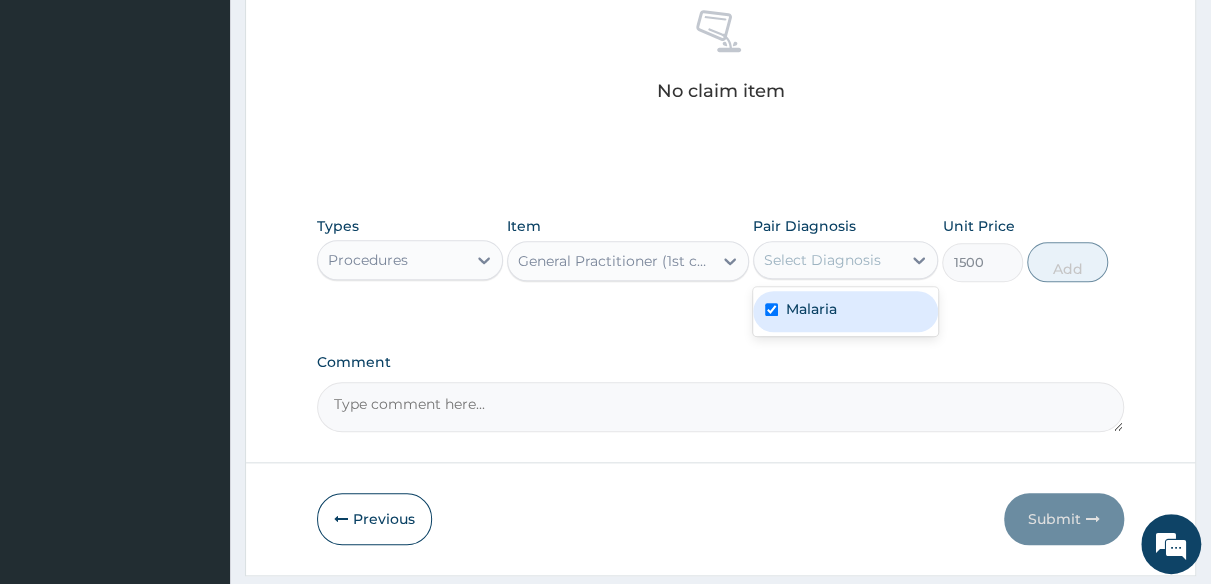checkbox on "true" 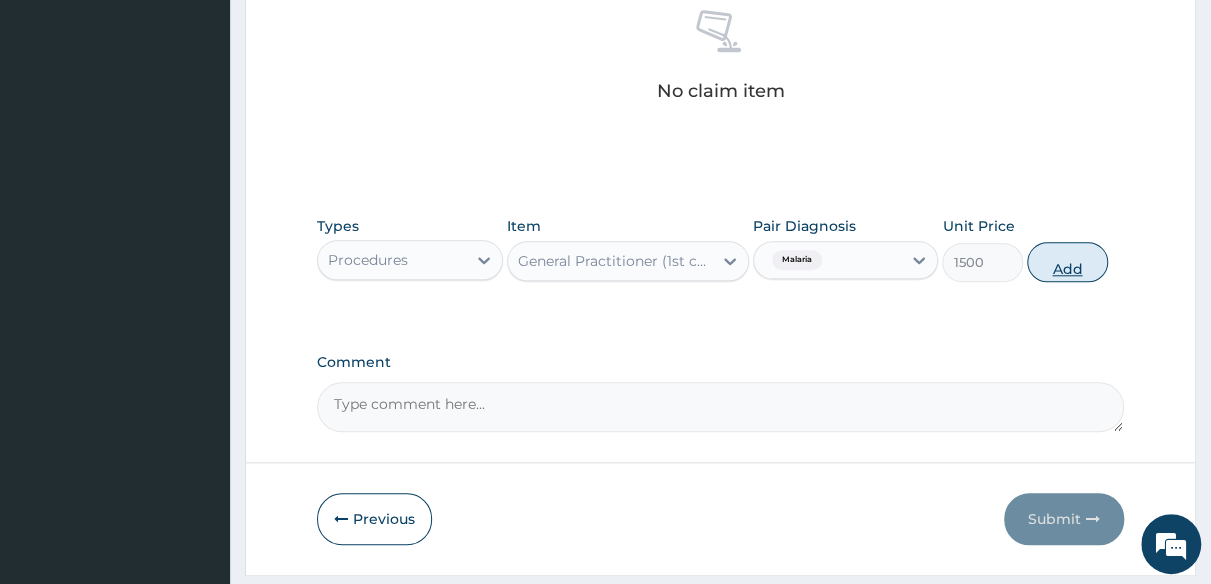 click on "Add" at bounding box center [1067, 262] 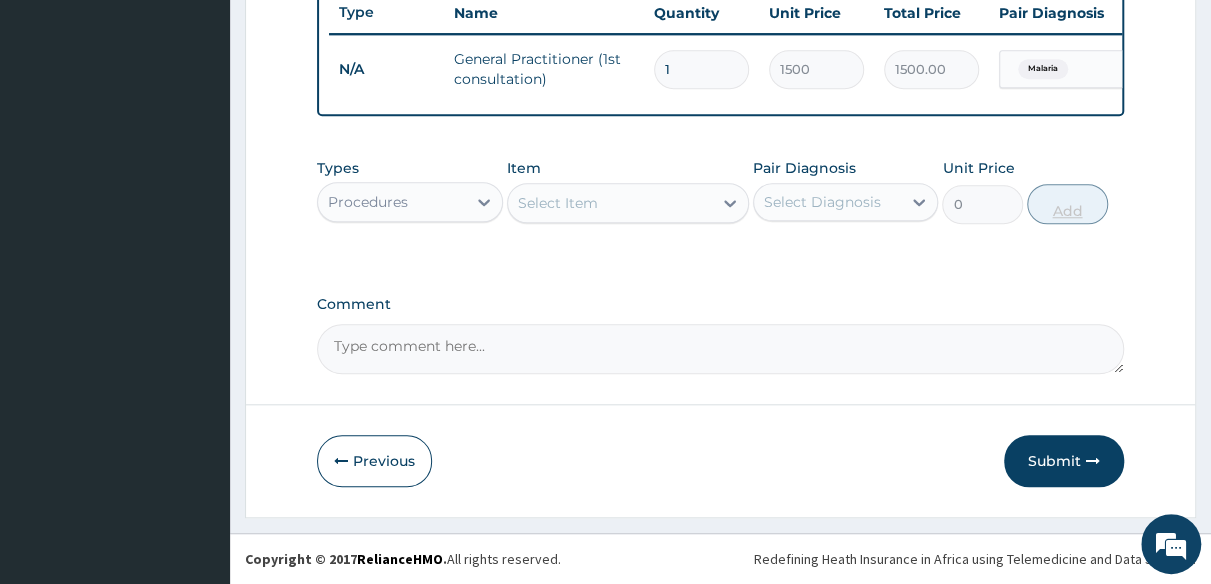 scroll, scrollTop: 775, scrollLeft: 0, axis: vertical 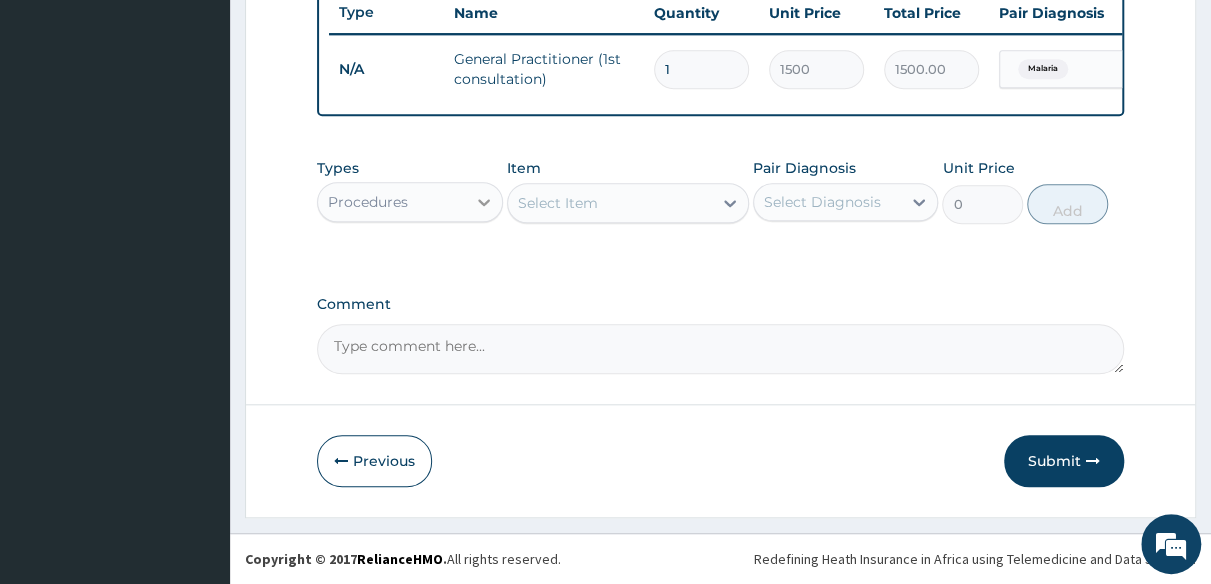 click 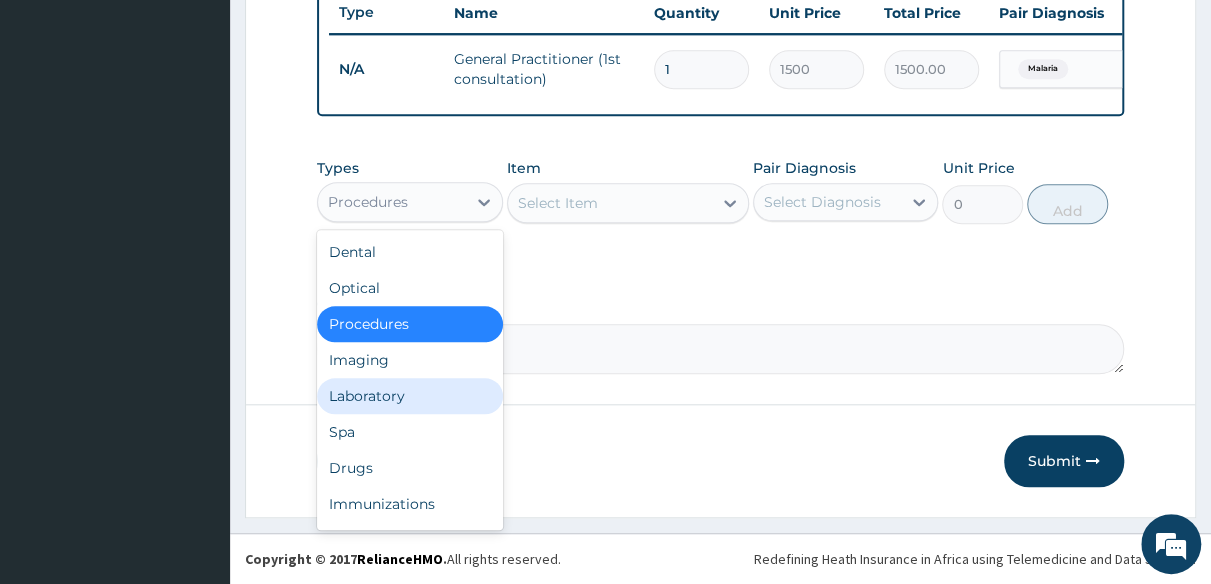 click on "Laboratory" at bounding box center (410, 396) 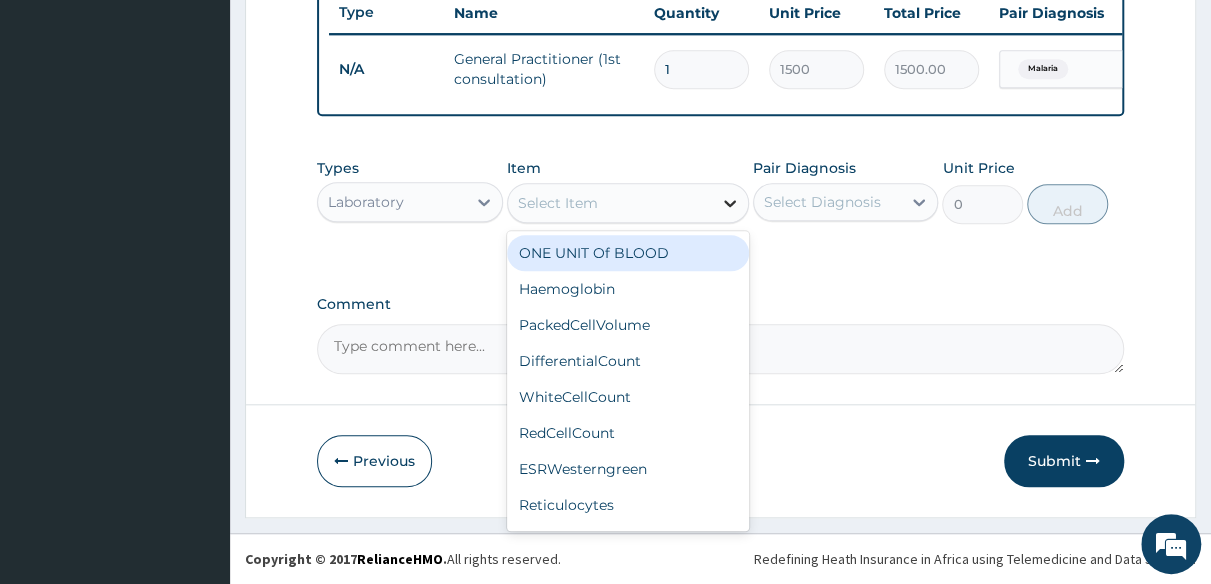 click 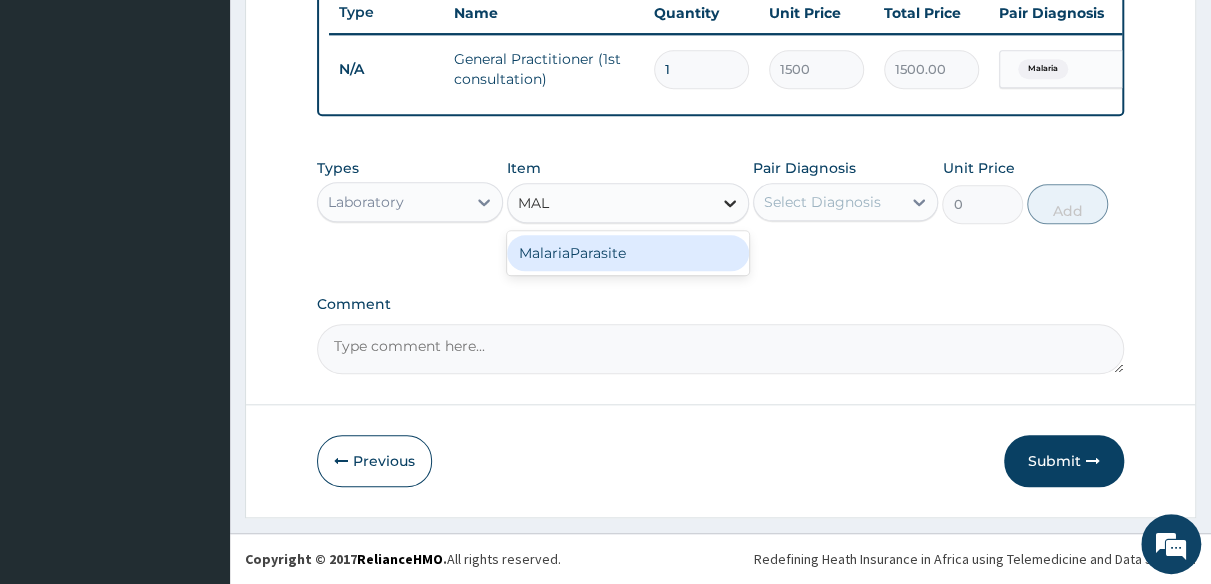 type on "MALA" 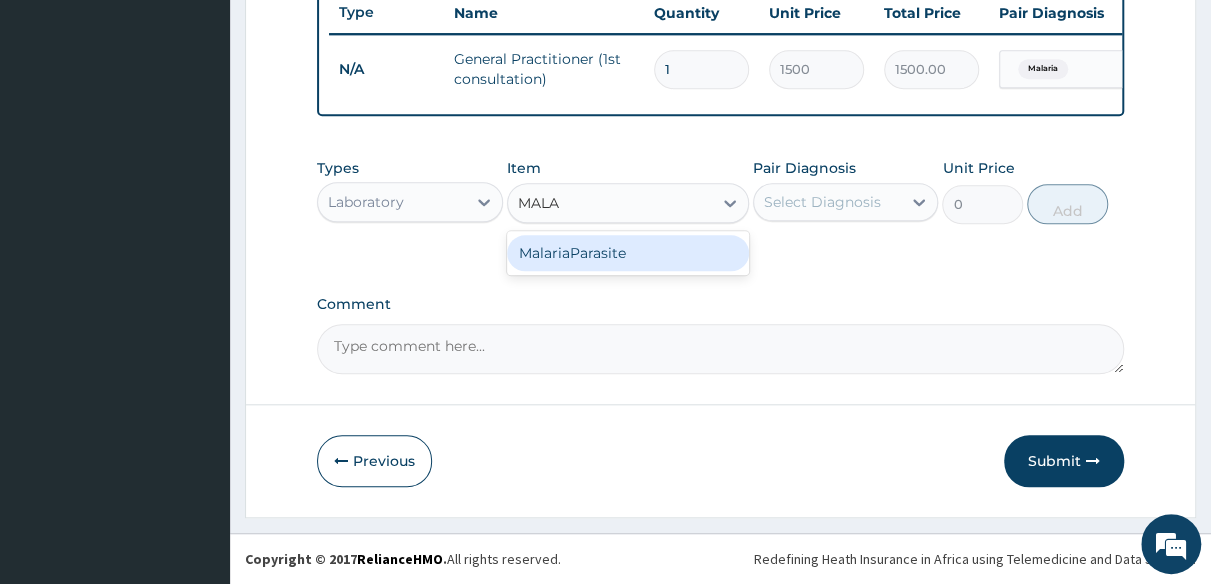 click on "MalariaParasite" at bounding box center [628, 253] 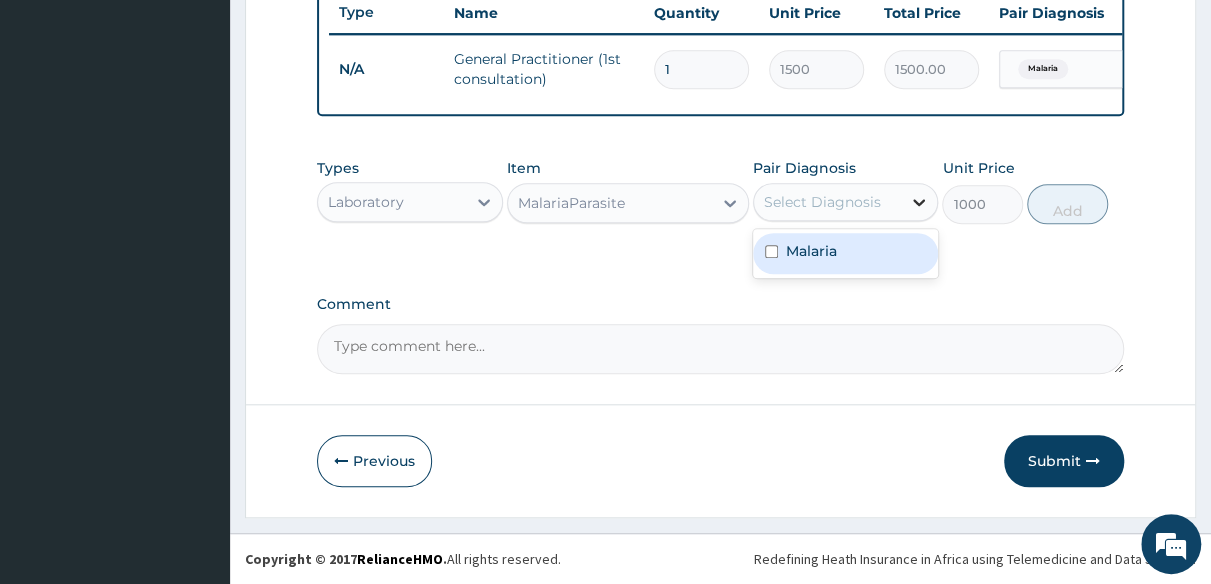 click 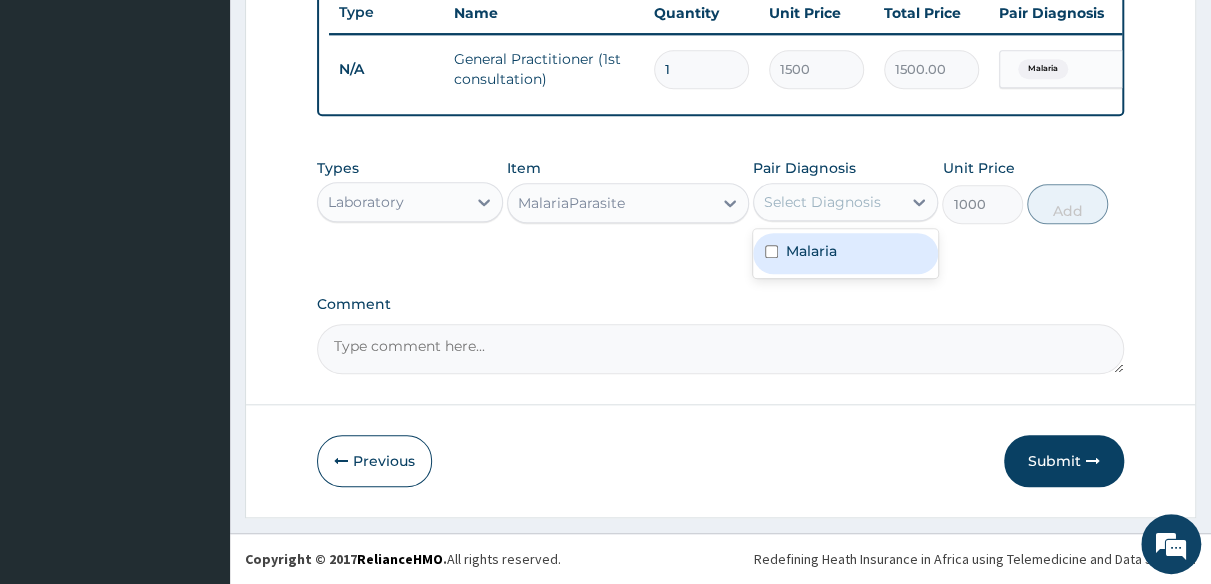 click on "Malaria" at bounding box center (846, 253) 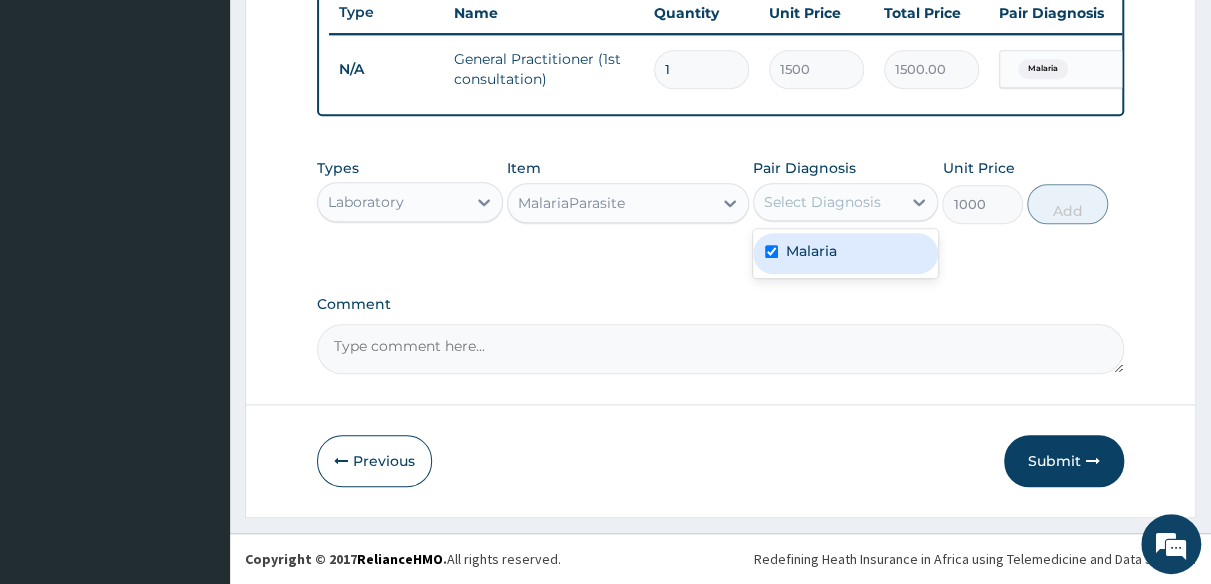 checkbox on "true" 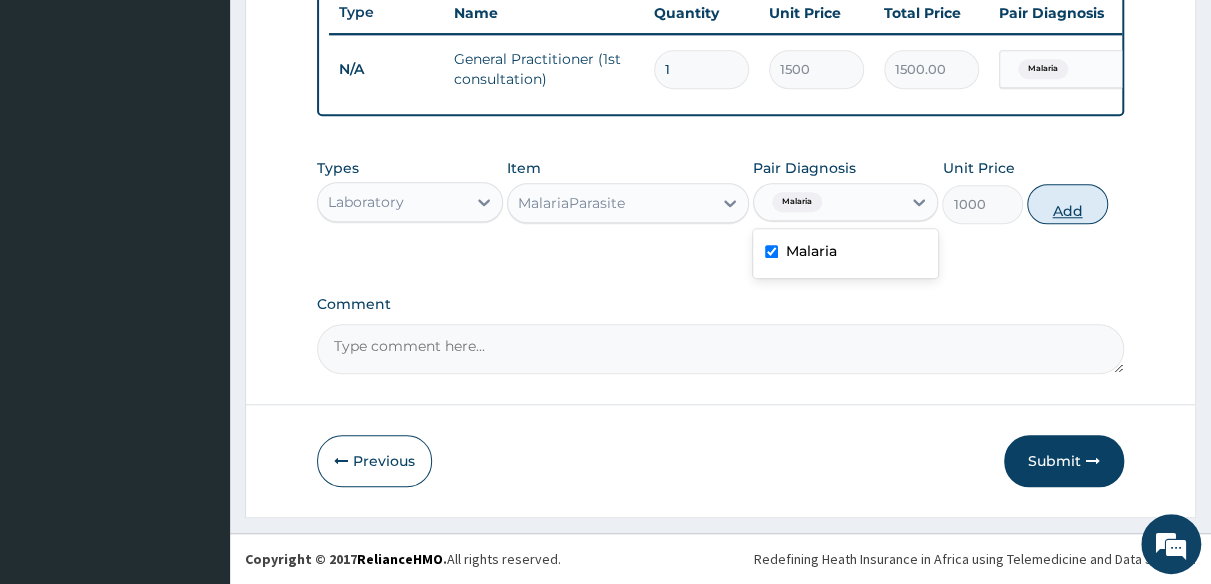 click on "Add" at bounding box center (1067, 204) 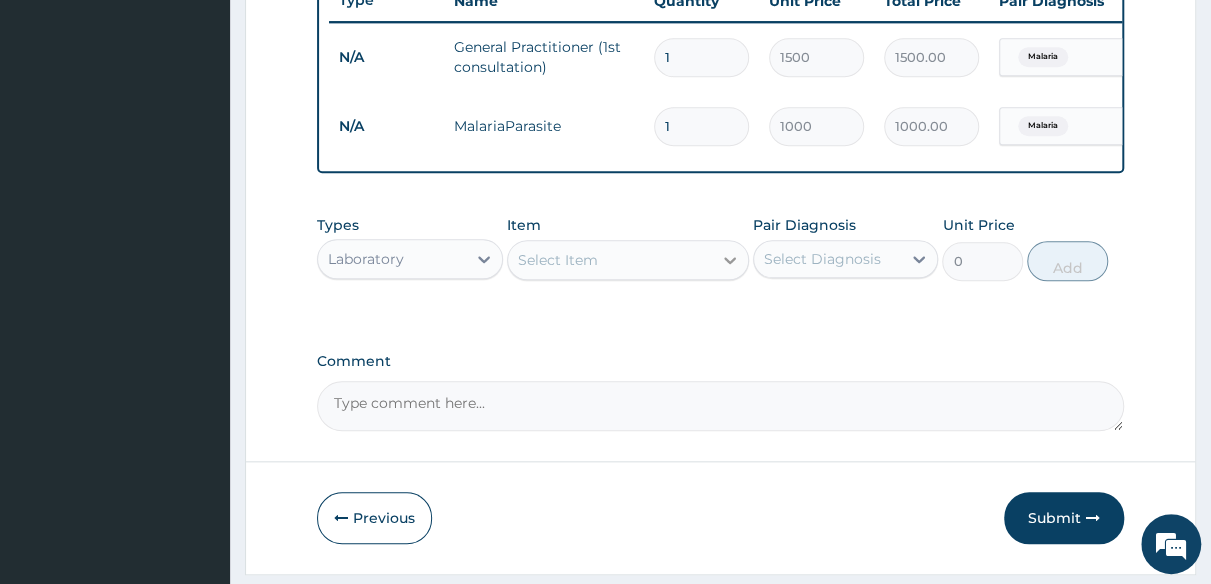 click 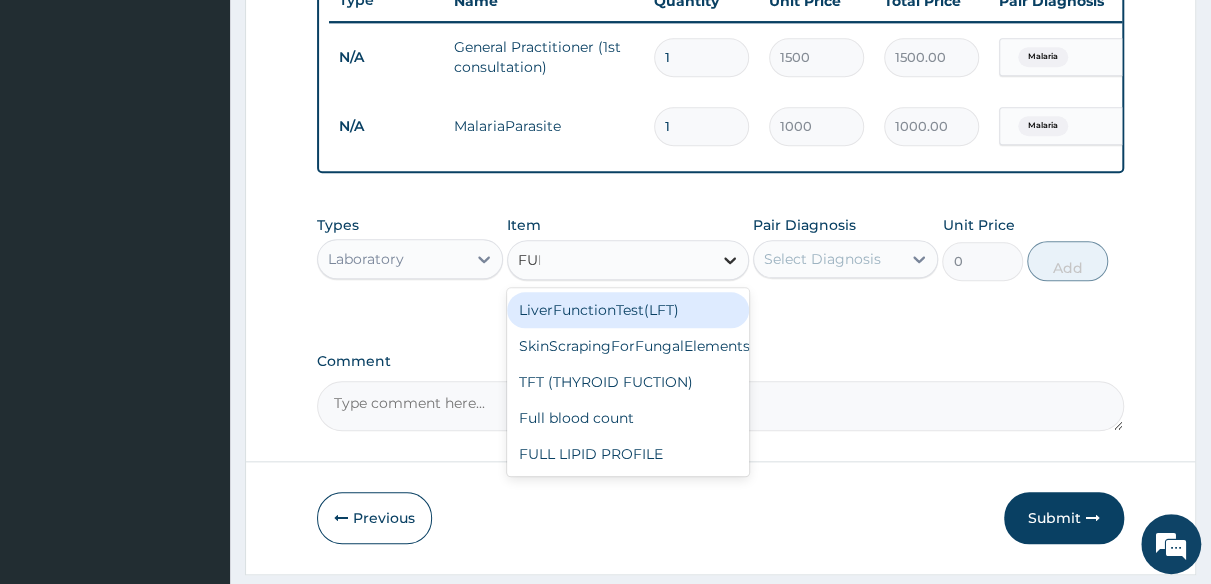 type on "FULL" 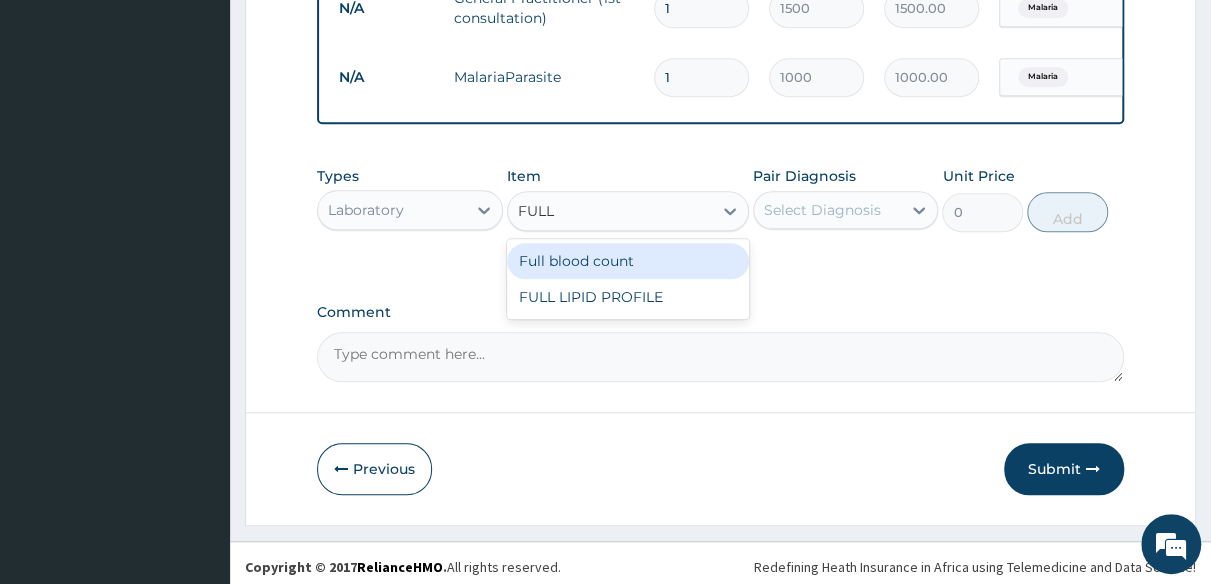 scroll, scrollTop: 844, scrollLeft: 0, axis: vertical 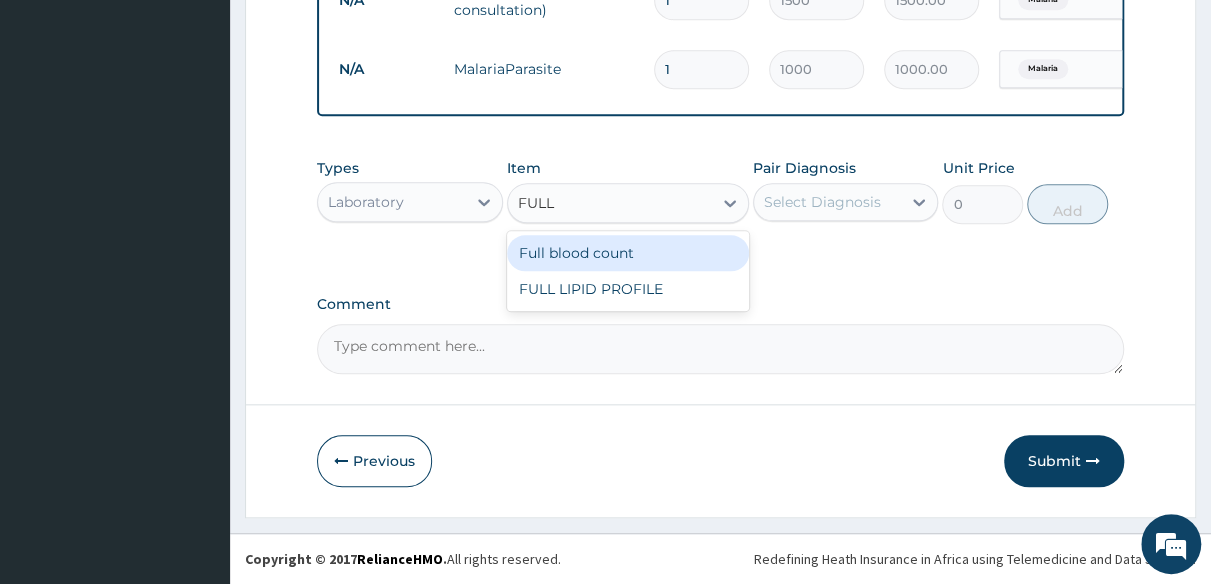 click on "Full blood count" at bounding box center (628, 253) 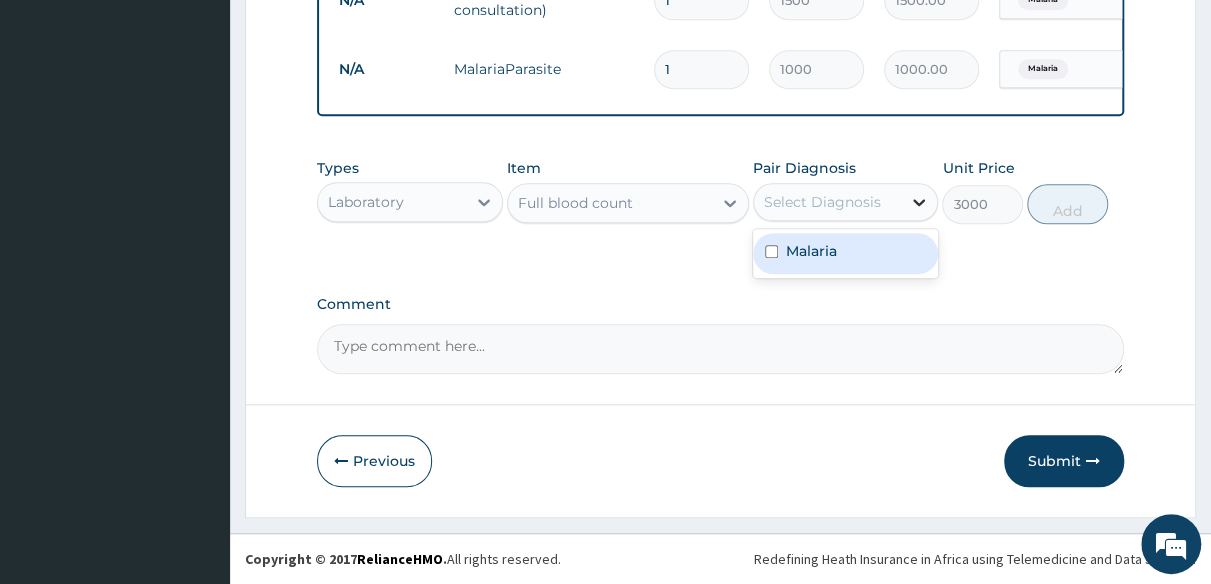 click 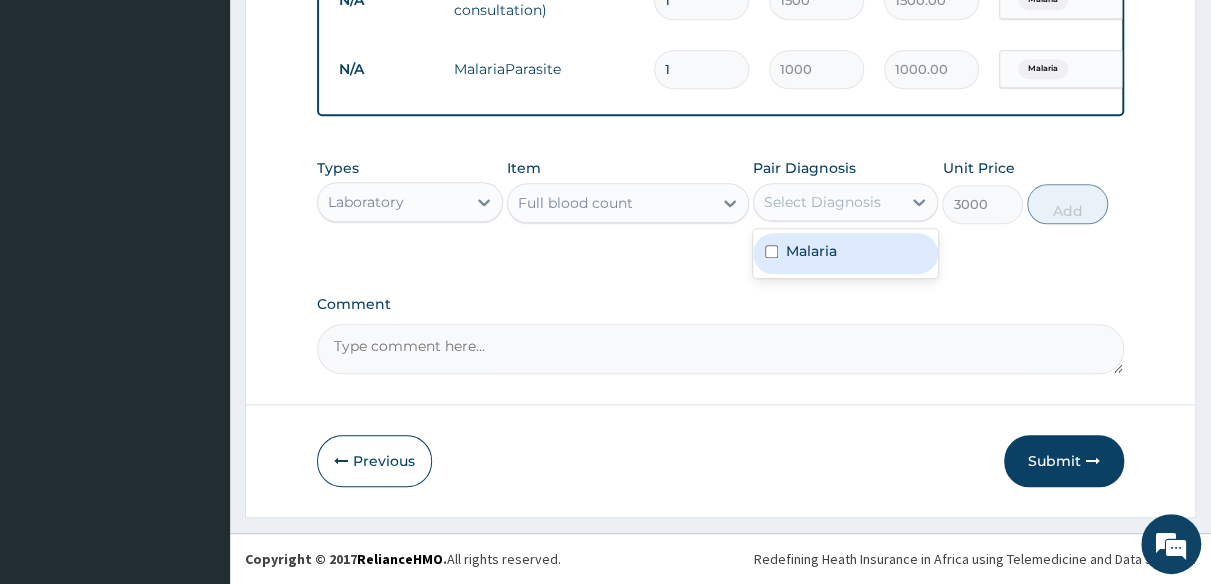 click on "Malaria" at bounding box center [846, 253] 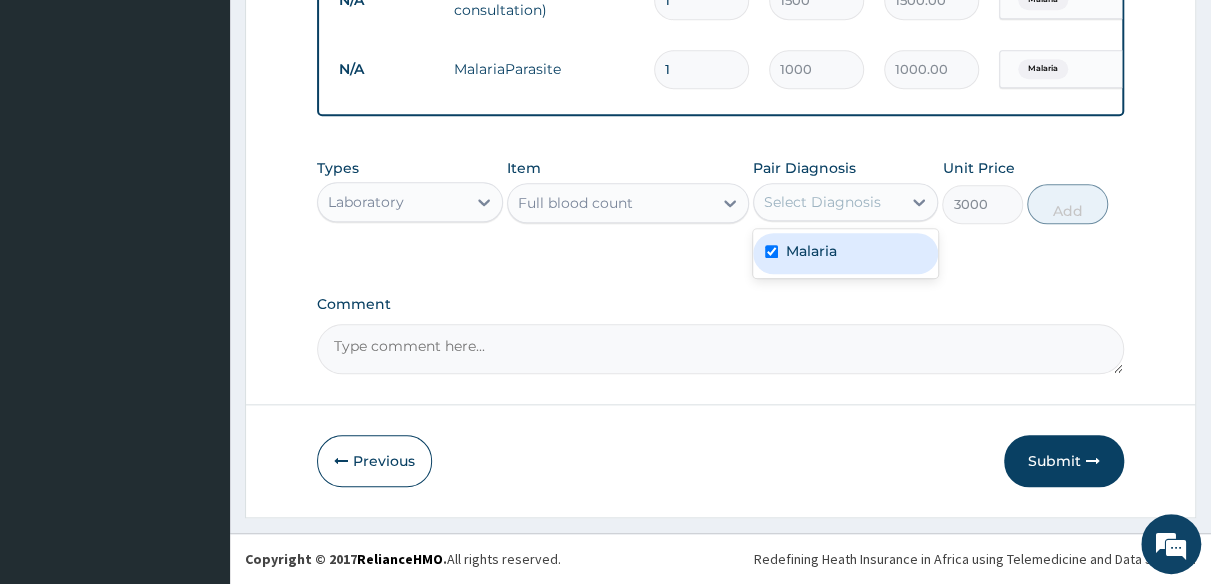 checkbox on "true" 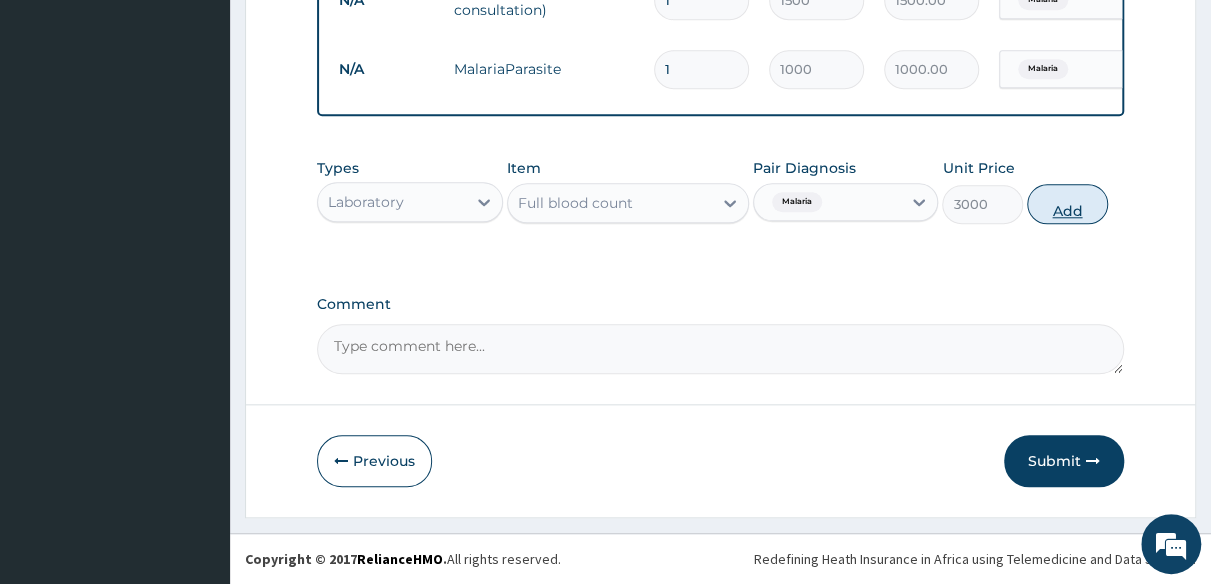 click on "Add" at bounding box center (1067, 204) 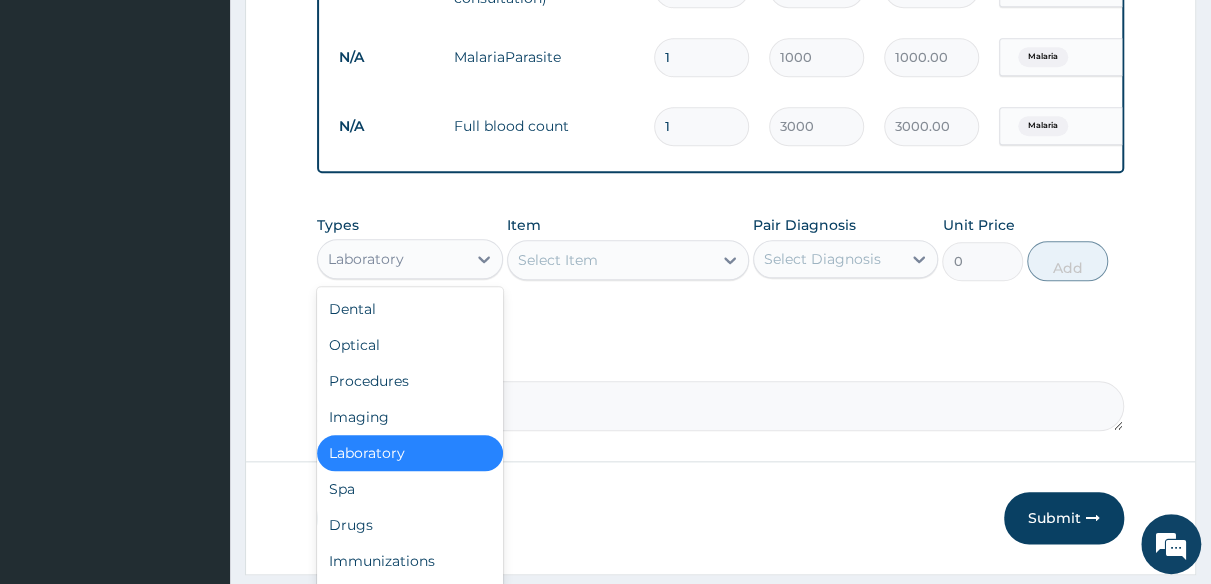 drag, startPoint x: 479, startPoint y: 279, endPoint x: 480, endPoint y: 293, distance: 14.035668 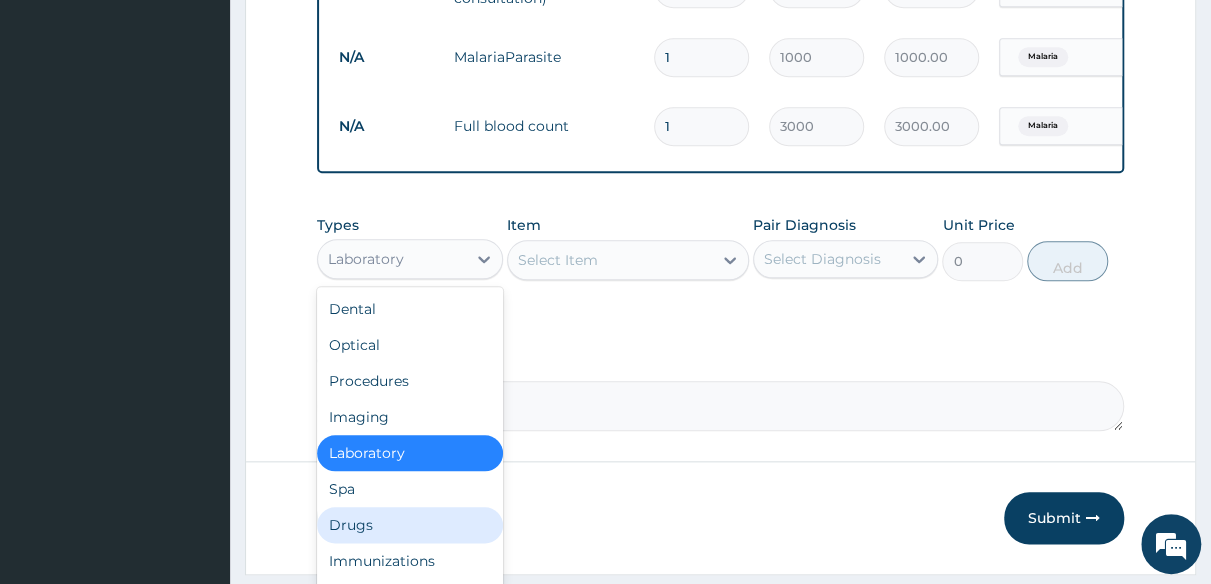 click on "Drugs" at bounding box center [410, 525] 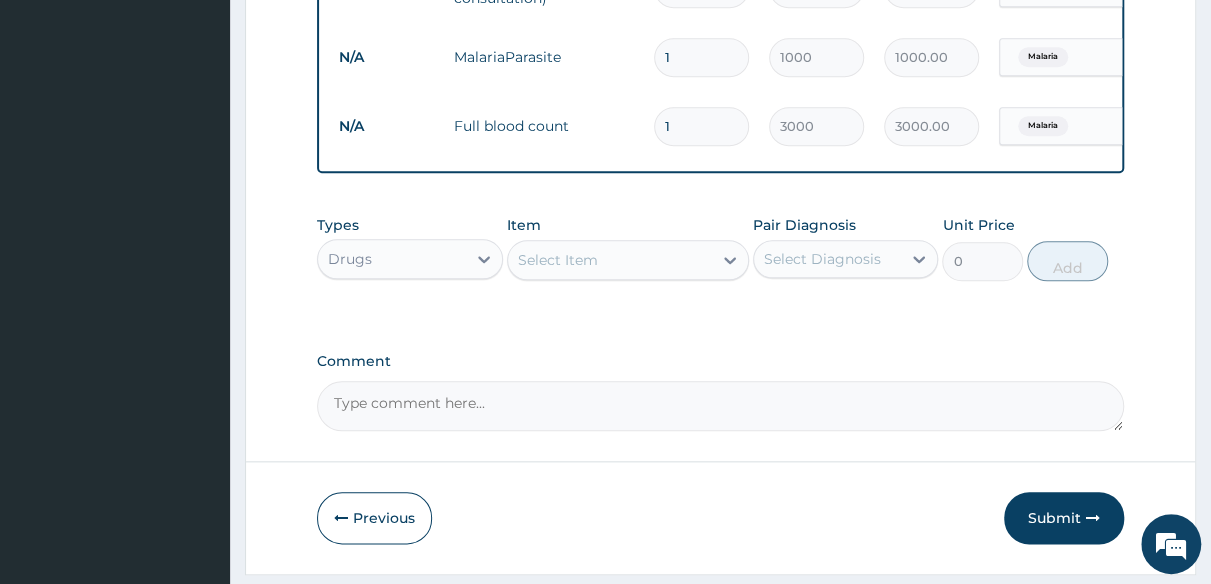 click on "Select Item" at bounding box center (628, 260) 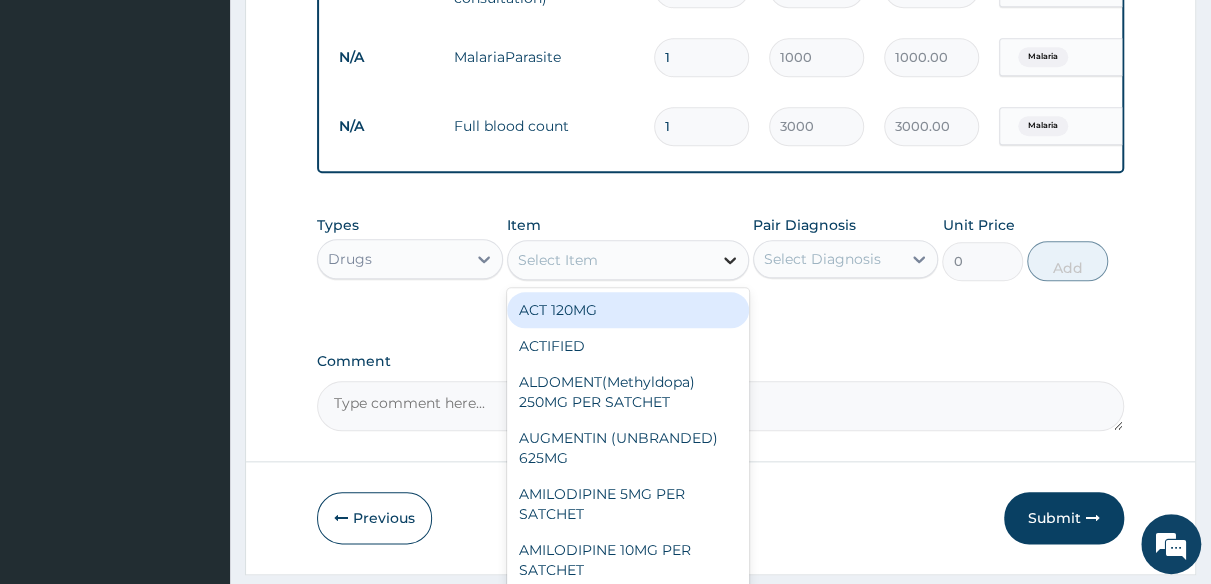 click 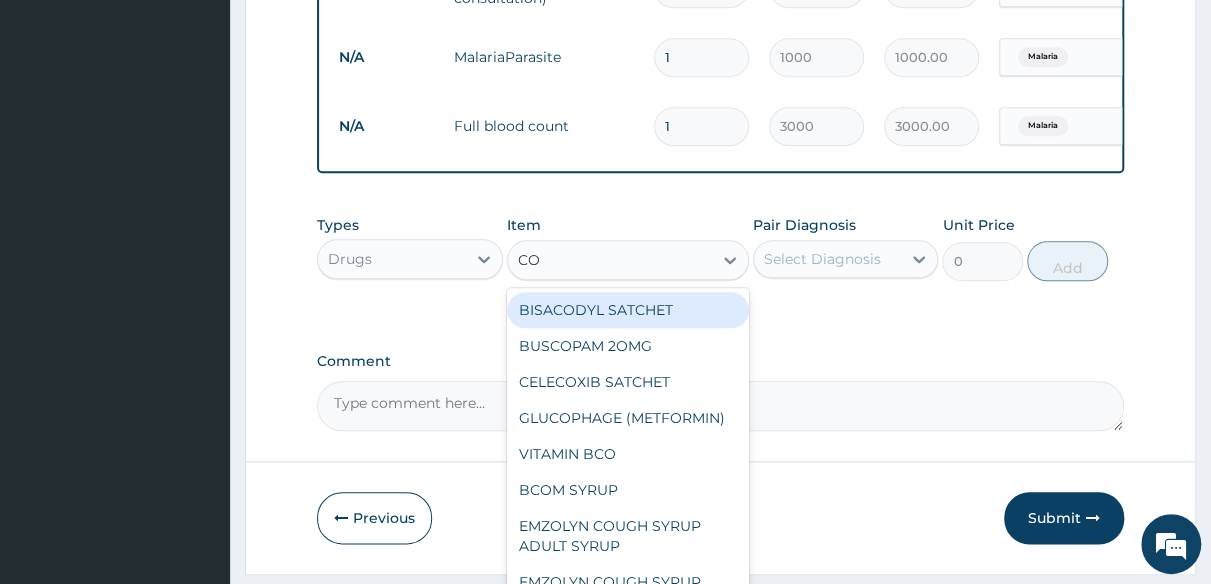 type on "COA" 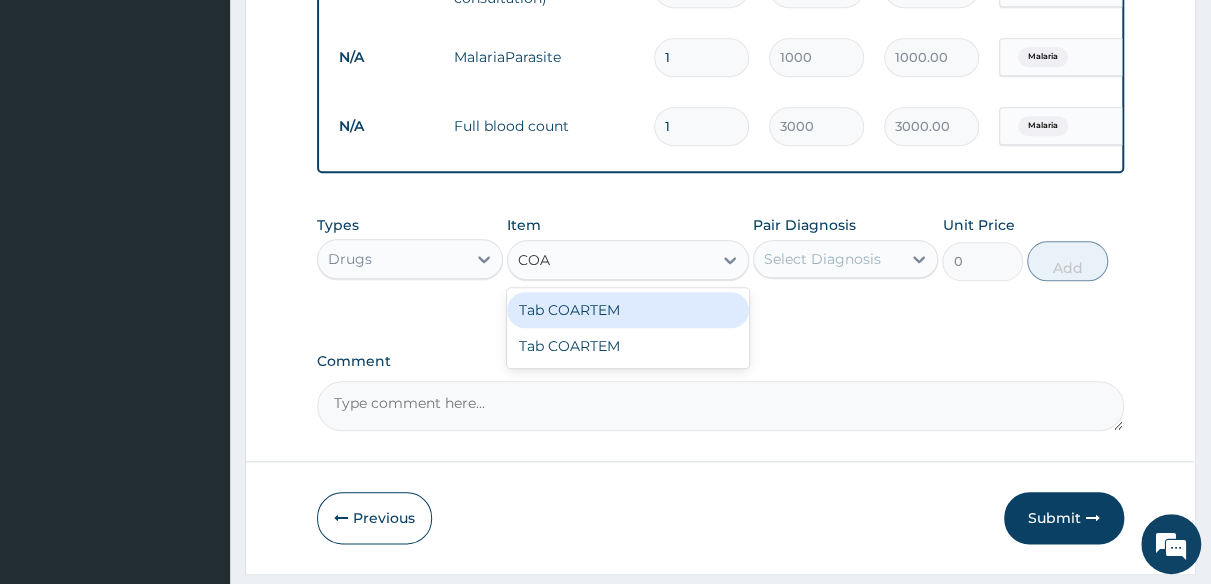 click on "Tab COARTEM" at bounding box center (628, 310) 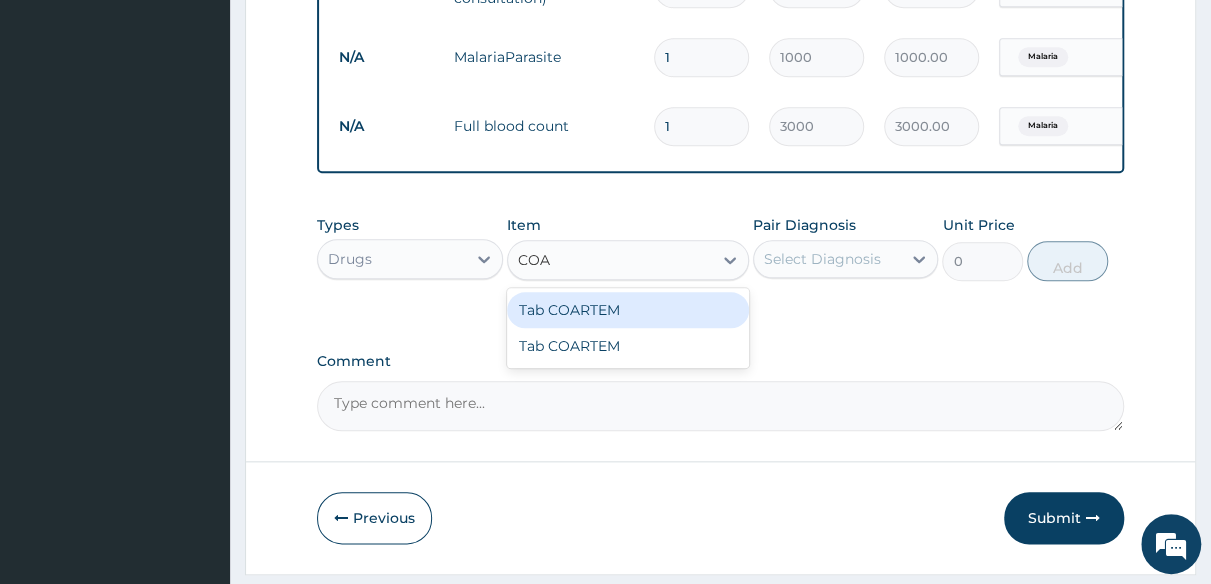 type 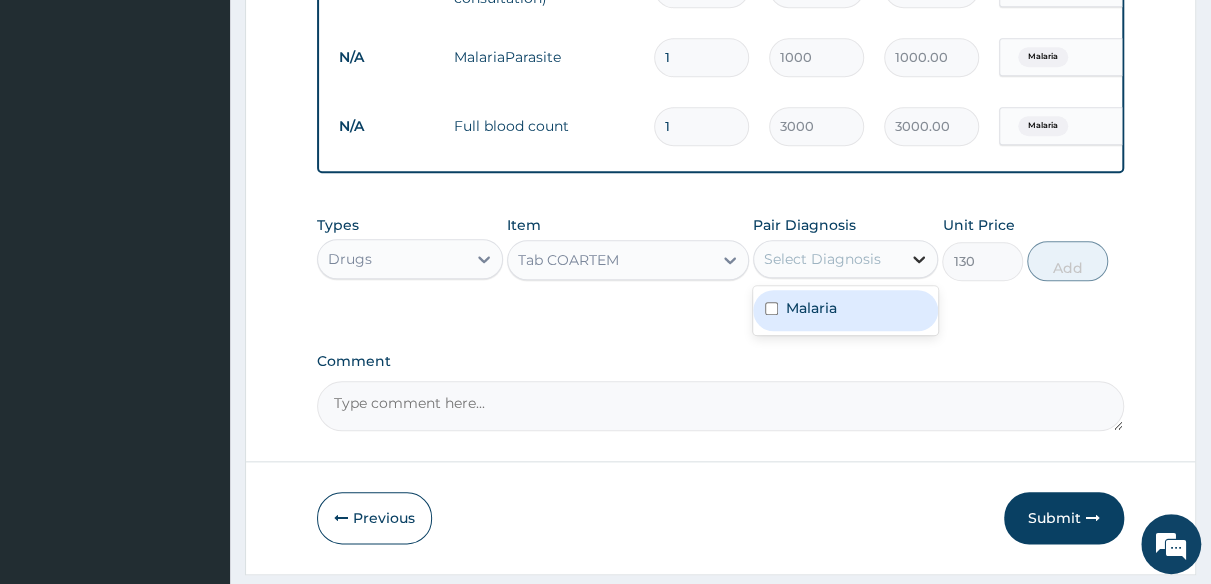 click at bounding box center [919, 259] 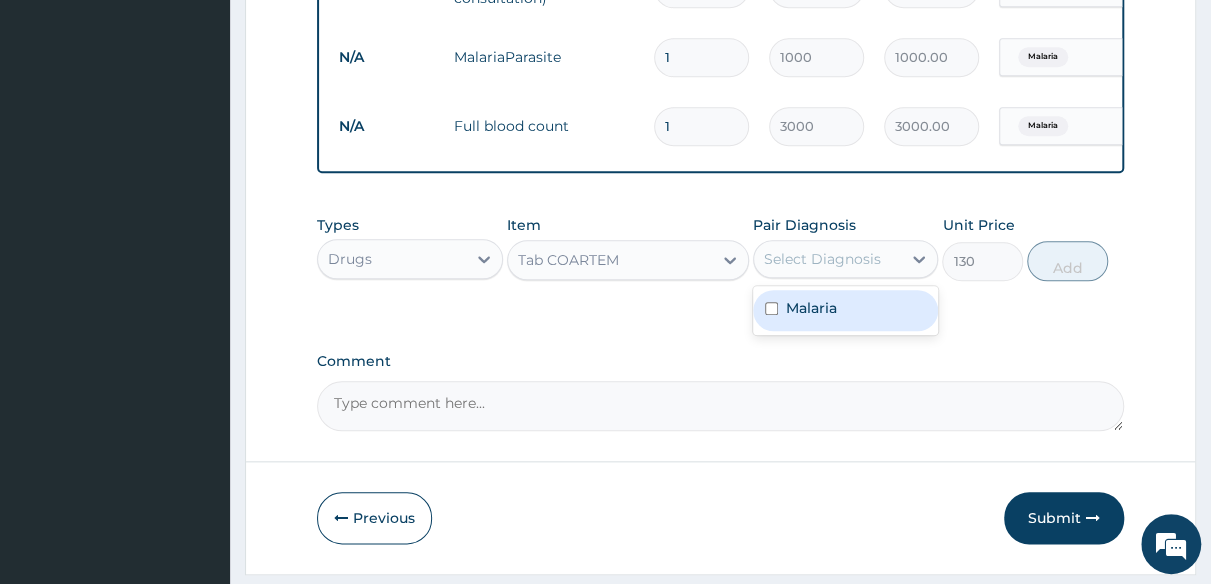 drag, startPoint x: 872, startPoint y: 327, endPoint x: 953, endPoint y: 301, distance: 85.07056 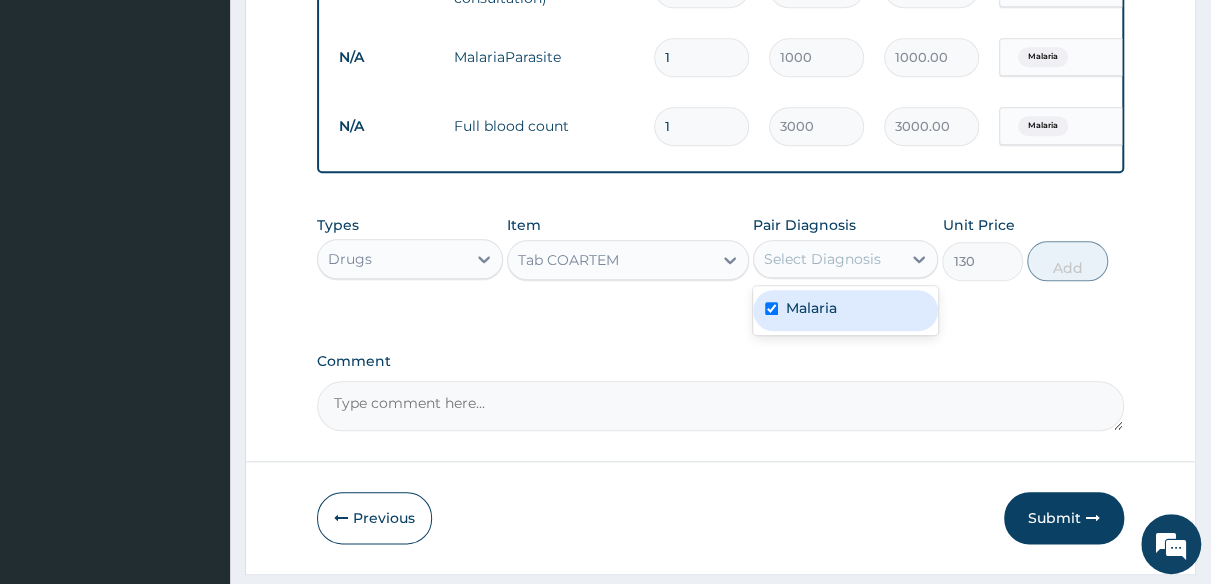 checkbox on "true" 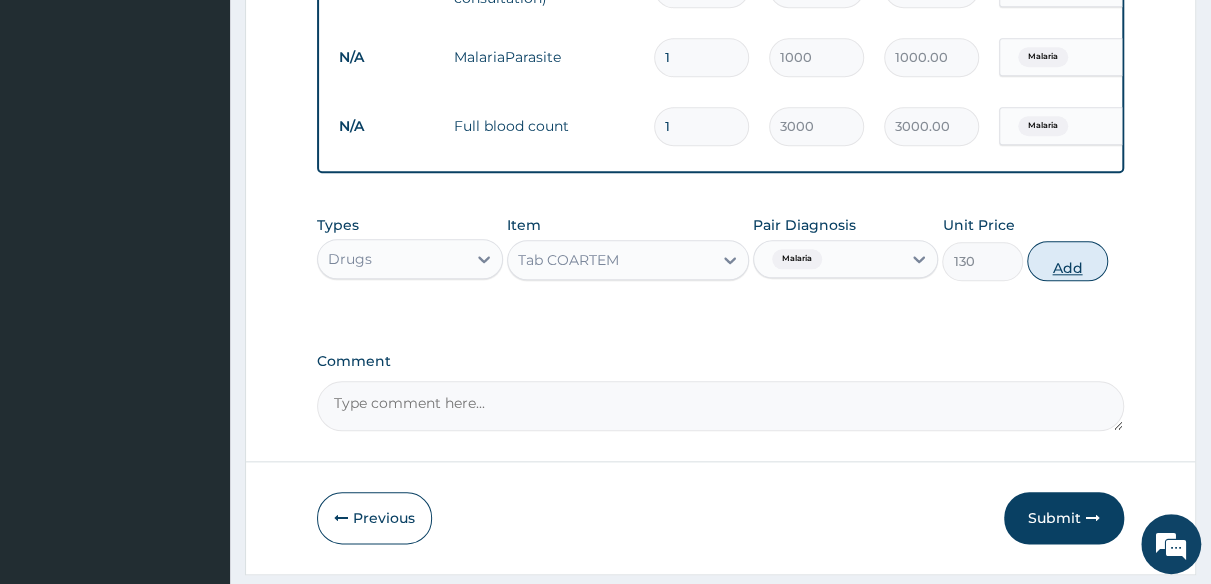 click on "Add" at bounding box center [1067, 261] 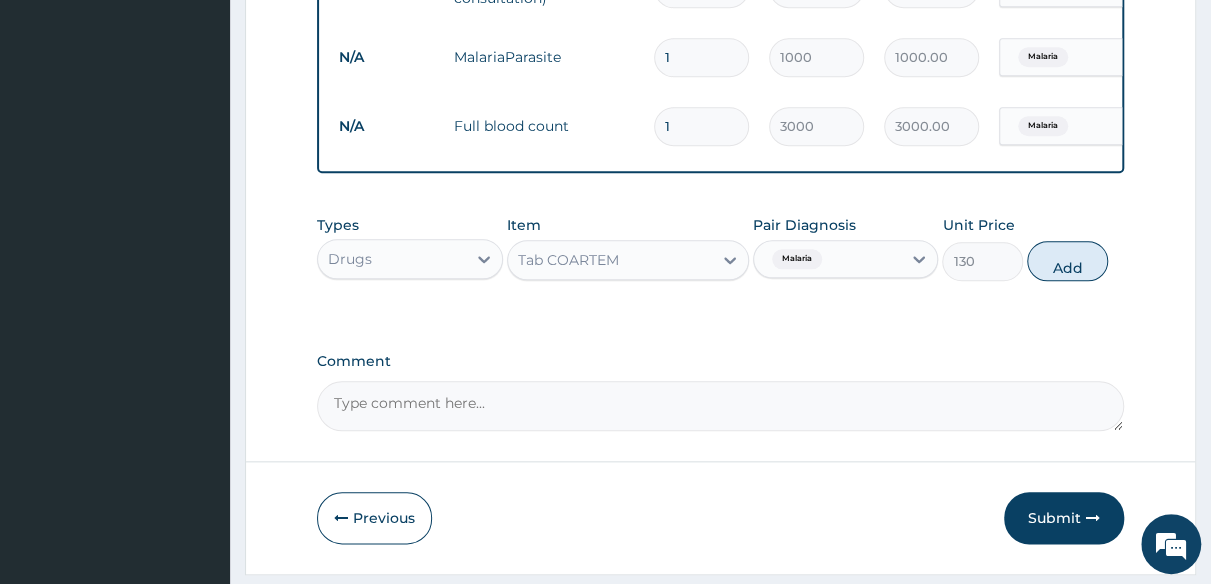 type on "0" 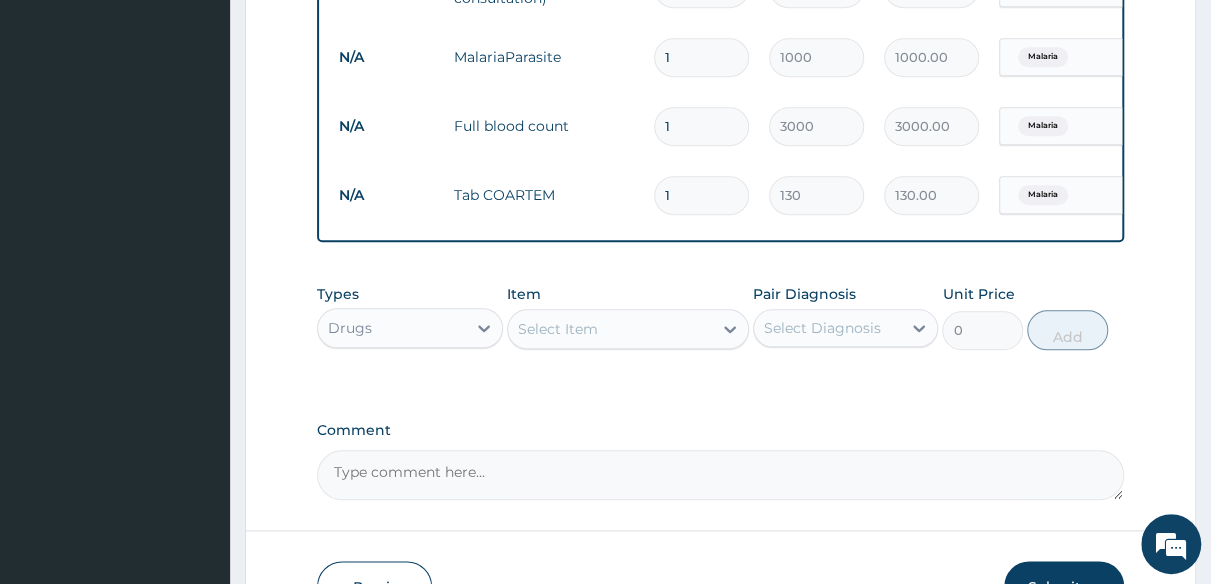 type 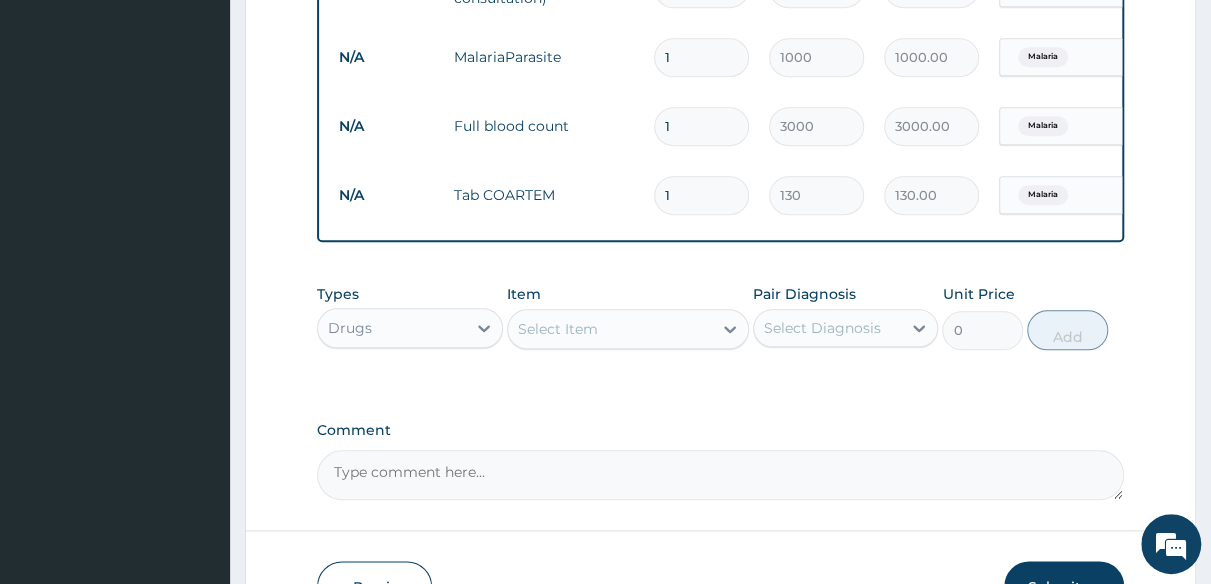 type on "0.00" 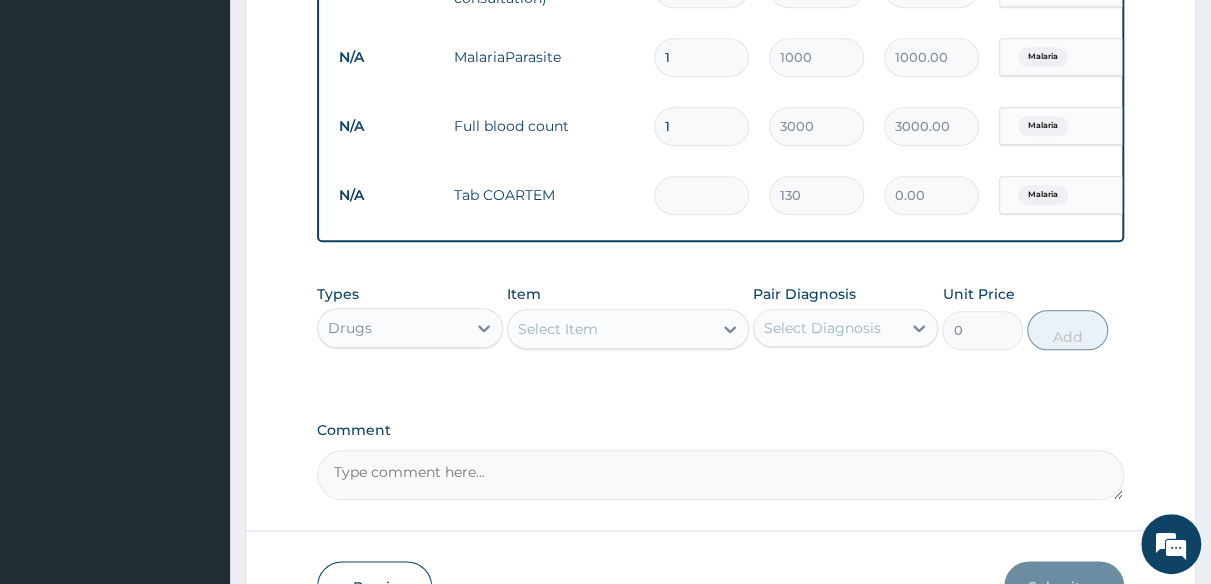 type on "6" 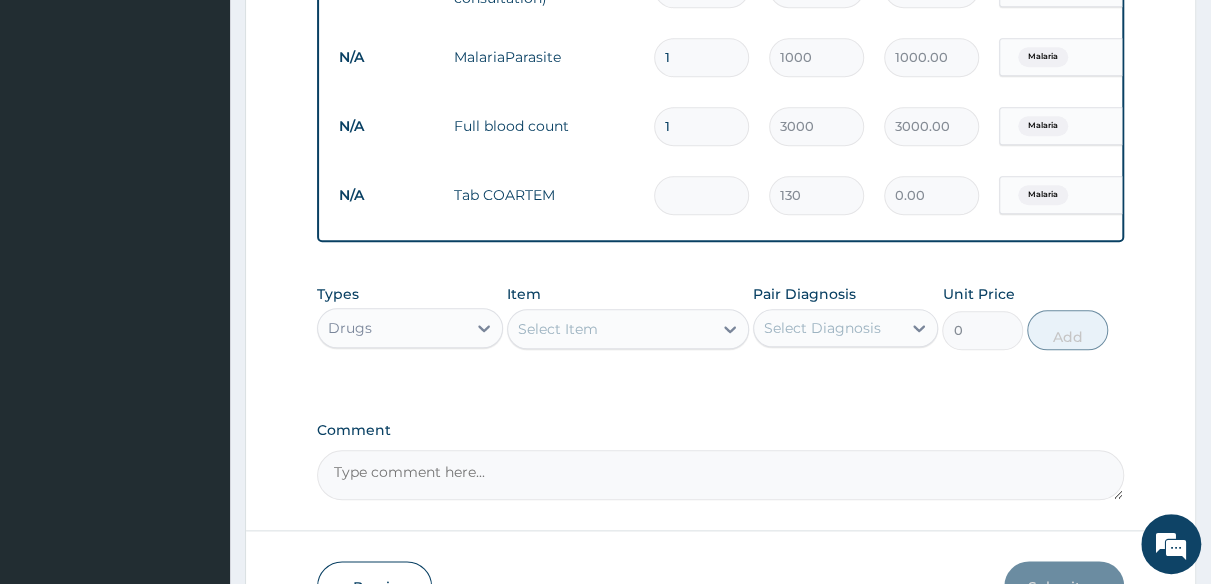 type on "780.00" 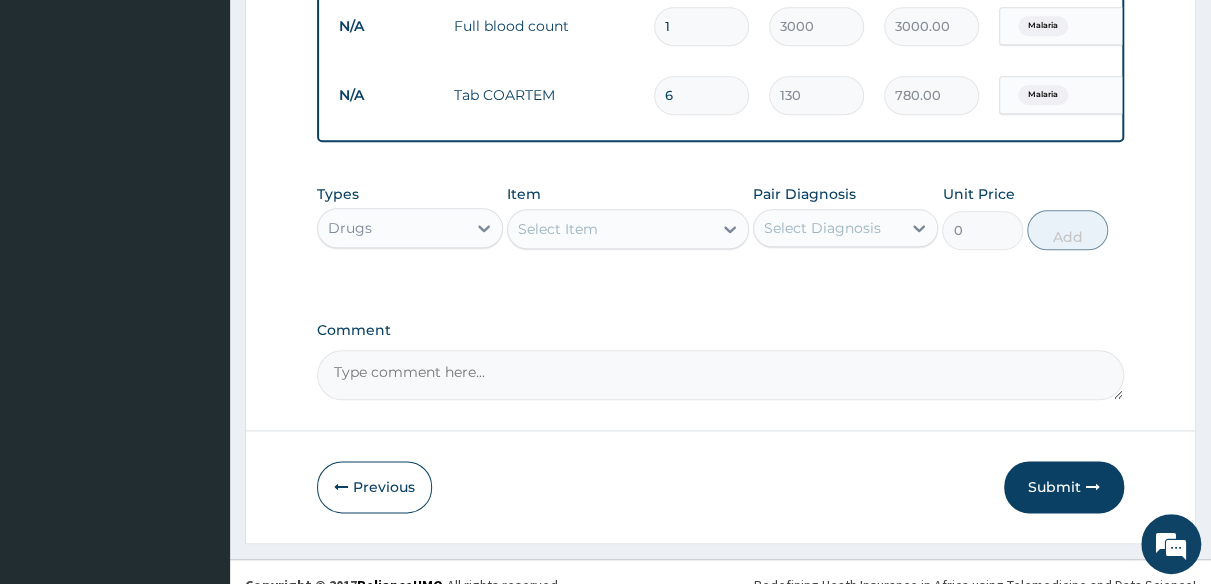 scroll, scrollTop: 844, scrollLeft: 0, axis: vertical 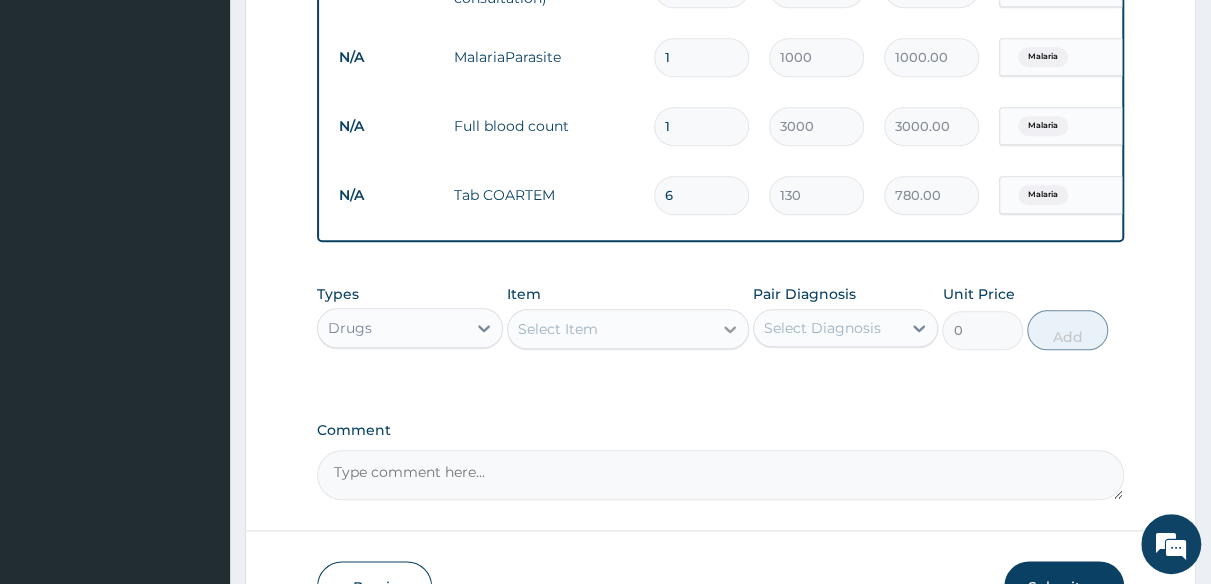 type on "6" 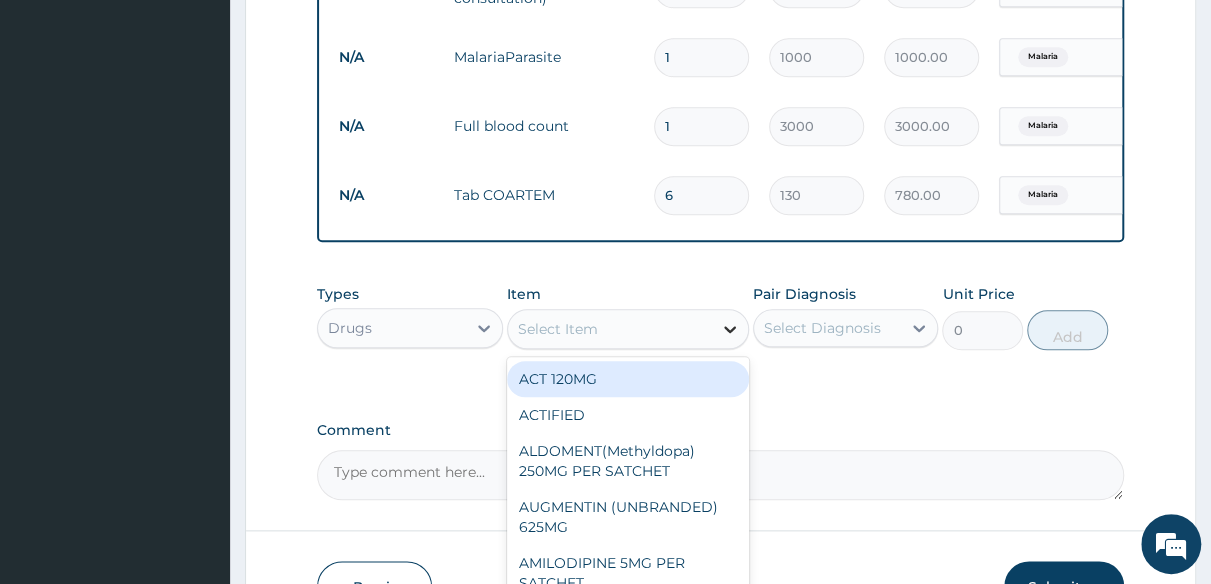 click 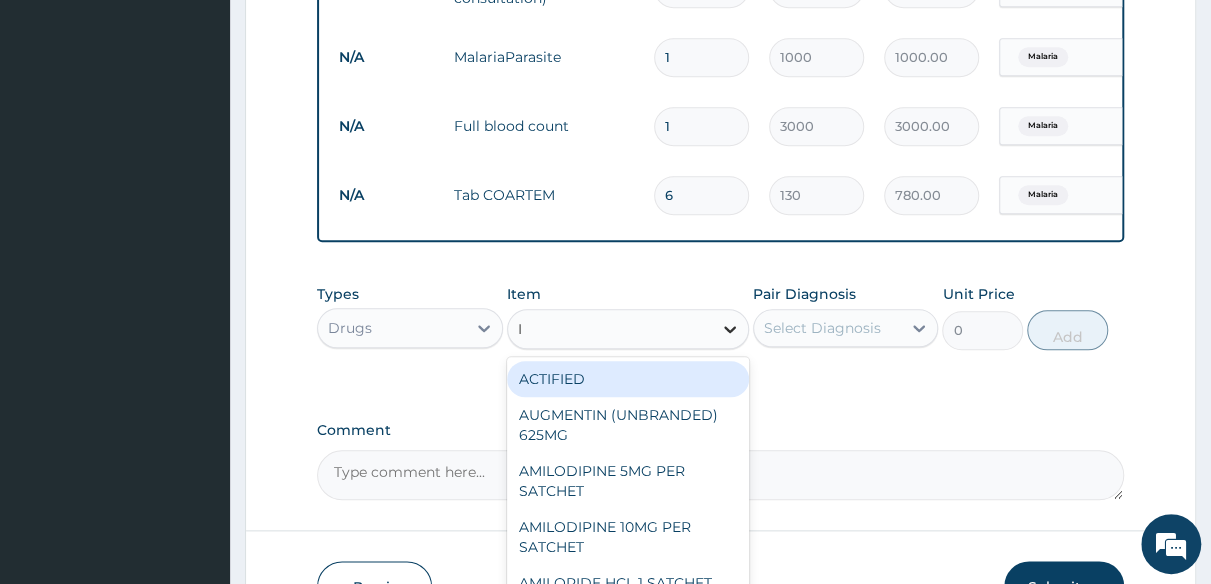 type on "IB" 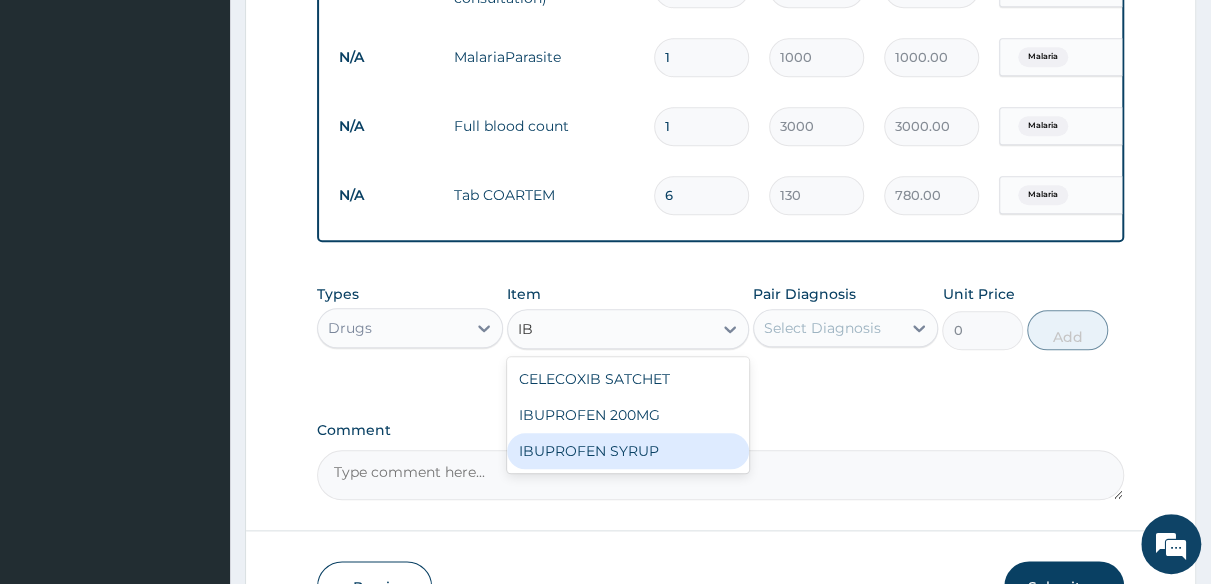 drag, startPoint x: 621, startPoint y: 461, endPoint x: 699, endPoint y: 407, distance: 94.86833 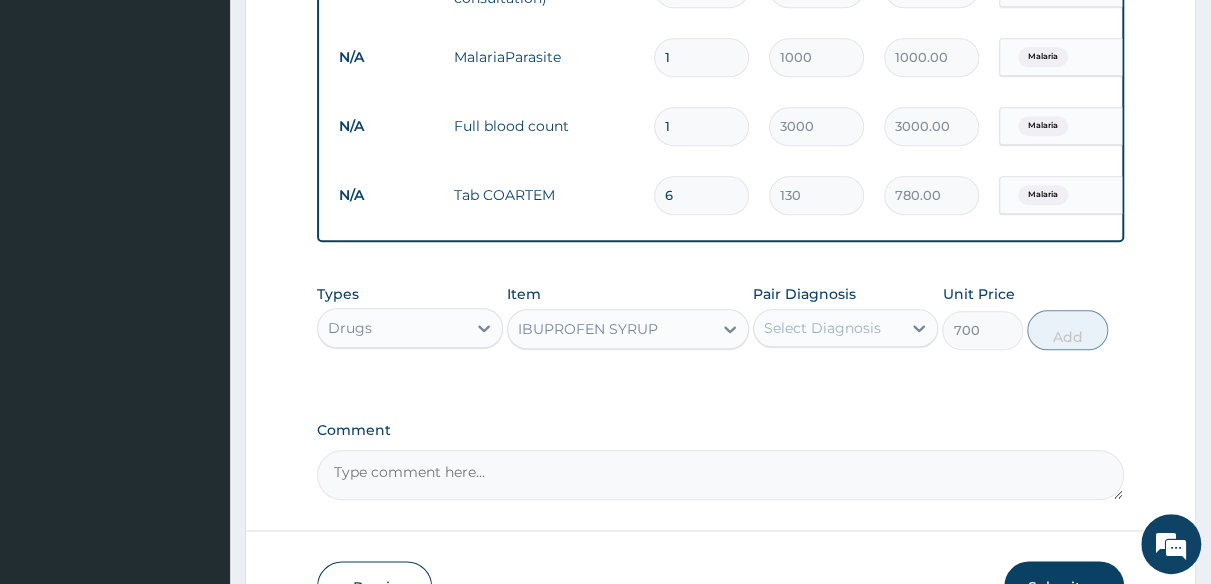 click on "Select Diagnosis" at bounding box center [828, 328] 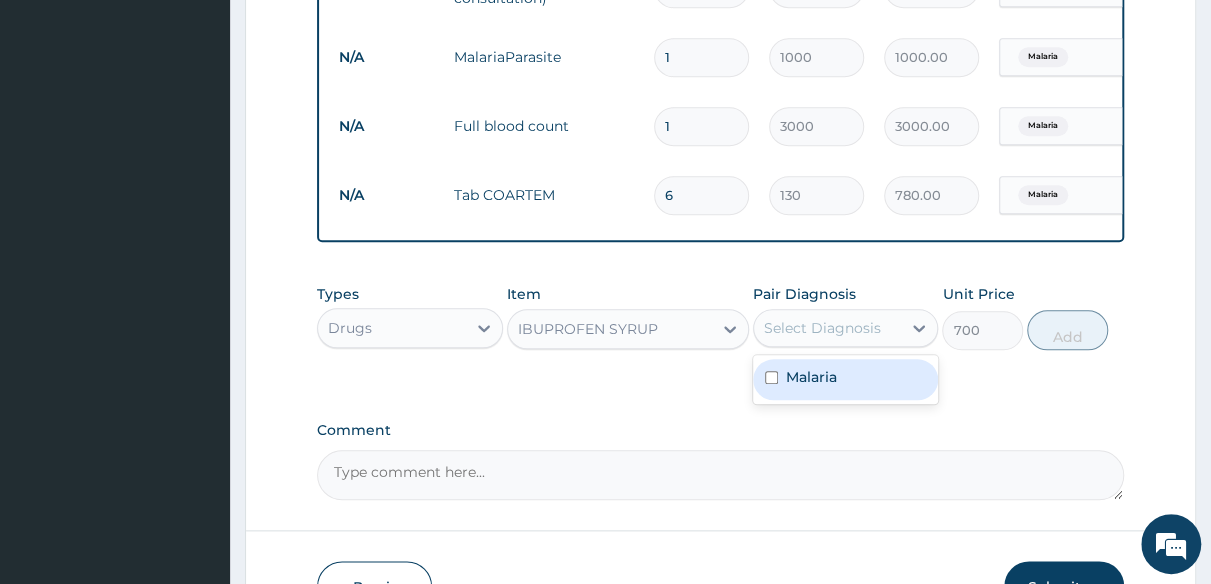 drag, startPoint x: 886, startPoint y: 392, endPoint x: 986, endPoint y: 349, distance: 108.85311 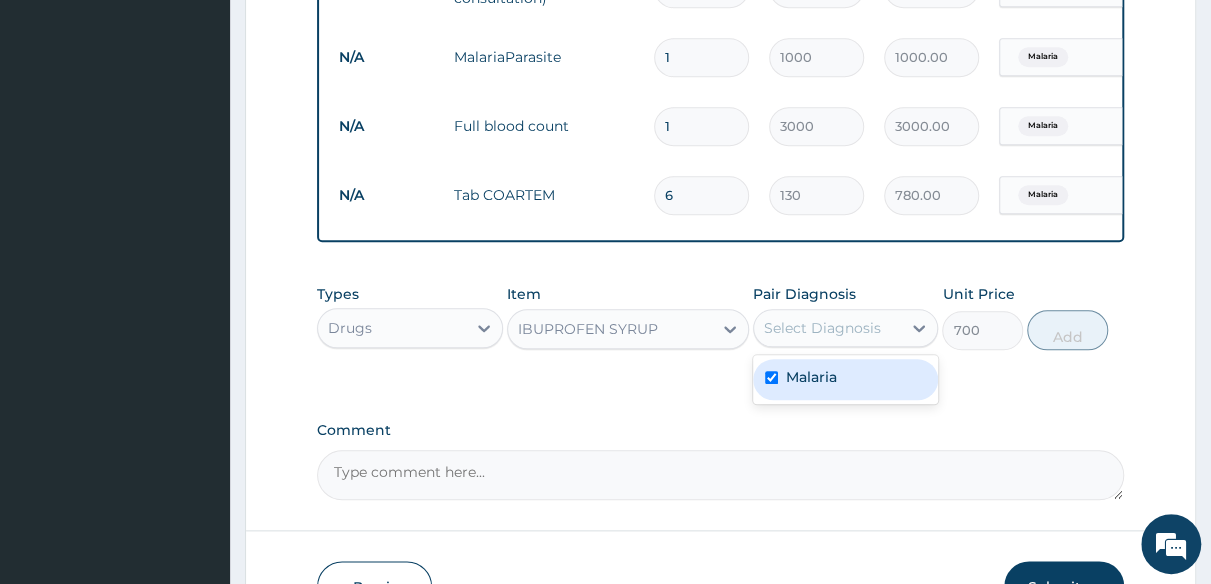 checkbox on "true" 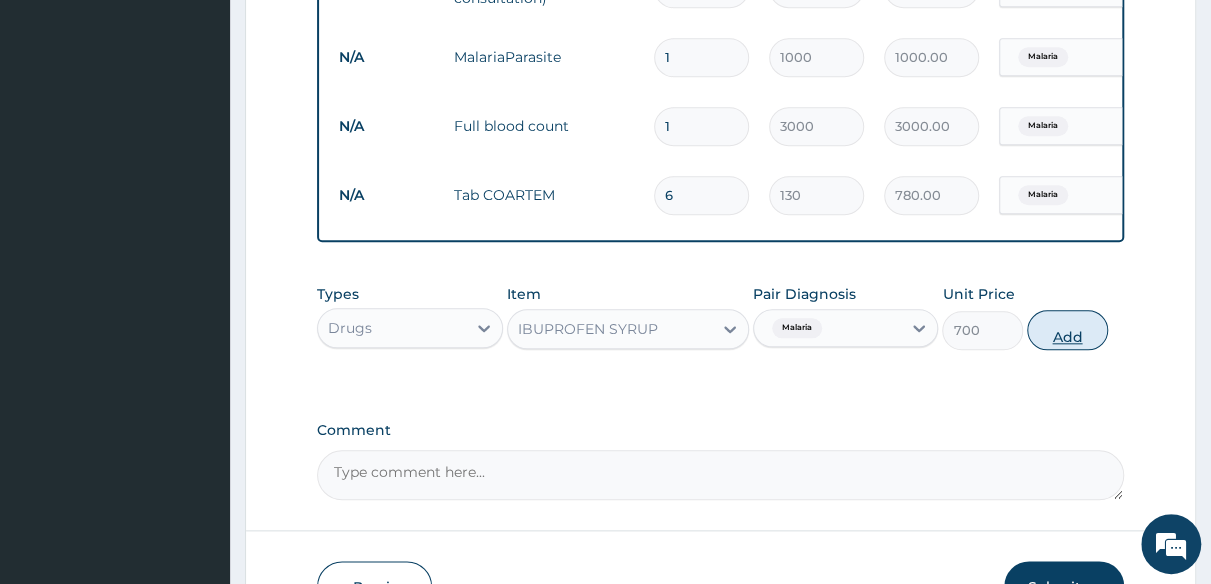 click on "Add" at bounding box center [1067, 330] 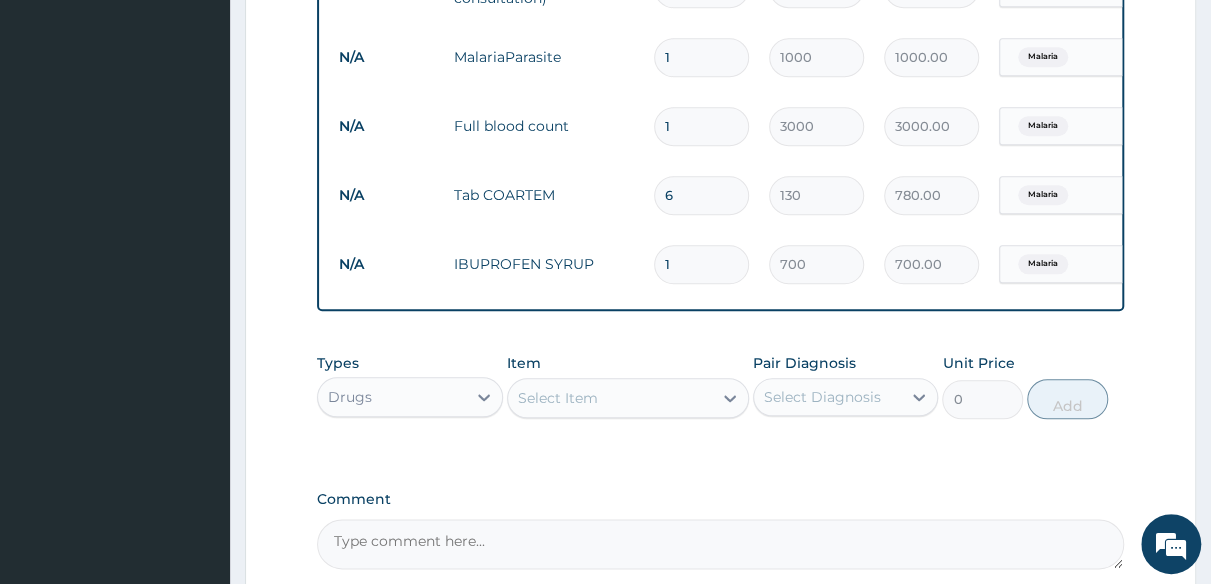 click on "Malaria" at bounding box center (1043, 195) 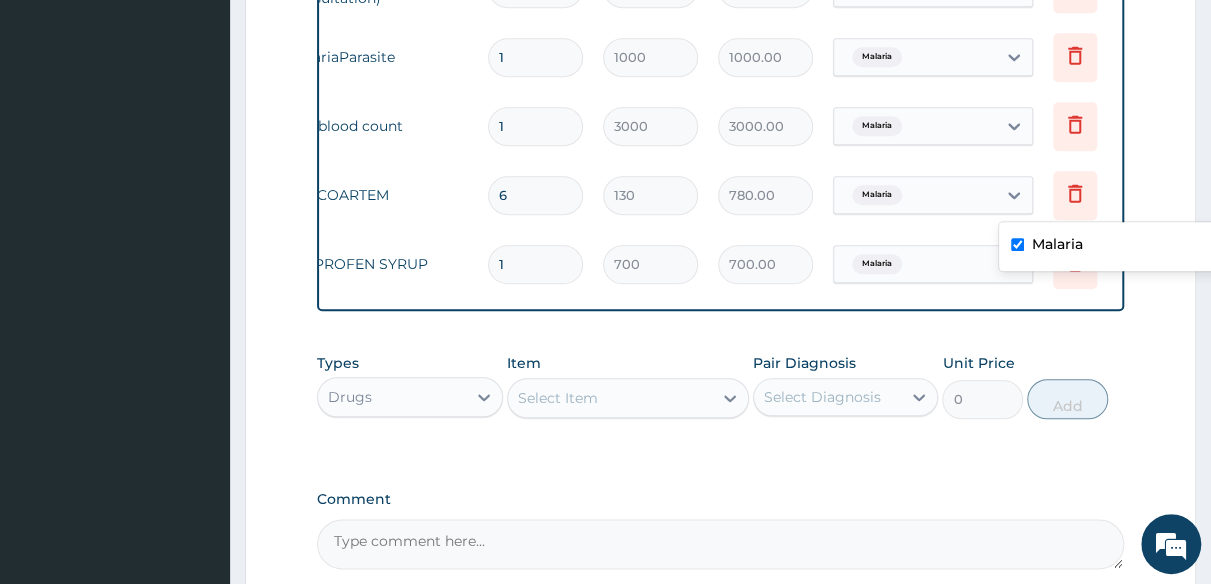 scroll, scrollTop: 0, scrollLeft: 186, axis: horizontal 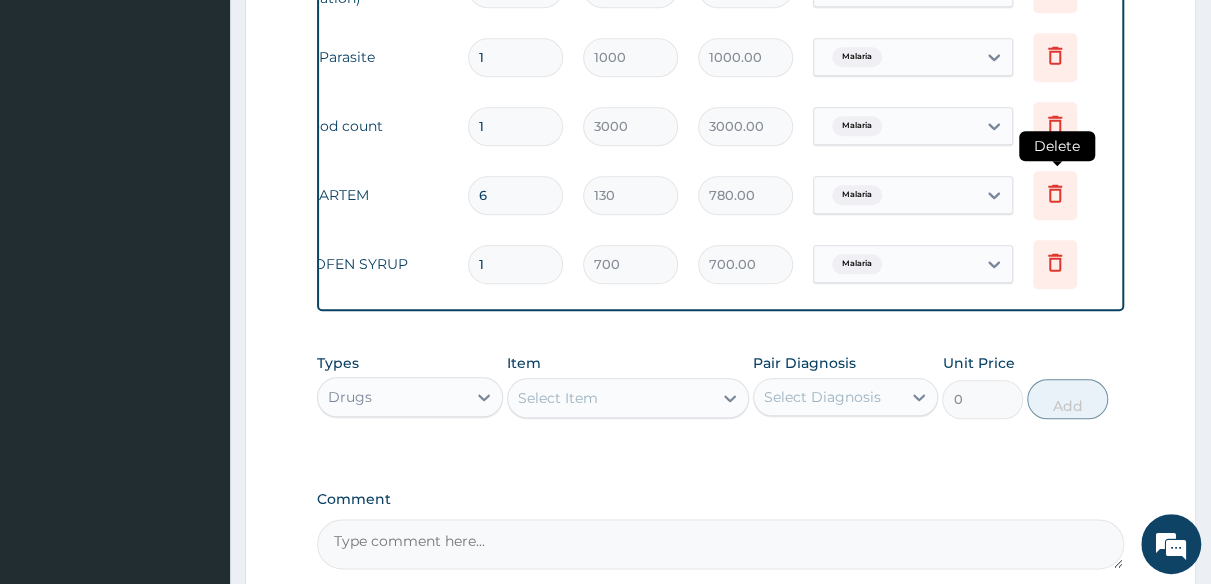 click 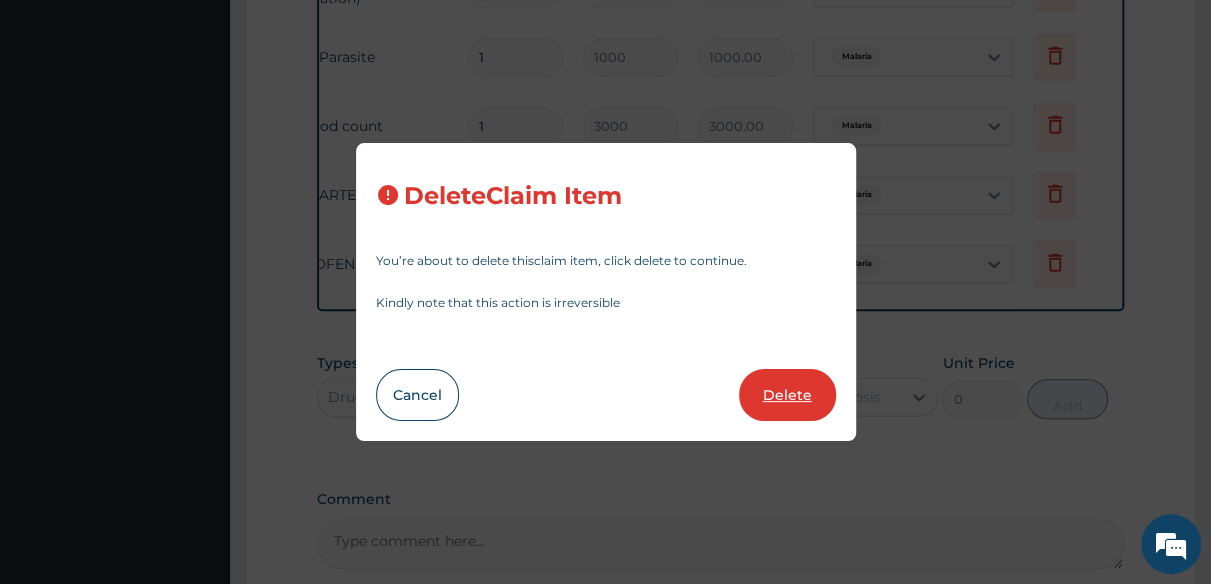 click on "Delete" at bounding box center [787, 395] 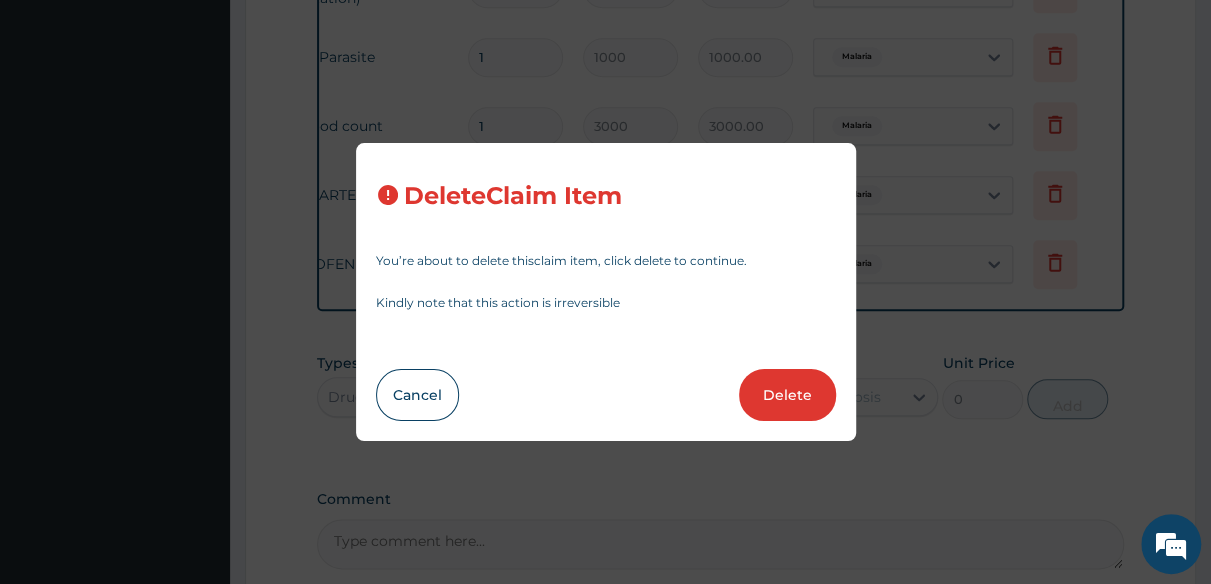 type on "1" 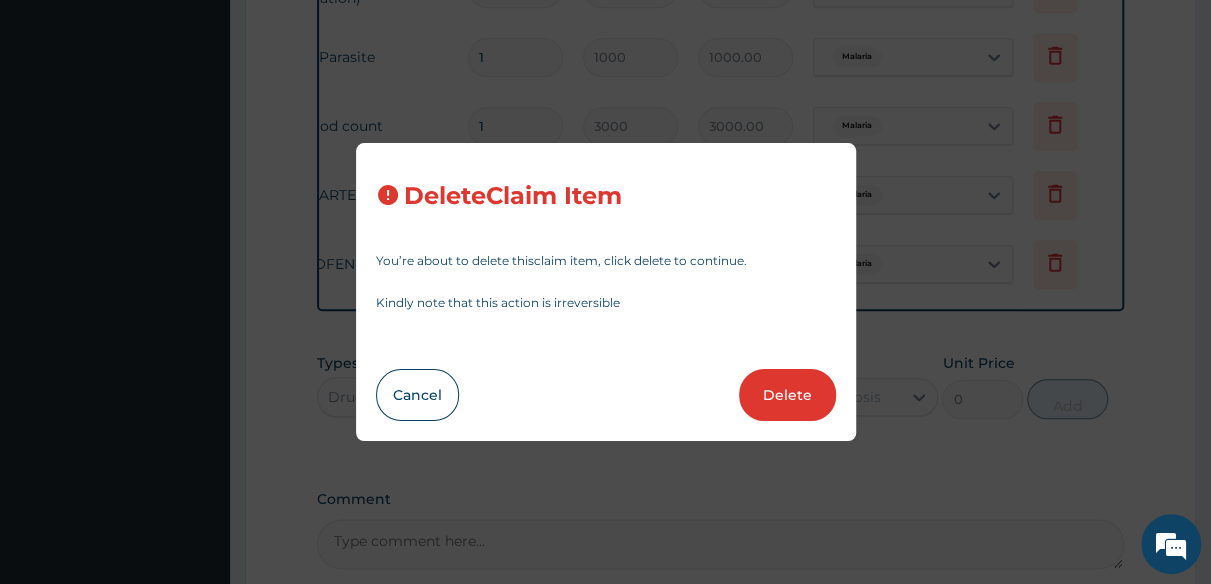 type on "700" 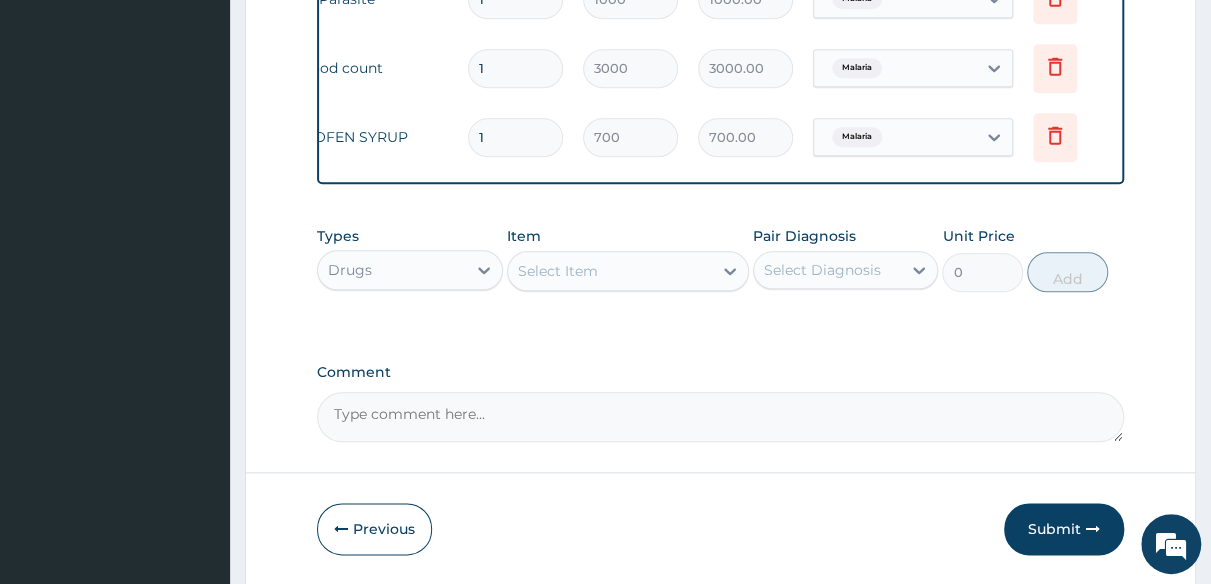 scroll, scrollTop: 944, scrollLeft: 0, axis: vertical 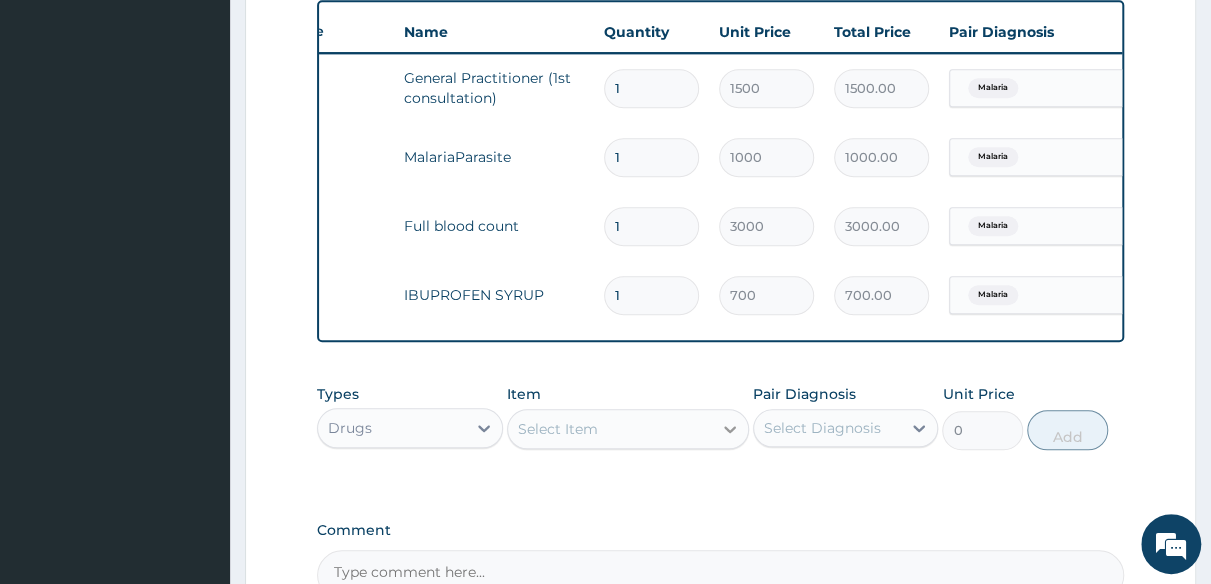 click 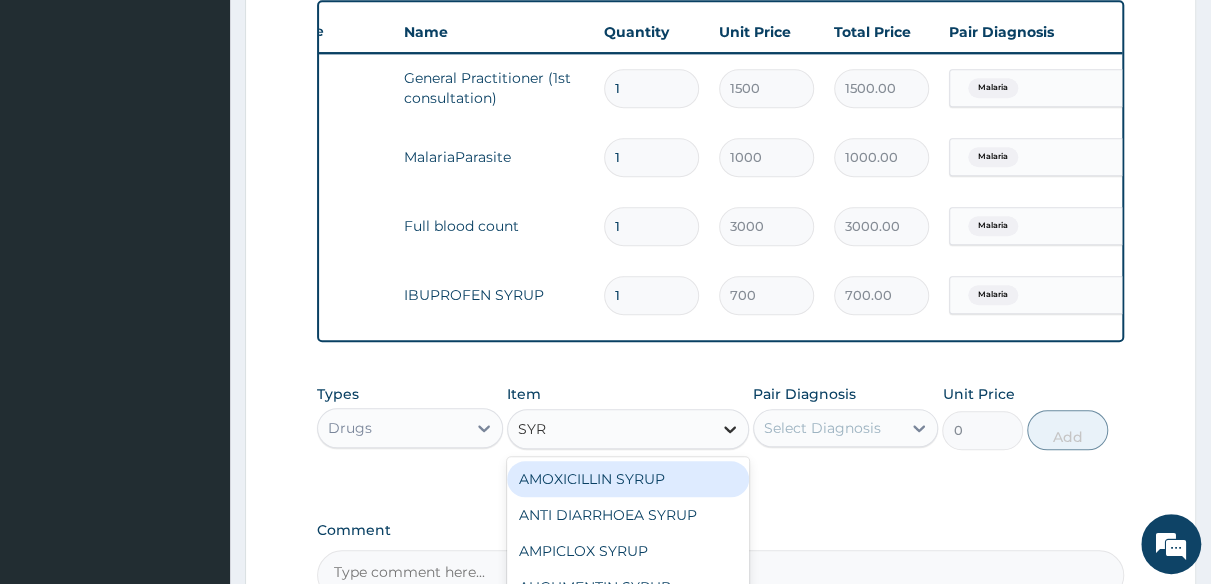 type on "SYRU" 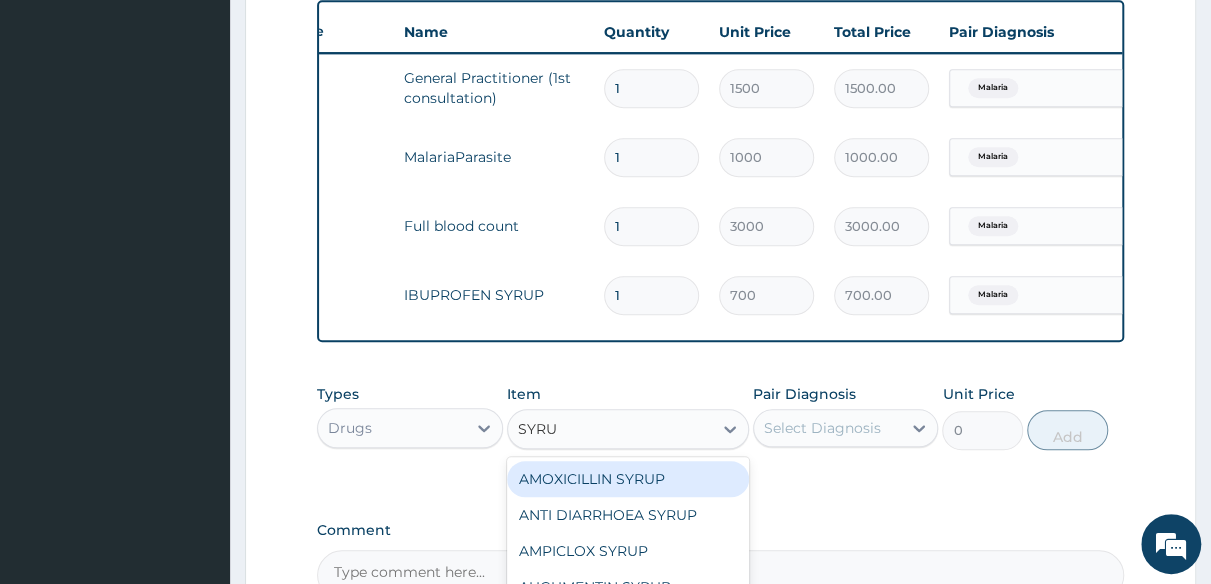 scroll, scrollTop: 844, scrollLeft: 0, axis: vertical 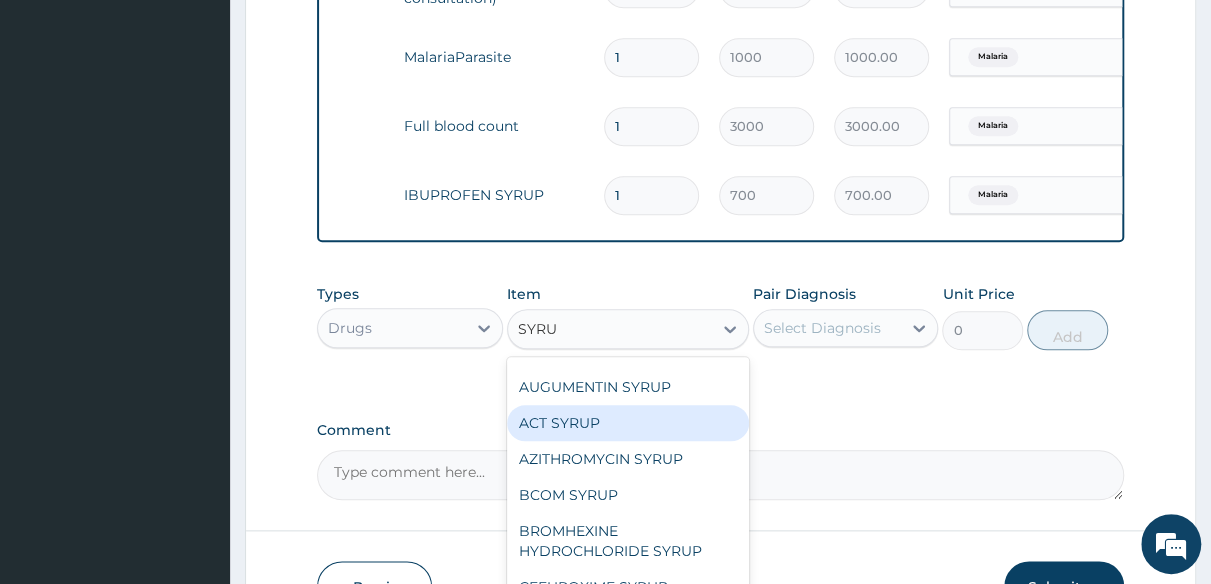 click on "ACT SYRUP" at bounding box center (628, 423) 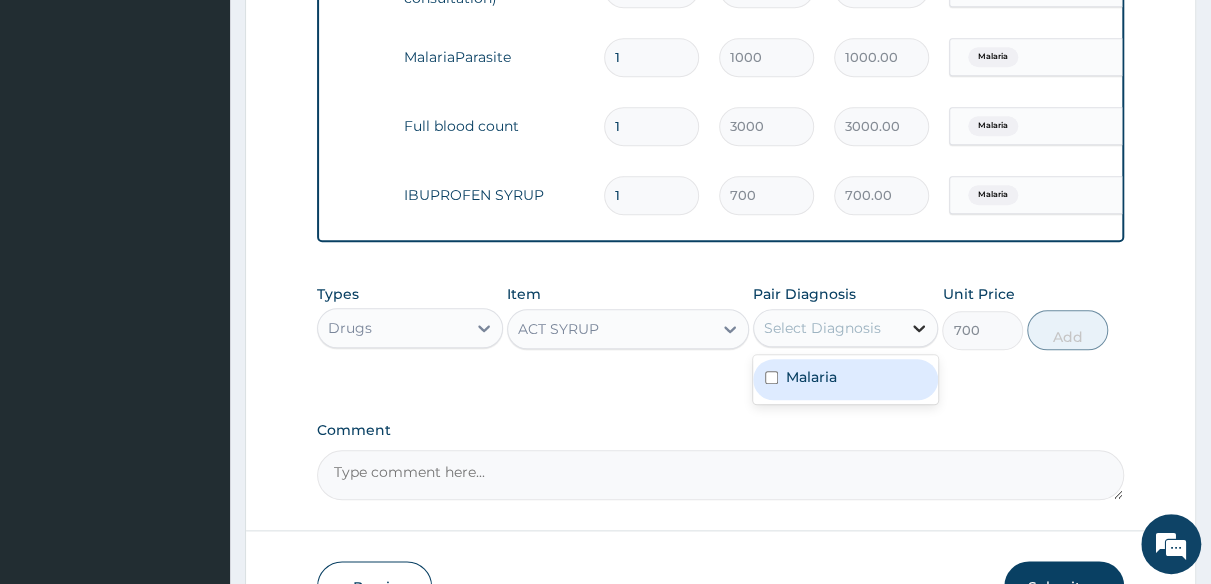 click 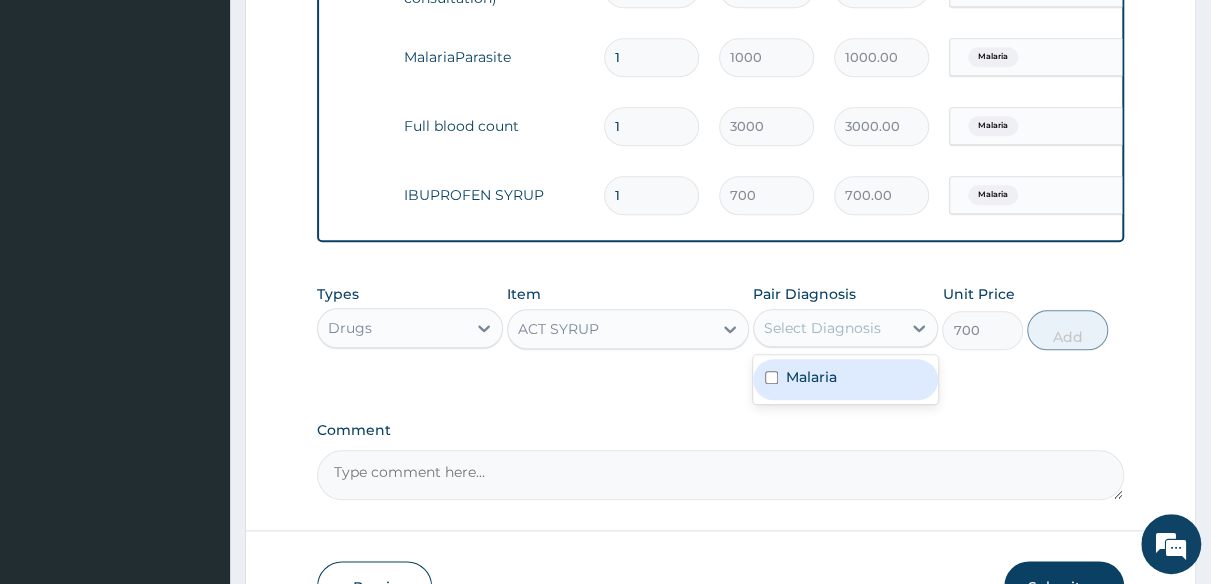 click on "Malaria" at bounding box center [846, 379] 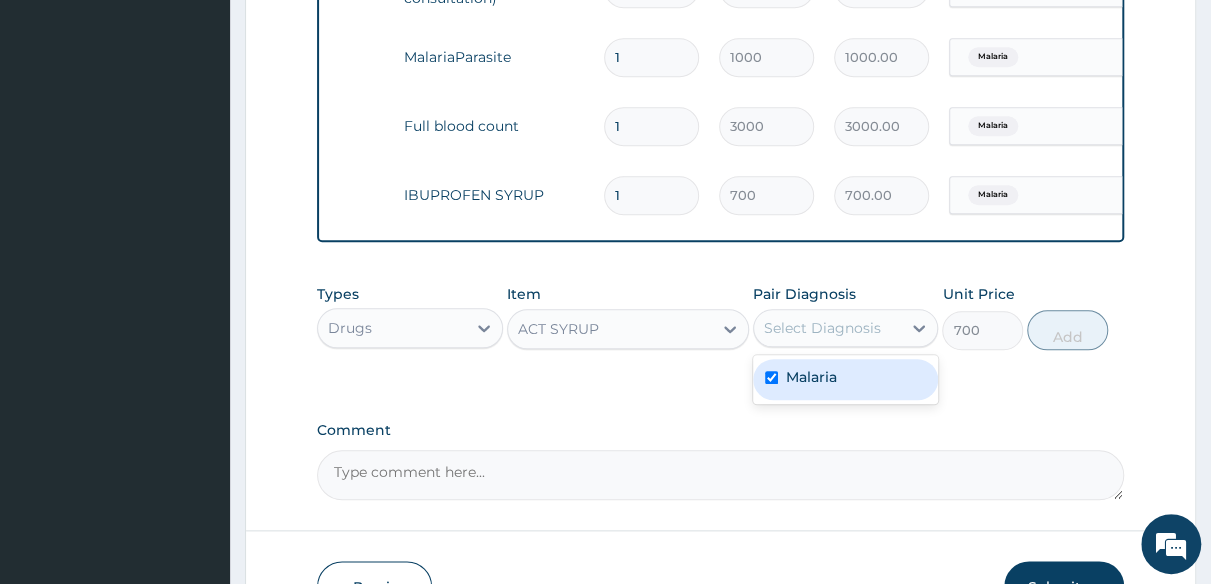 checkbox on "true" 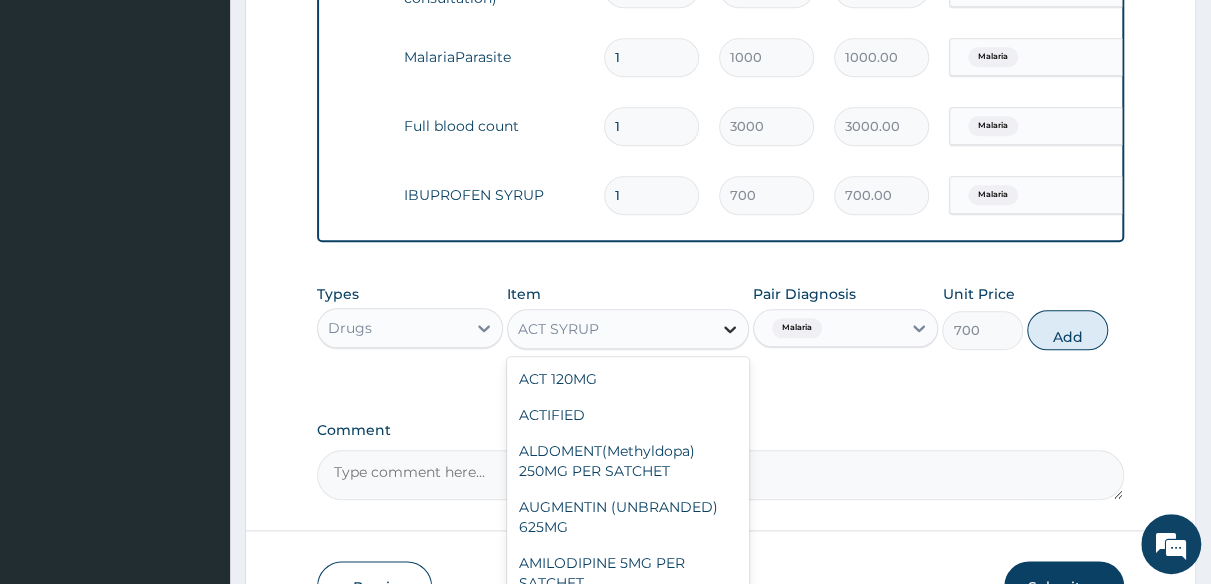 click 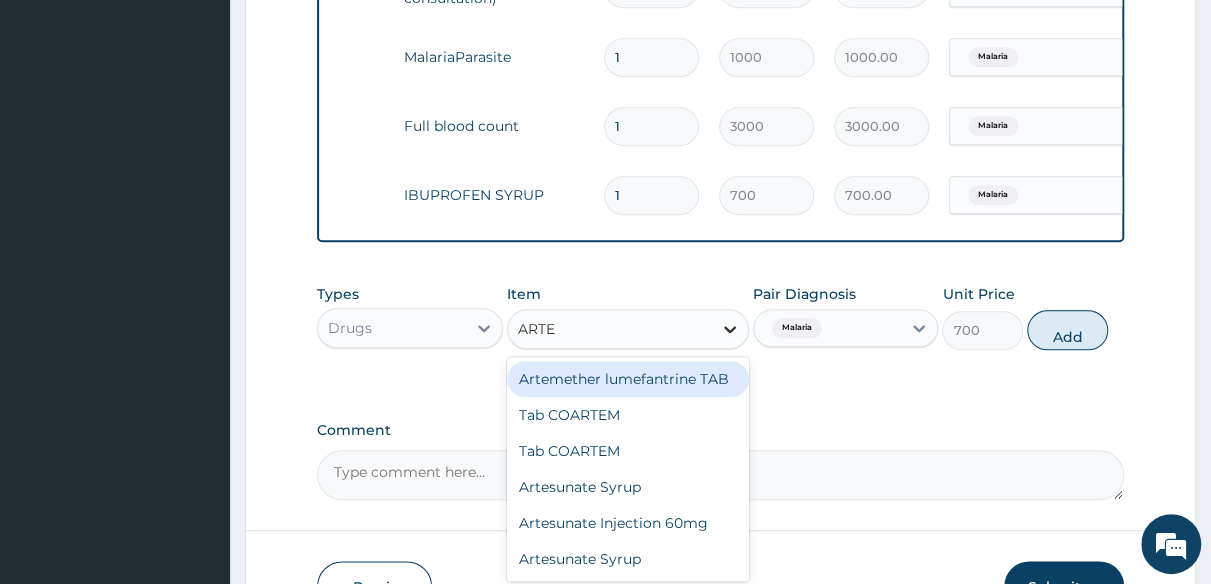 scroll, scrollTop: 0, scrollLeft: 0, axis: both 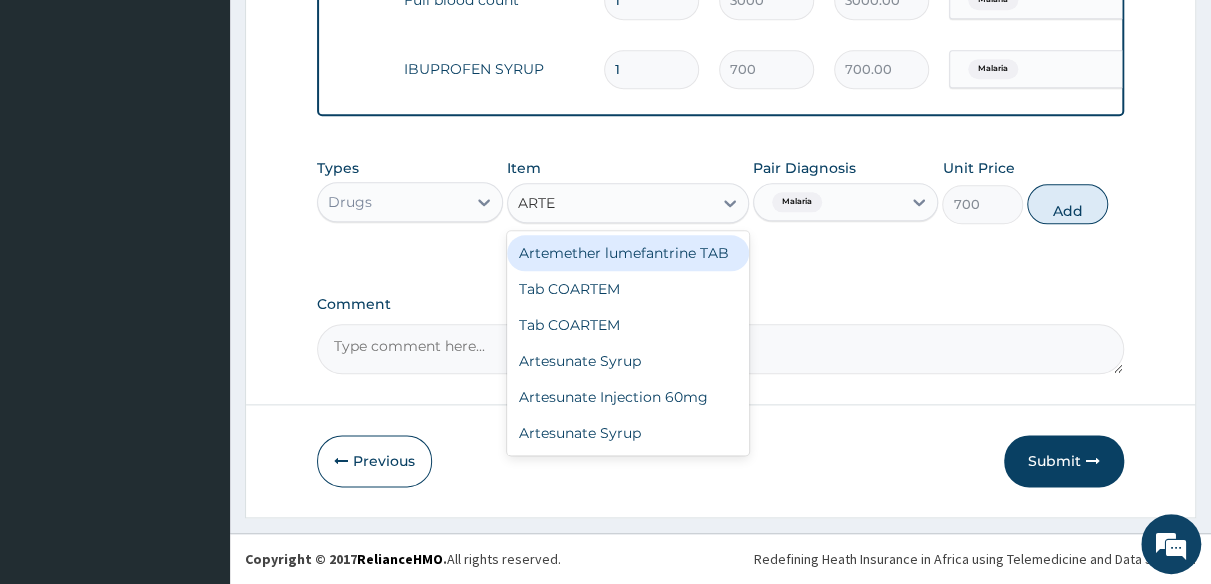 type on "ARTEM" 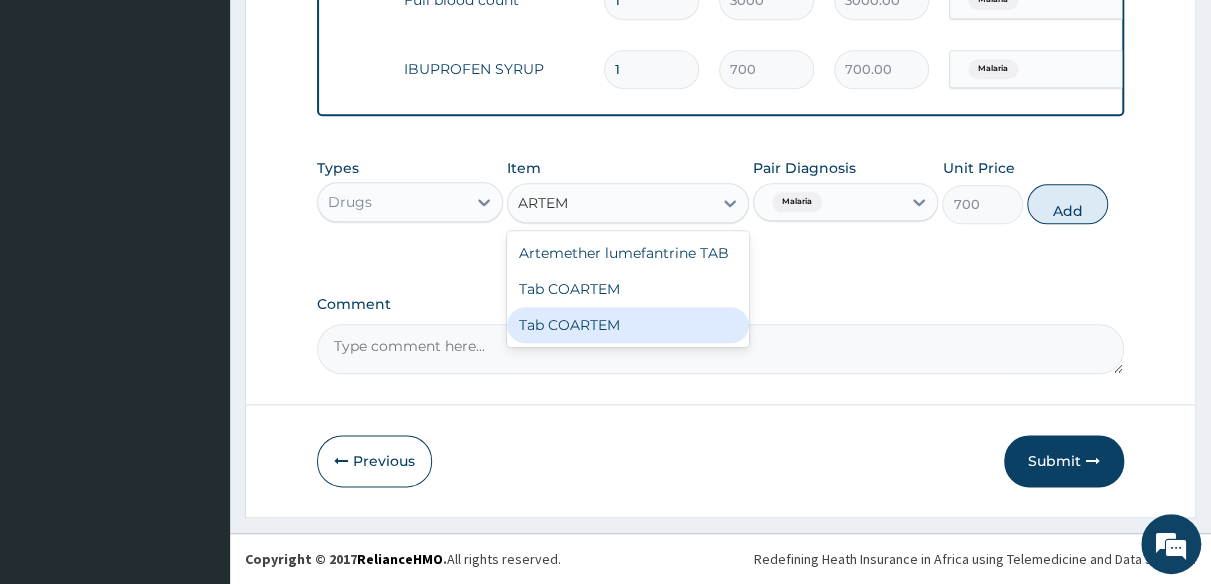 click on "Tab COARTEM" at bounding box center [628, 325] 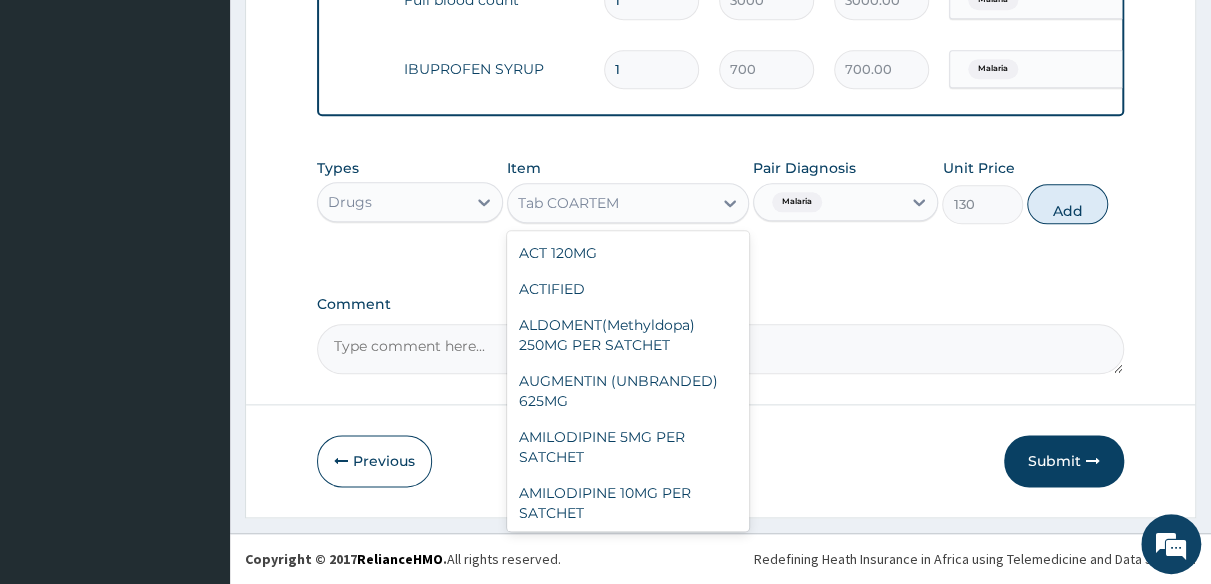 drag, startPoint x: 728, startPoint y: 192, endPoint x: 702, endPoint y: 256, distance: 69.079666 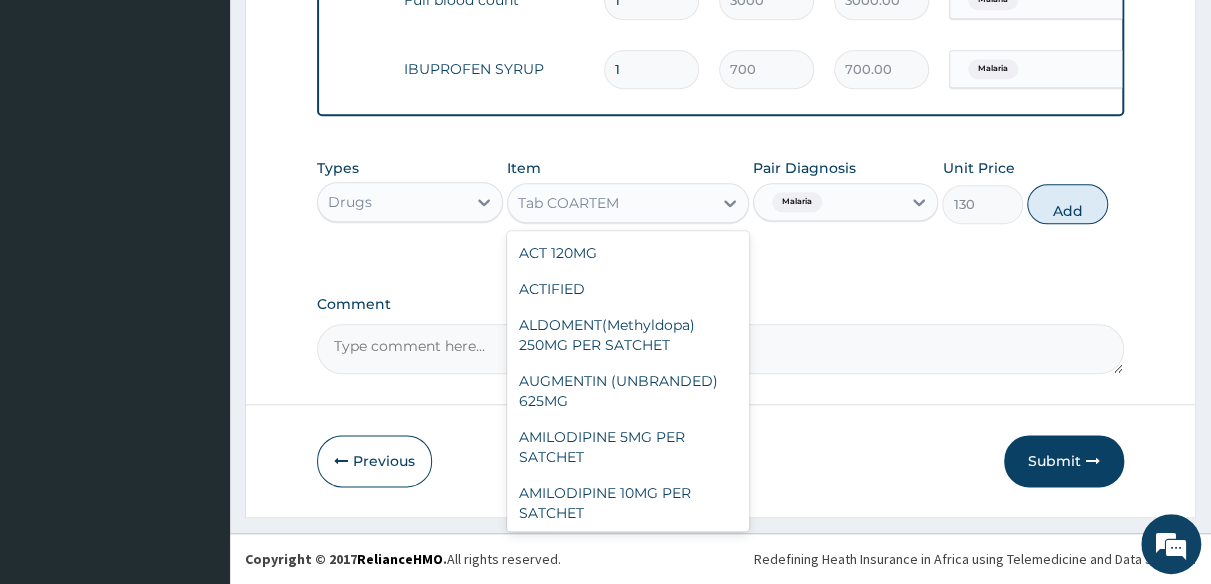 click at bounding box center [730, 203] 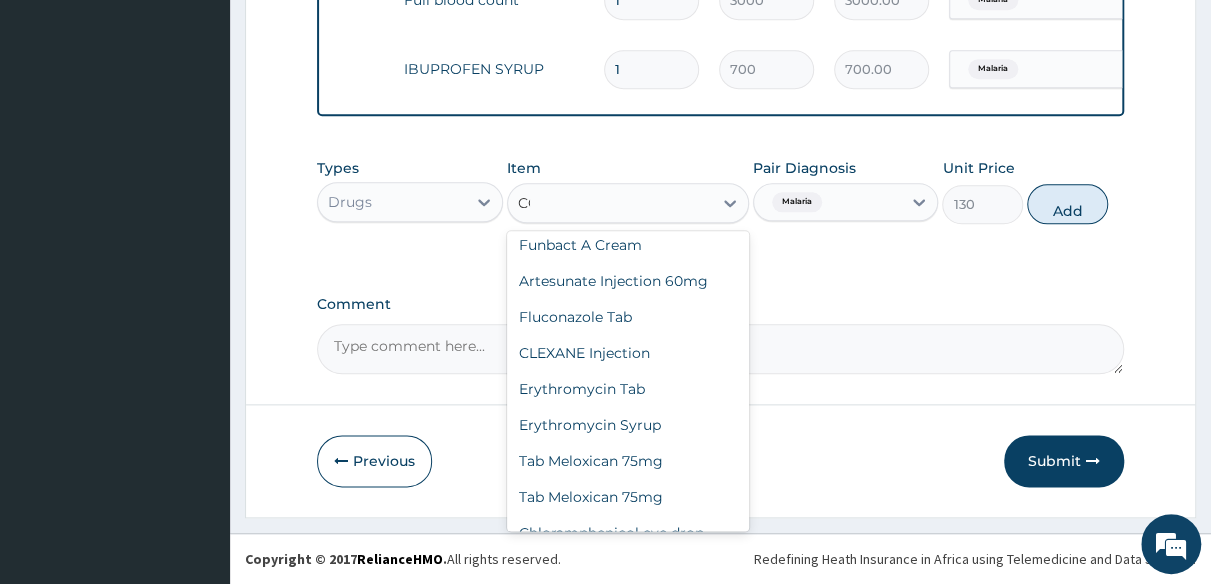 scroll, scrollTop: 684, scrollLeft: 0, axis: vertical 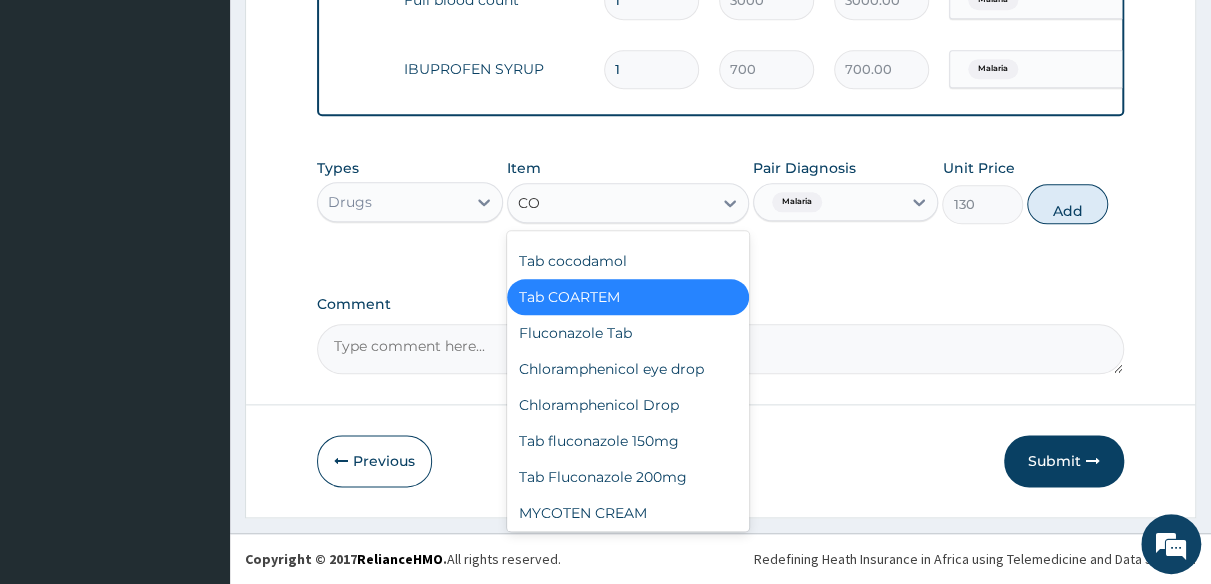 type on "COA" 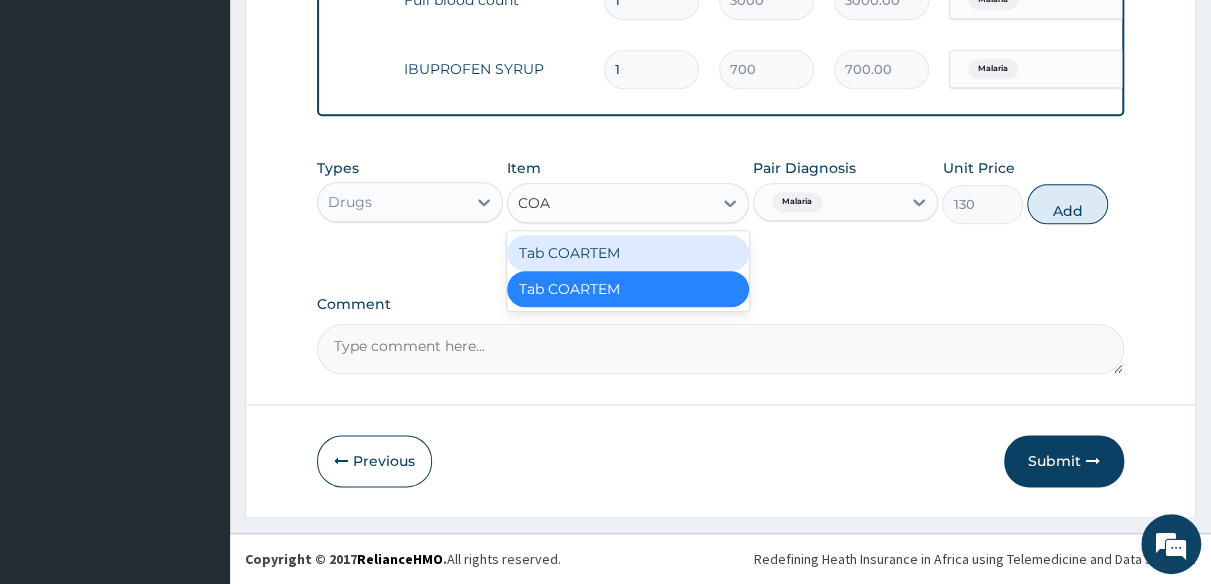 scroll, scrollTop: 0, scrollLeft: 0, axis: both 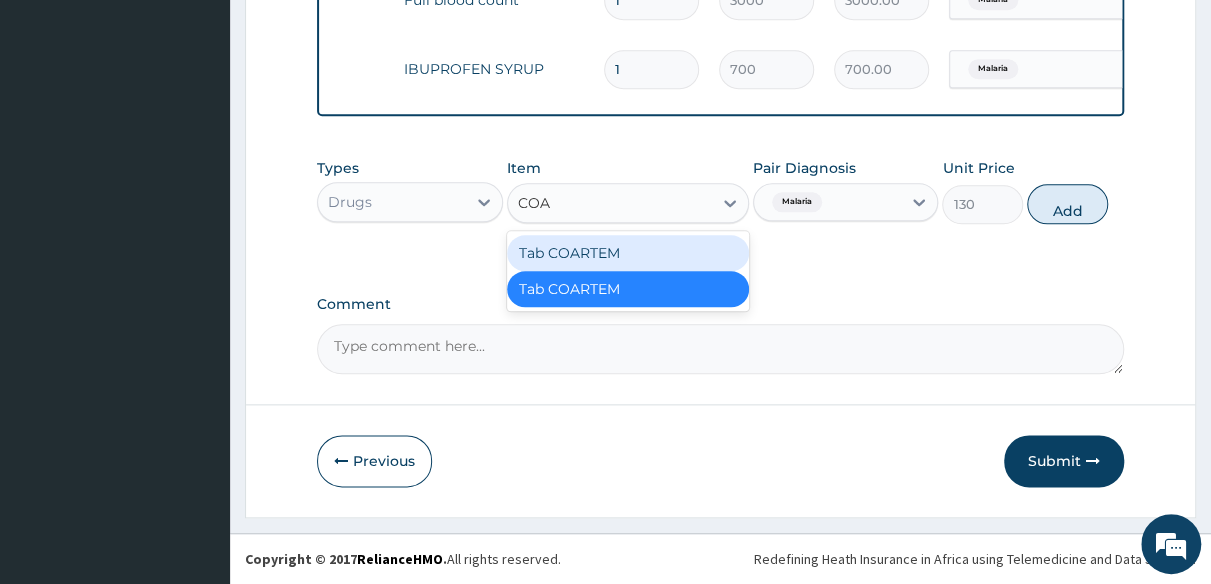 click on "Tab COARTEM" at bounding box center (628, 253) 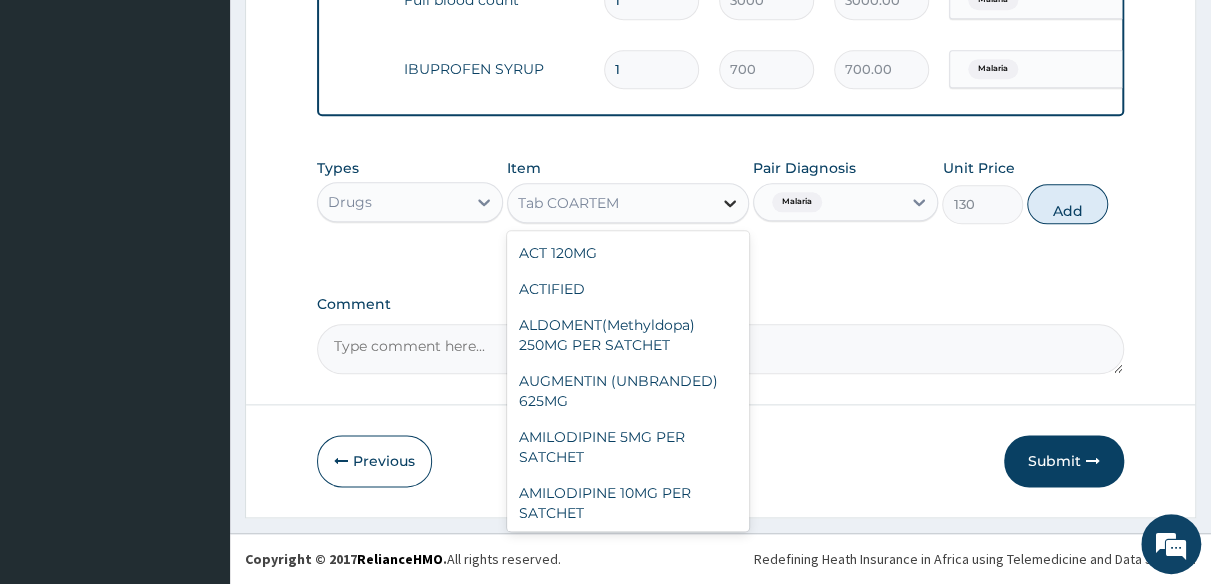 click 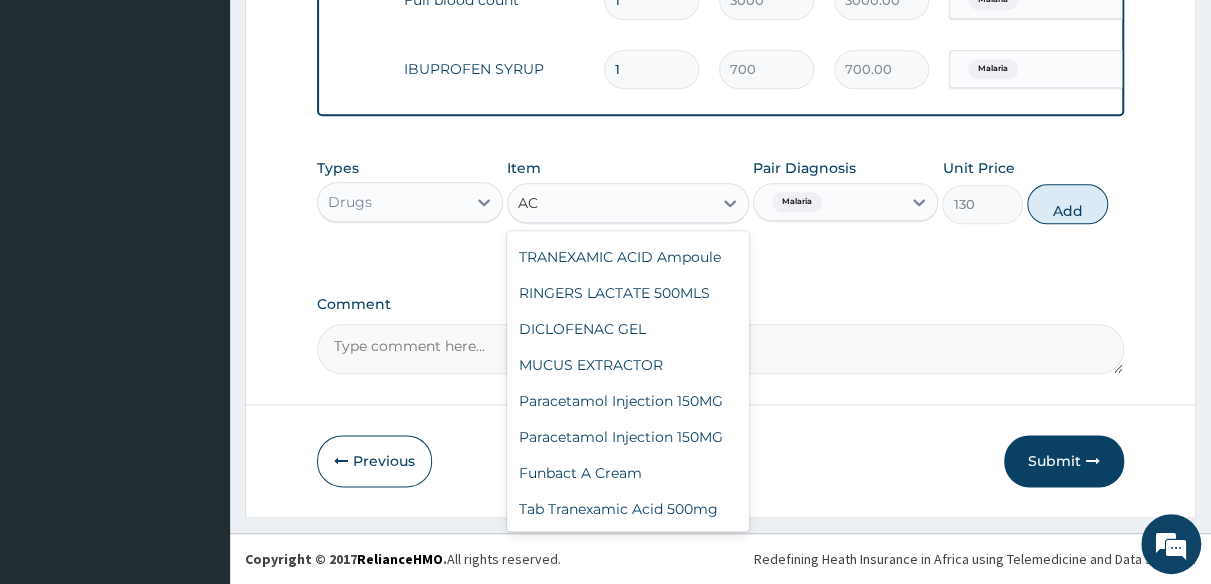 type on "ACT" 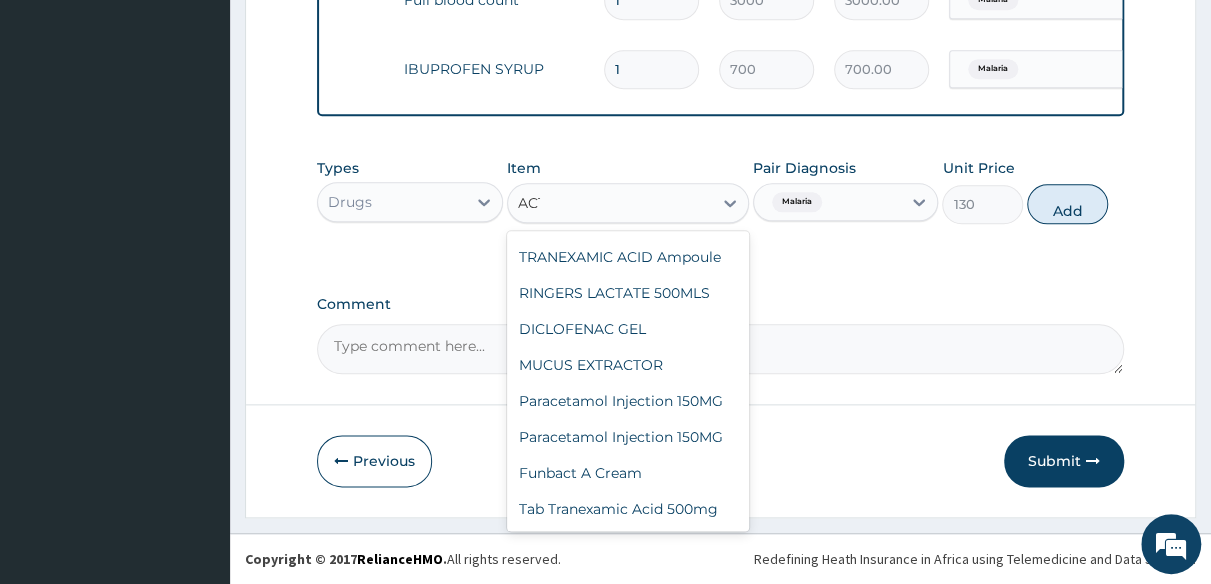 scroll, scrollTop: 36, scrollLeft: 0, axis: vertical 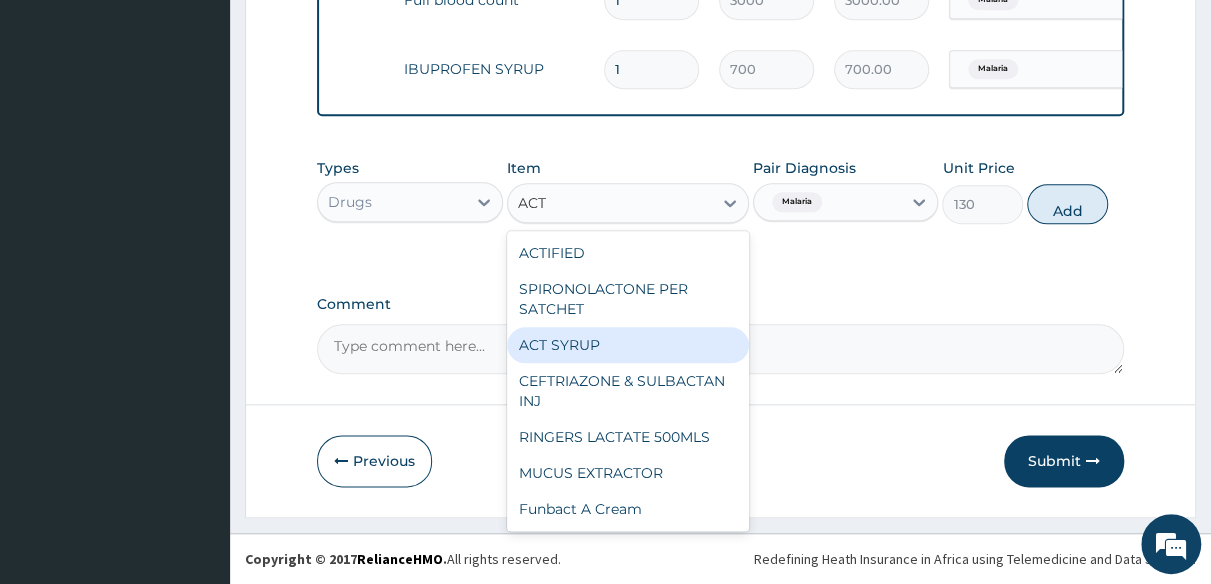 click on "ACT SYRUP" at bounding box center [628, 345] 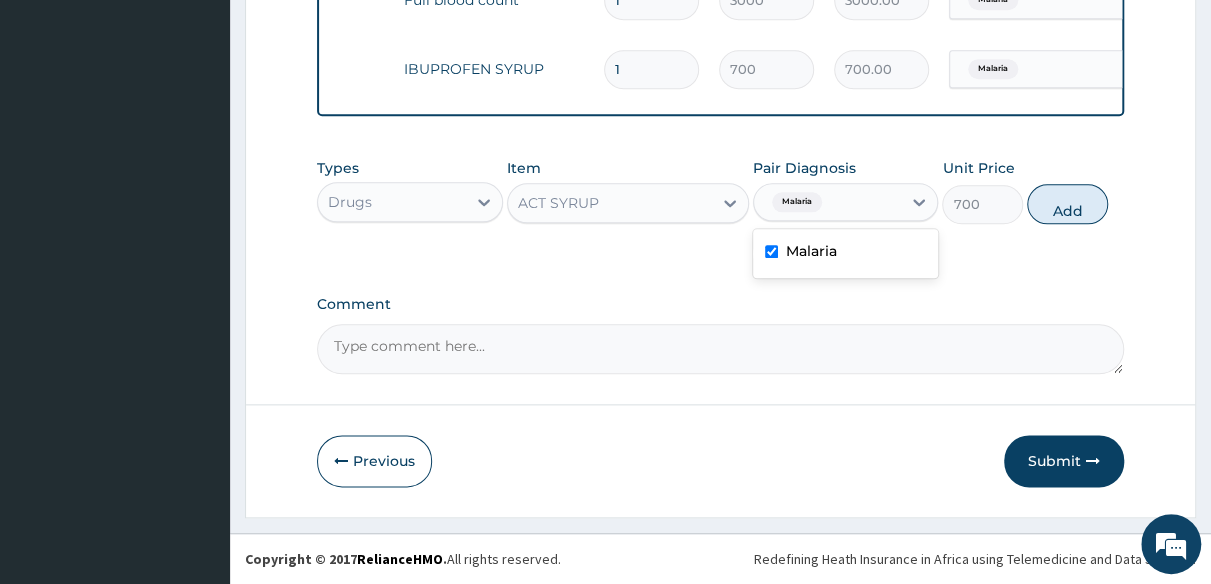 drag, startPoint x: 917, startPoint y: 195, endPoint x: 893, endPoint y: 227, distance: 40 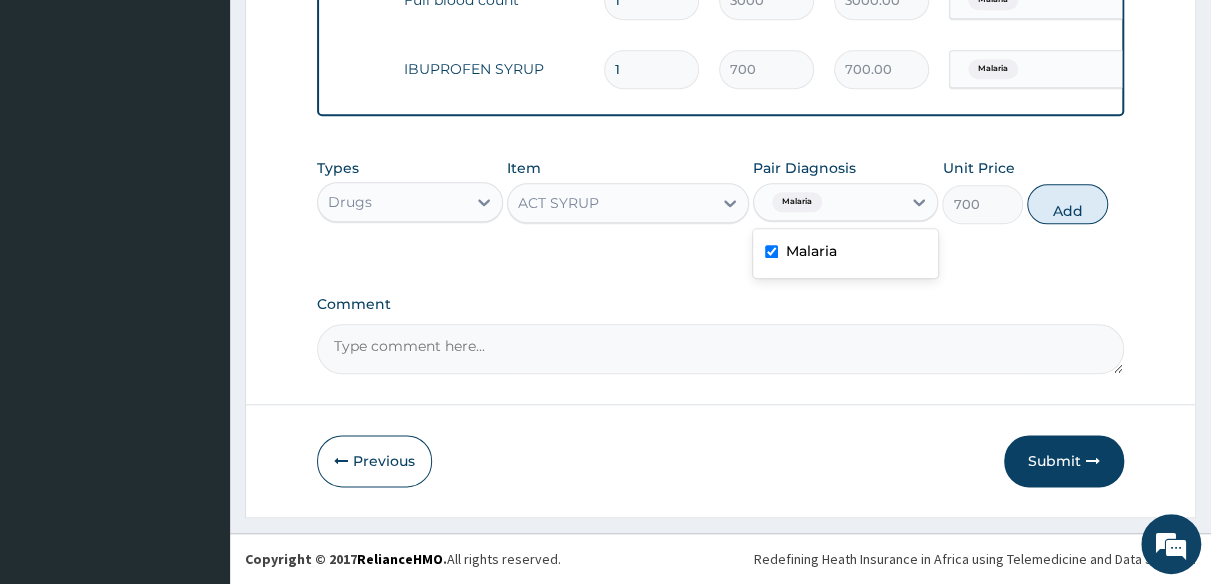 click 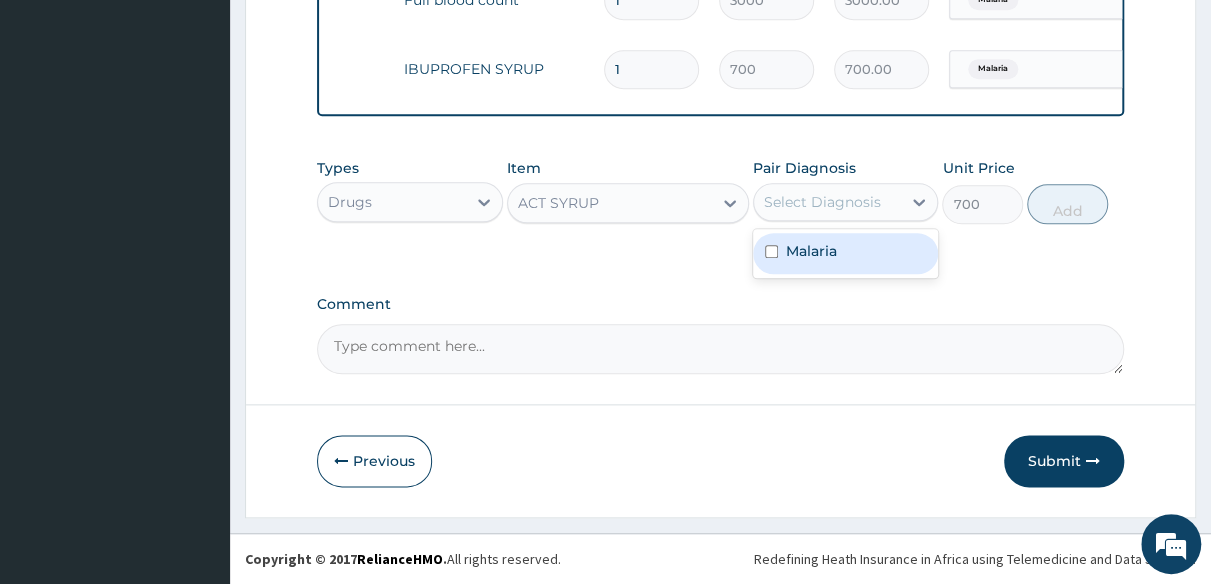 drag, startPoint x: 878, startPoint y: 269, endPoint x: 936, endPoint y: 260, distance: 58.694122 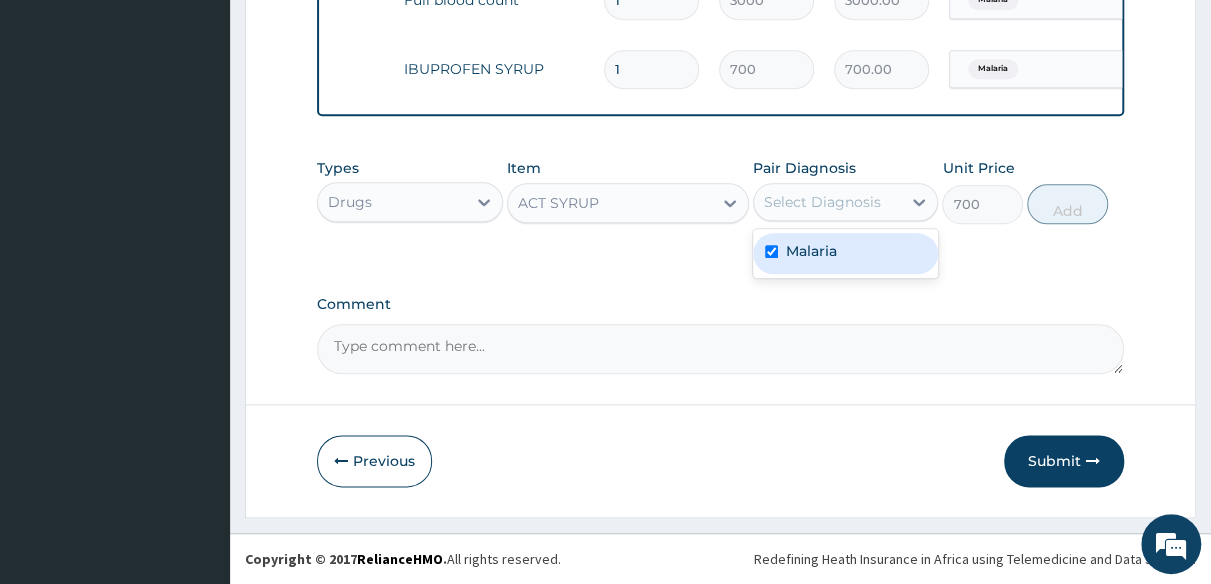 checkbox on "true" 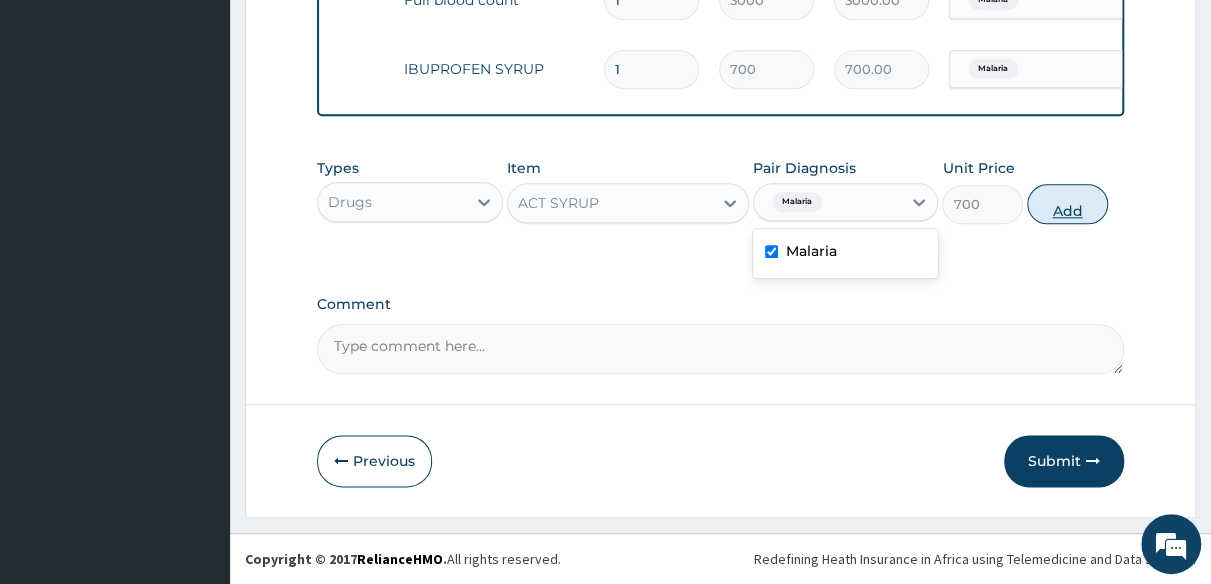 click on "Add" at bounding box center (1067, 204) 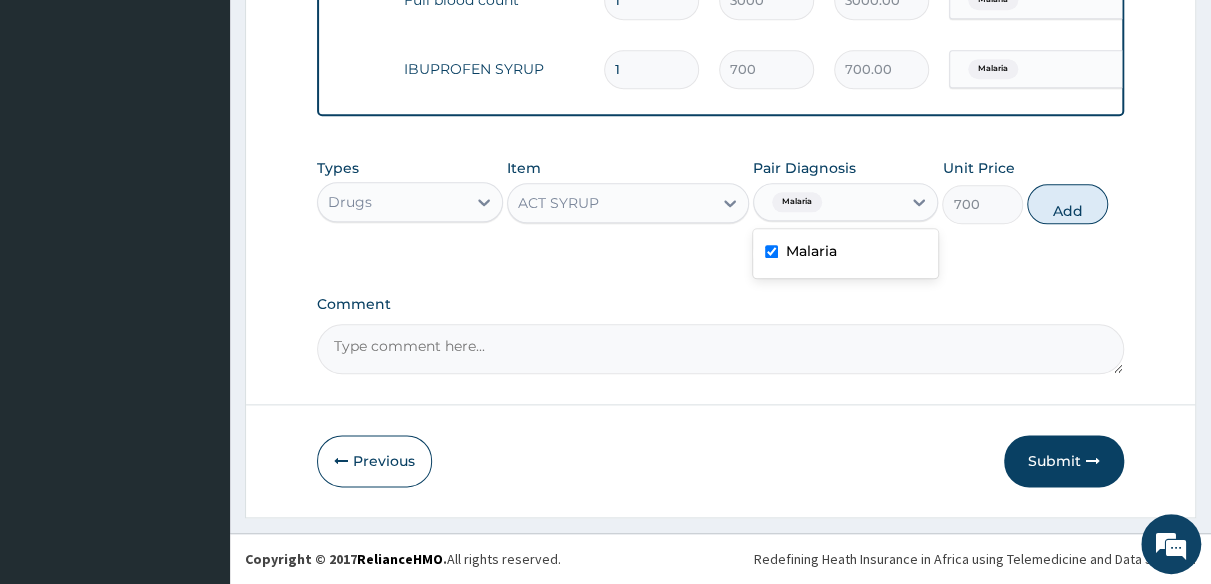 type on "0" 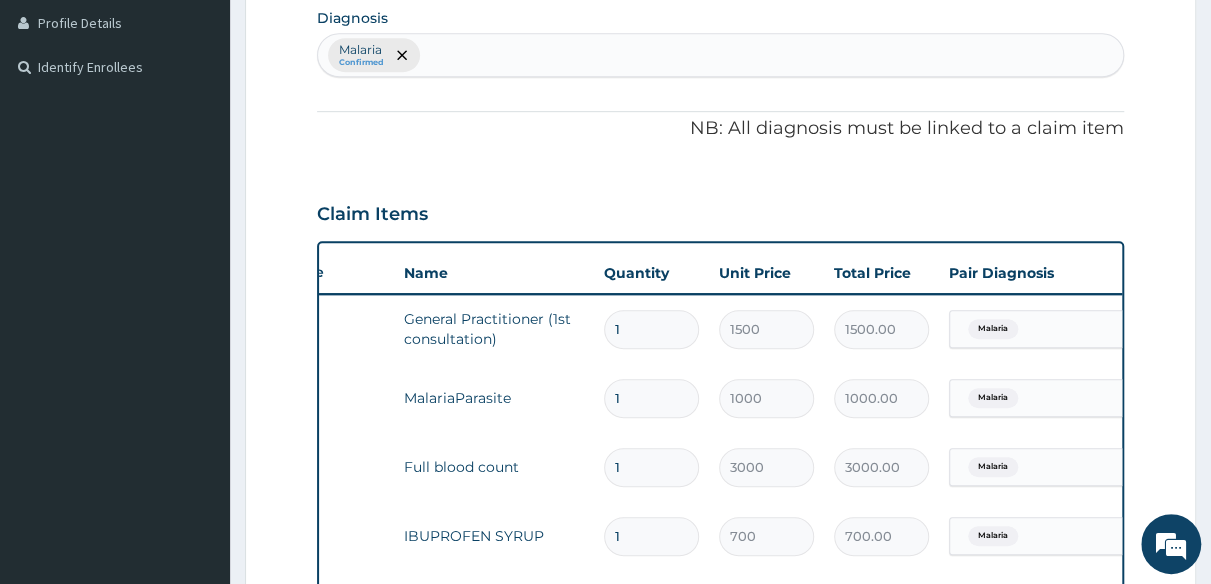 scroll, scrollTop: 483, scrollLeft: 0, axis: vertical 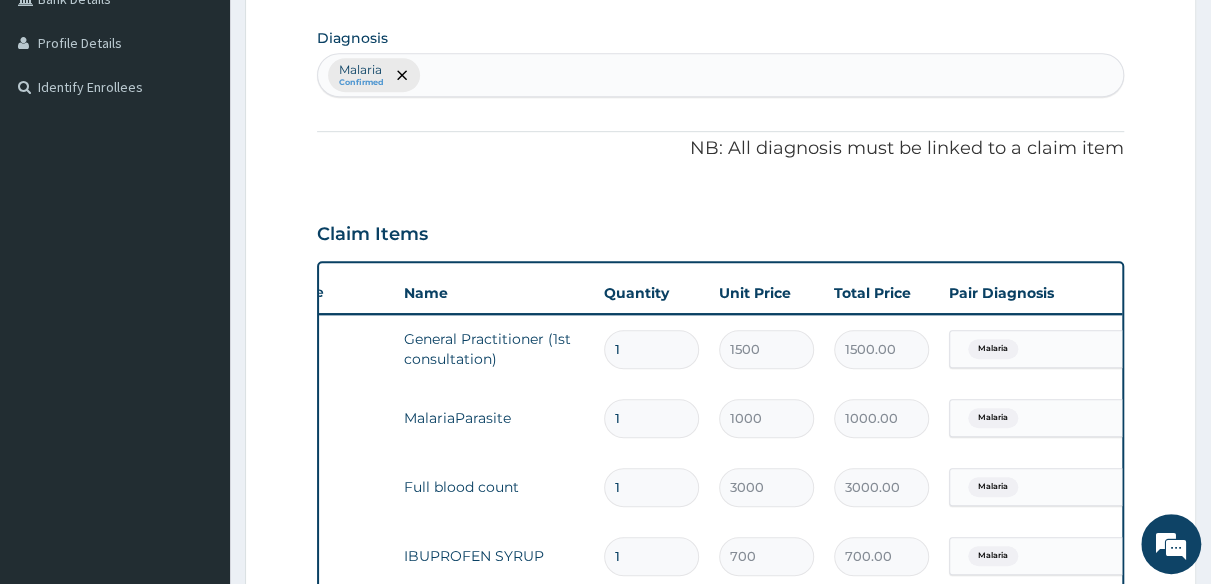 click on "Malaria Confirmed" at bounding box center [720, 75] 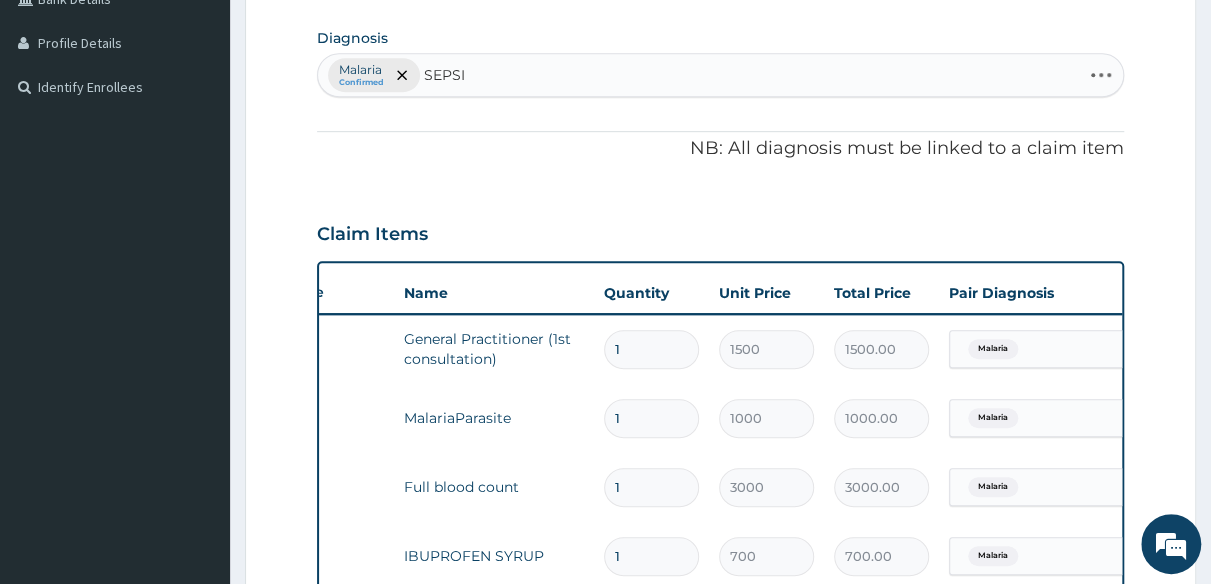 type on "SEPSIS" 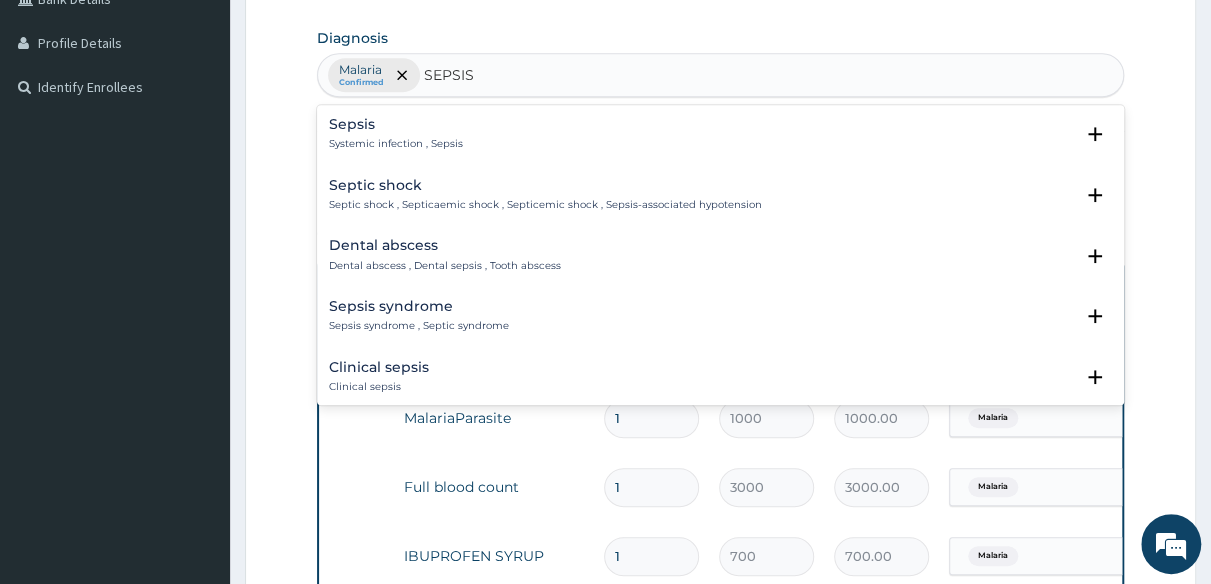 click on "Sepsis Systemic infection , Sepsis" at bounding box center (396, 134) 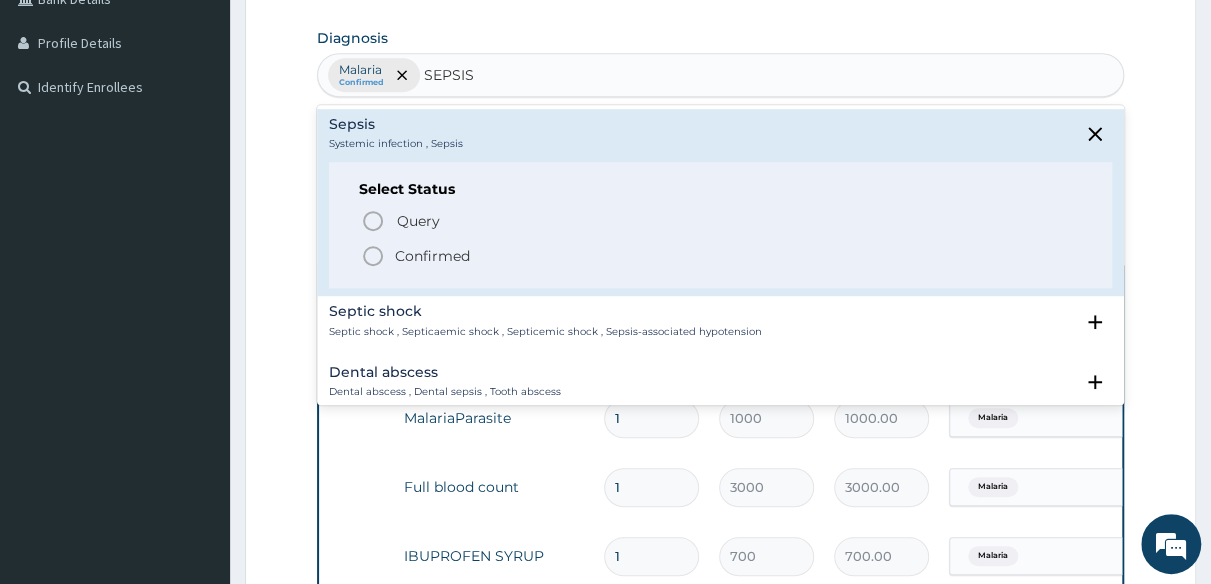 drag, startPoint x: 374, startPoint y: 247, endPoint x: 443, endPoint y: 213, distance: 76.922035 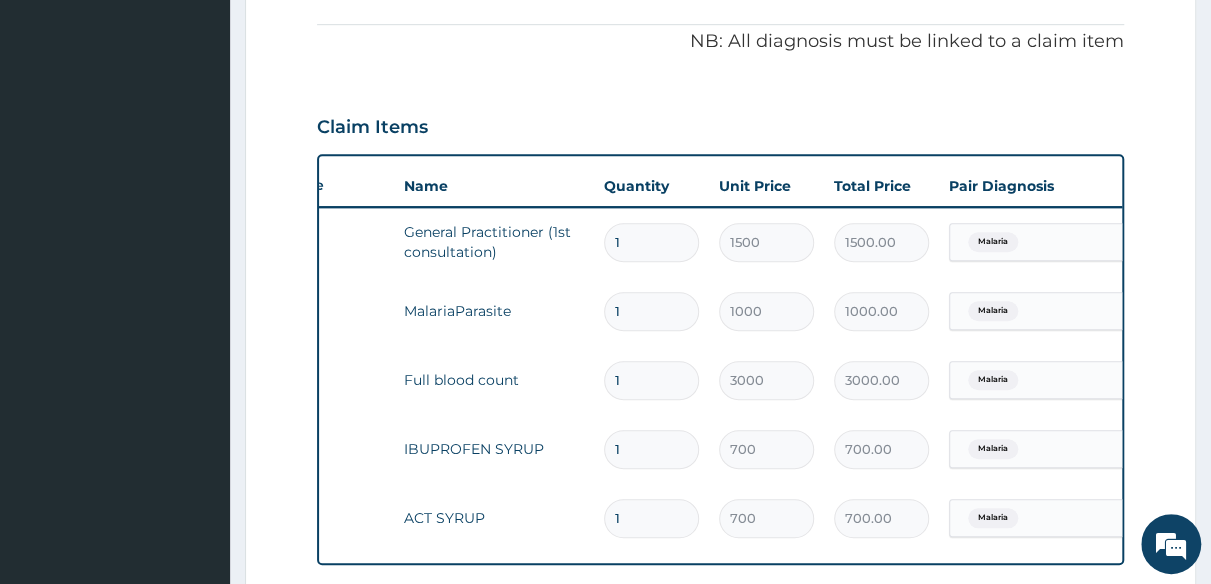scroll, scrollTop: 683, scrollLeft: 0, axis: vertical 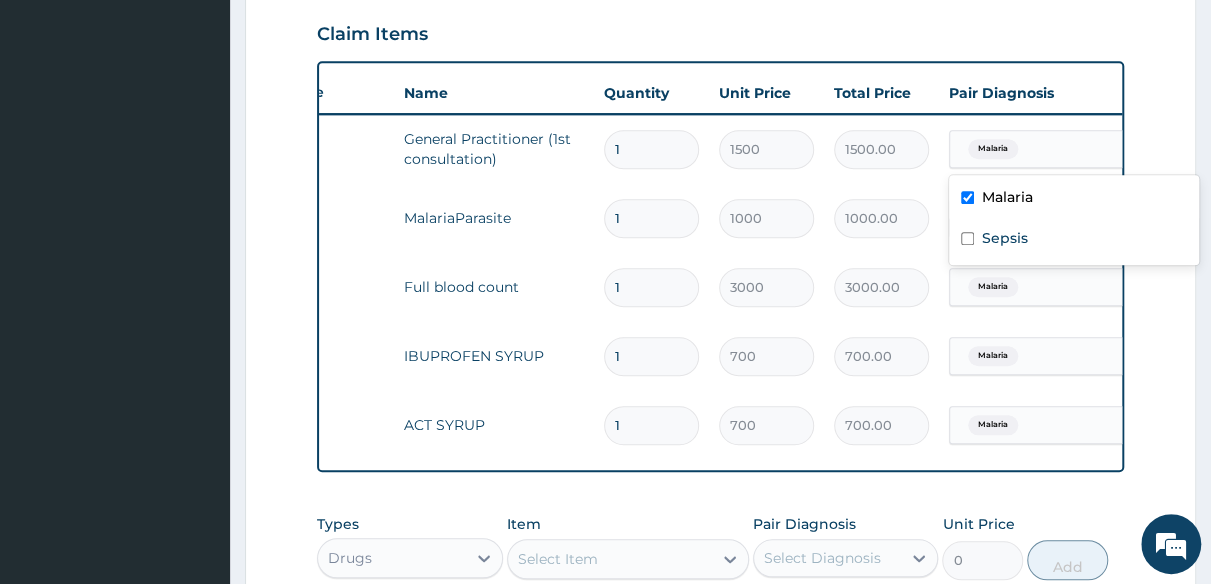 drag, startPoint x: 996, startPoint y: 152, endPoint x: 1020, endPoint y: 188, distance: 43.266617 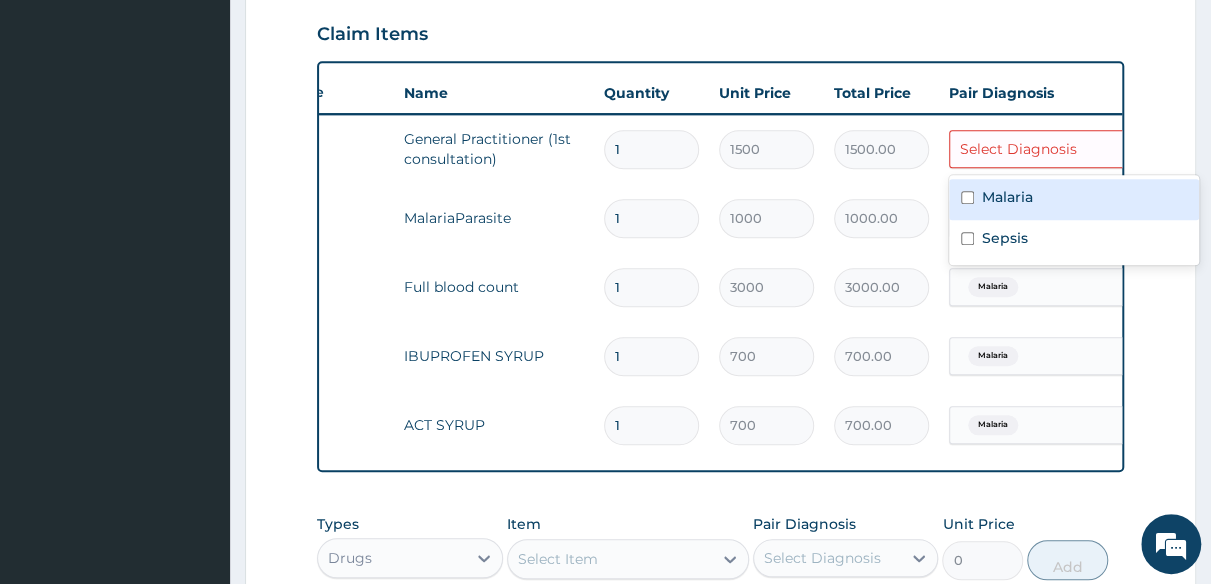 drag, startPoint x: 1006, startPoint y: 202, endPoint x: 1004, endPoint y: 214, distance: 12.165525 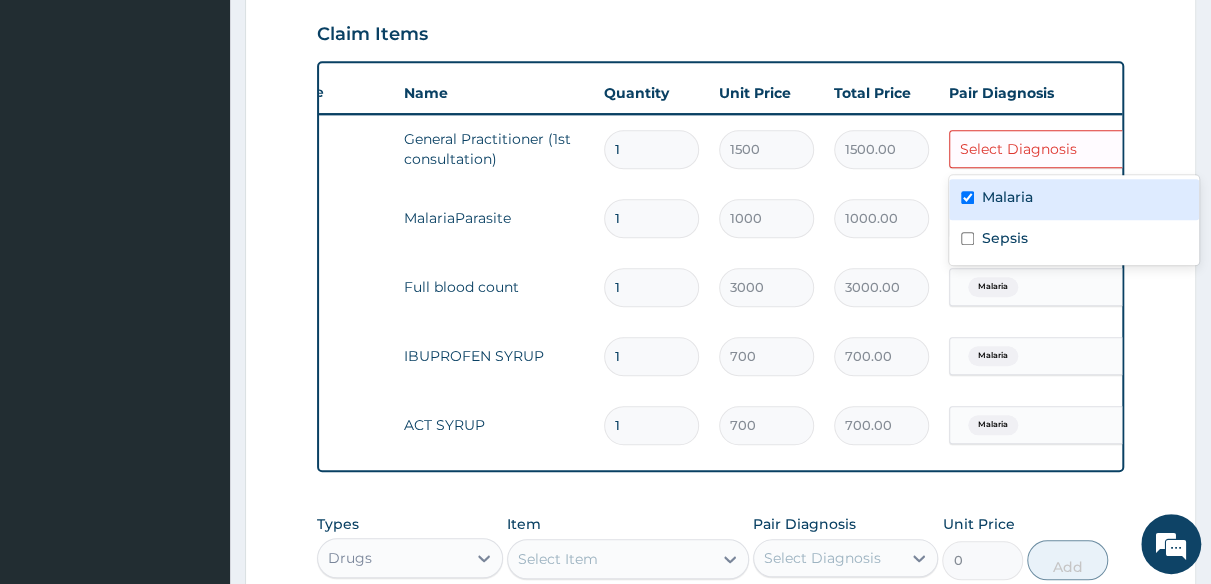 checkbox on "true" 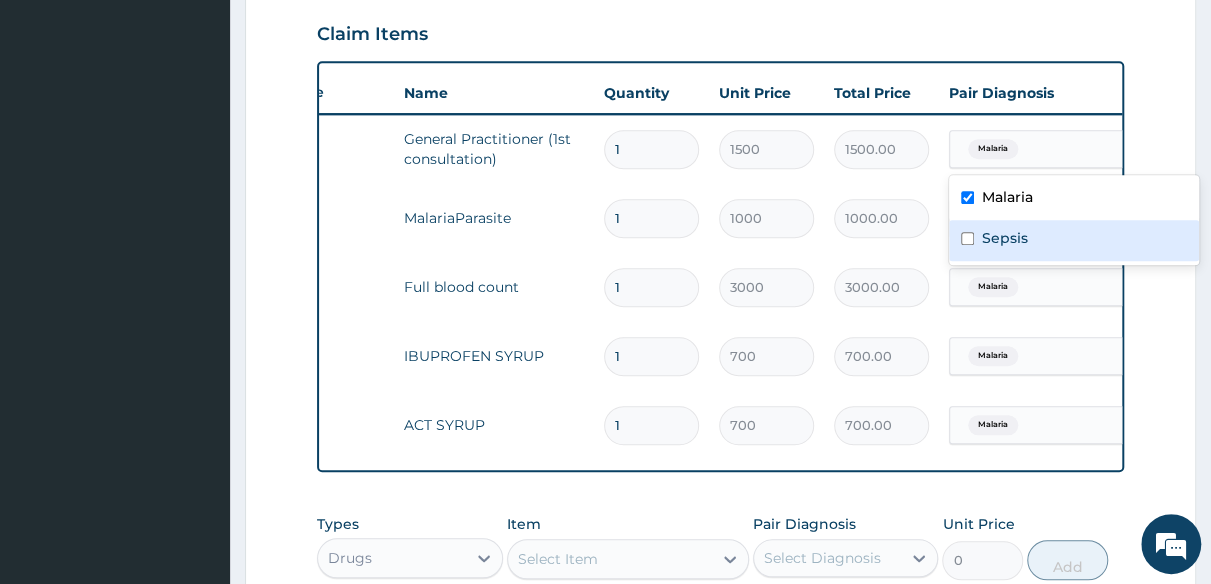 drag, startPoint x: 1004, startPoint y: 241, endPoint x: 1008, endPoint y: 259, distance: 18.439089 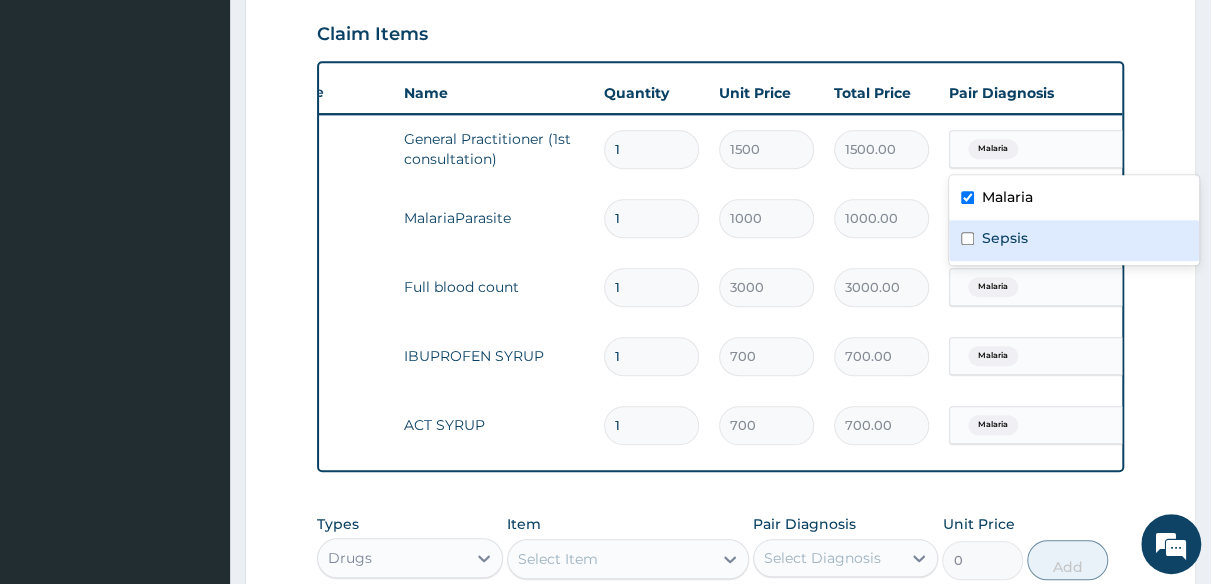 click on "Sepsis" at bounding box center [1005, 238] 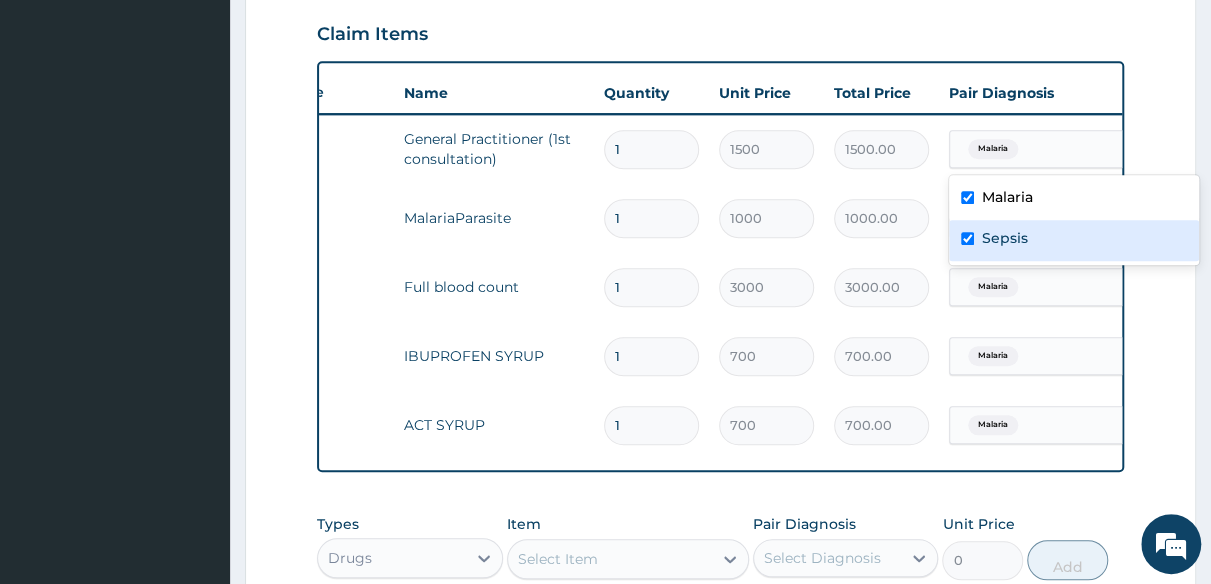checkbox on "true" 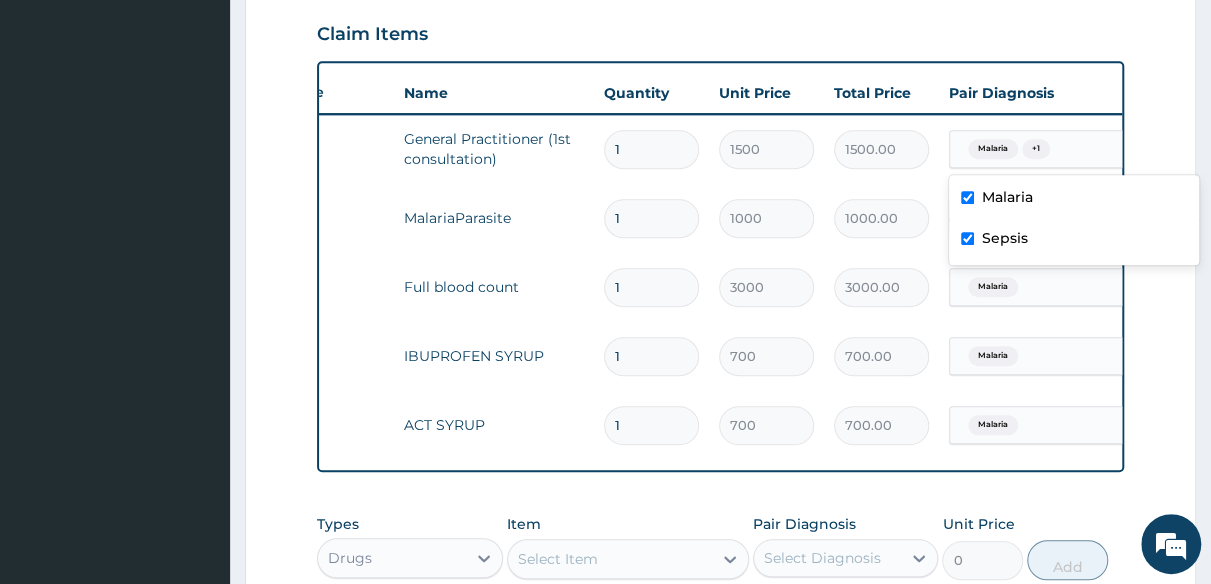 click on "Malaria" at bounding box center [993, 287] 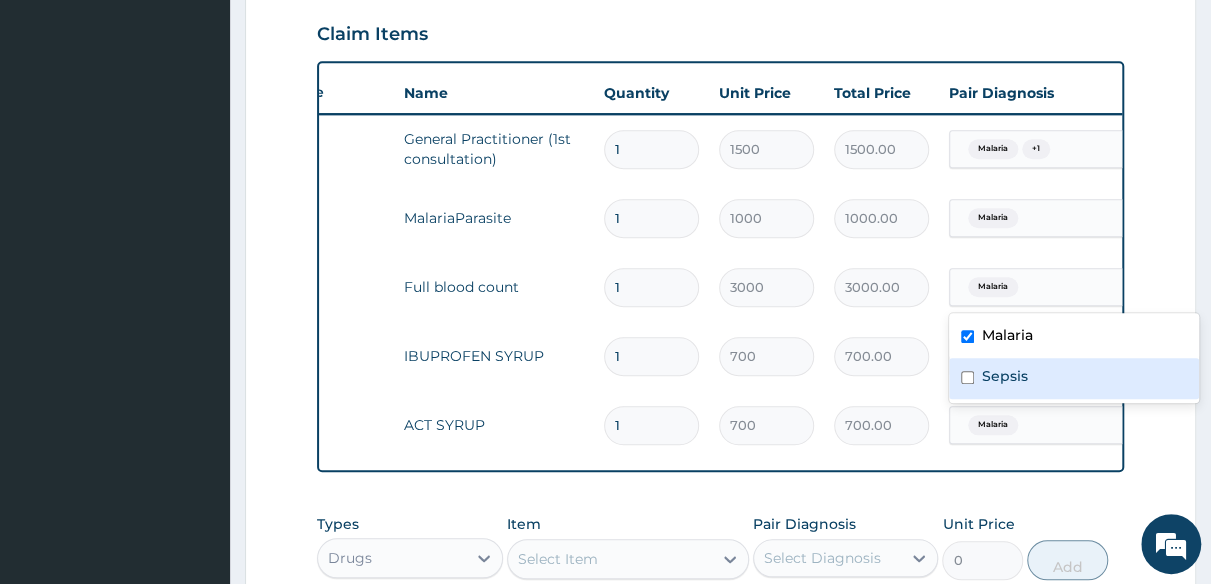 drag, startPoint x: 991, startPoint y: 373, endPoint x: 1000, endPoint y: 306, distance: 67.601776 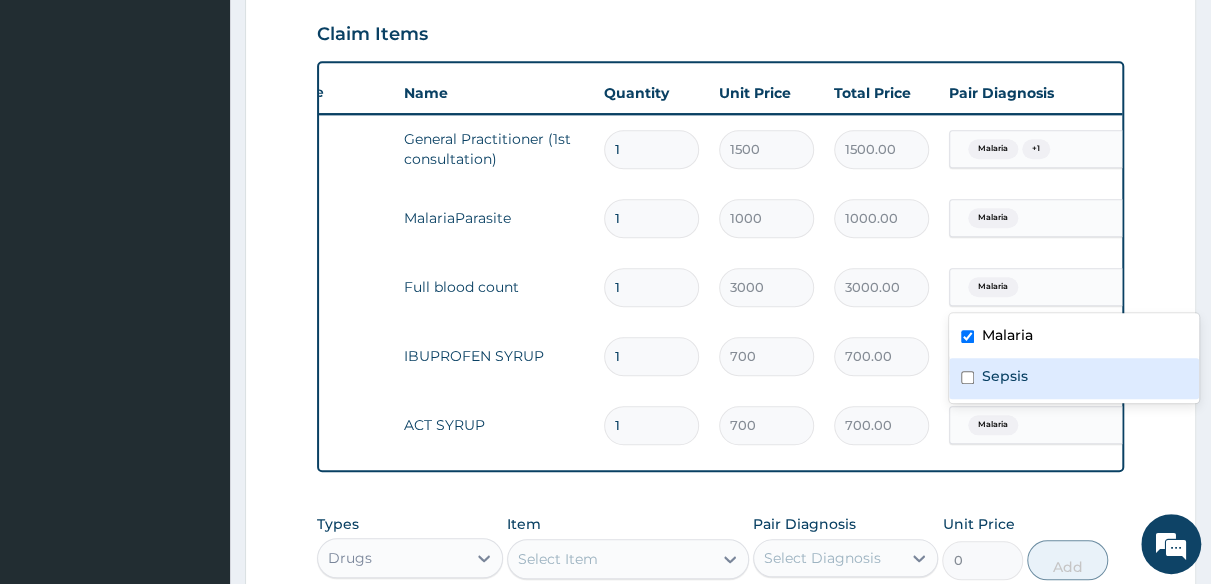 click on "Sepsis" at bounding box center [1005, 376] 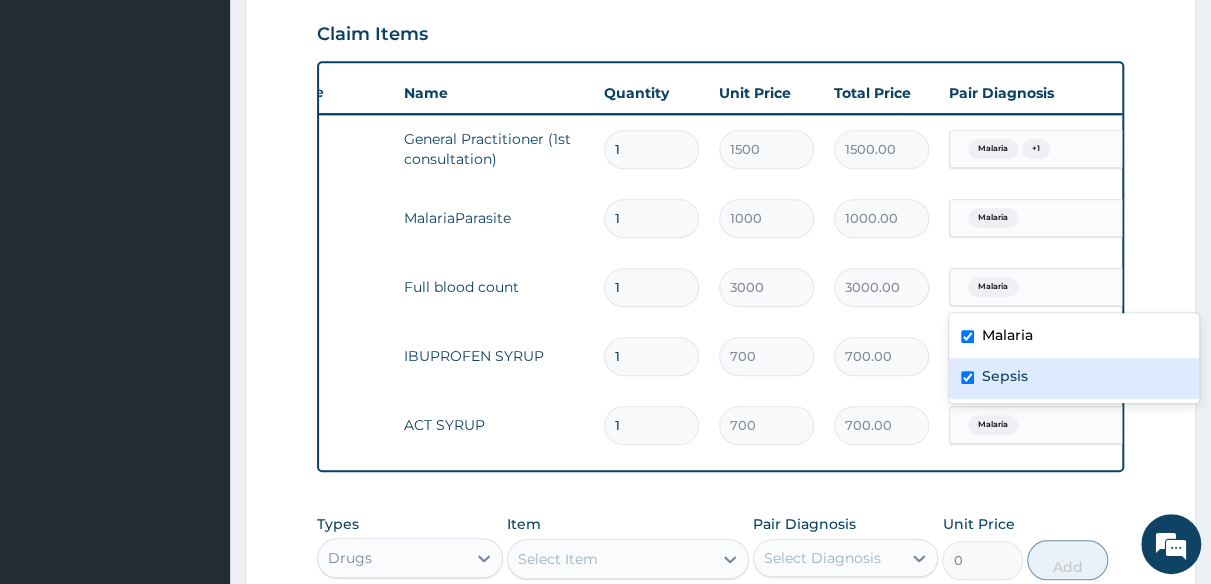 checkbox on "true" 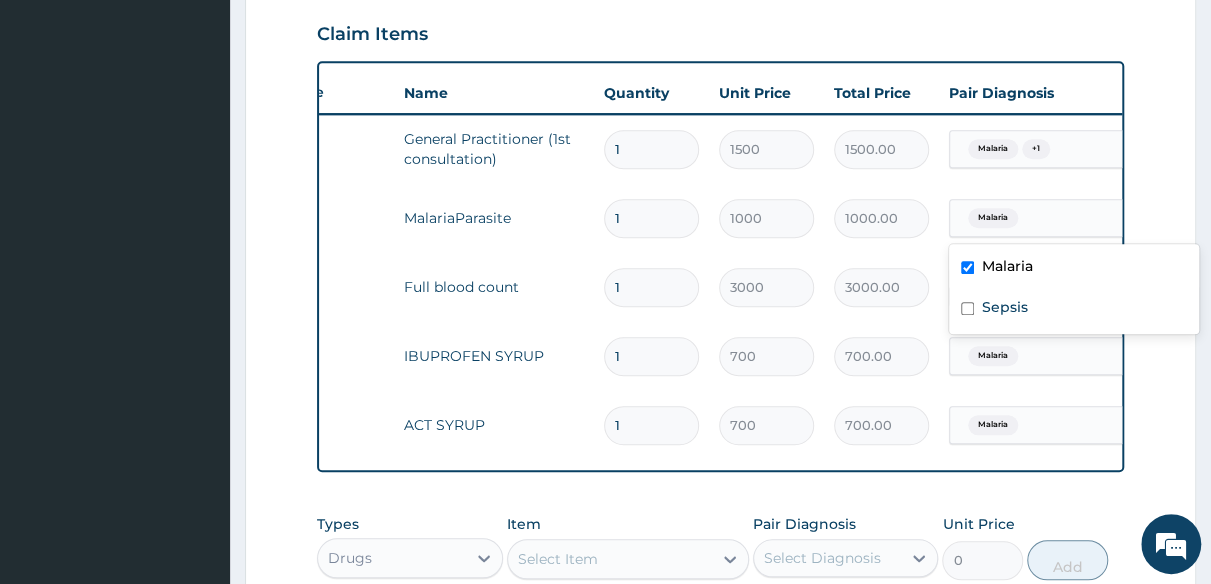 drag, startPoint x: 984, startPoint y: 218, endPoint x: 1004, endPoint y: 257, distance: 43.829212 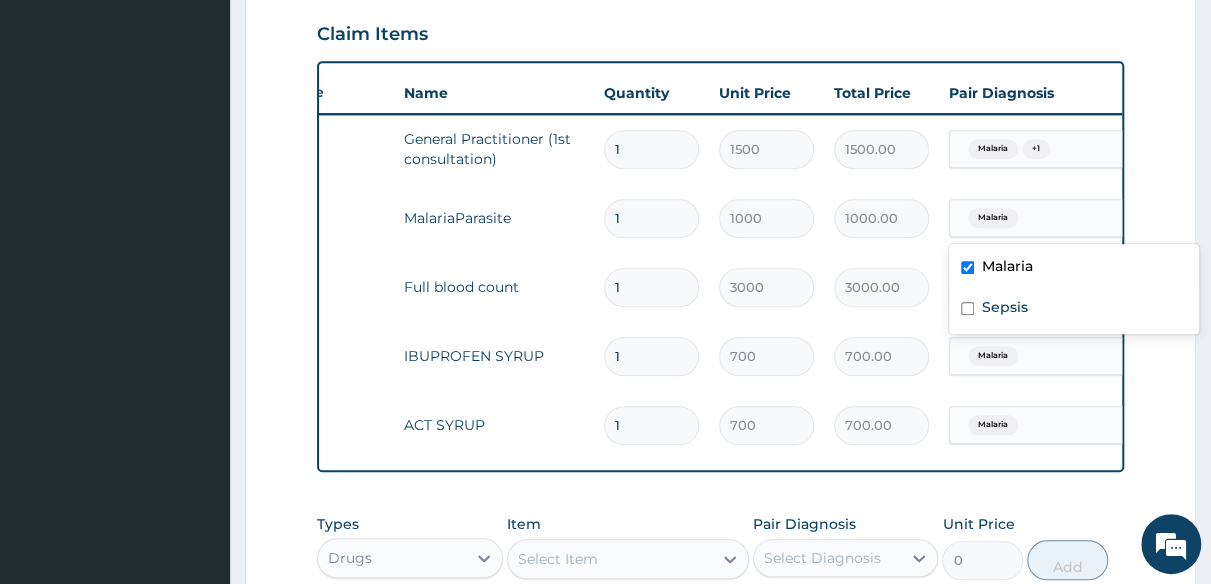 click on "Malaria" at bounding box center (993, 218) 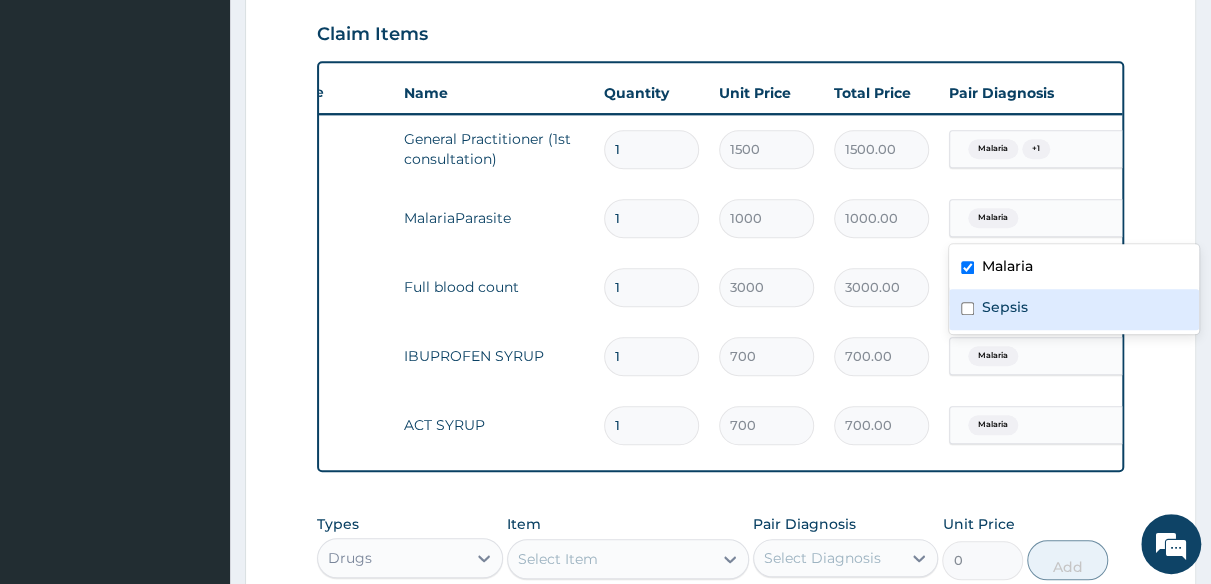 click on "Sepsis" at bounding box center (1005, 307) 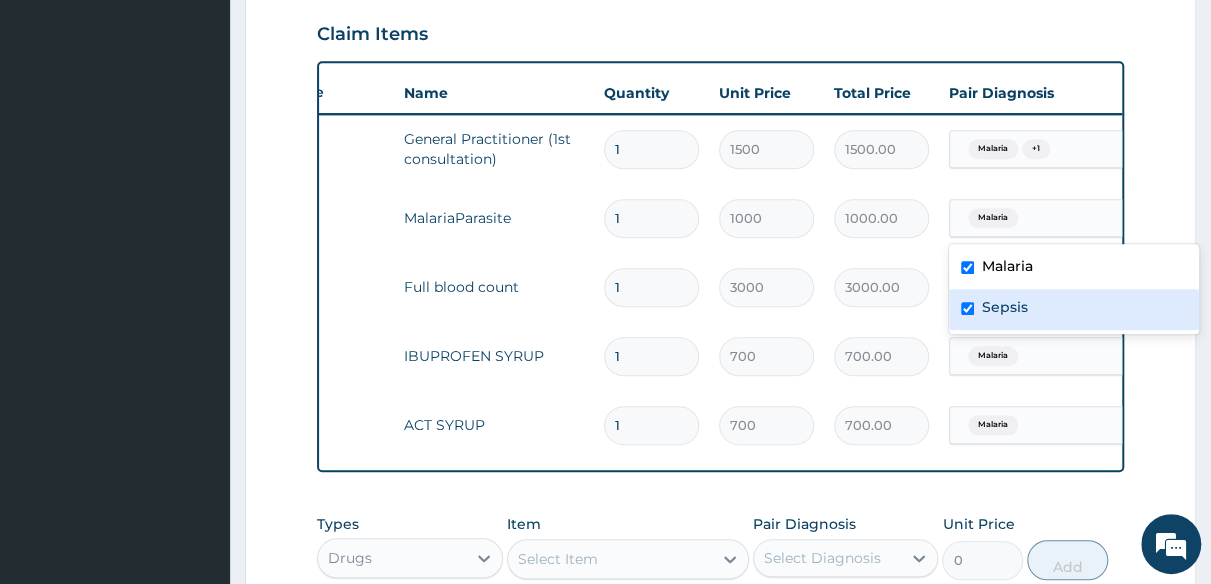checkbox on "true" 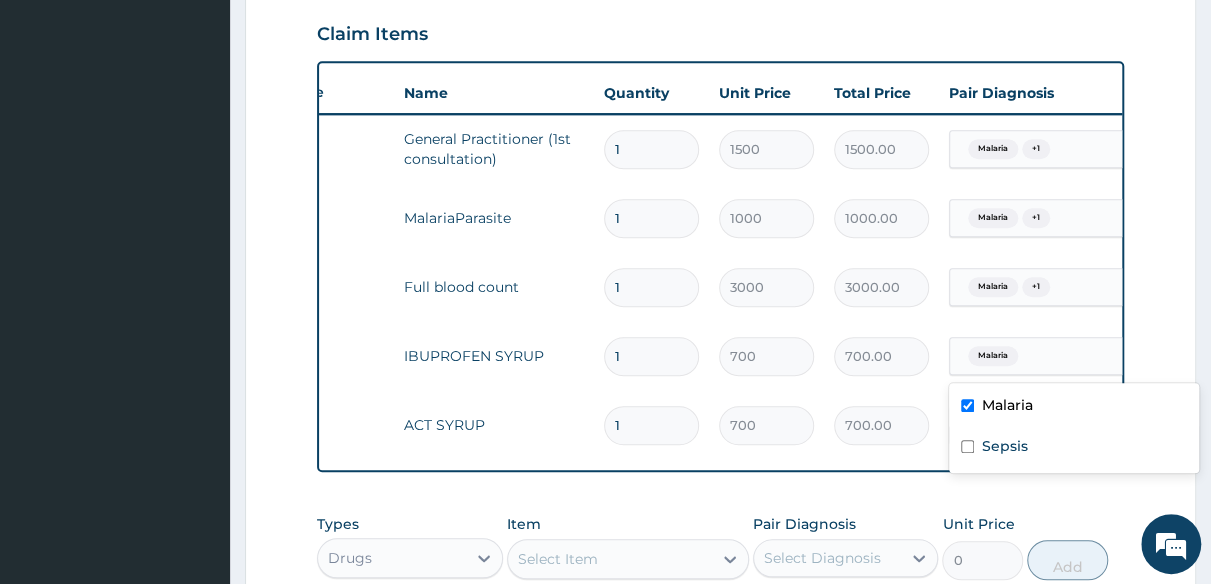 click on "Malaria" at bounding box center [990, 356] 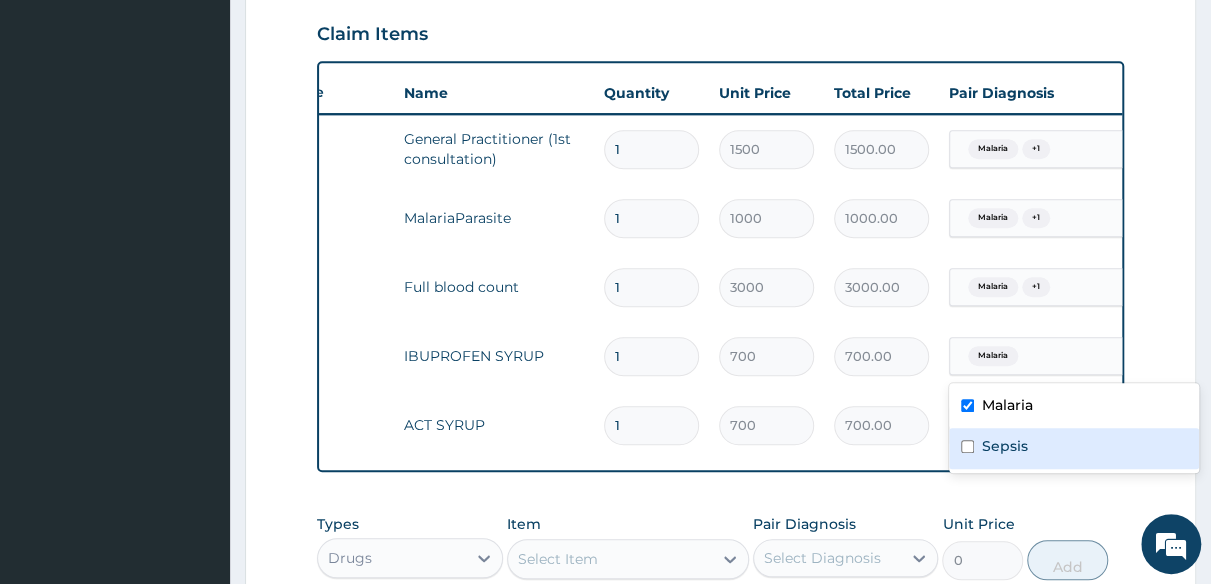 drag, startPoint x: 970, startPoint y: 434, endPoint x: 998, endPoint y: 436, distance: 28.071337 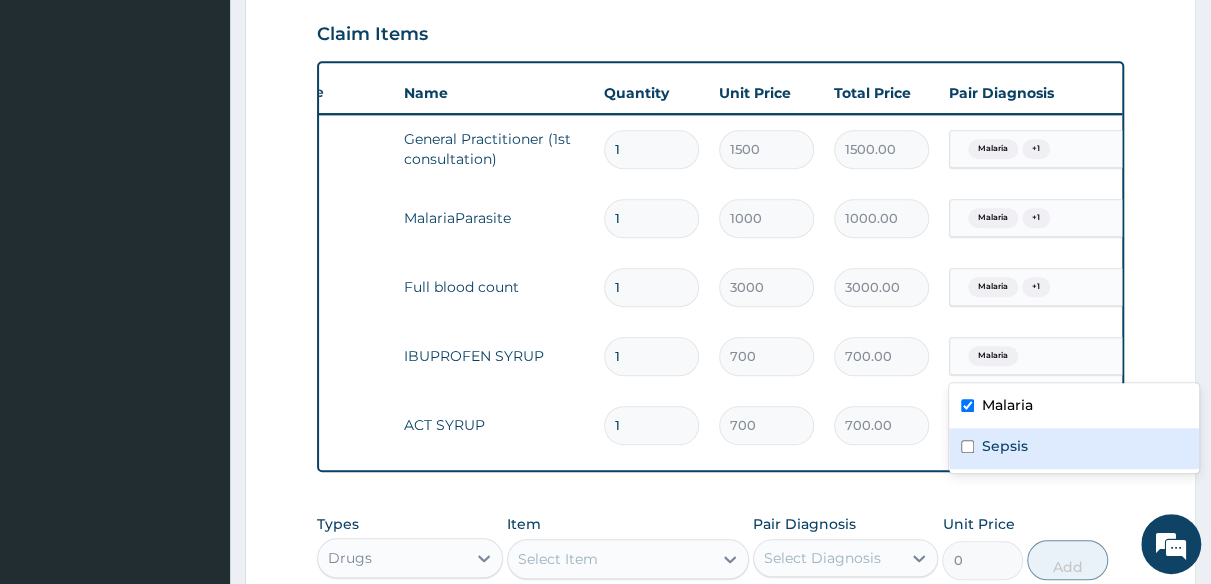 click on "Sepsis" at bounding box center (1074, 448) 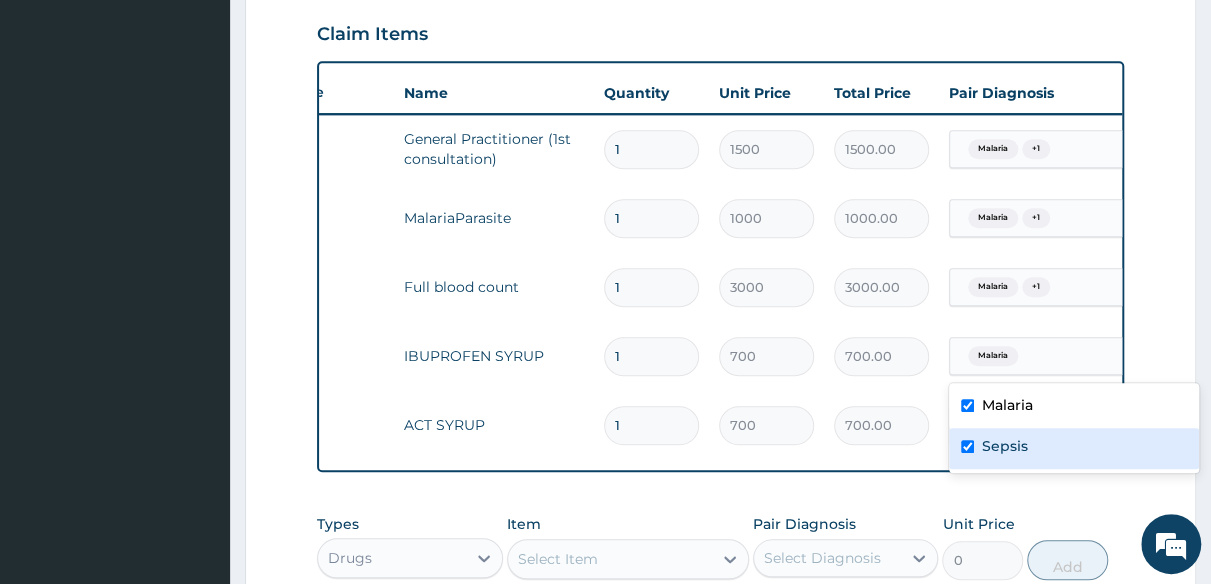 checkbox on "true" 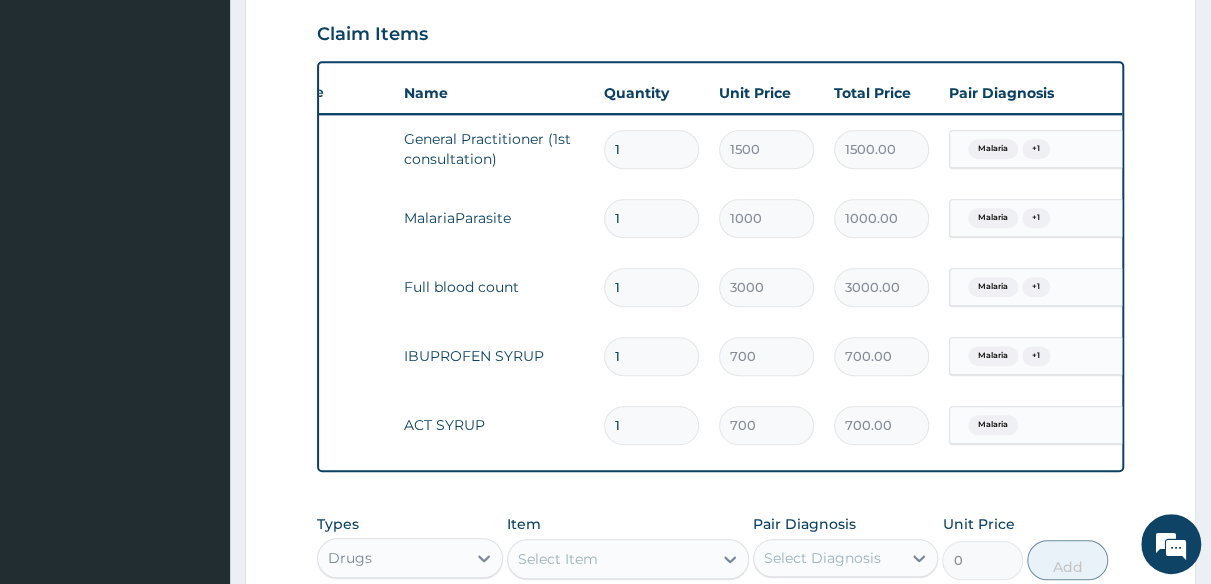 click on "Malaria  + 1" at bounding box center (1006, 356) 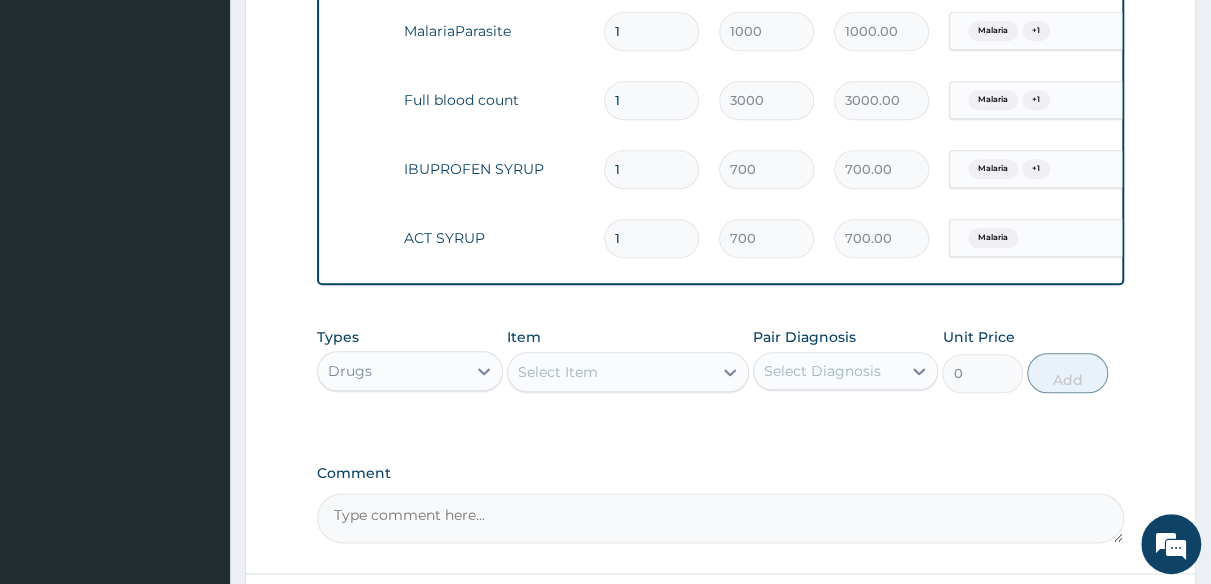 scroll, scrollTop: 883, scrollLeft: 0, axis: vertical 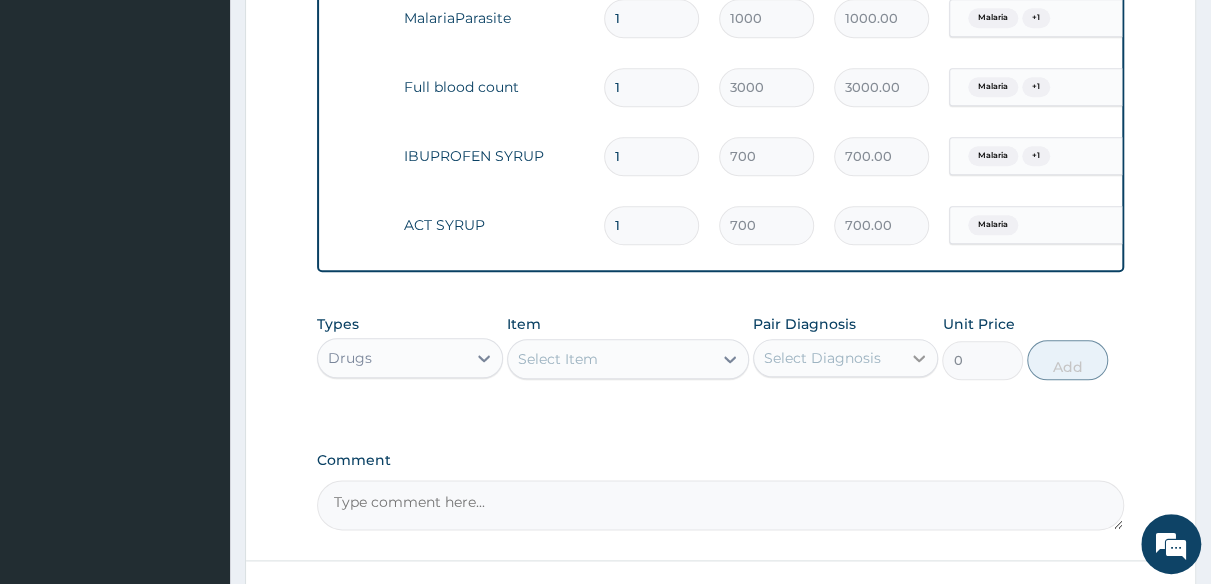 click 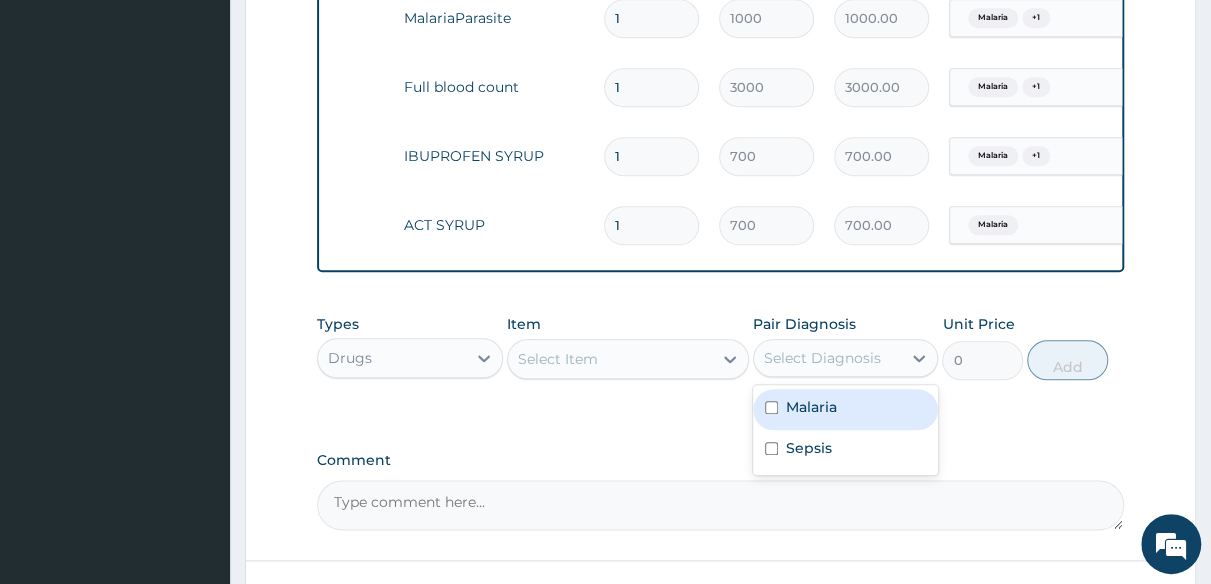 drag, startPoint x: 884, startPoint y: 433, endPoint x: 876, endPoint y: 448, distance: 17 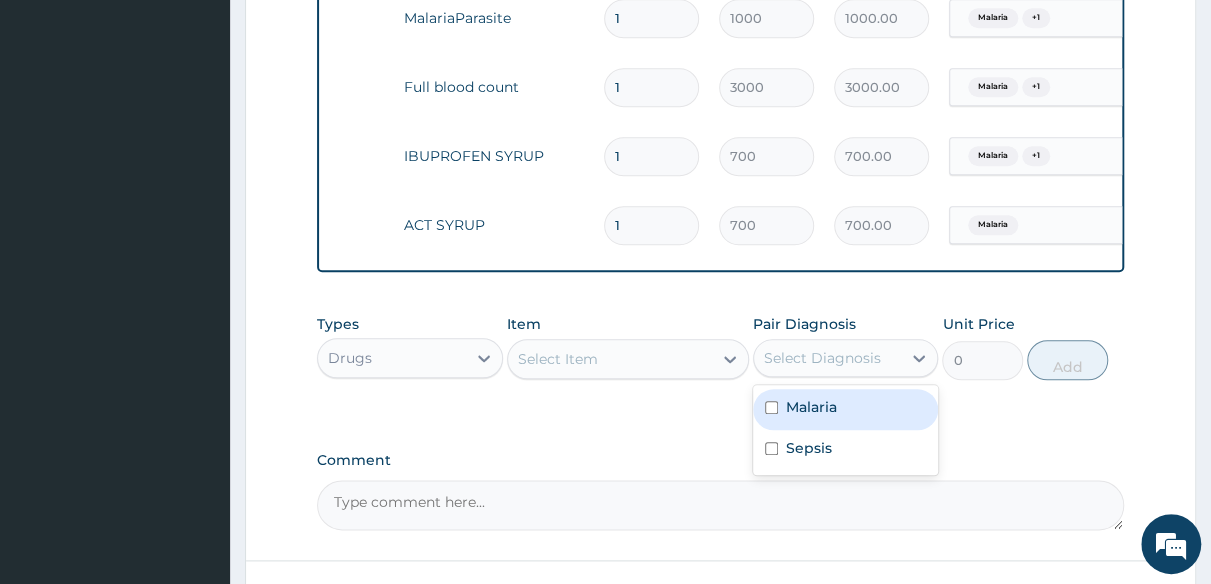 click on "Malaria" at bounding box center (846, 409) 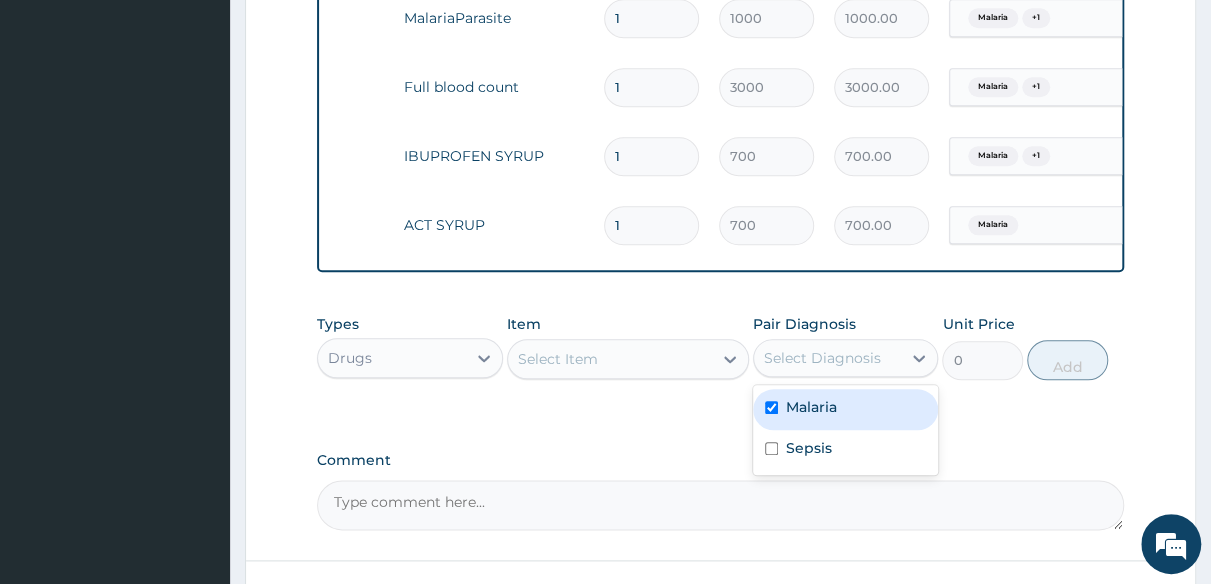 checkbox on "true" 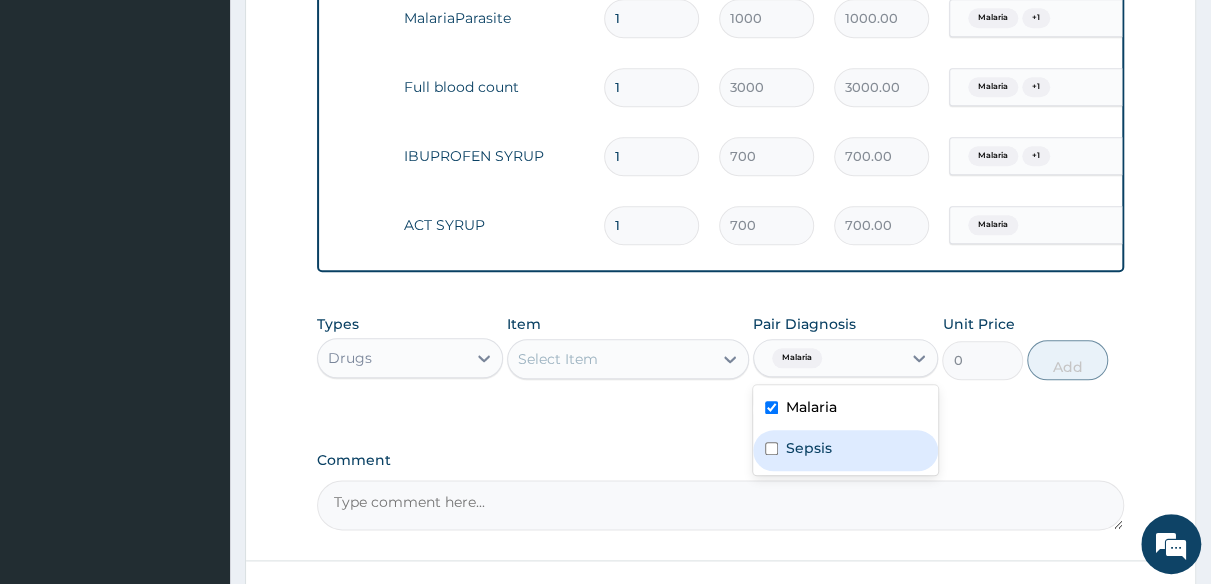 click on "Sepsis" at bounding box center [846, 450] 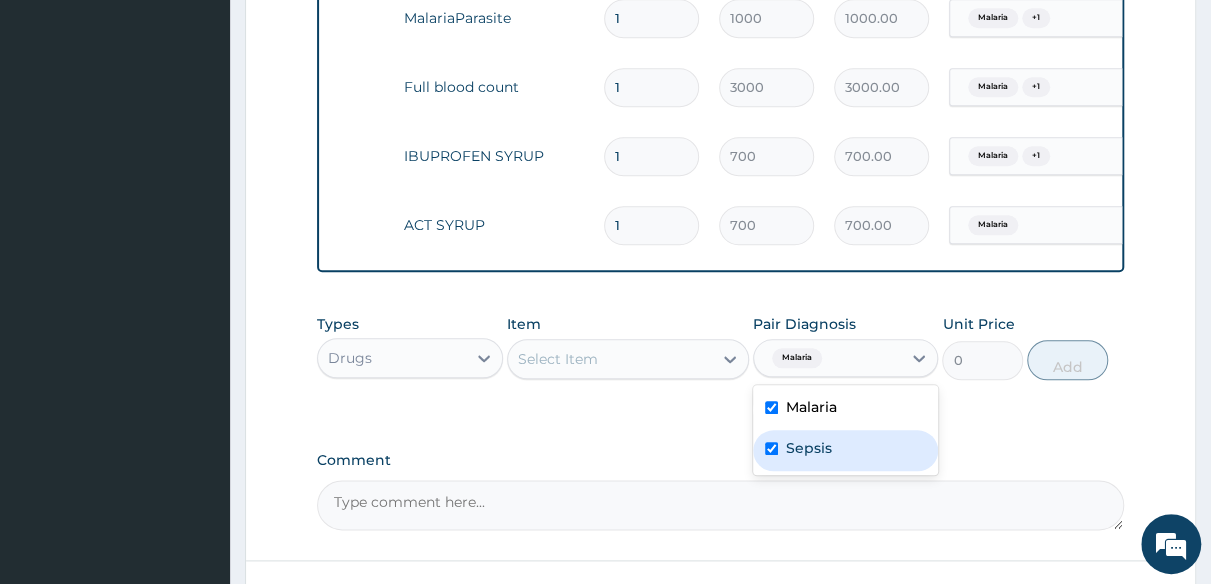 checkbox on "true" 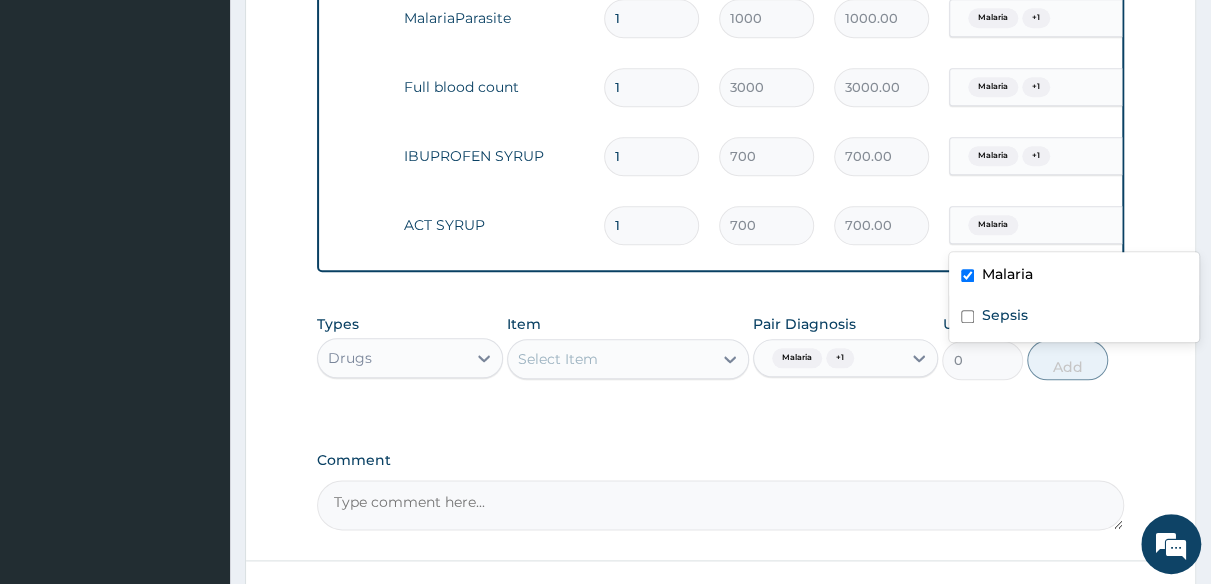 click on "Malaria" at bounding box center [990, 225] 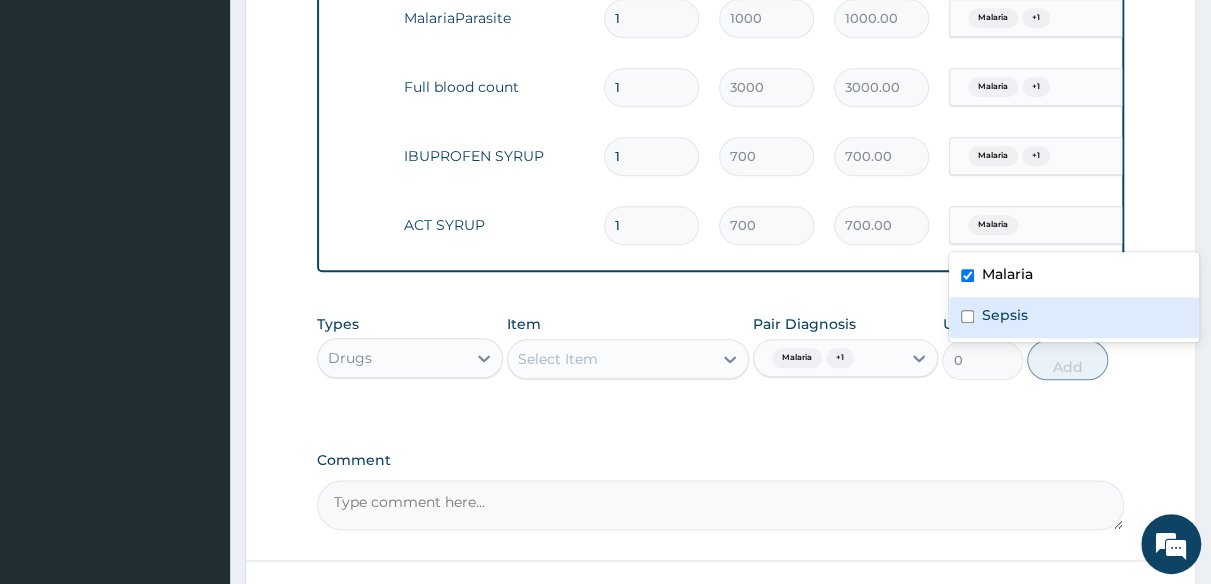 click on "Sepsis" at bounding box center [1005, 315] 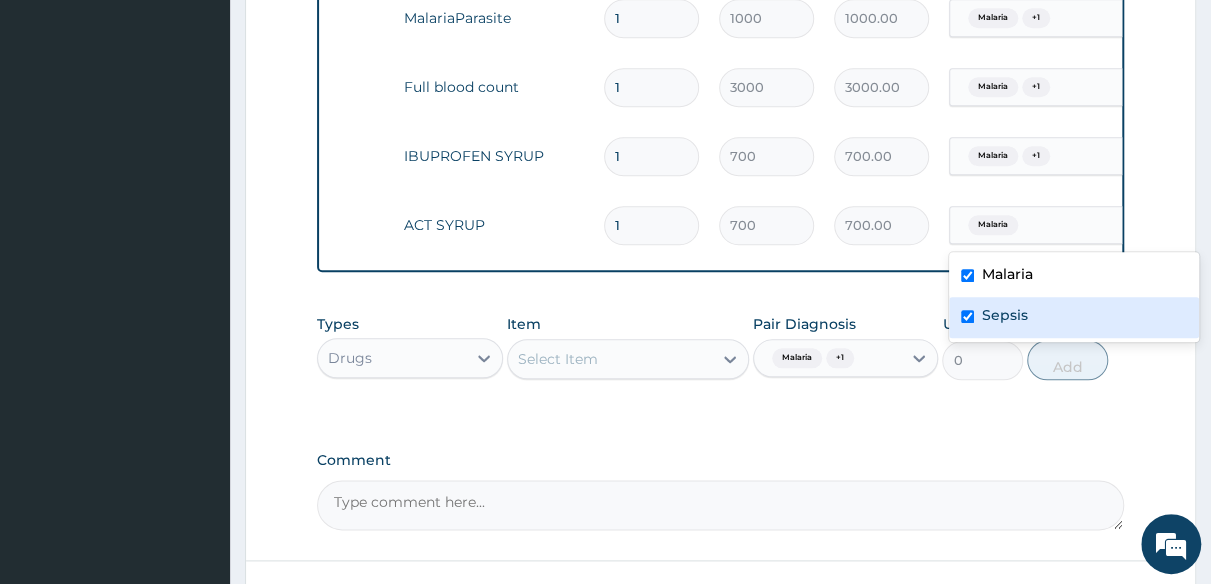checkbox on "true" 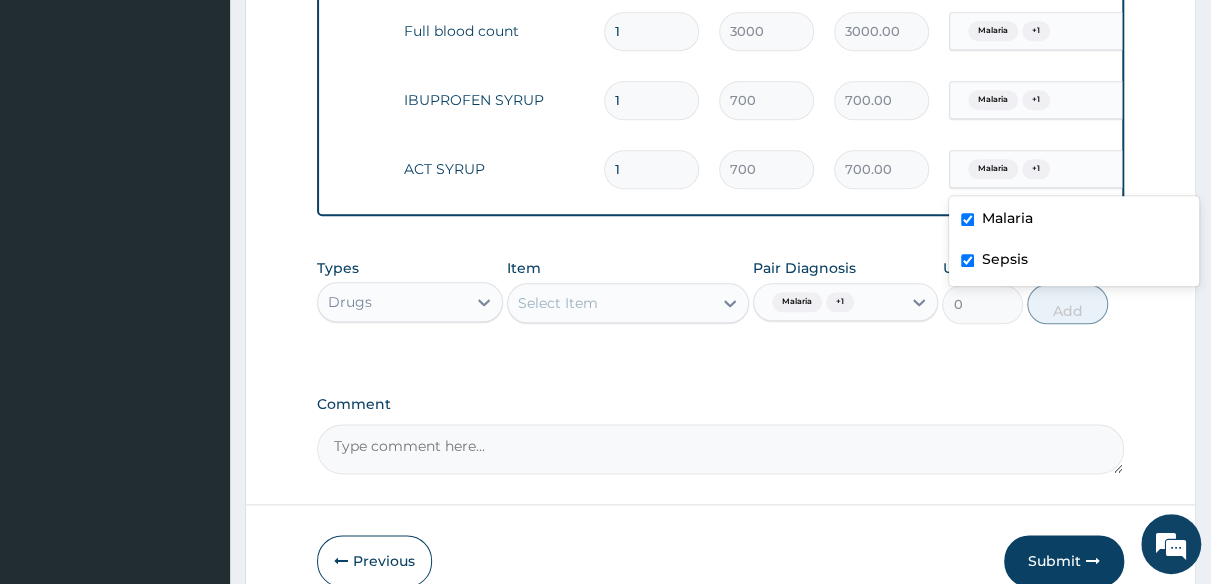 scroll, scrollTop: 983, scrollLeft: 0, axis: vertical 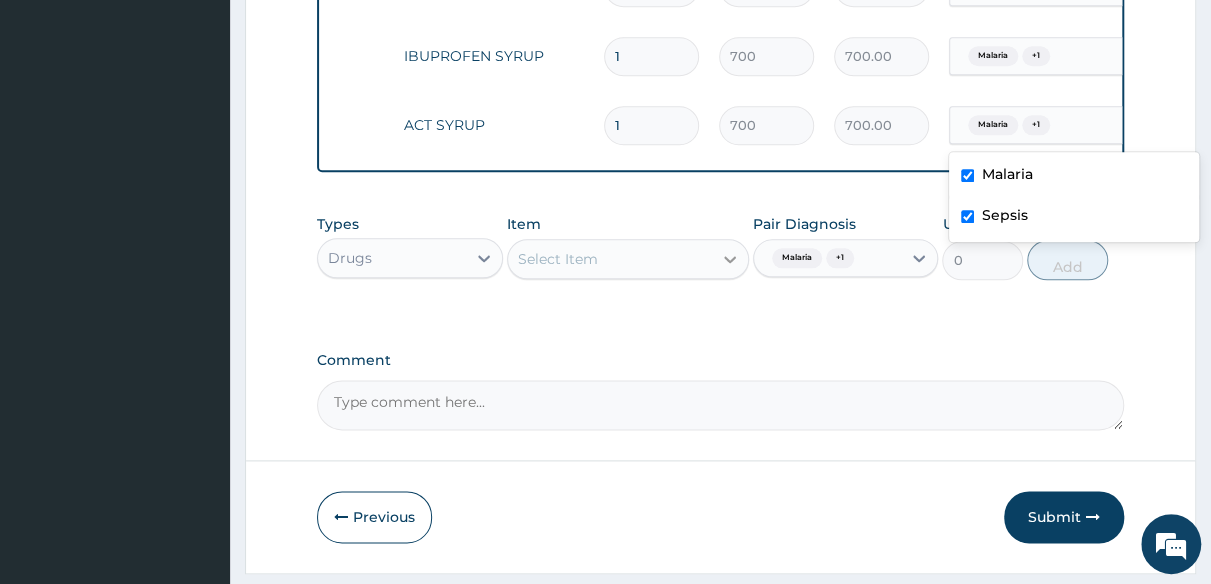 click 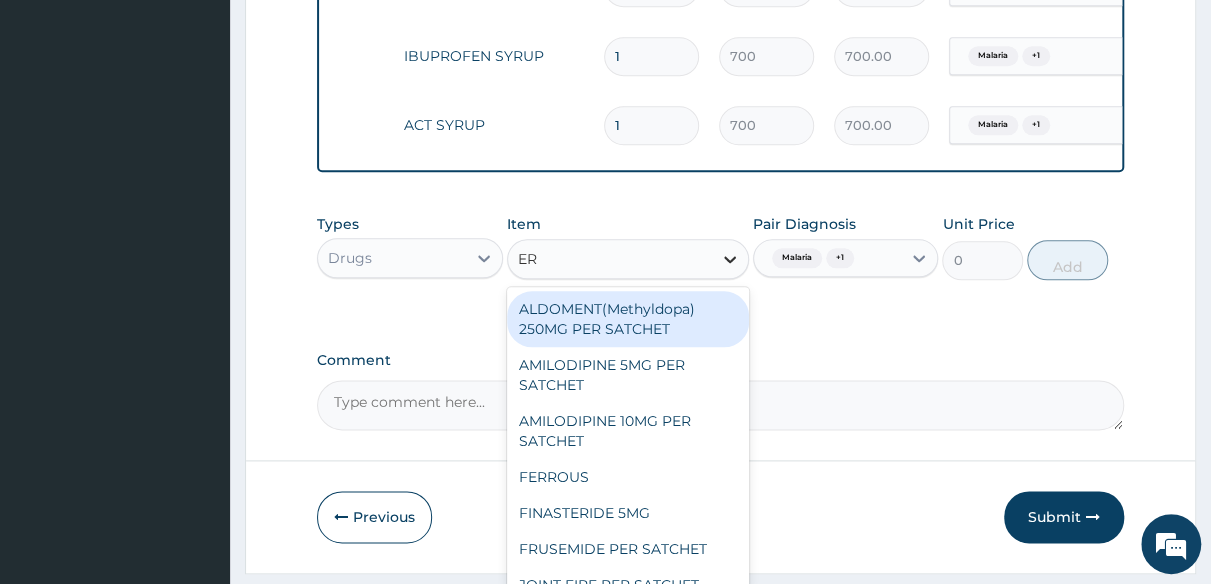 type on "ERY" 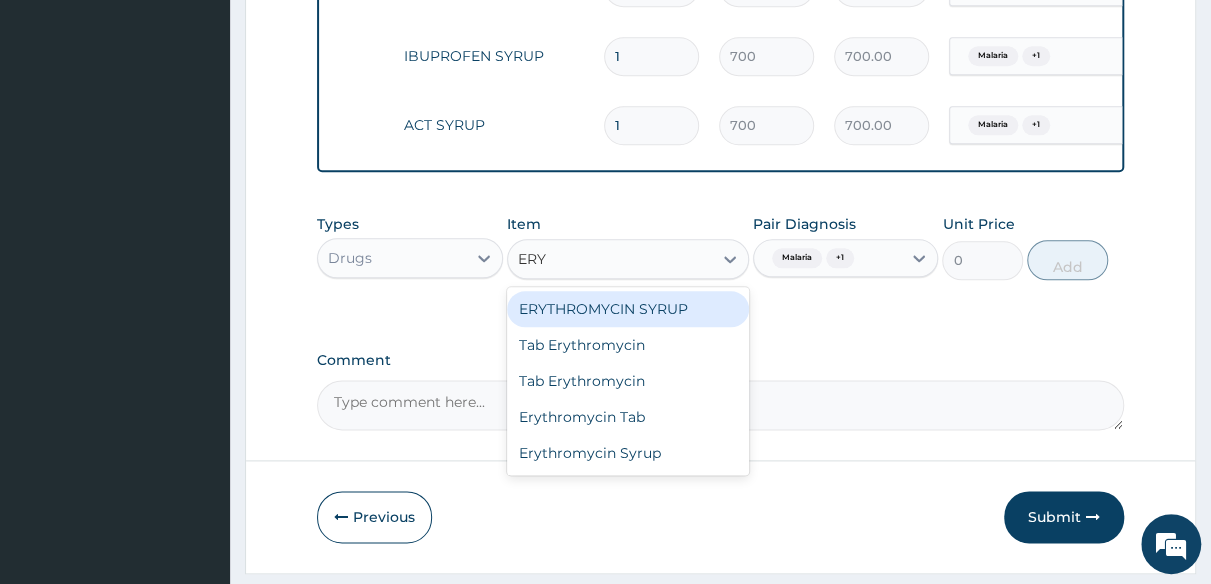 click on "ERYTHROMYCIN SYRUP" at bounding box center [628, 309] 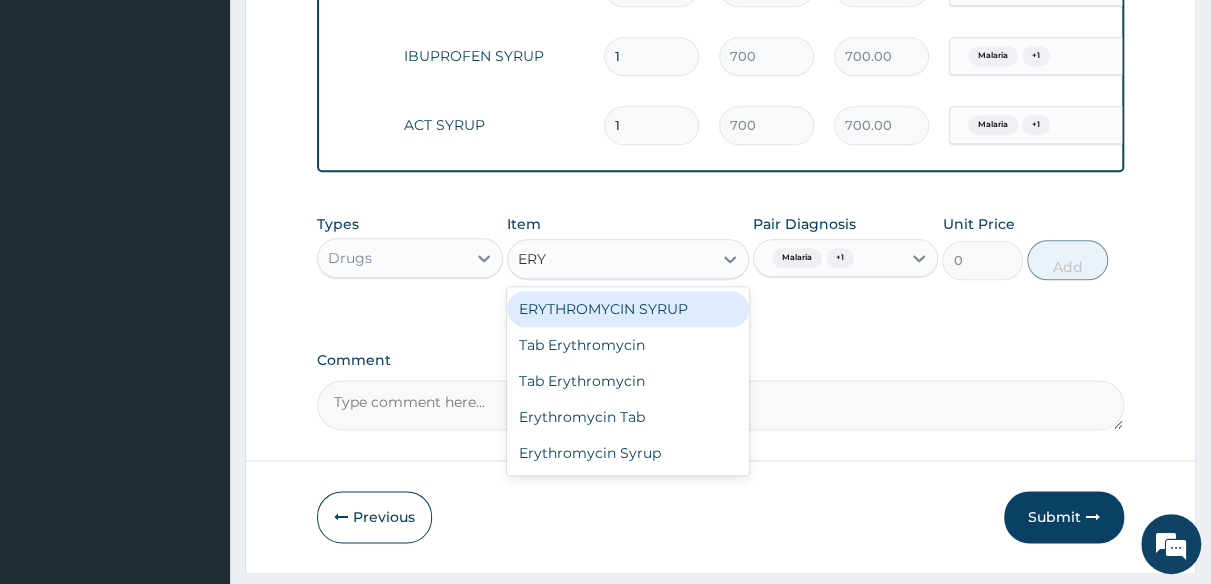 type 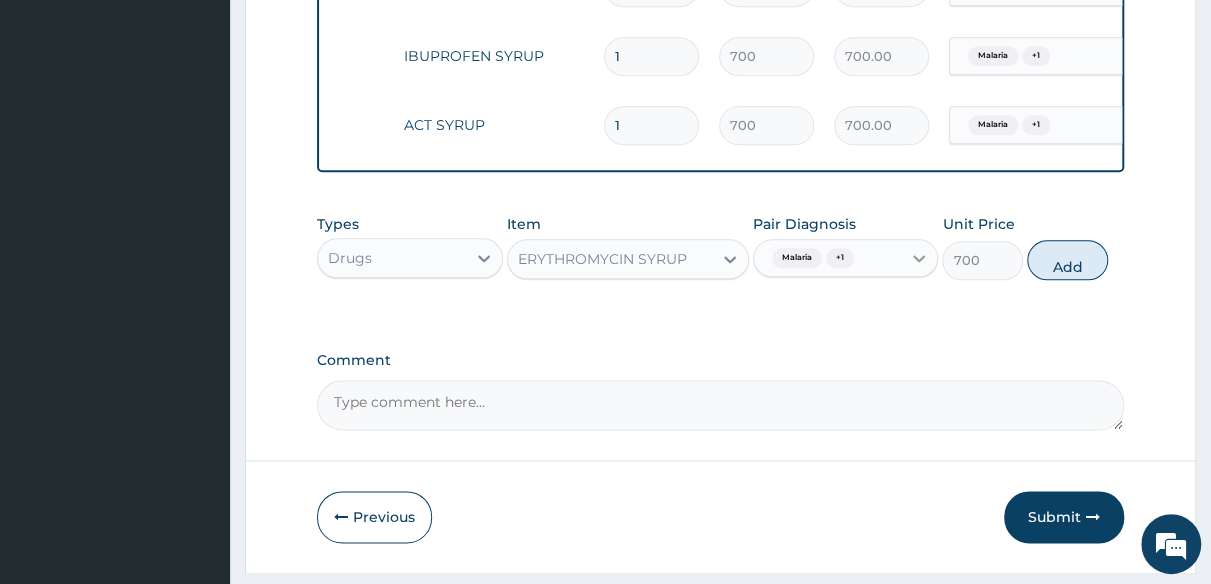 click 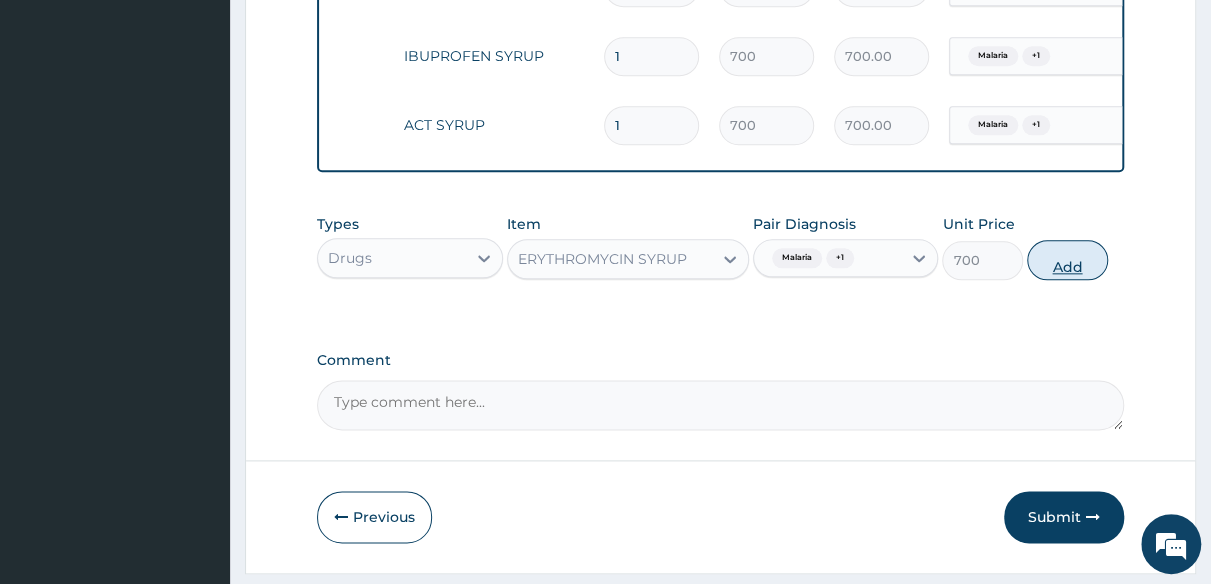 click on "Add" at bounding box center (1067, 260) 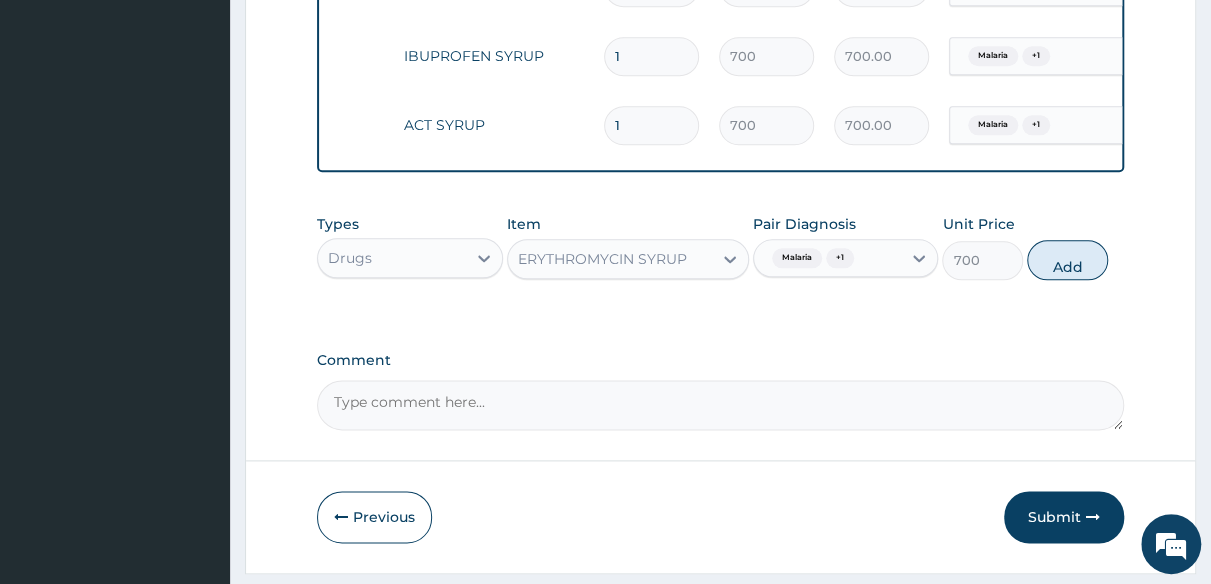 type on "0" 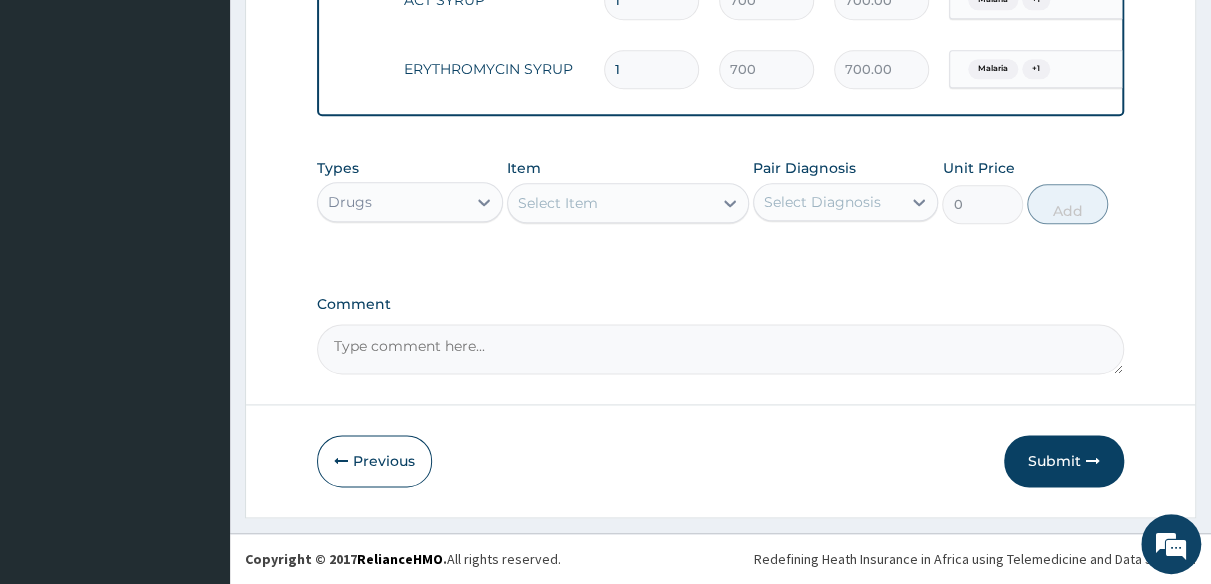 scroll, scrollTop: 1122, scrollLeft: 0, axis: vertical 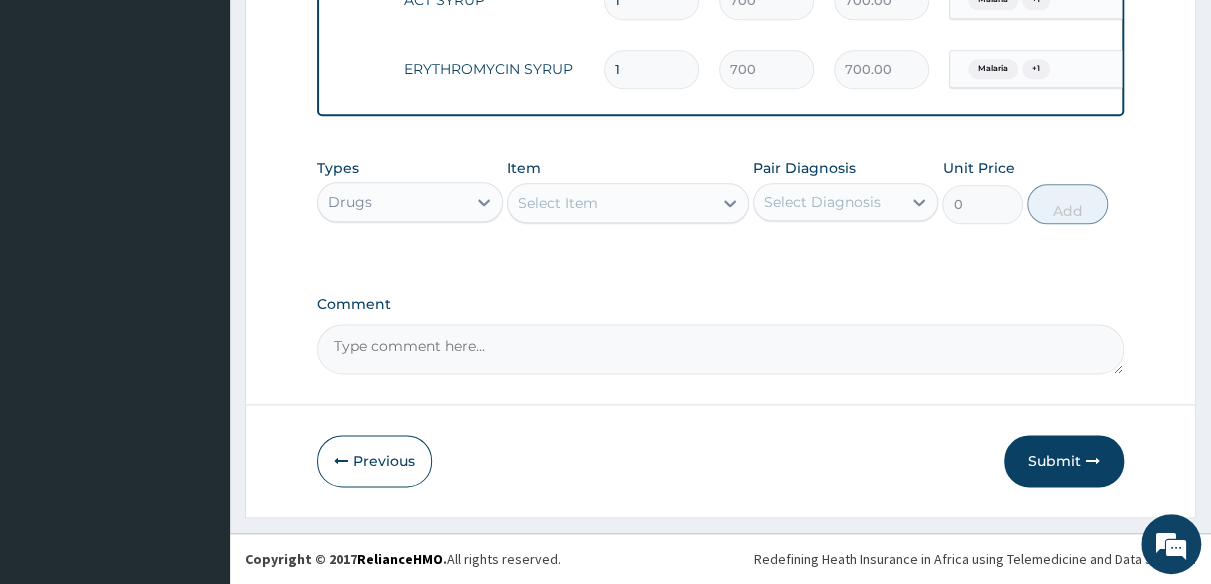drag, startPoint x: 1058, startPoint y: 471, endPoint x: 896, endPoint y: 350, distance: 202.2004 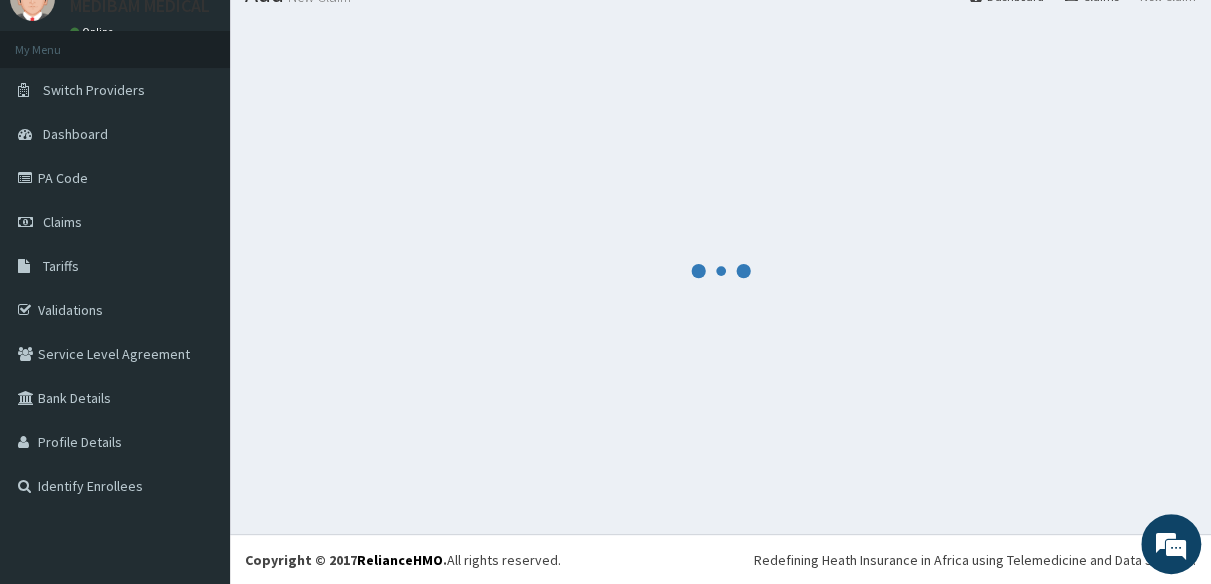 scroll, scrollTop: 1122, scrollLeft: 0, axis: vertical 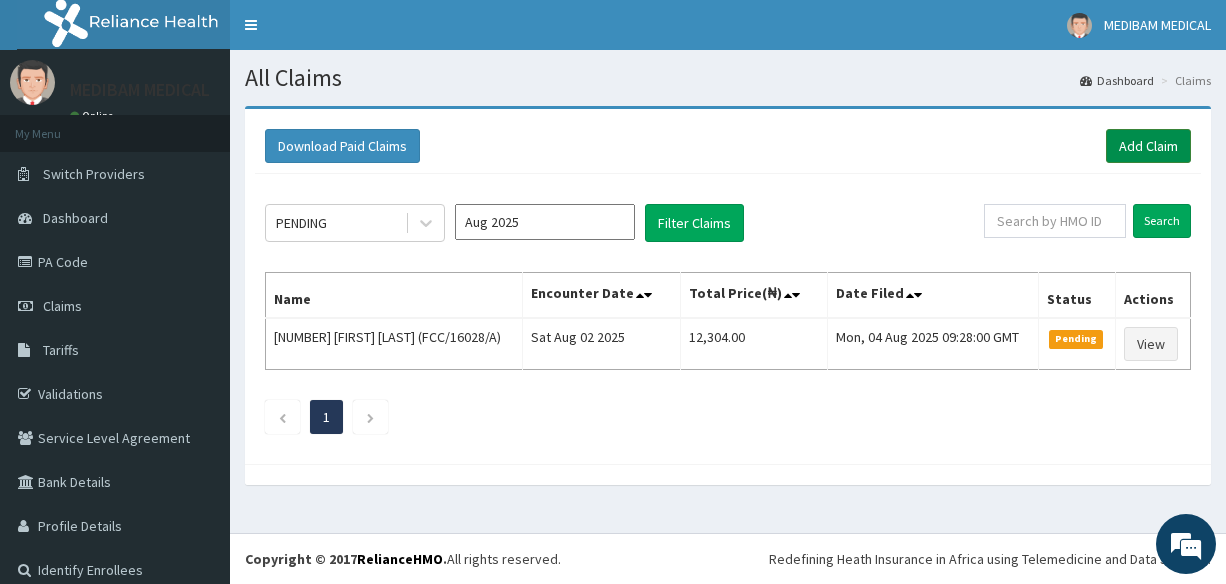 click on "Add Claim" at bounding box center [1148, 146] 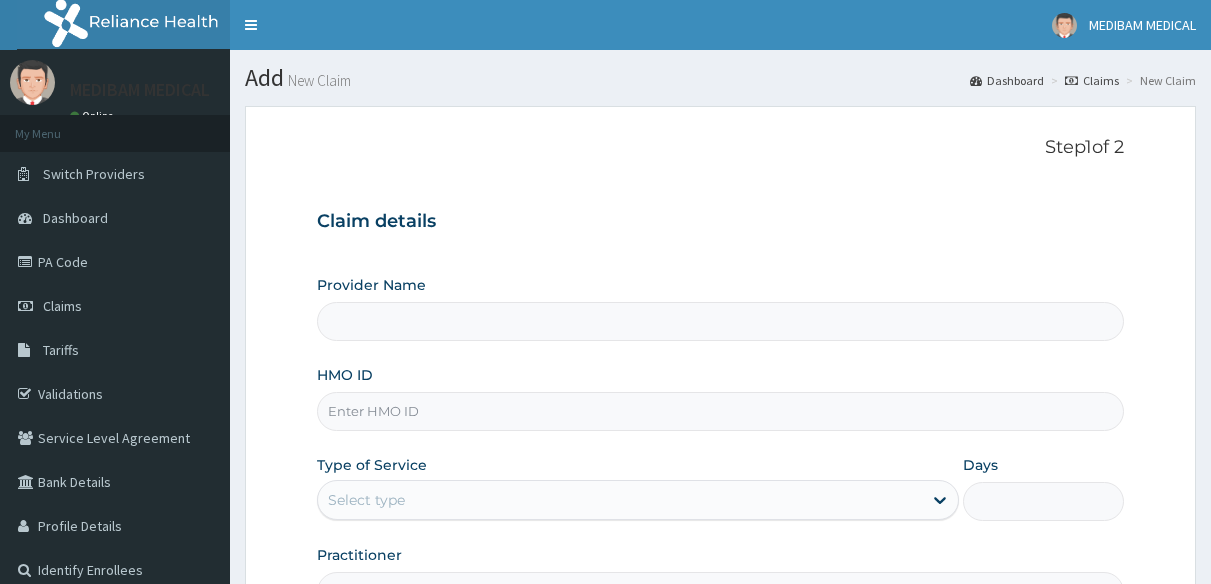 scroll, scrollTop: 0, scrollLeft: 0, axis: both 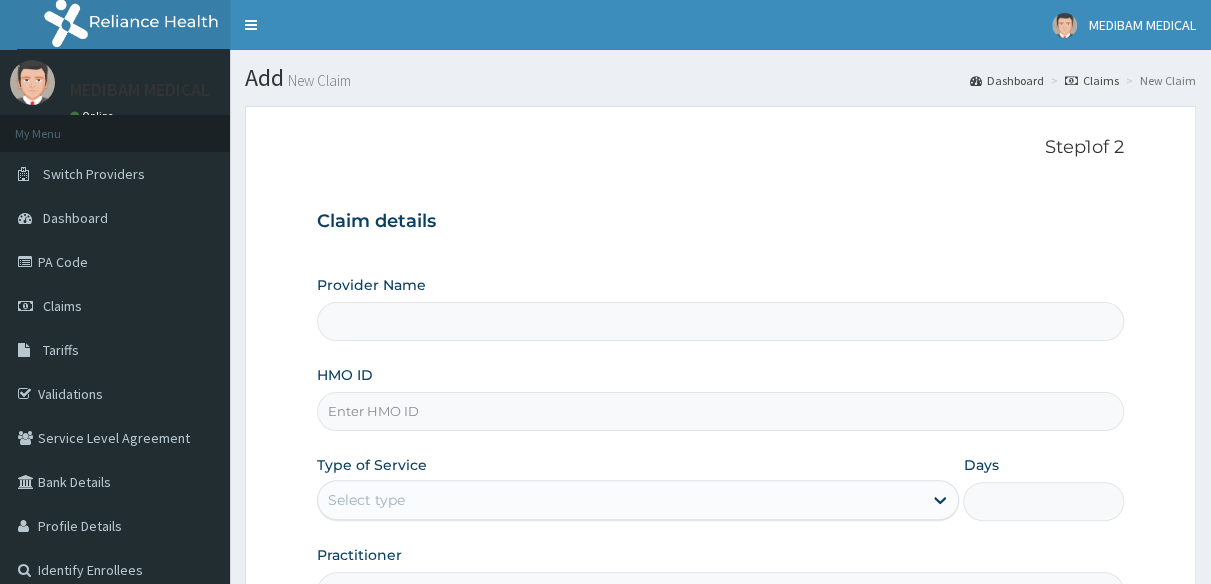 click on "HMO ID" at bounding box center [720, 411] 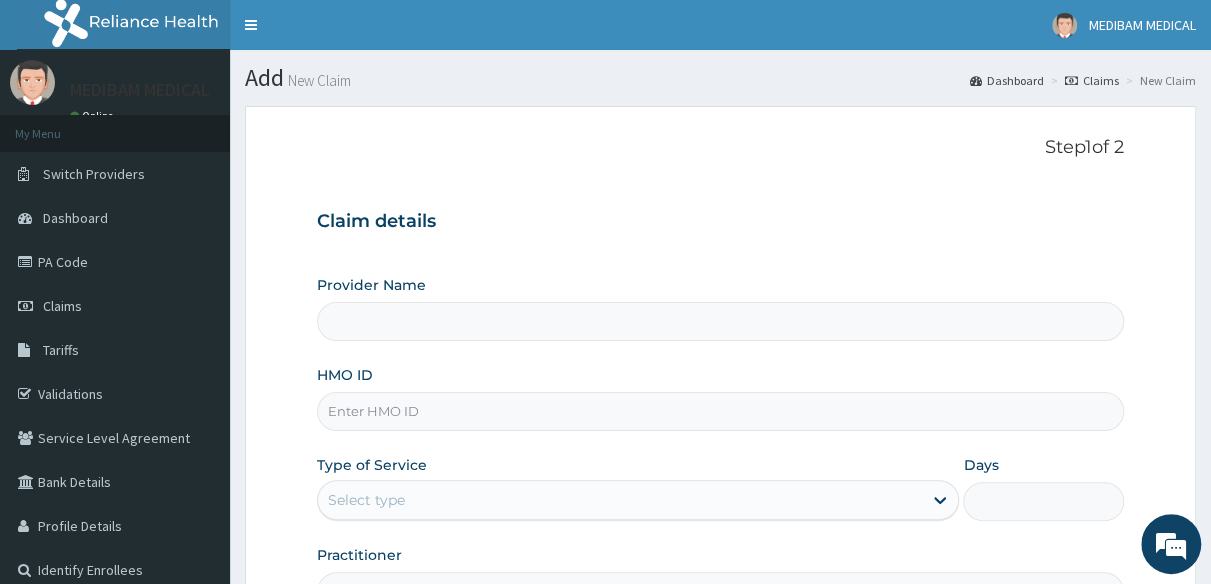 type on "Medibam Specialist Hospital" 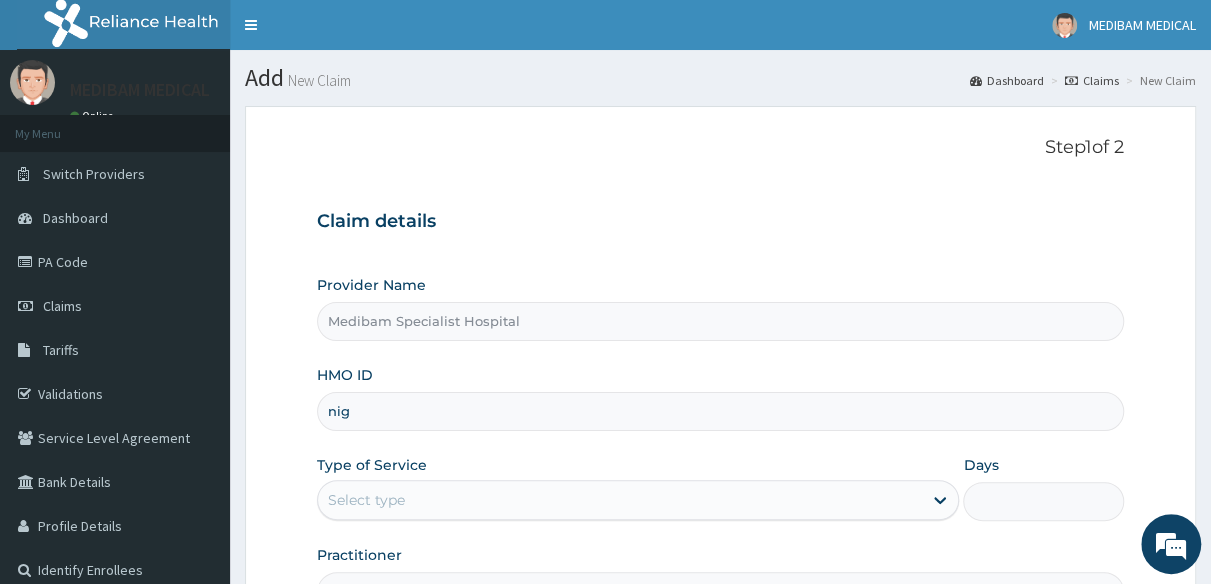 scroll, scrollTop: 0, scrollLeft: 0, axis: both 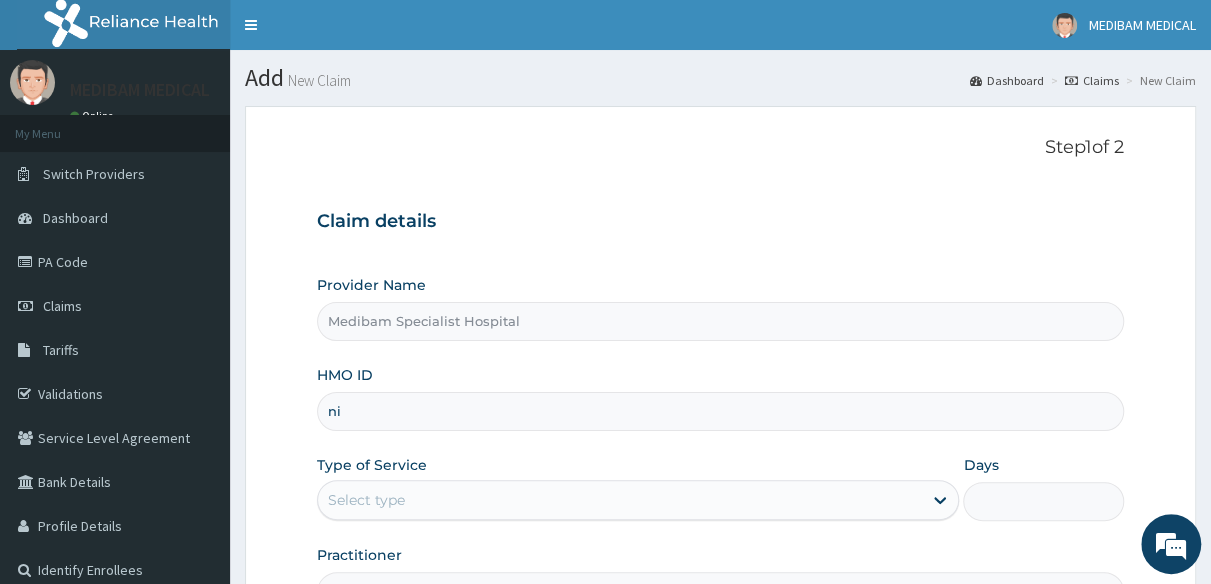 type on "n" 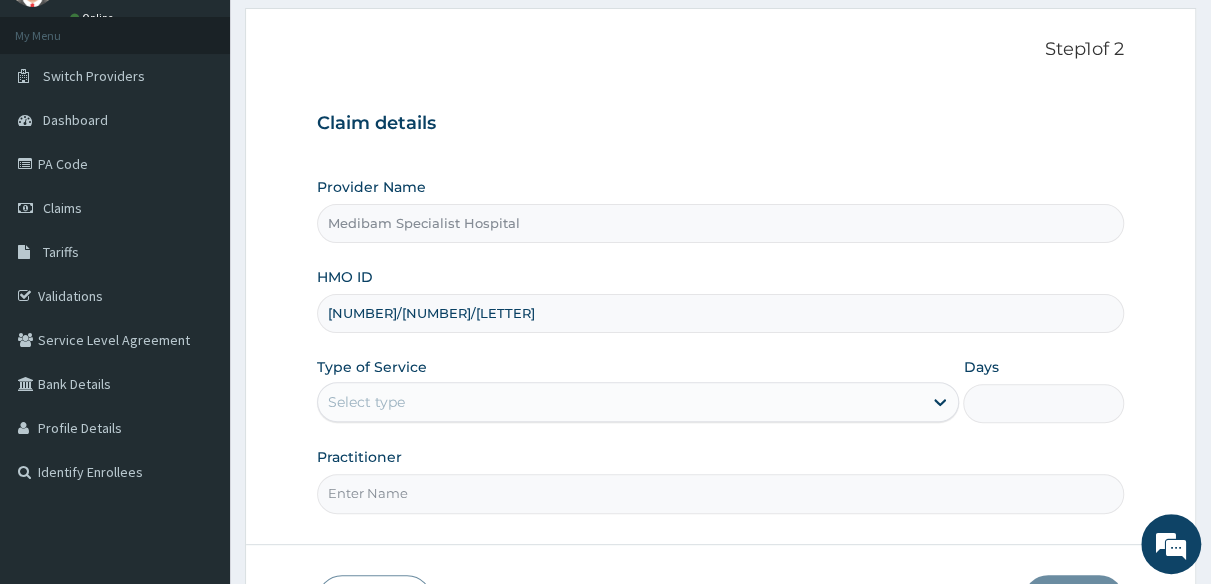 scroll, scrollTop: 100, scrollLeft: 0, axis: vertical 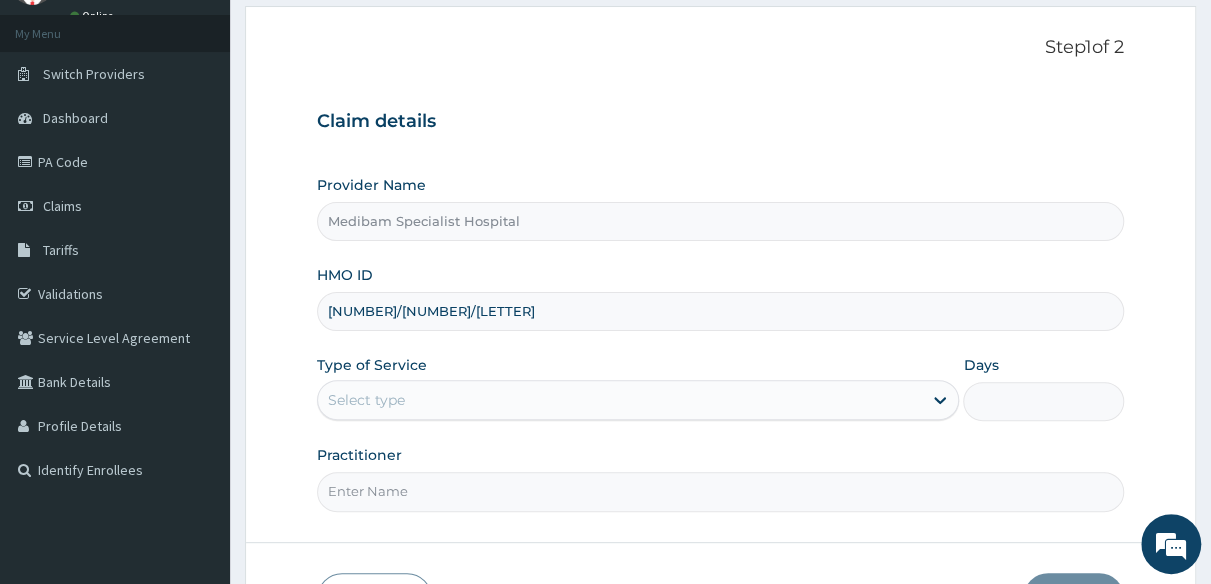 type on "[NUMBER]/[NUMBER]/[LETTER]" 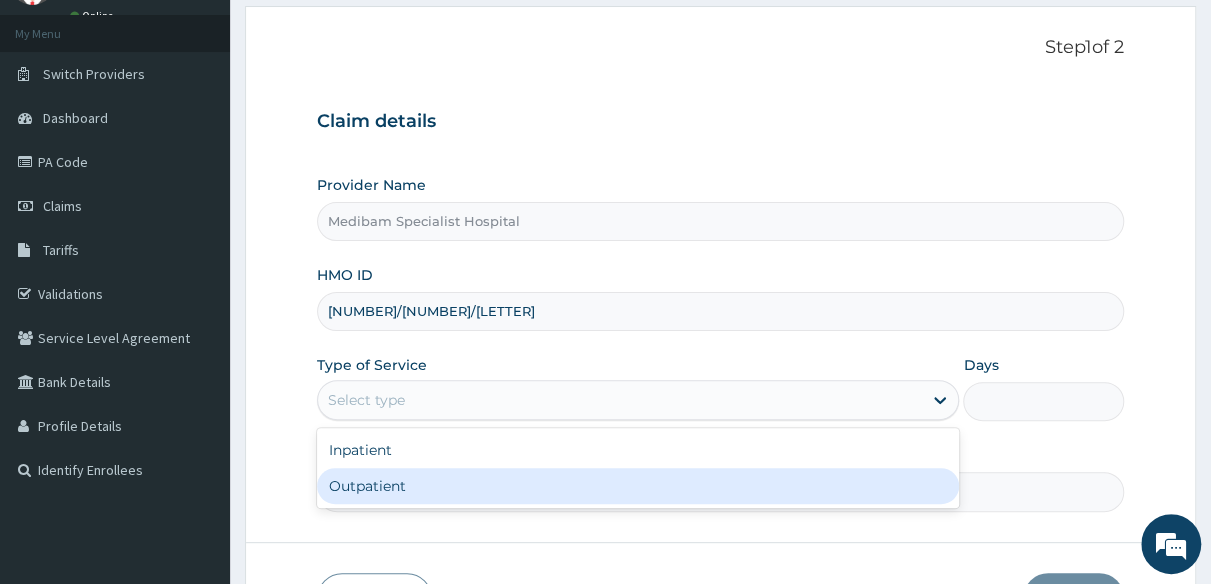 click on "Outpatient" at bounding box center [638, 486] 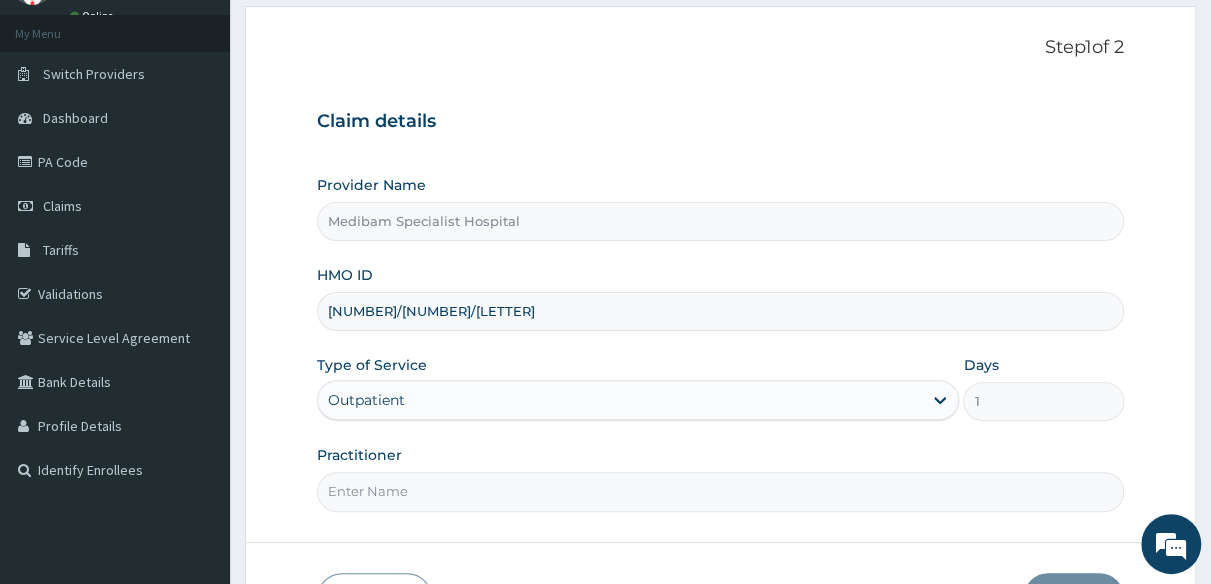 scroll, scrollTop: 234, scrollLeft: 0, axis: vertical 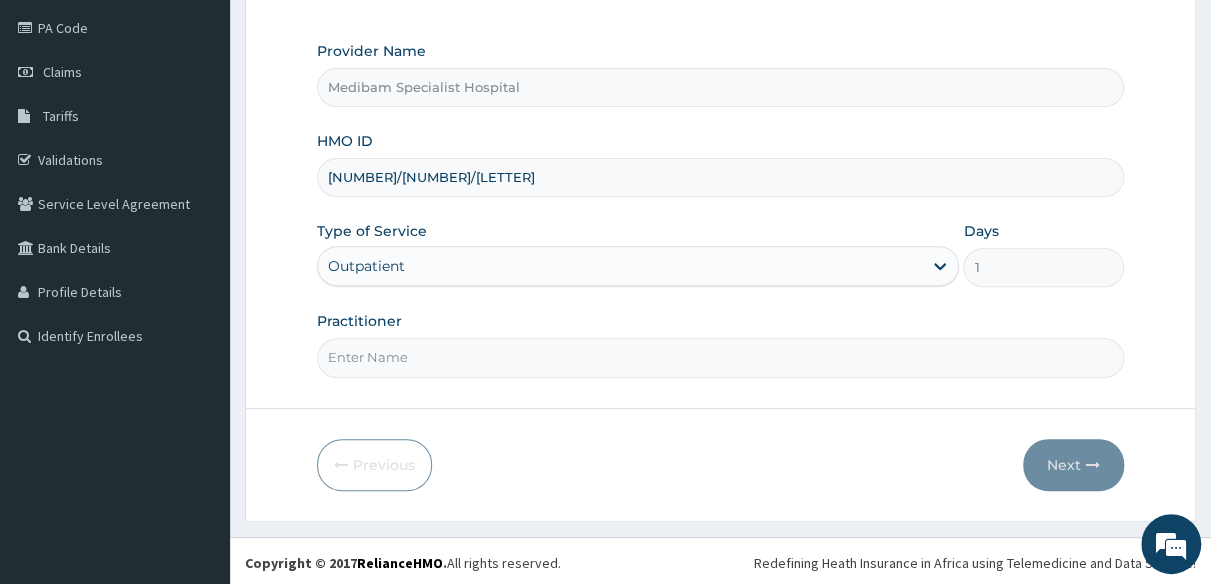 click on "Practitioner" at bounding box center (720, 357) 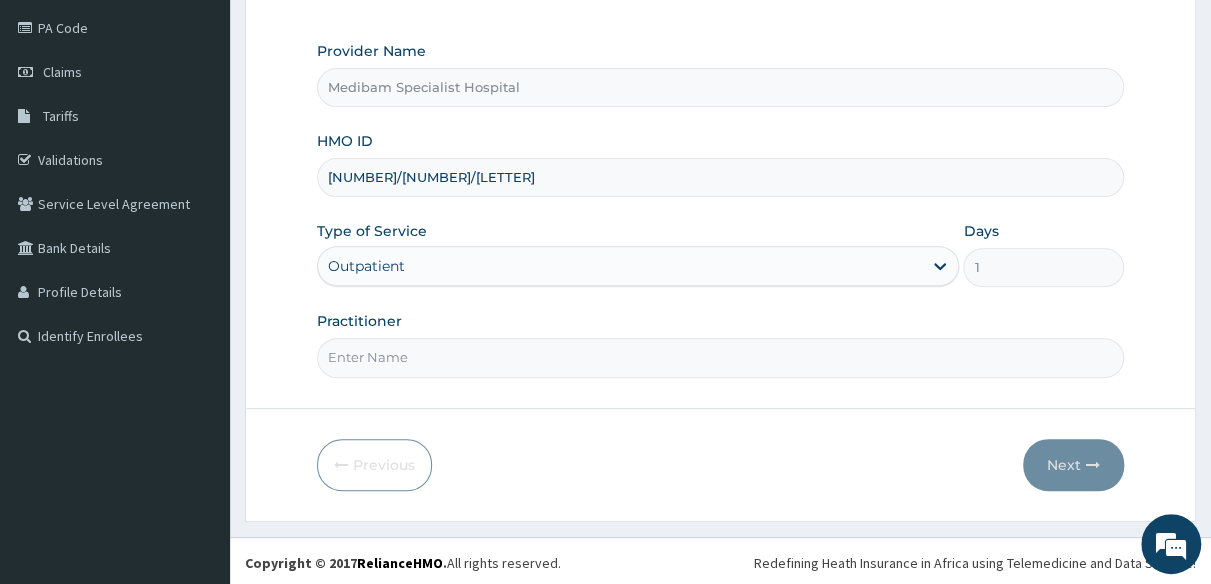 type on "DR AGHWANA" 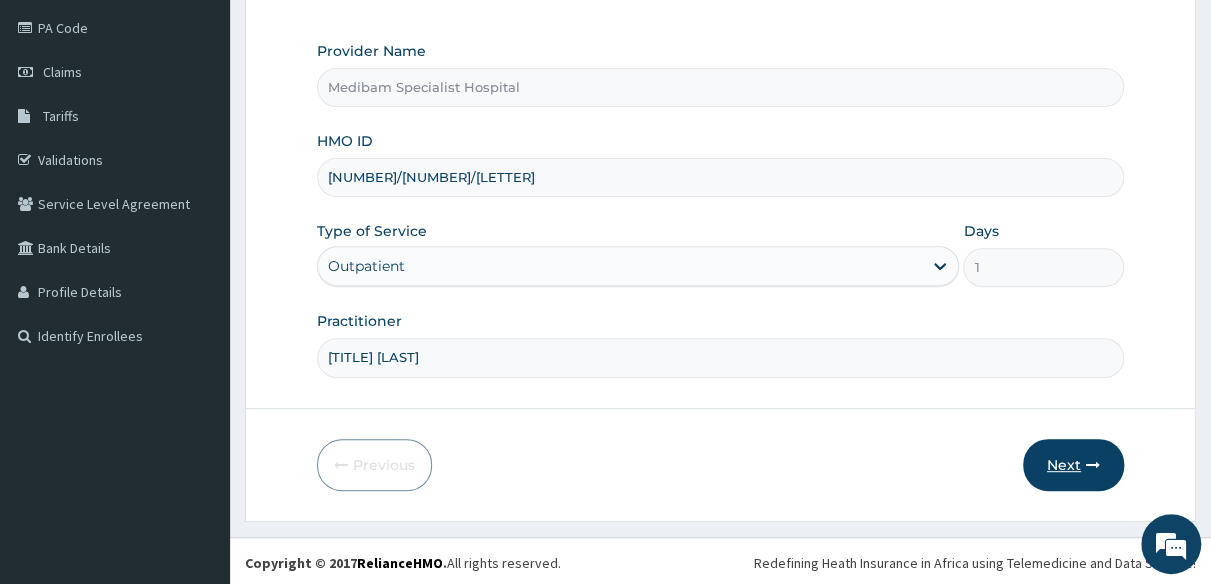 click on "Next" at bounding box center [1073, 465] 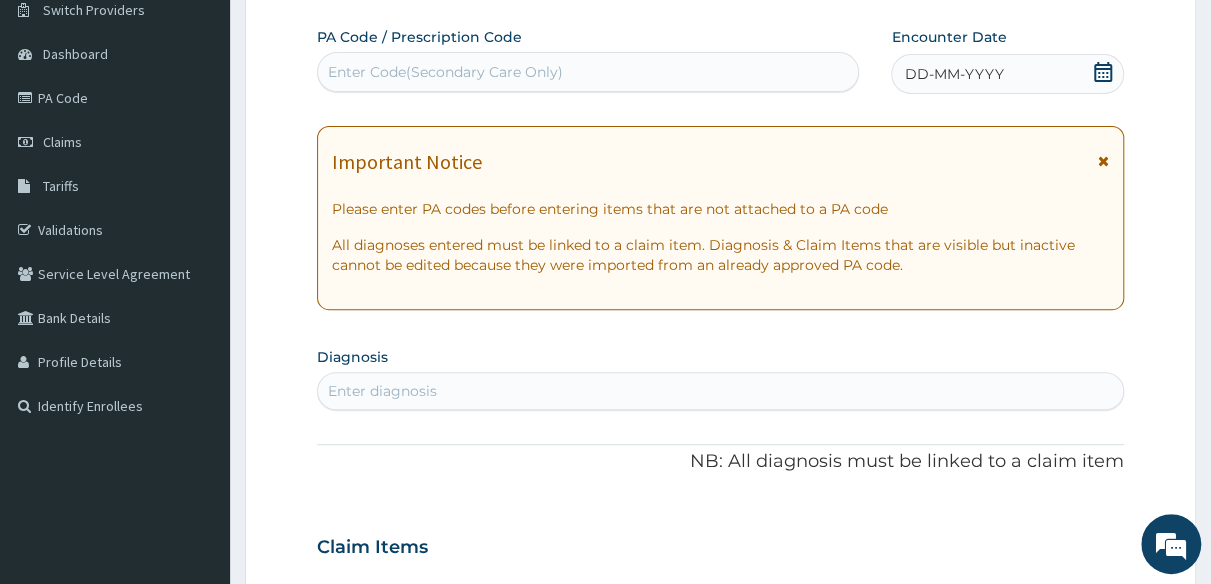 scroll, scrollTop: 134, scrollLeft: 0, axis: vertical 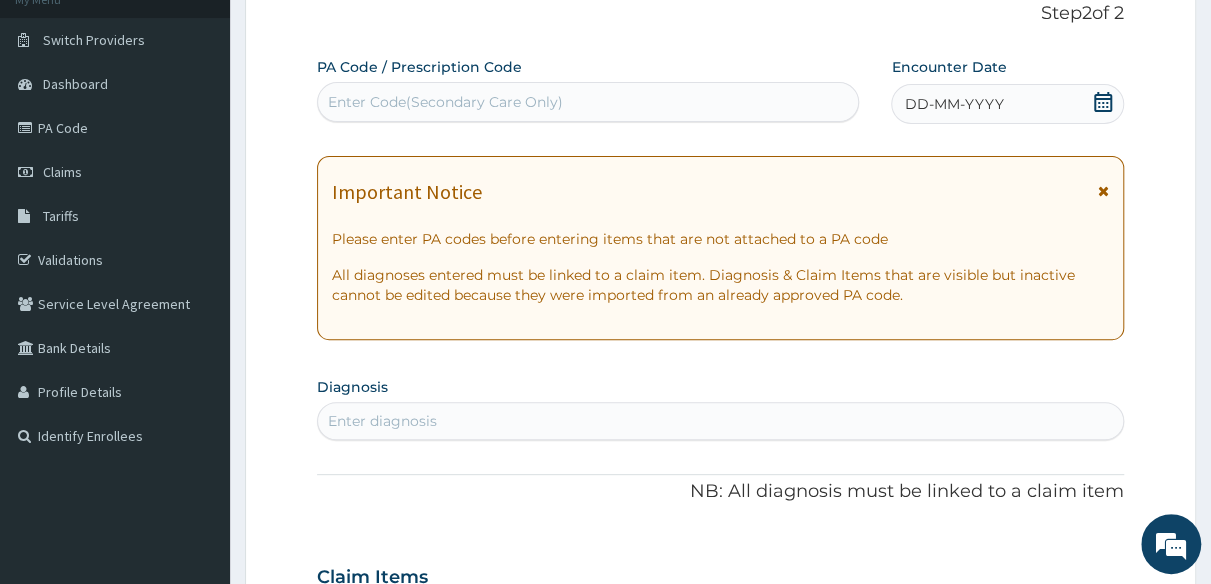 click on "DD-MM-YYYY" at bounding box center [953, 104] 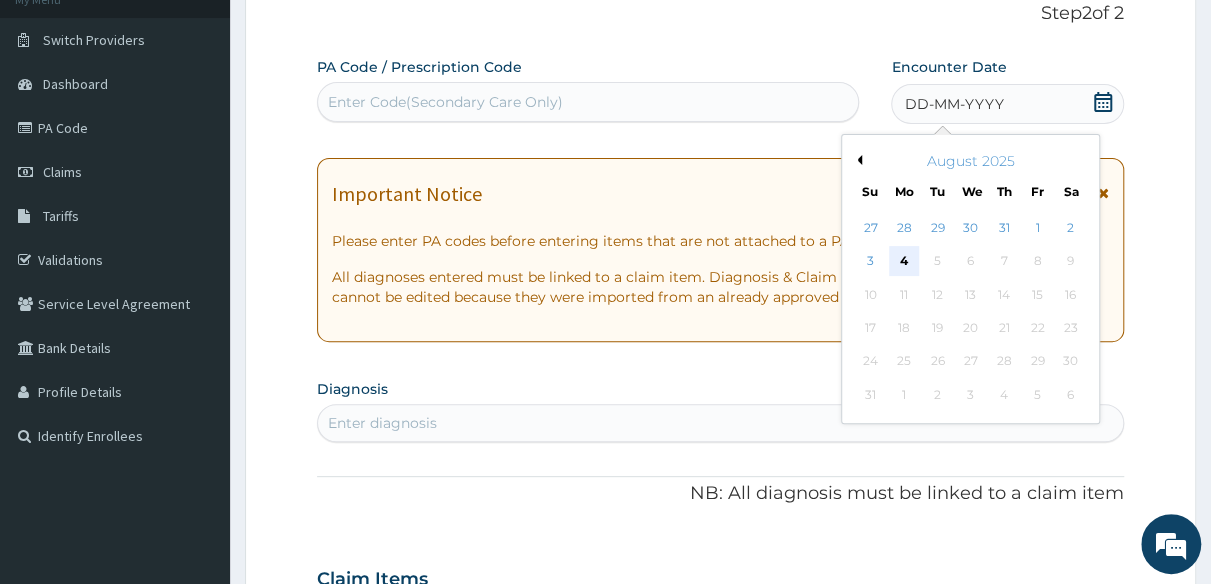 click on "4" at bounding box center [904, 262] 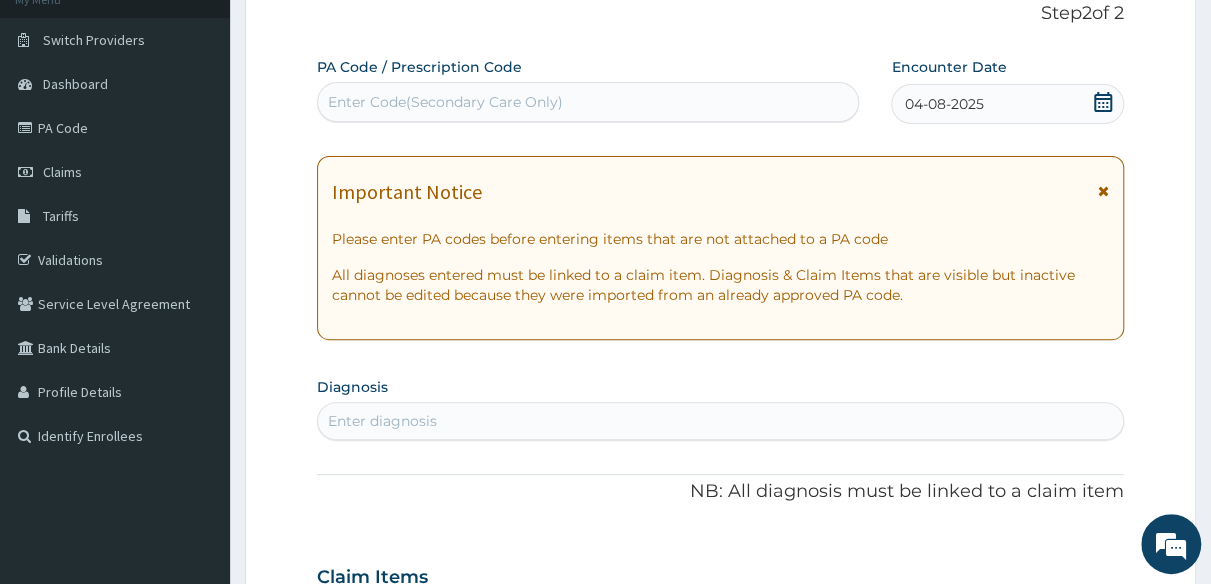 drag, startPoint x: 599, startPoint y: 413, endPoint x: 606, endPoint y: 405, distance: 10.630146 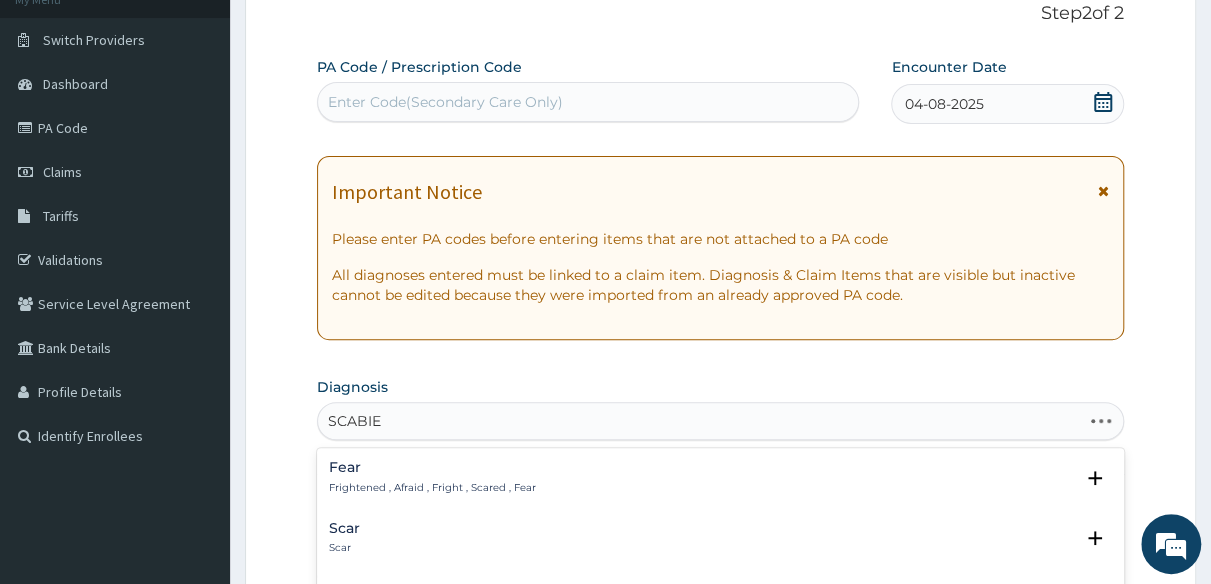 type on "SCABIES" 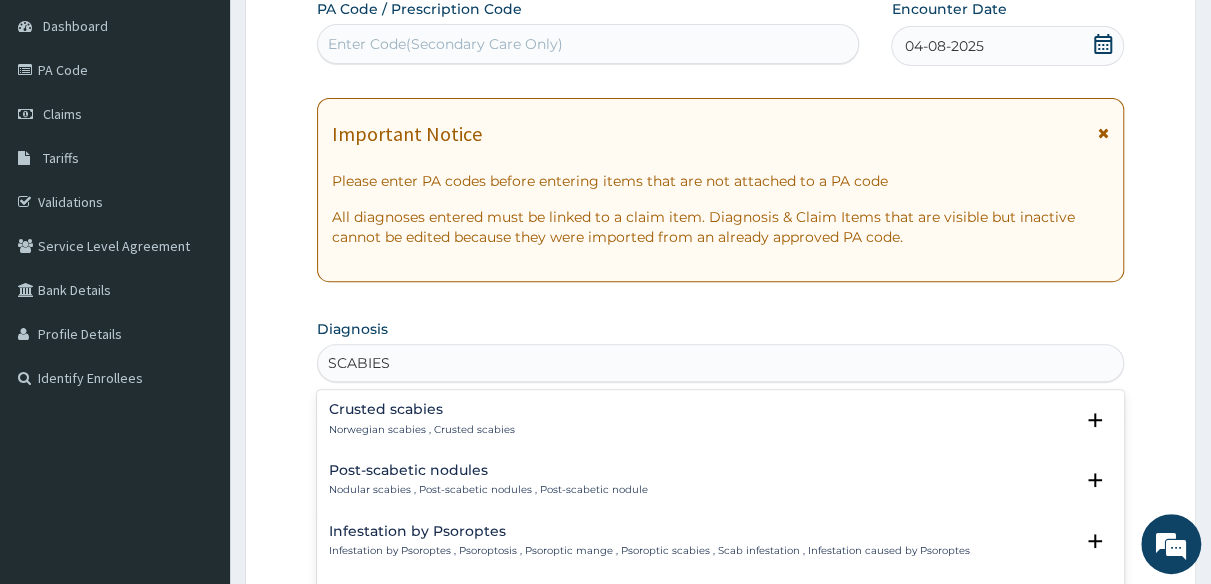 scroll, scrollTop: 234, scrollLeft: 0, axis: vertical 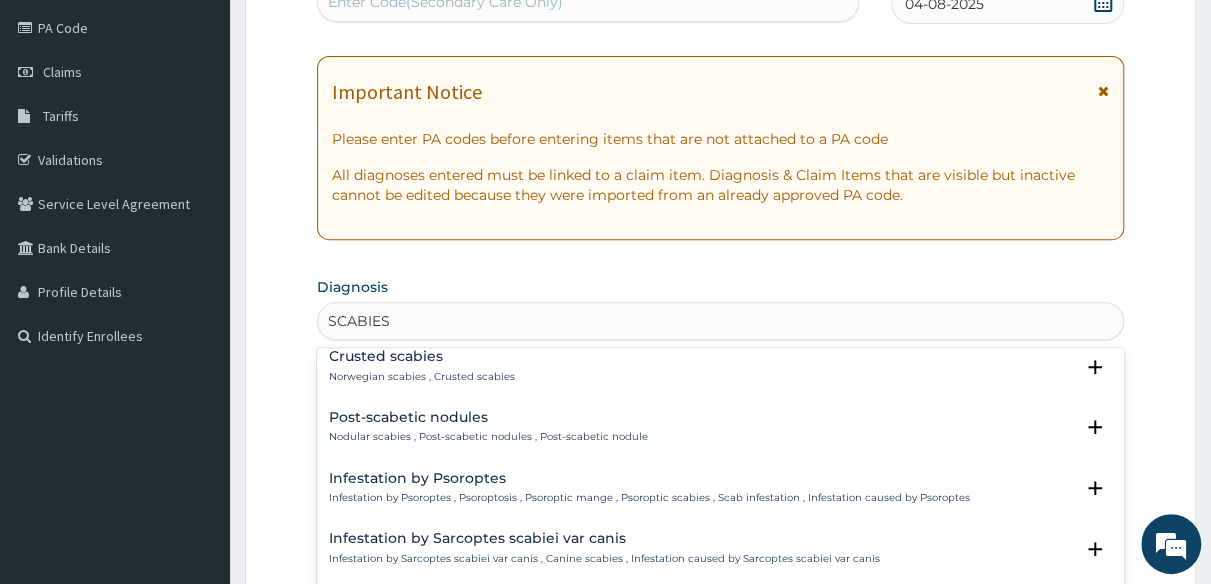 click on "Crusted scabies" at bounding box center (422, 356) 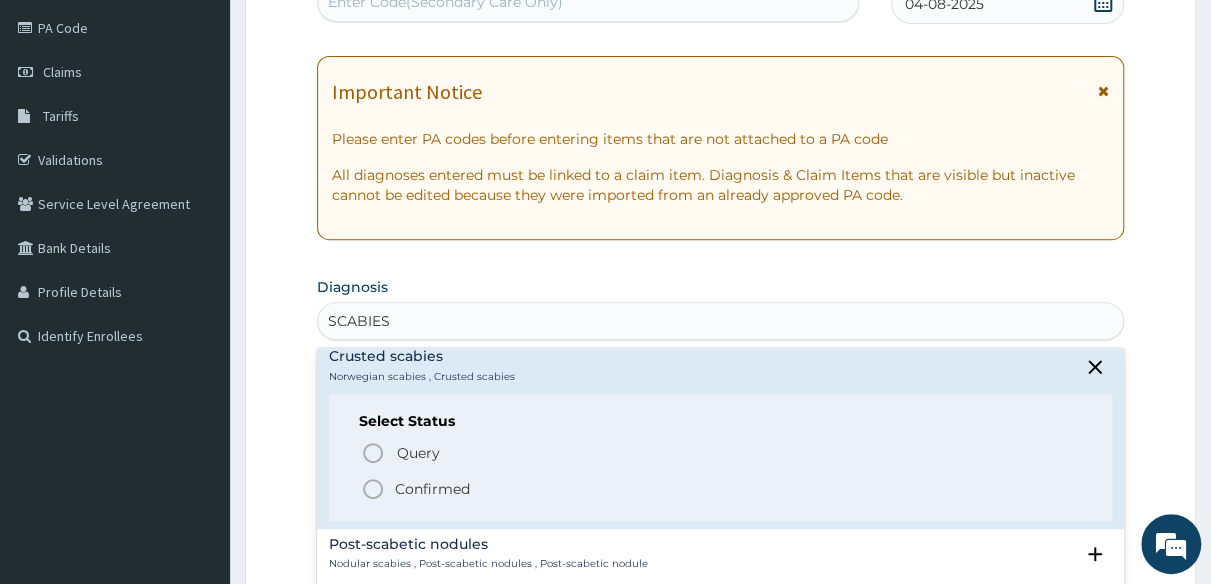 click 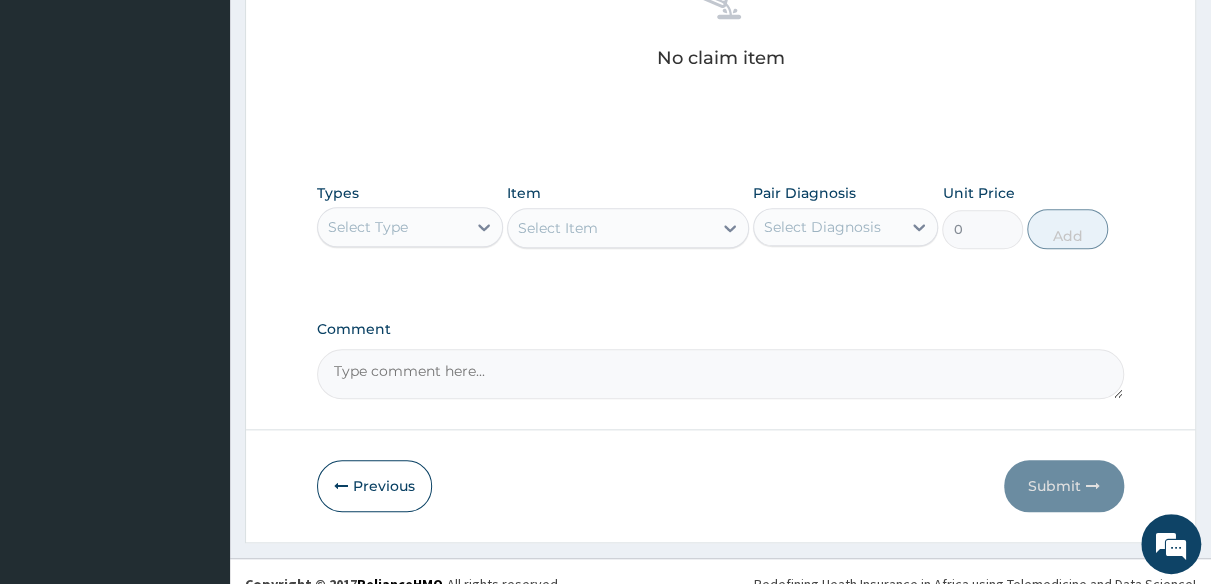 scroll, scrollTop: 834, scrollLeft: 0, axis: vertical 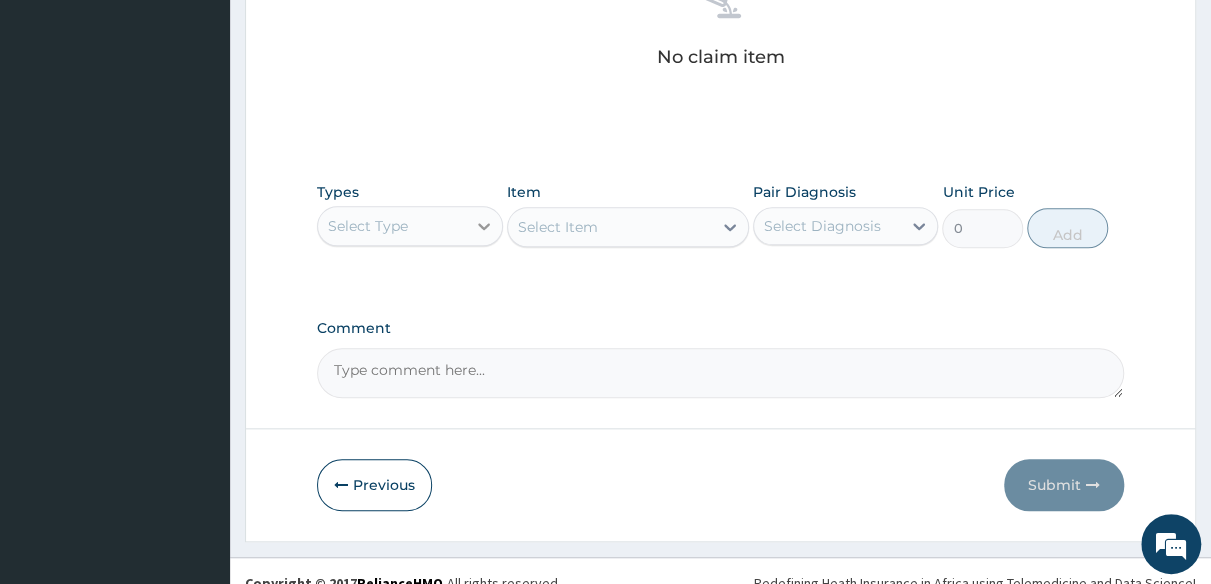 click 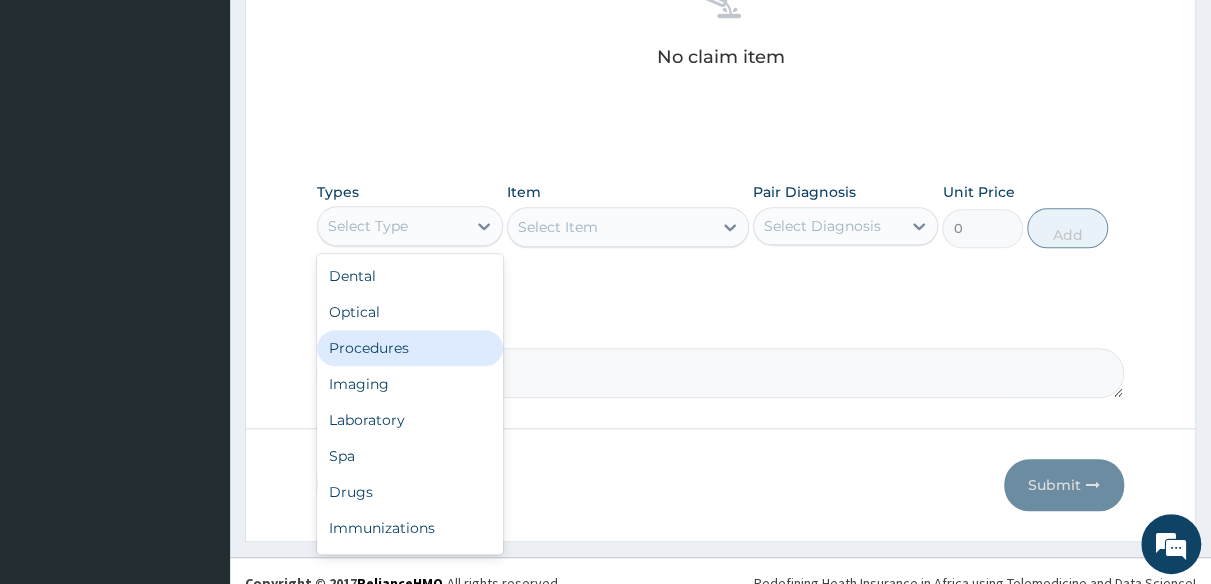 drag, startPoint x: 378, startPoint y: 344, endPoint x: 410, endPoint y: 339, distance: 32.38827 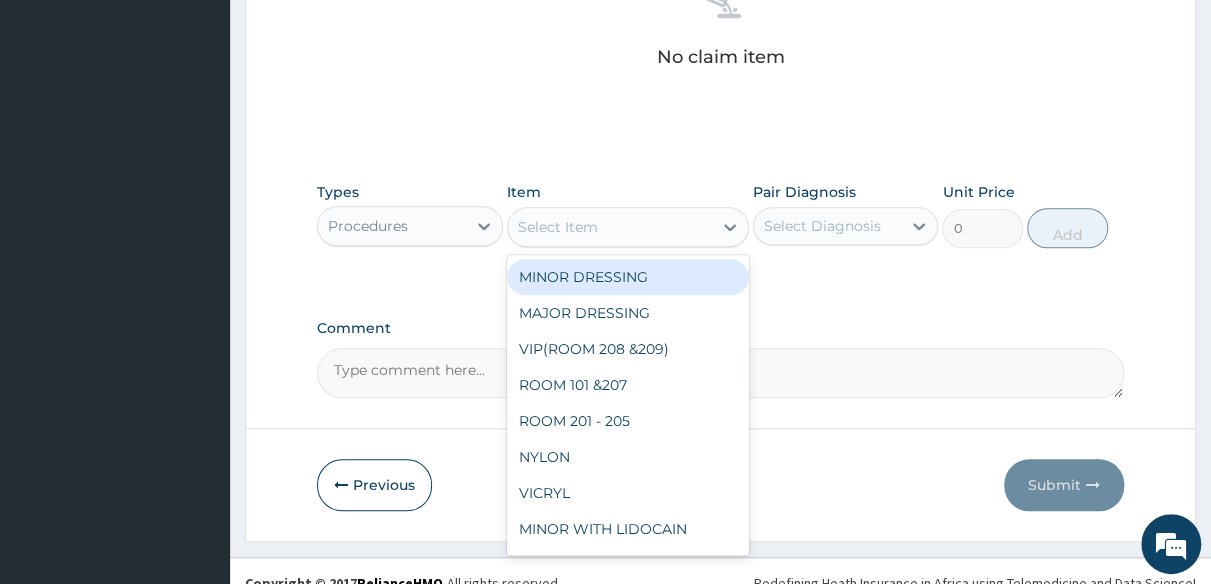 click 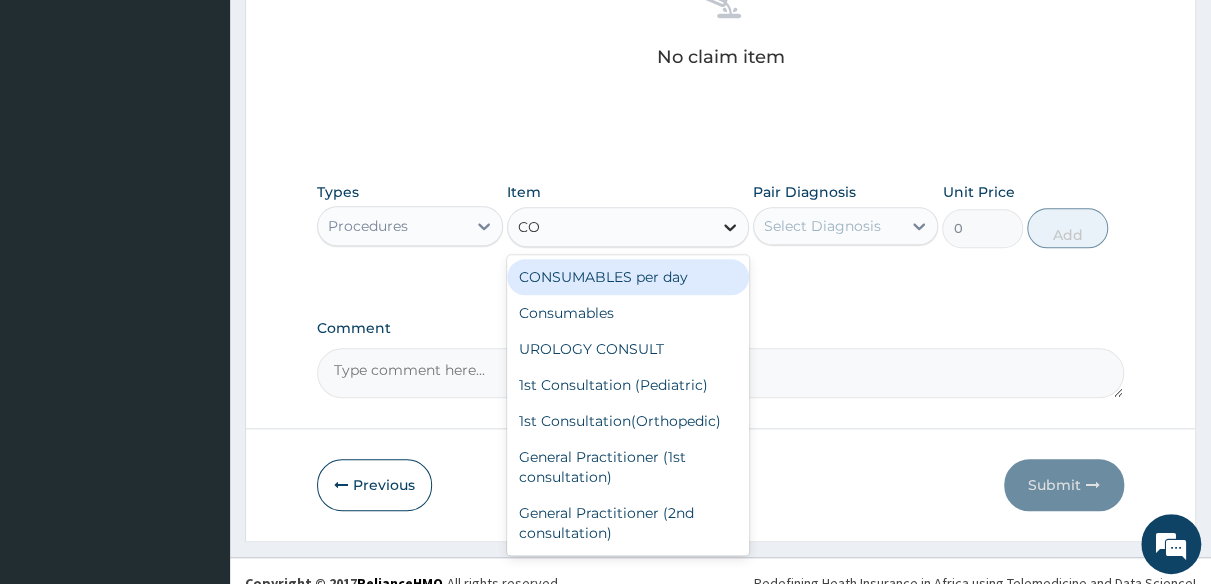 type on "CON" 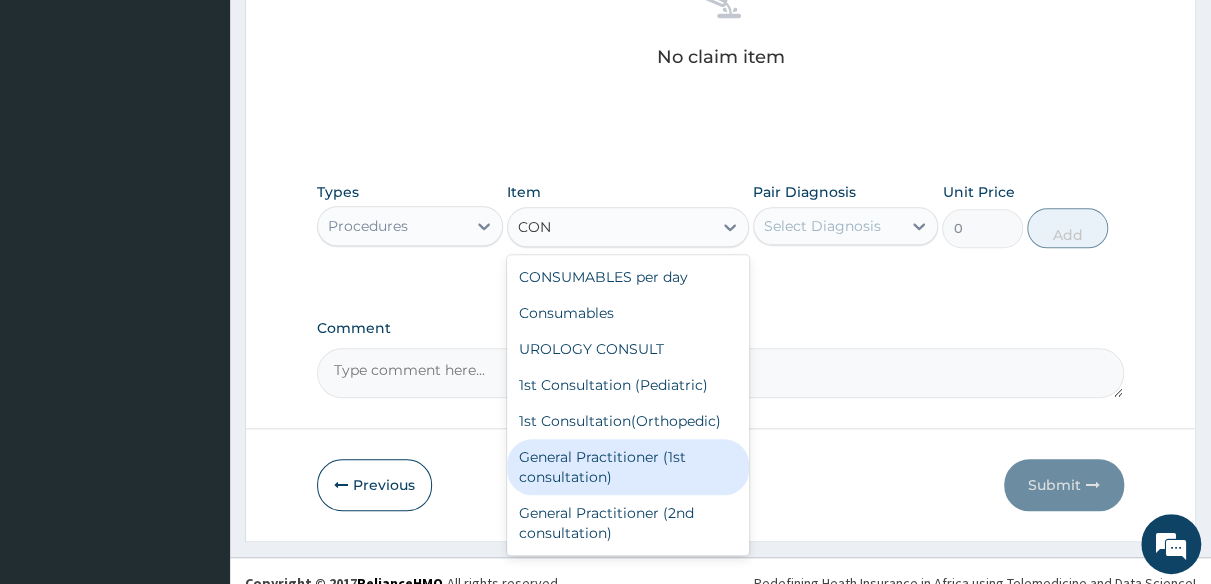 drag, startPoint x: 675, startPoint y: 465, endPoint x: 704, endPoint y: 445, distance: 35.22783 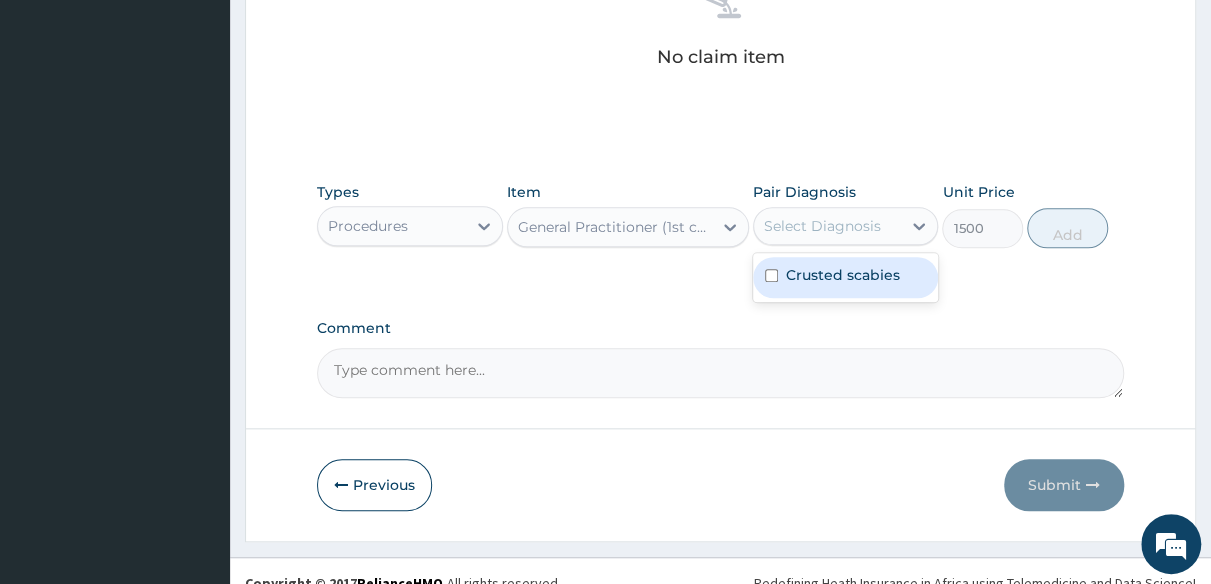 drag, startPoint x: 922, startPoint y: 221, endPoint x: 920, endPoint y: 262, distance: 41.04875 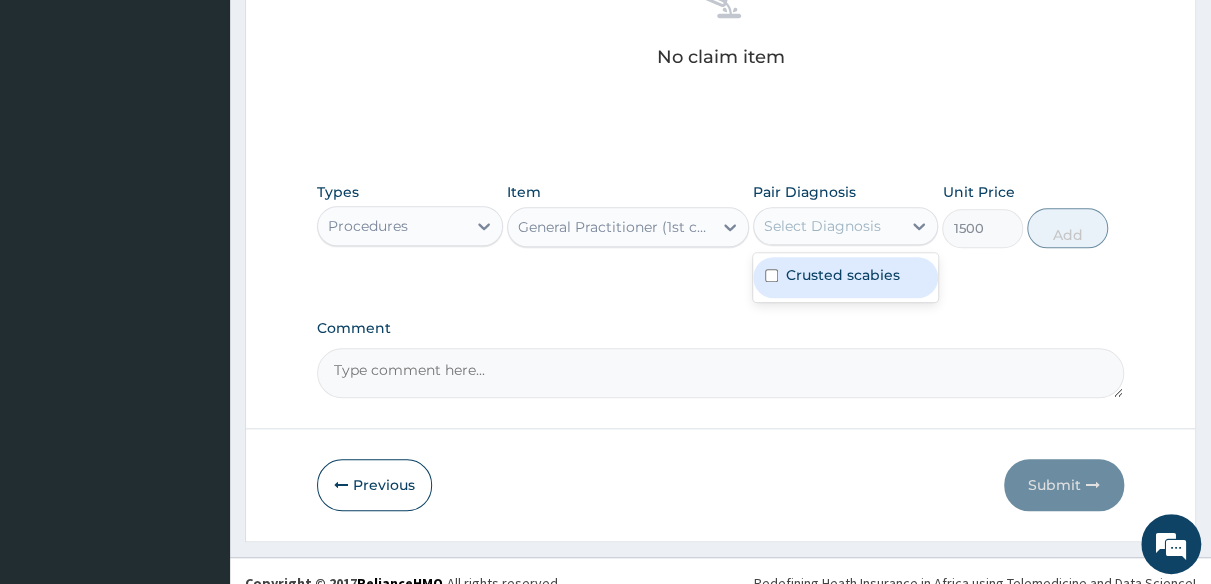 click 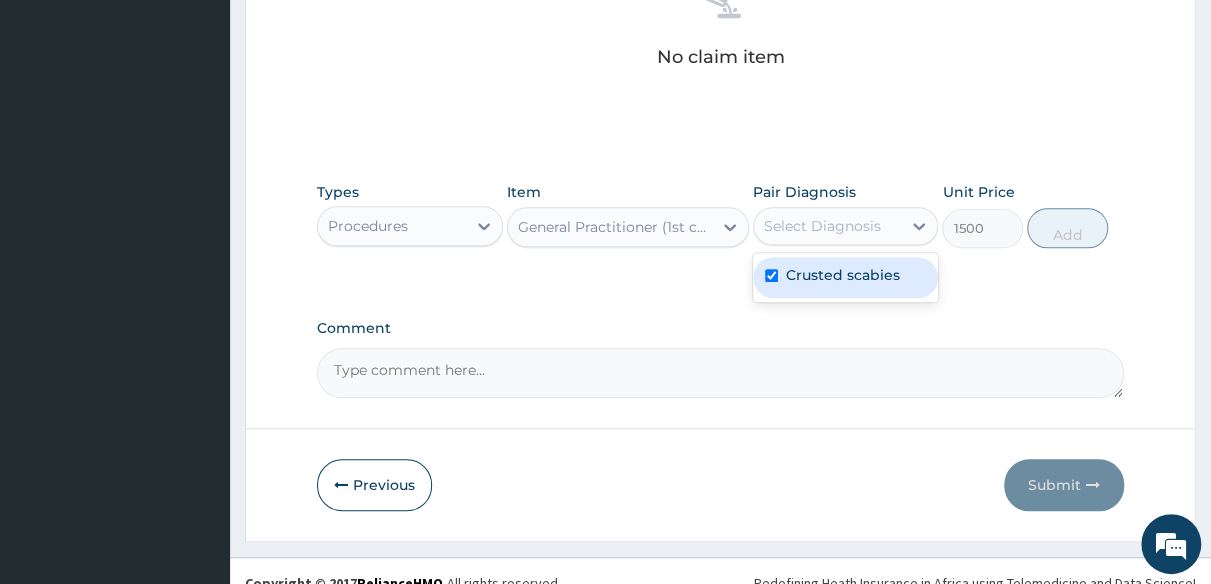 checkbox on "true" 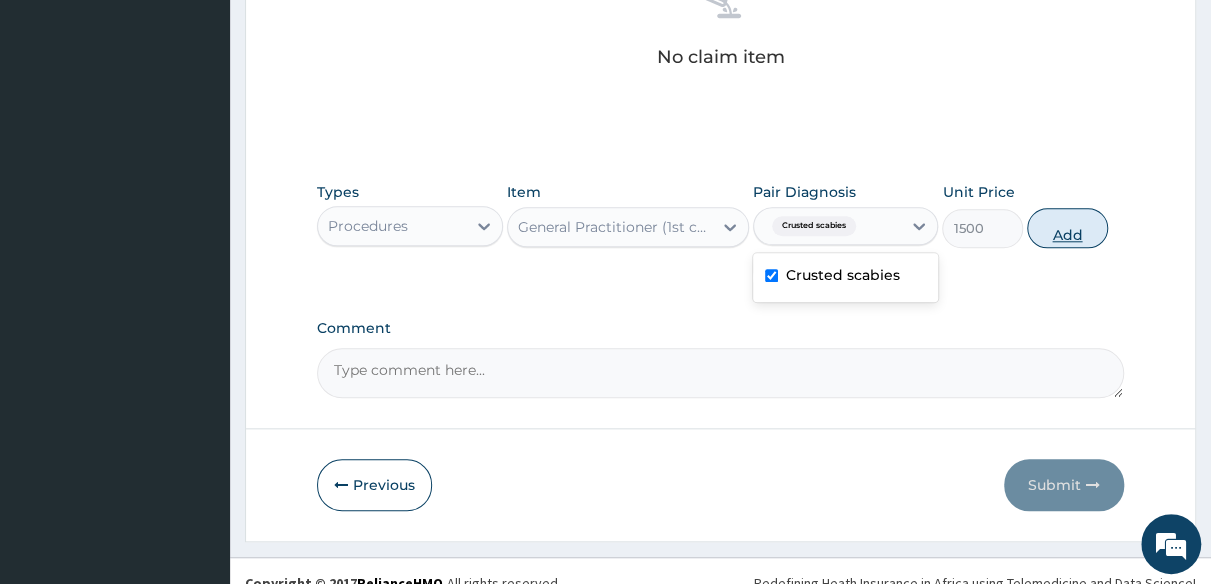 click on "Add" at bounding box center [1067, 228] 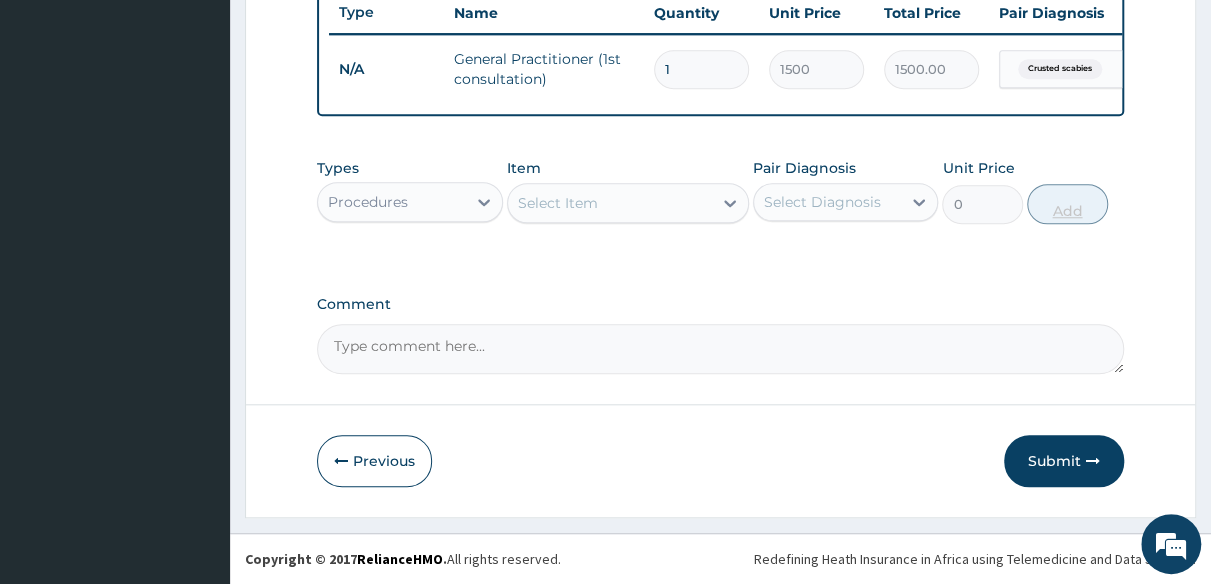 scroll, scrollTop: 775, scrollLeft: 0, axis: vertical 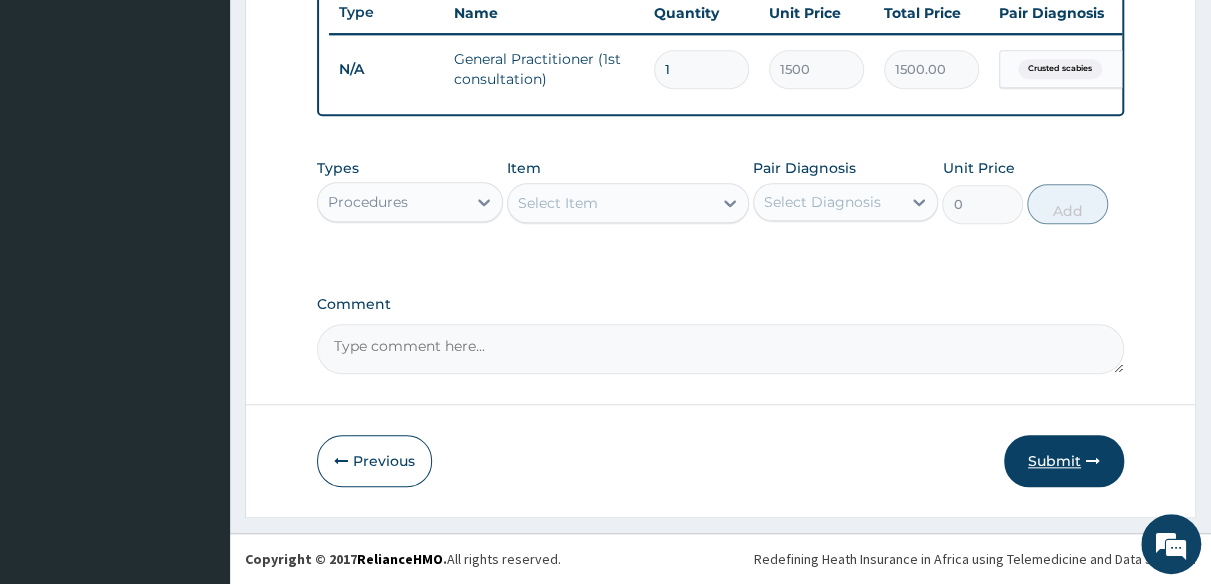 click on "Submit" at bounding box center [1064, 461] 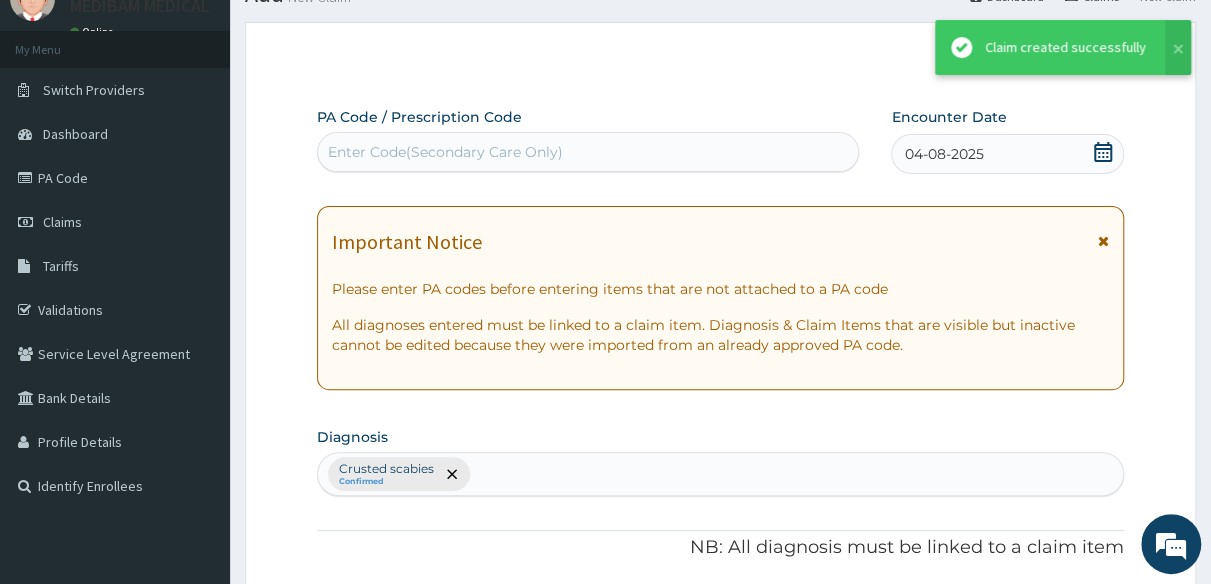scroll, scrollTop: 775, scrollLeft: 0, axis: vertical 